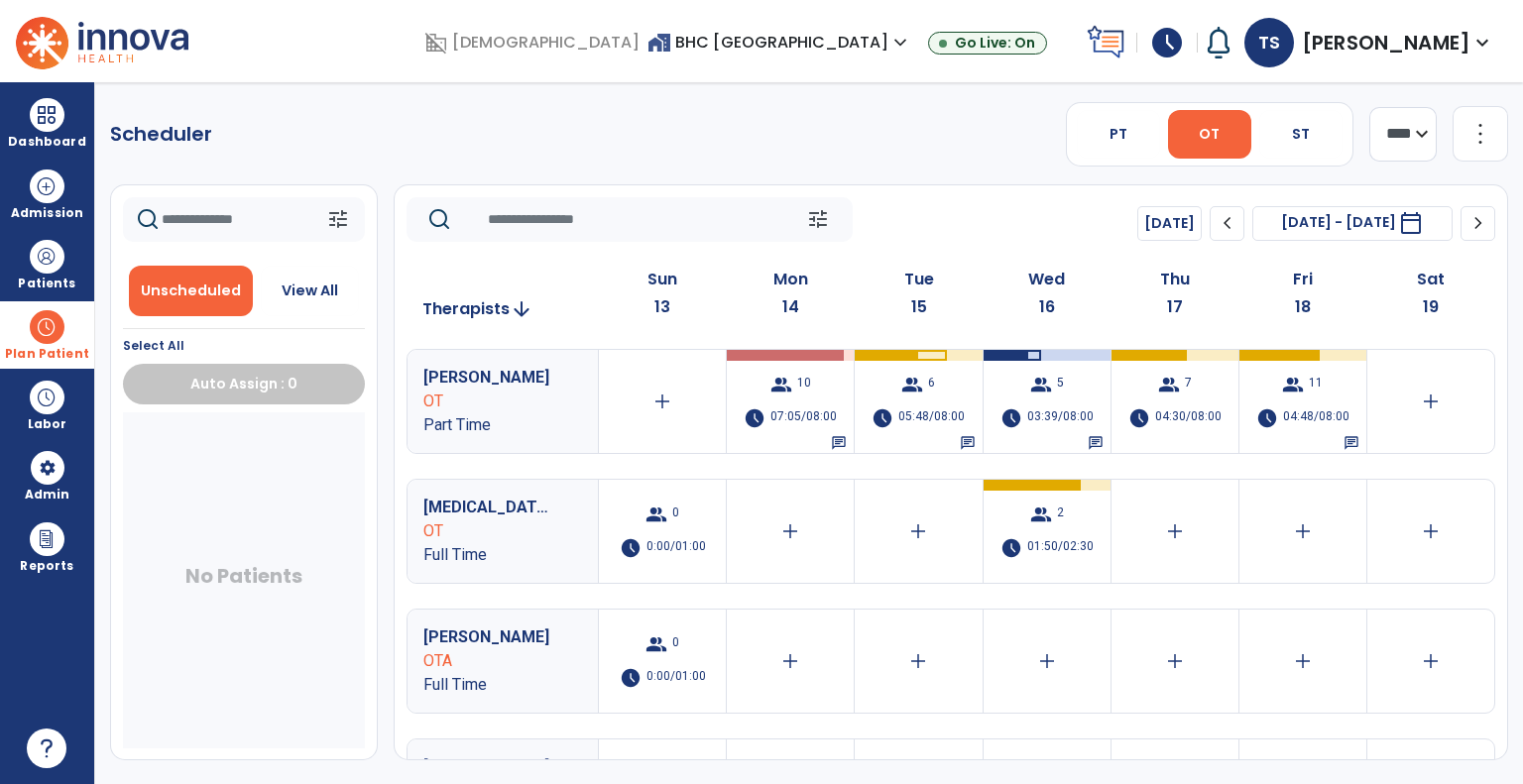 scroll, scrollTop: 0, scrollLeft: 0, axis: both 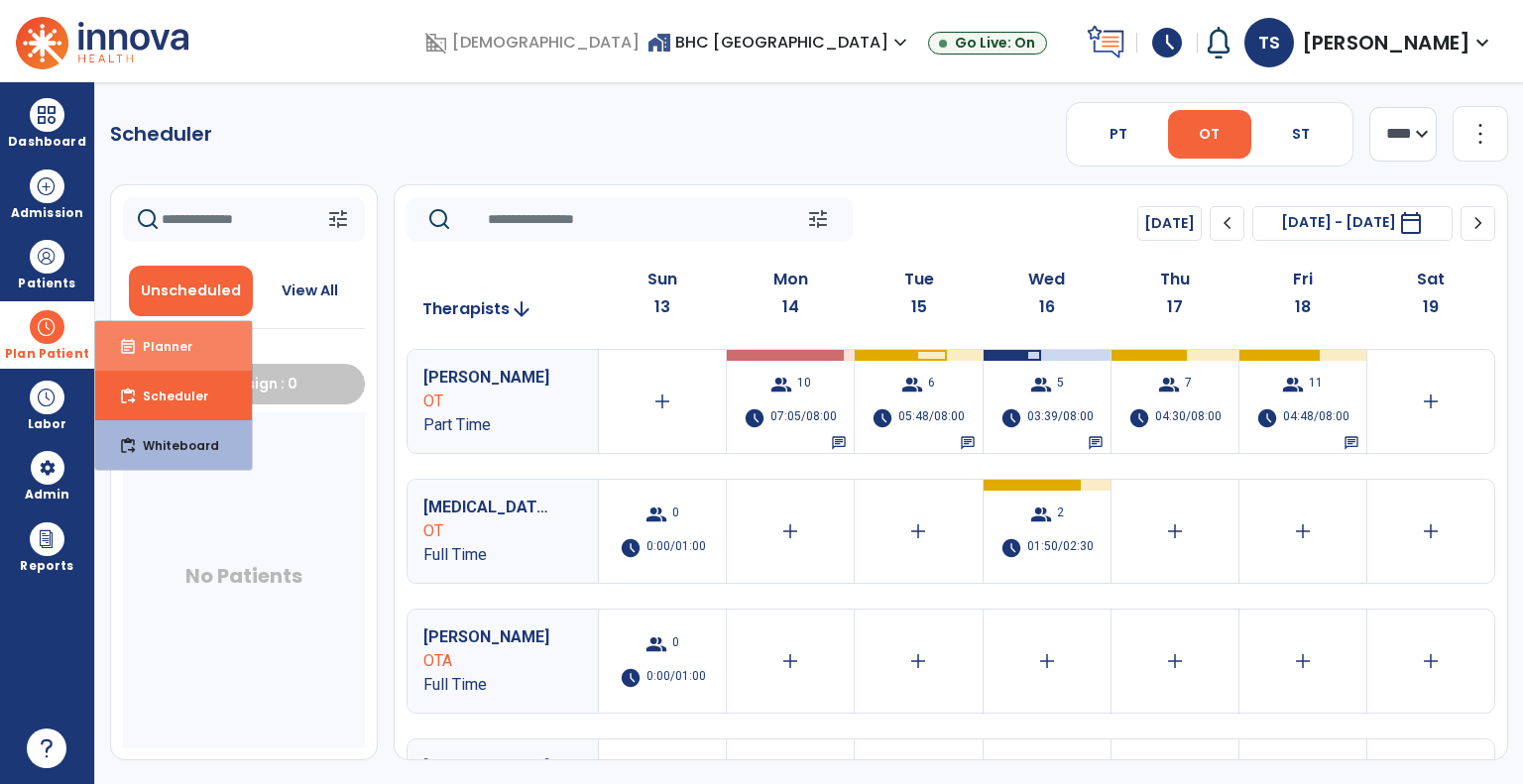 click on "event_note" at bounding box center [128, 347] 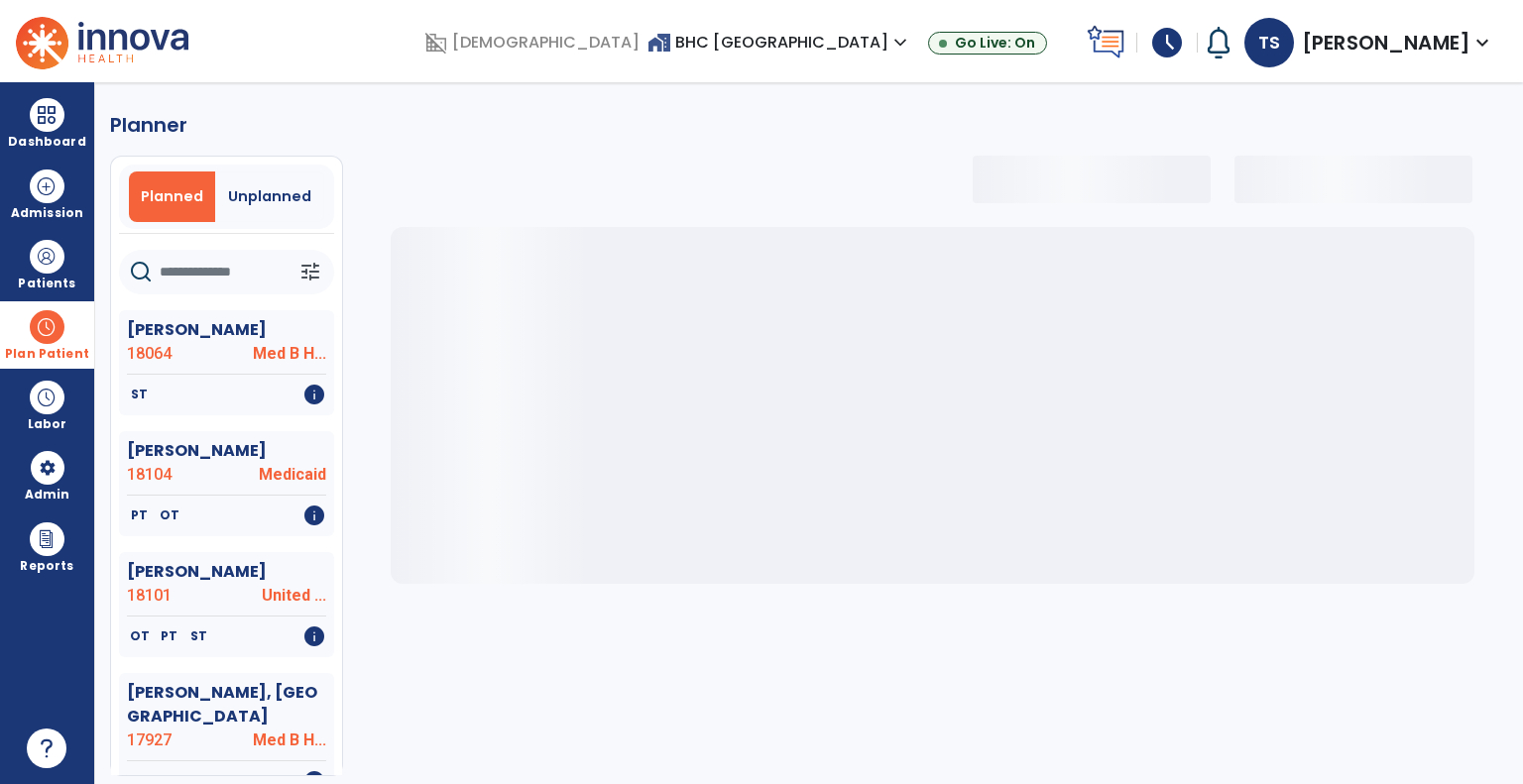 select on "***" 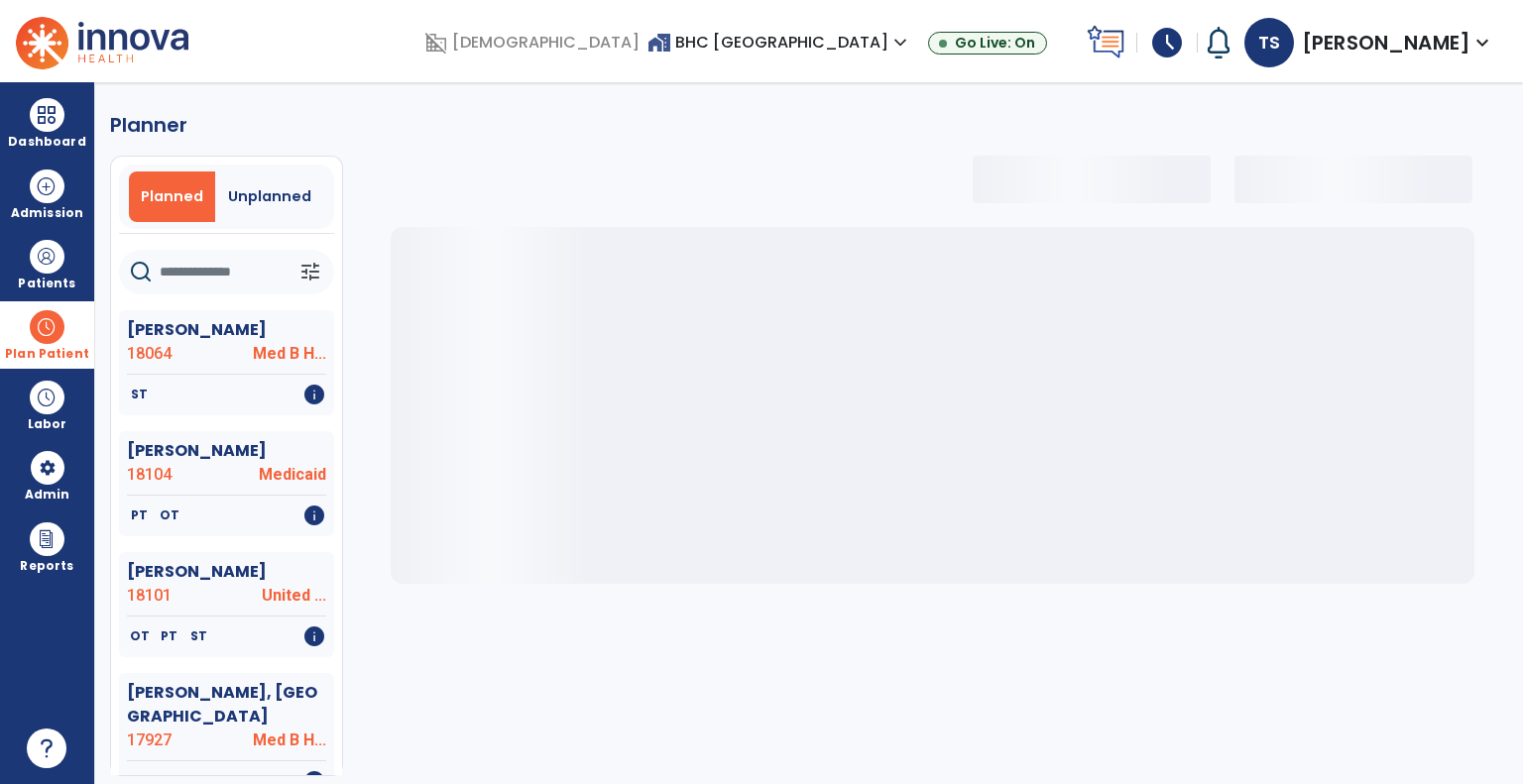 select on "***" 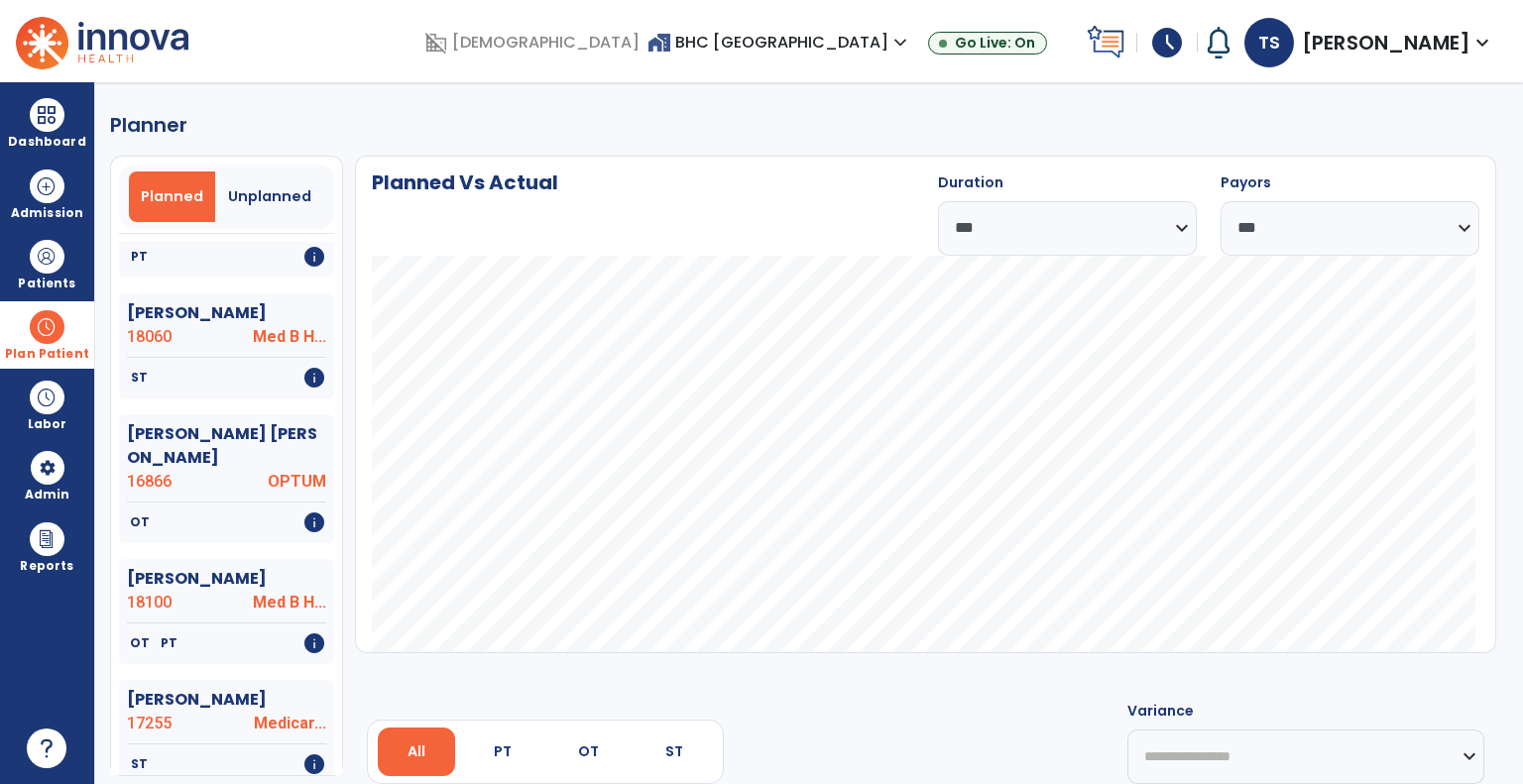 scroll, scrollTop: 2657, scrollLeft: 0, axis: vertical 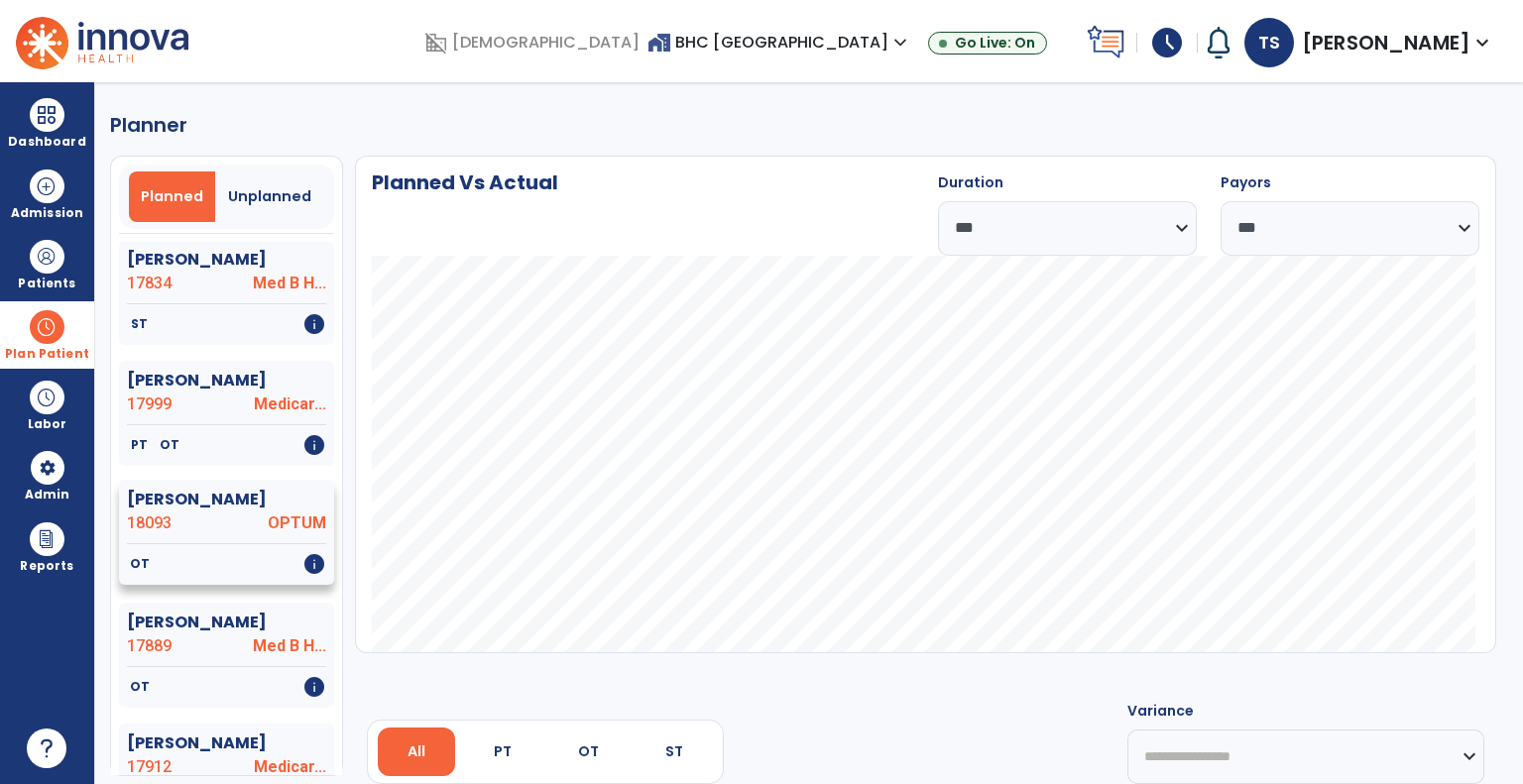 click on "18093" 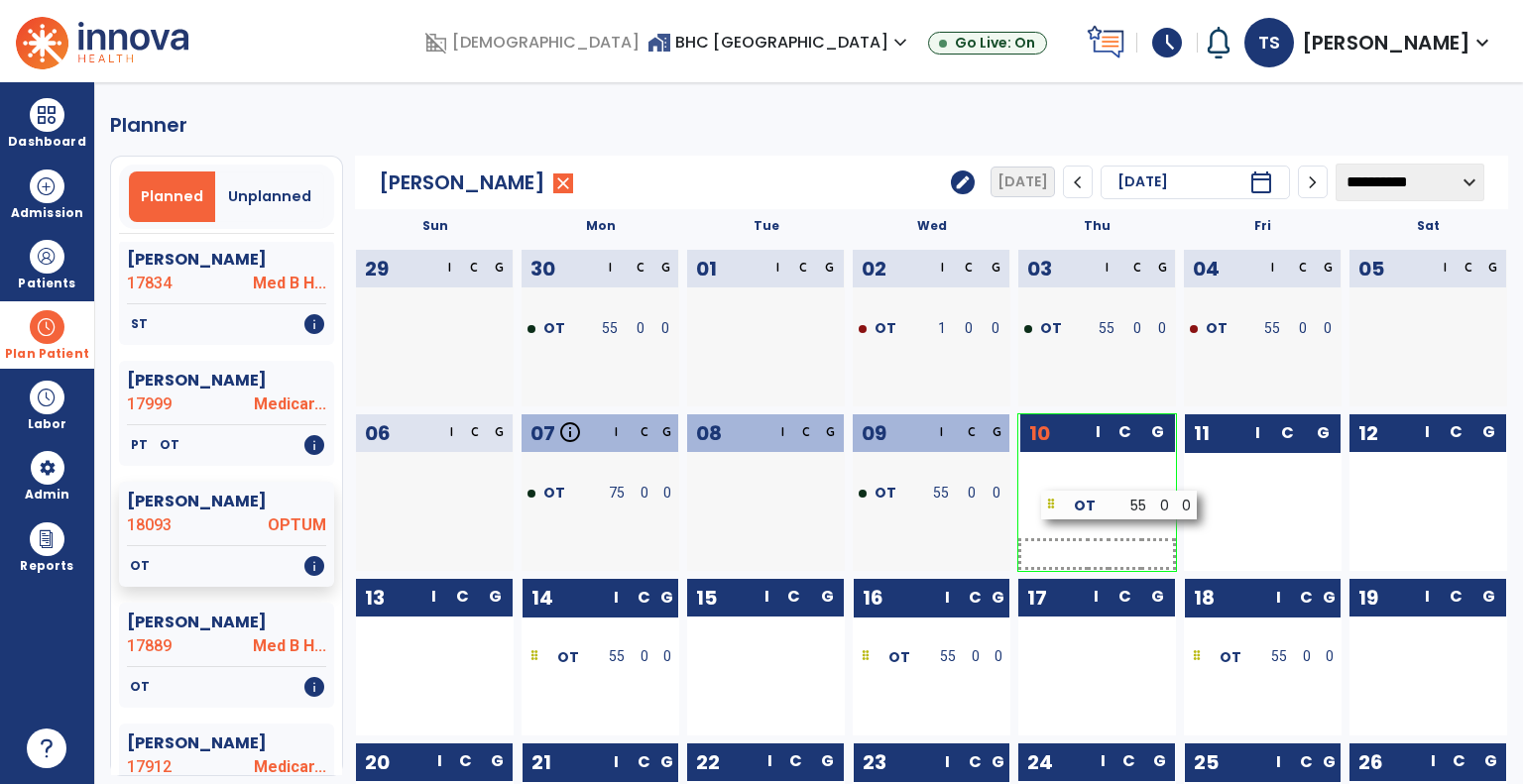 drag, startPoint x: 1251, startPoint y: 502, endPoint x: 1109, endPoint y: 513, distance: 142.42542 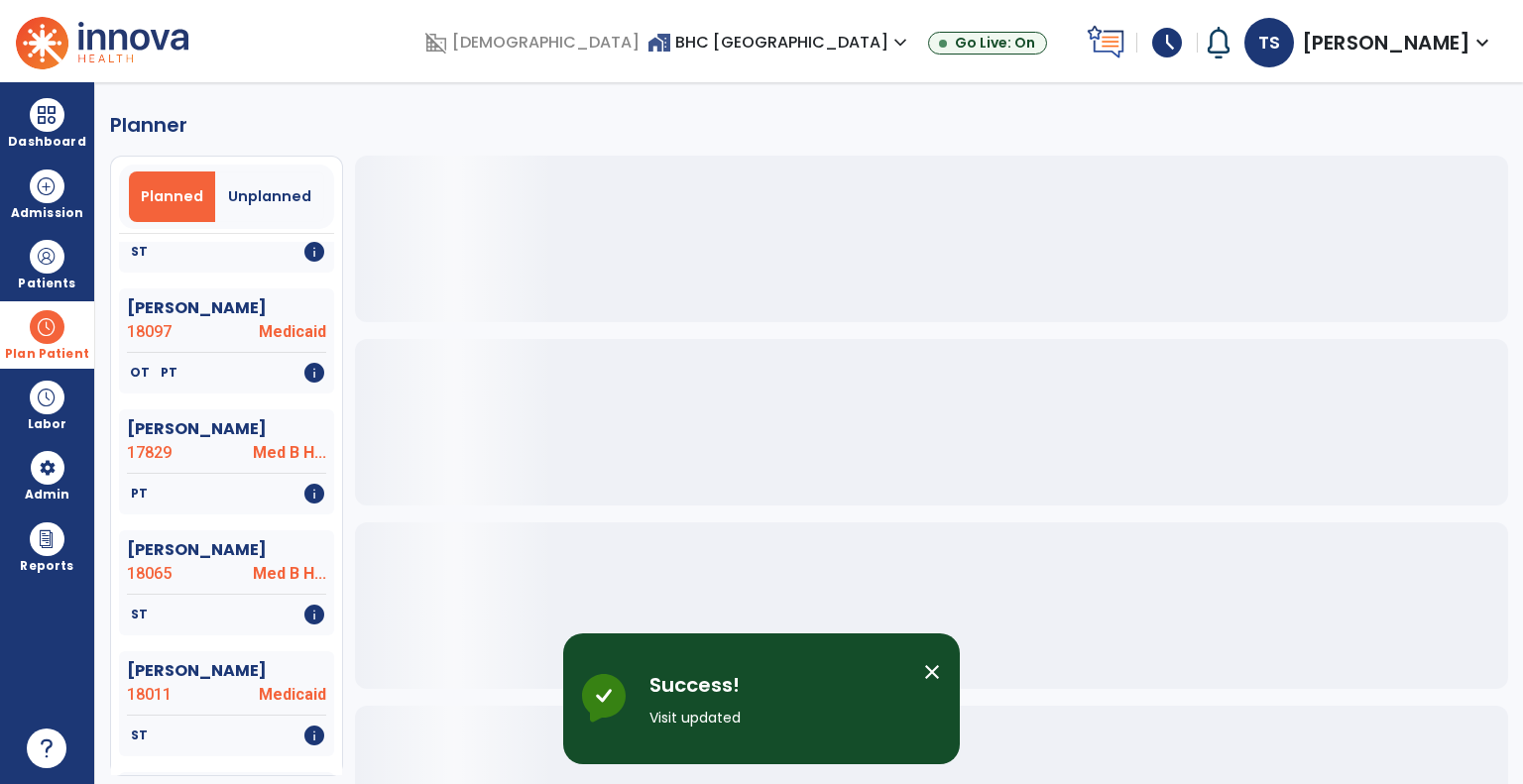scroll, scrollTop: 2657, scrollLeft: 0, axis: vertical 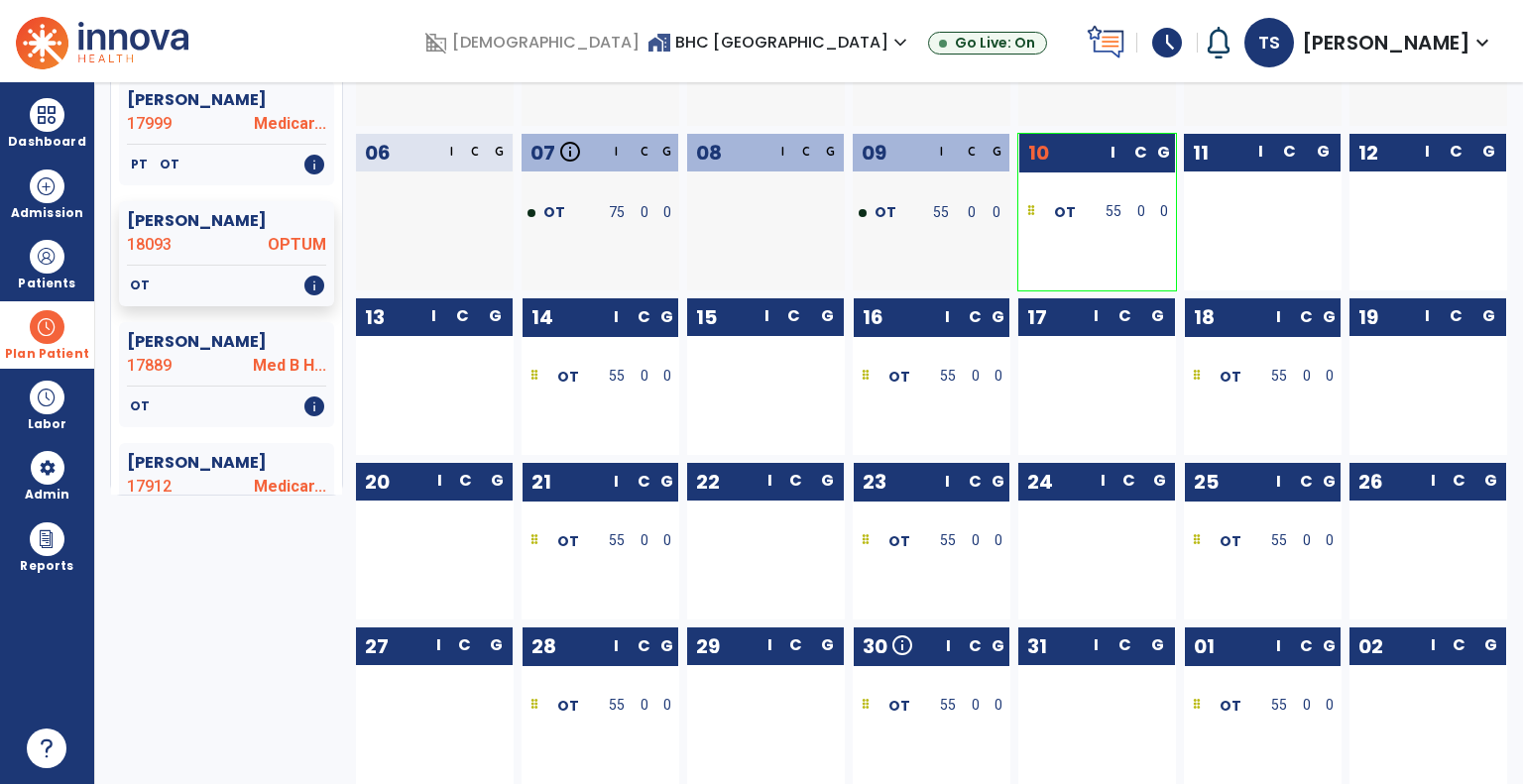 click at bounding box center (47, 327) 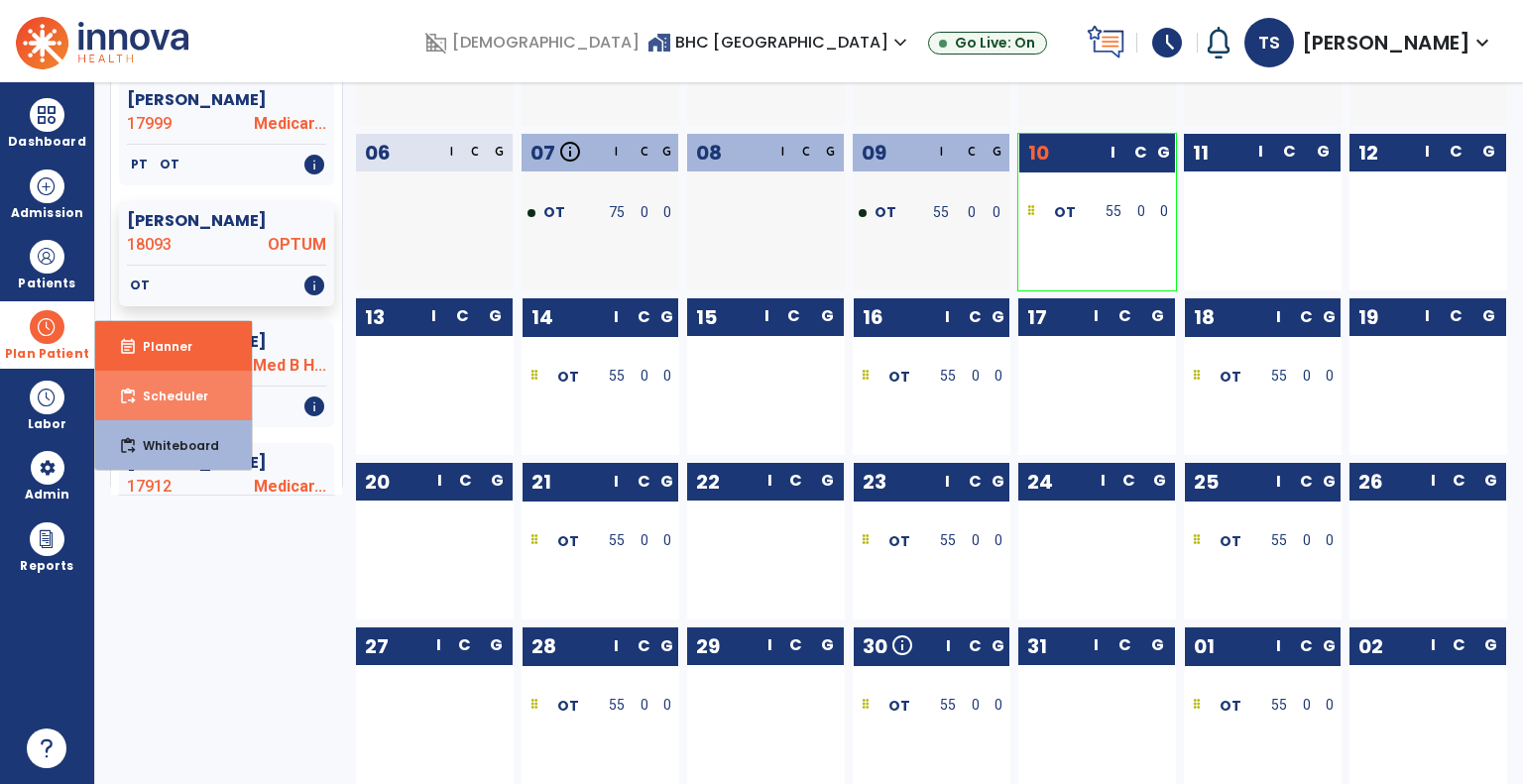 click on "content_paste_go" at bounding box center [128, 396] 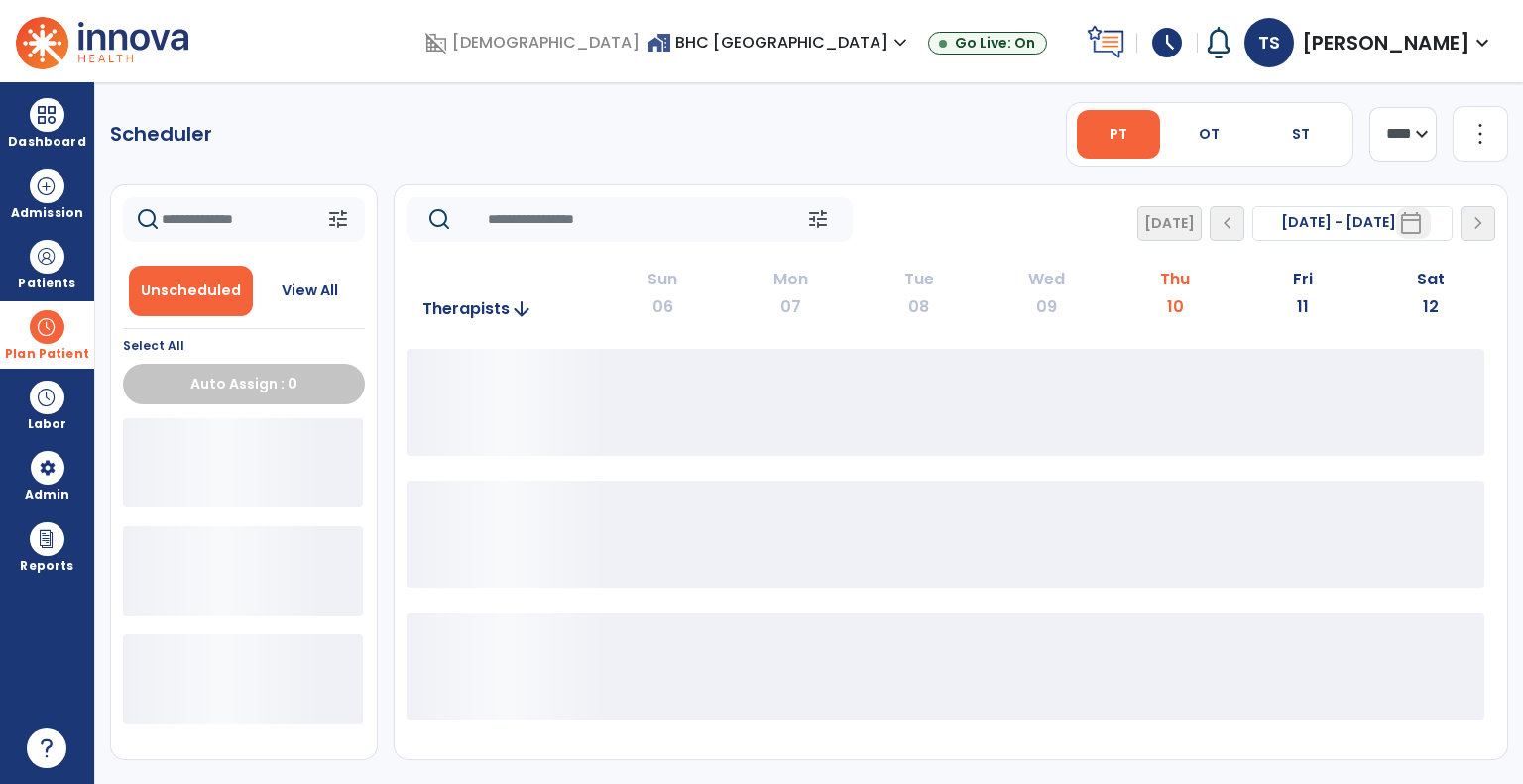 scroll, scrollTop: 0, scrollLeft: 0, axis: both 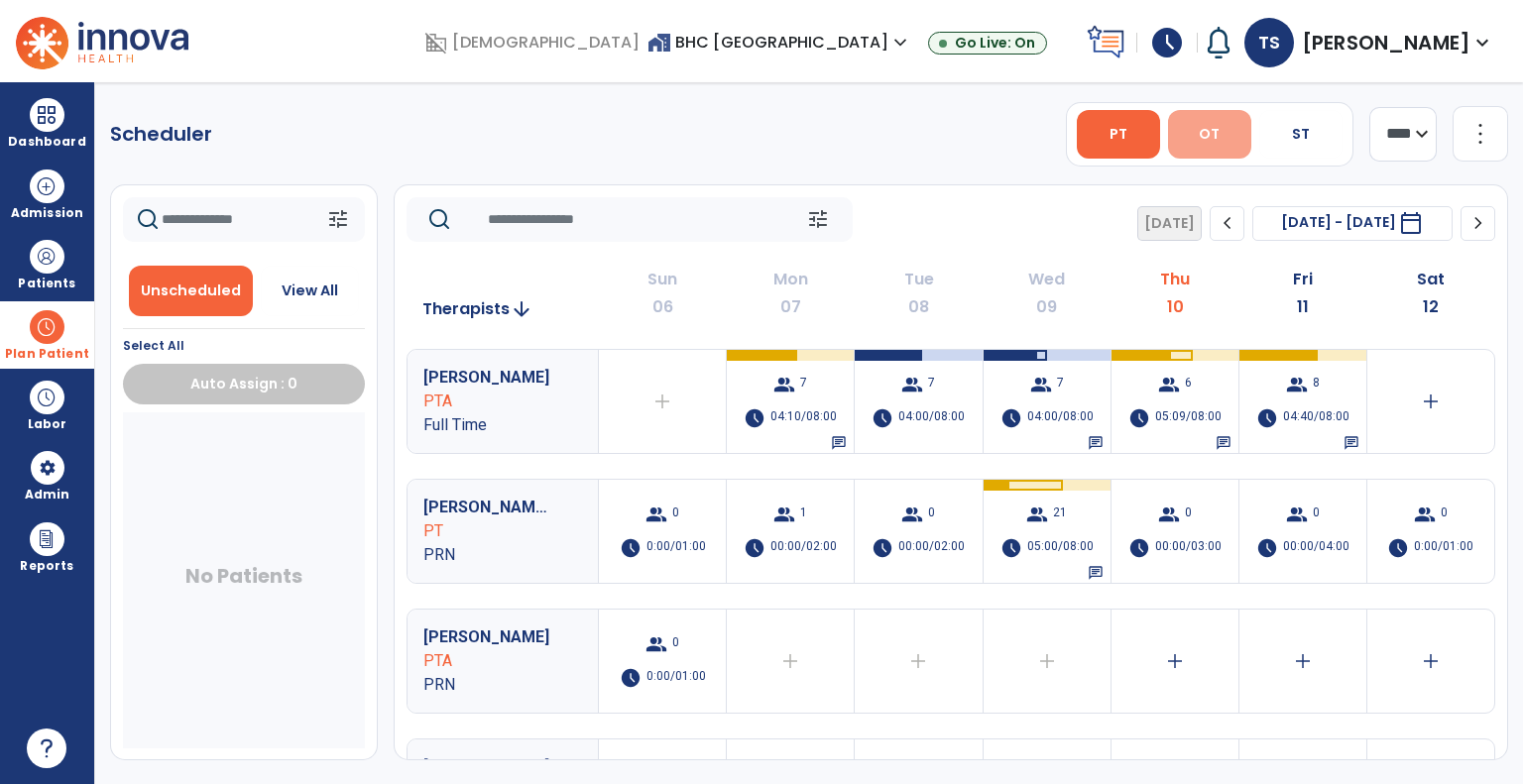click on "OT" at bounding box center [1210, 134] 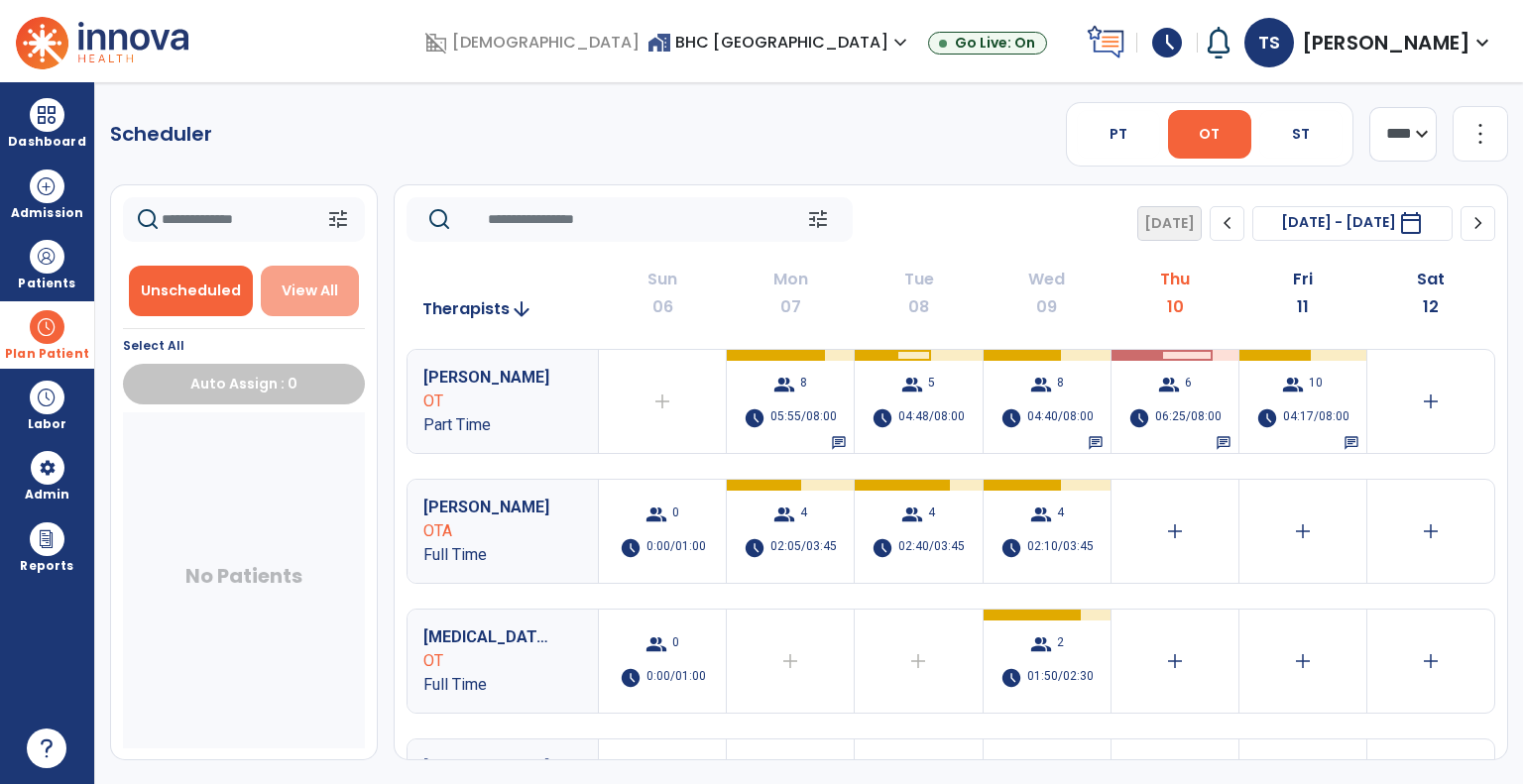 click on "View All" at bounding box center [309, 290] 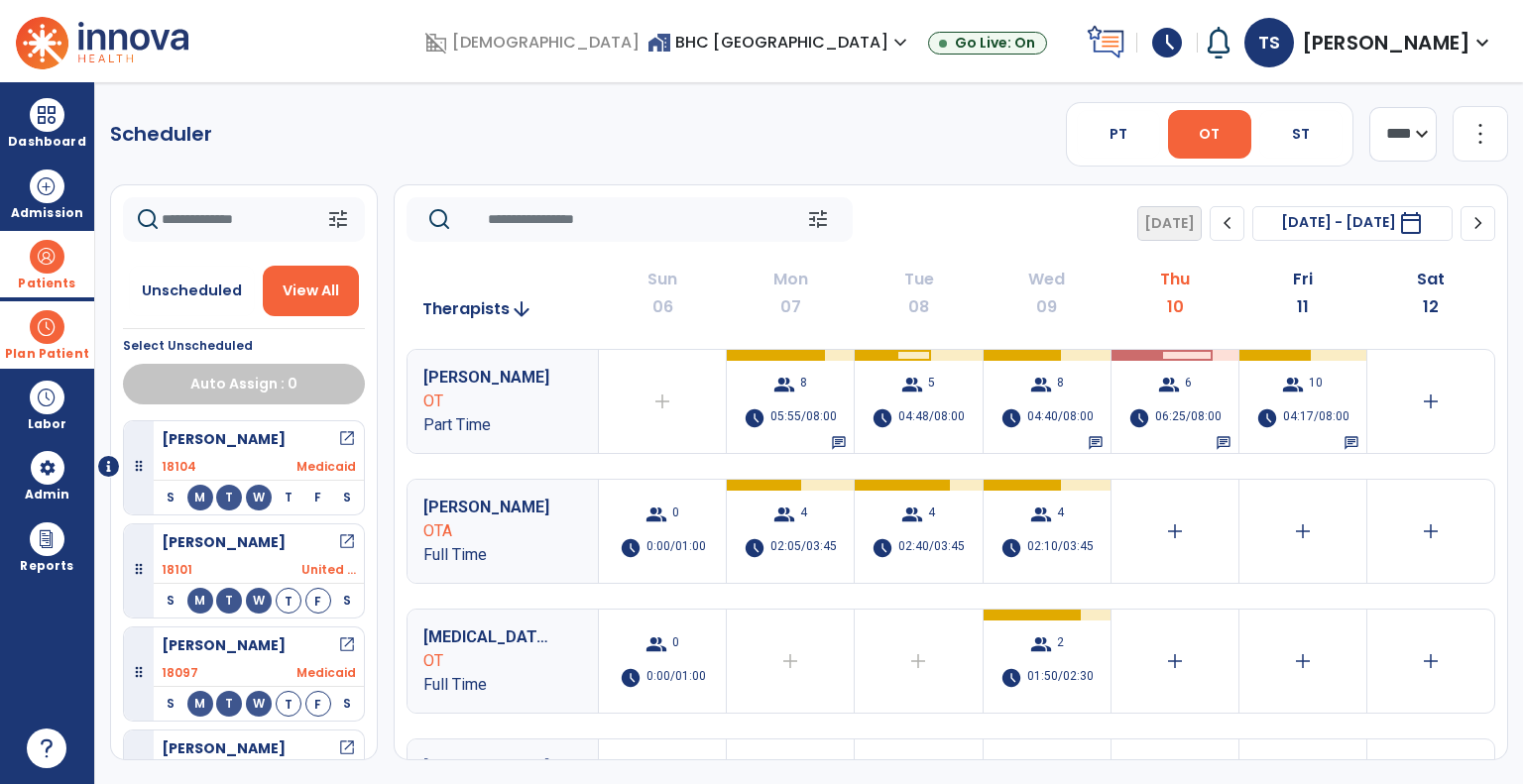click on "Patients" at bounding box center (47, 264) 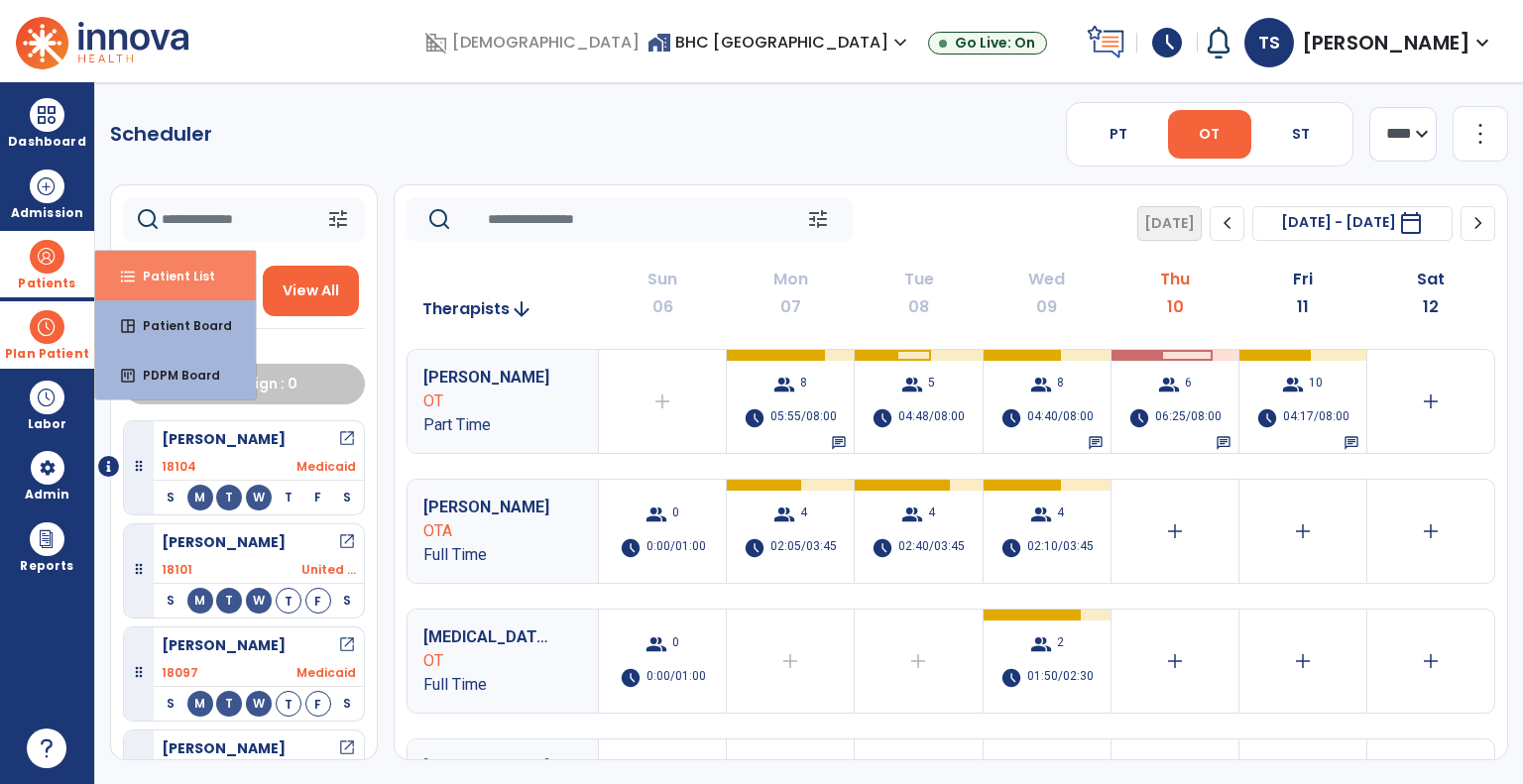 click on "Patient List" at bounding box center (171, 276) 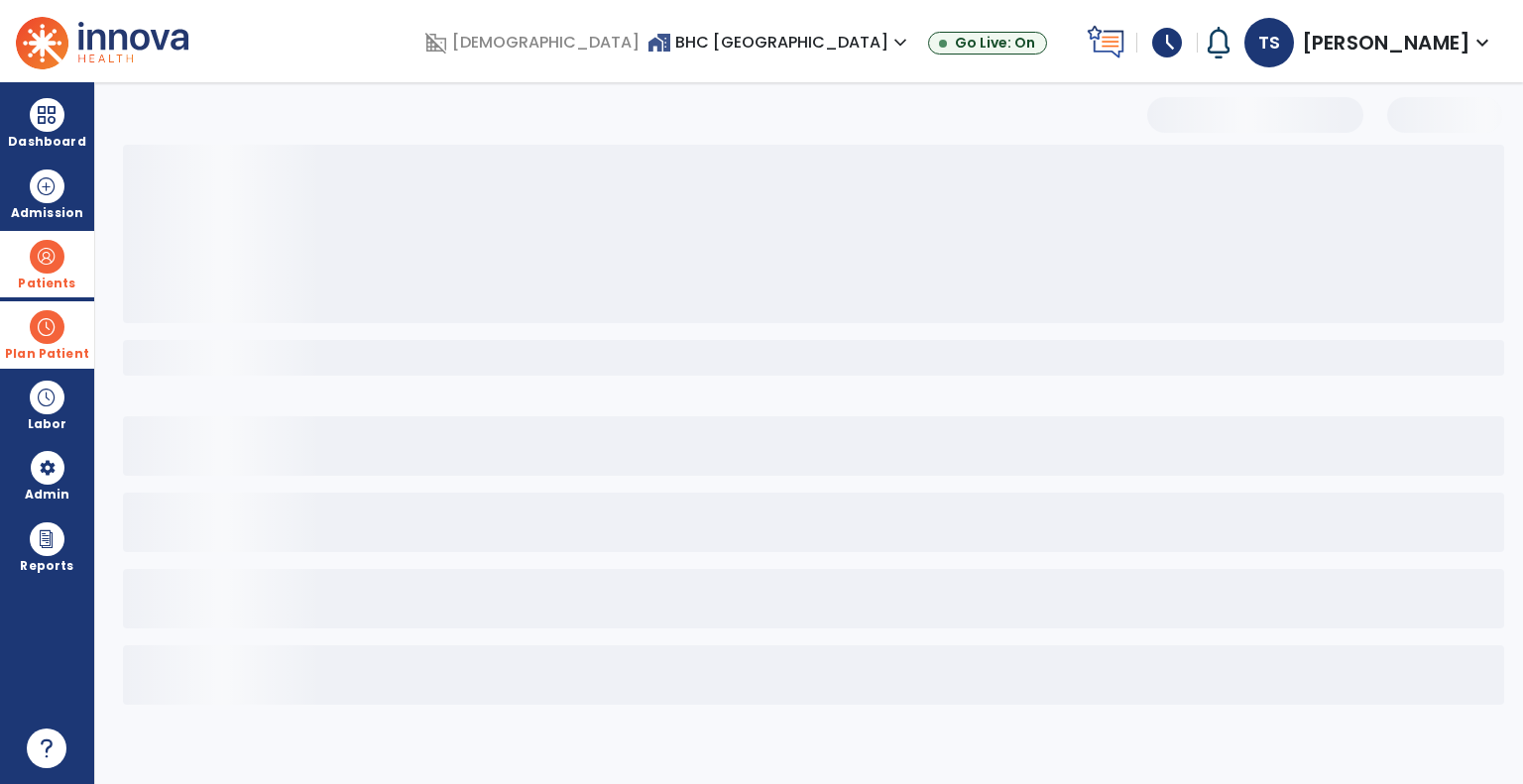 select on "***" 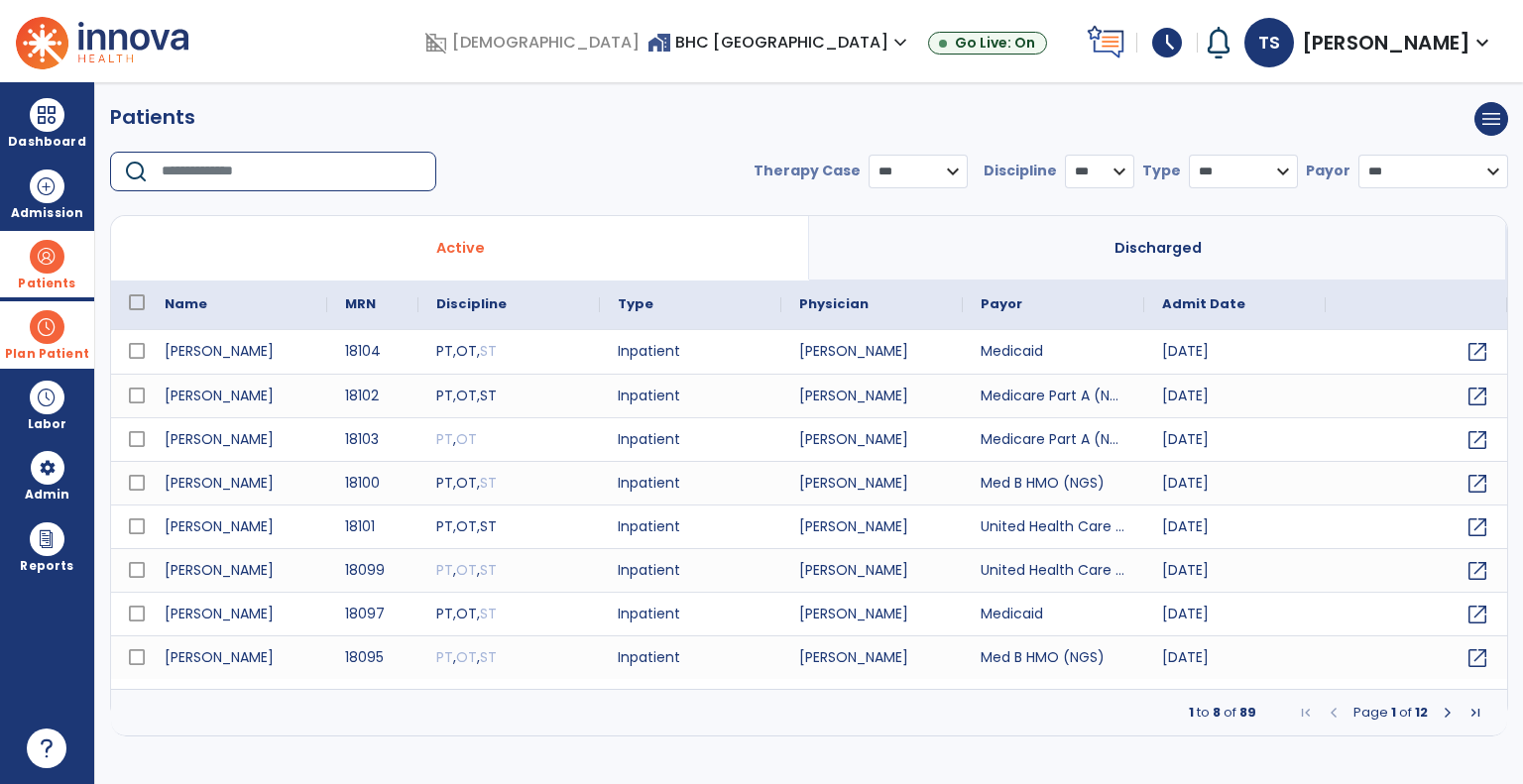 click at bounding box center (292, 171) 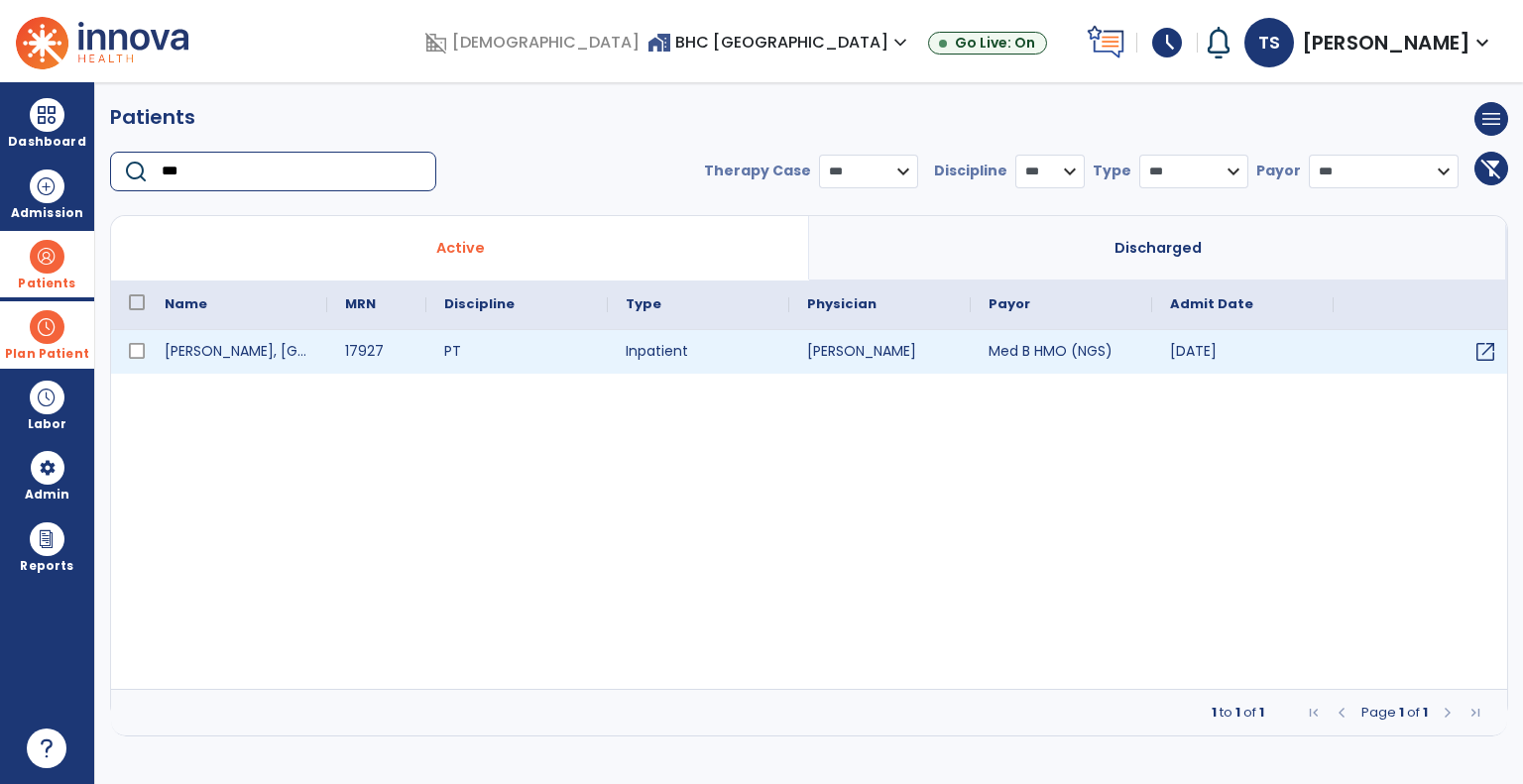 type on "***" 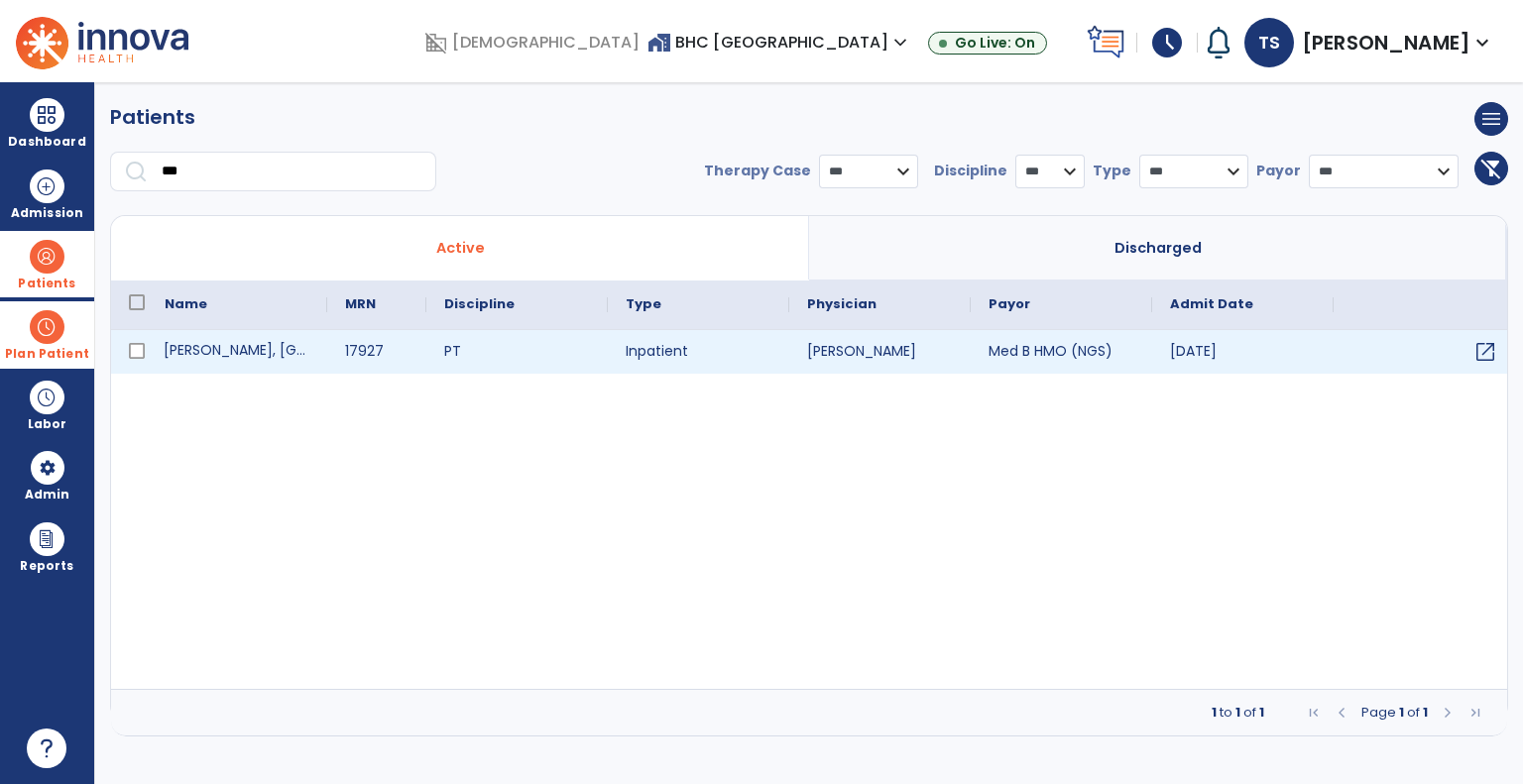 click on "[PERSON_NAME], [GEOGRAPHIC_DATA]" at bounding box center (237, 352) 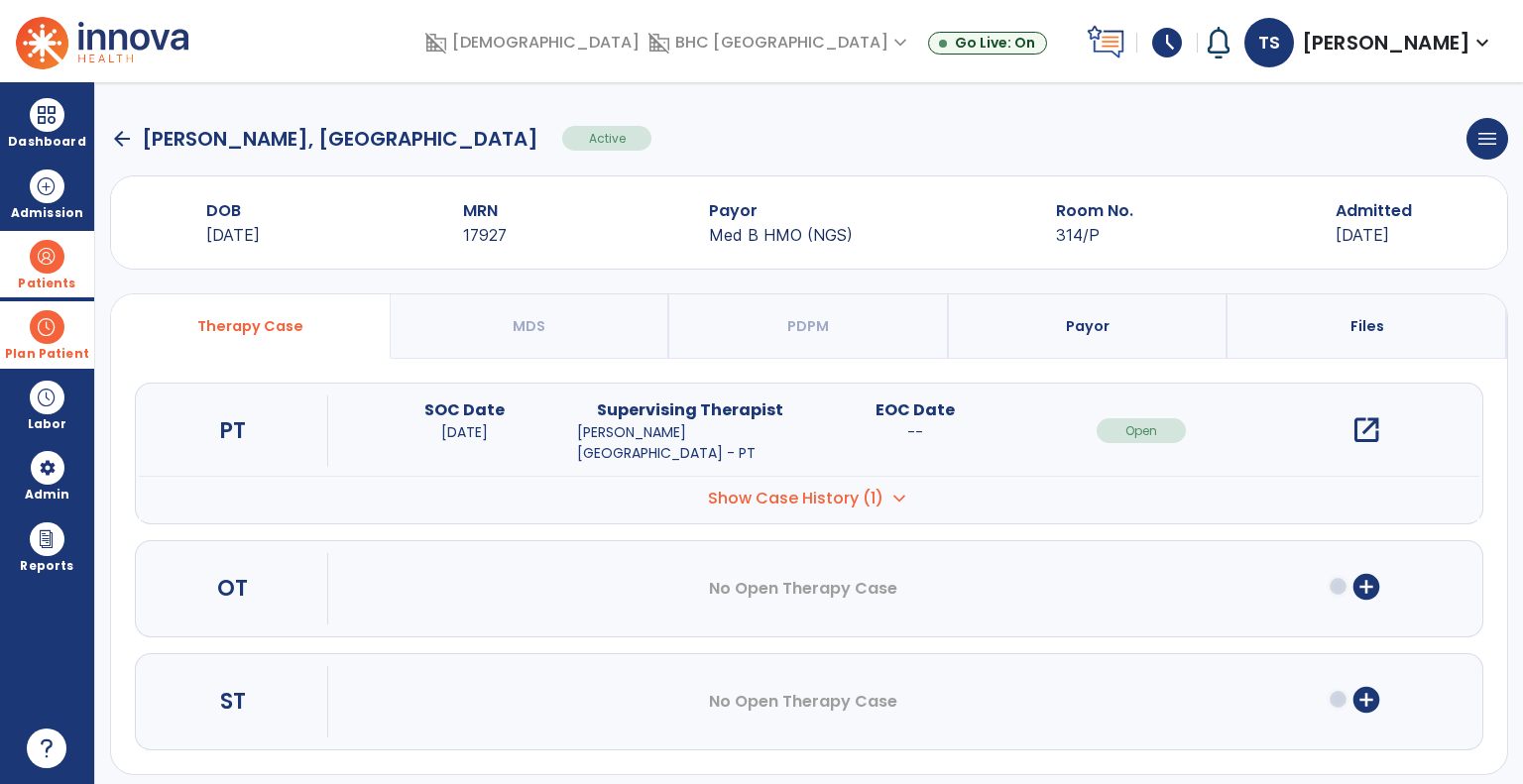 click on "add_circle" at bounding box center (1366, 587) 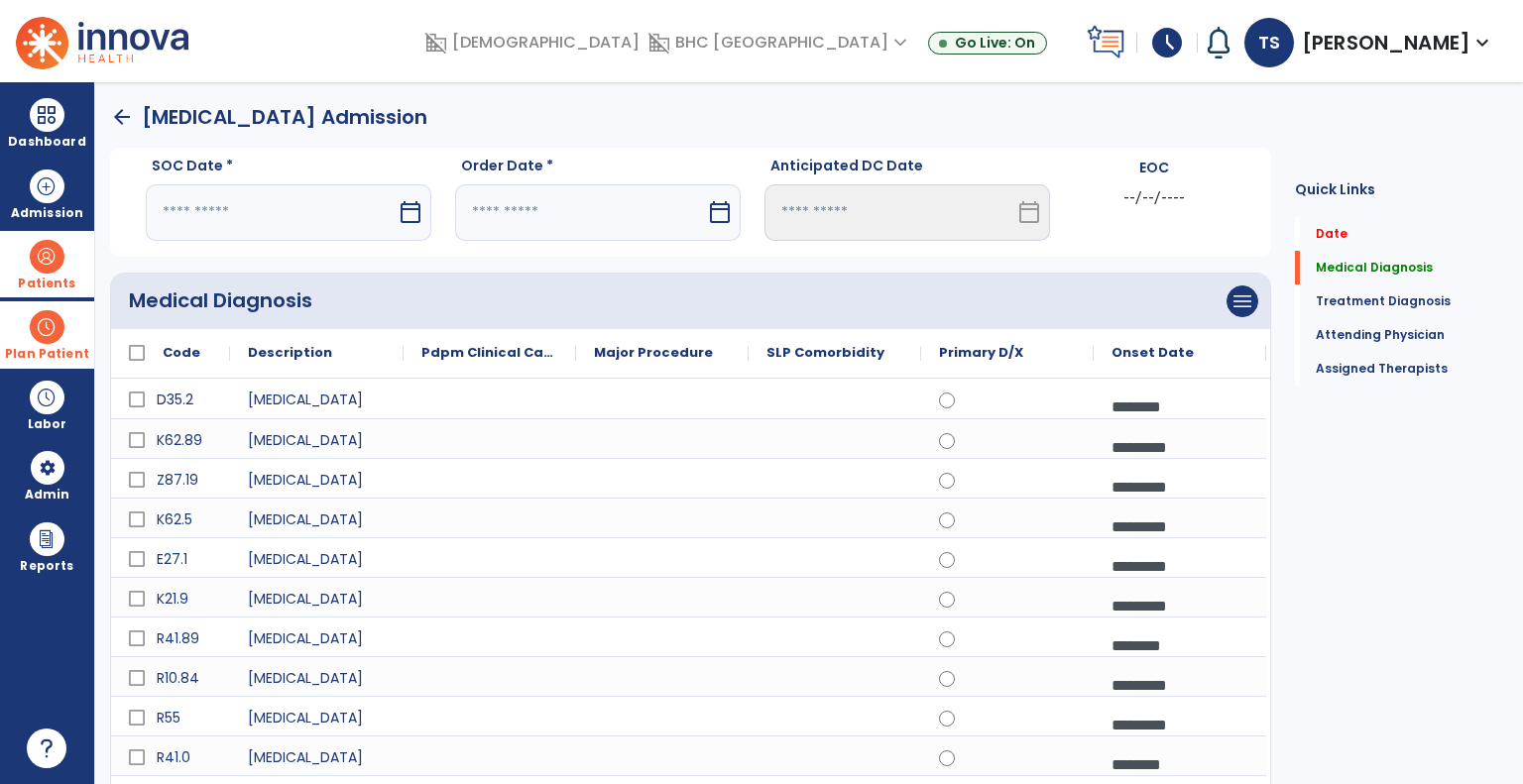 click on "calendar_today" at bounding box center (410, 212) 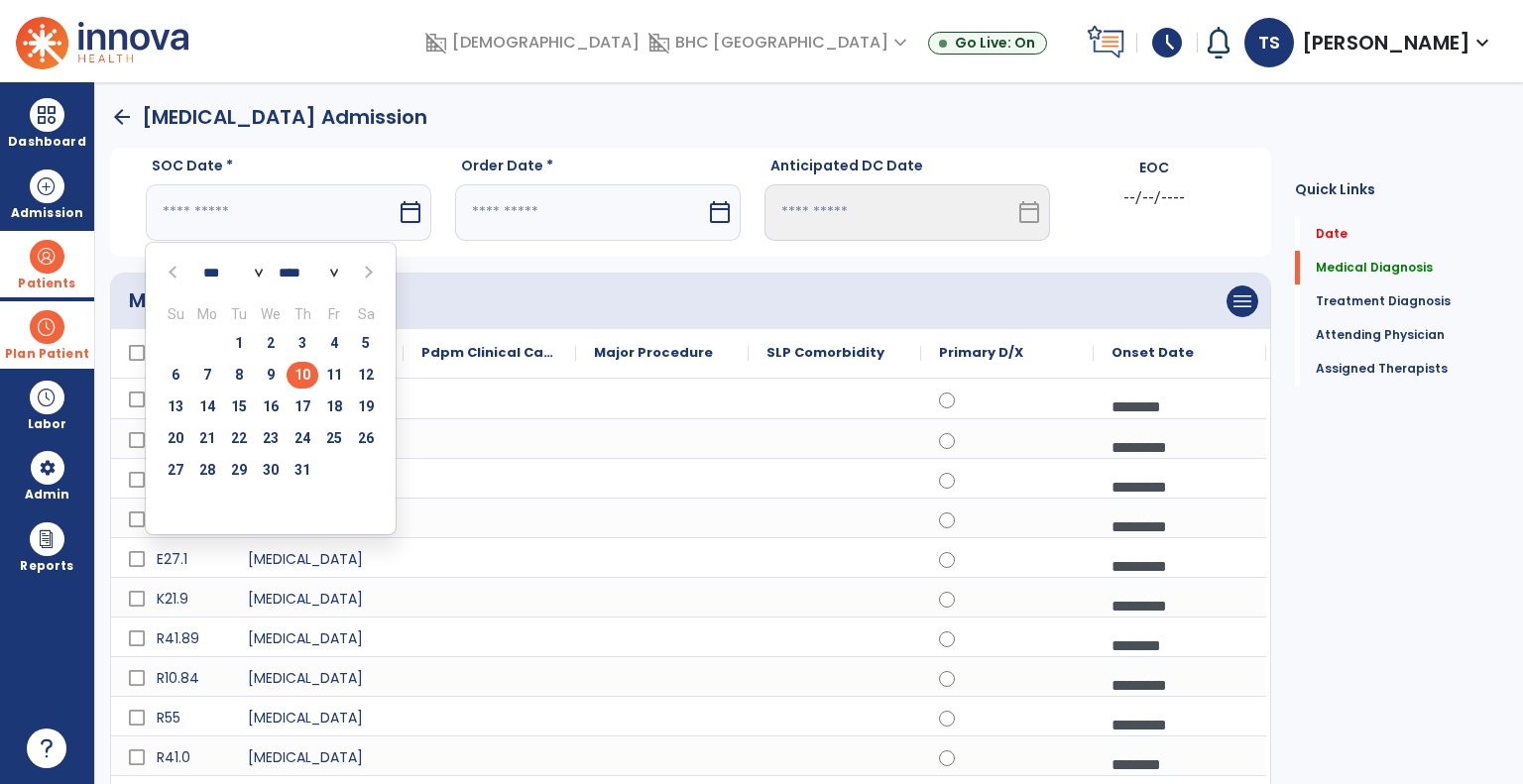 click on "10" at bounding box center (302, 375) 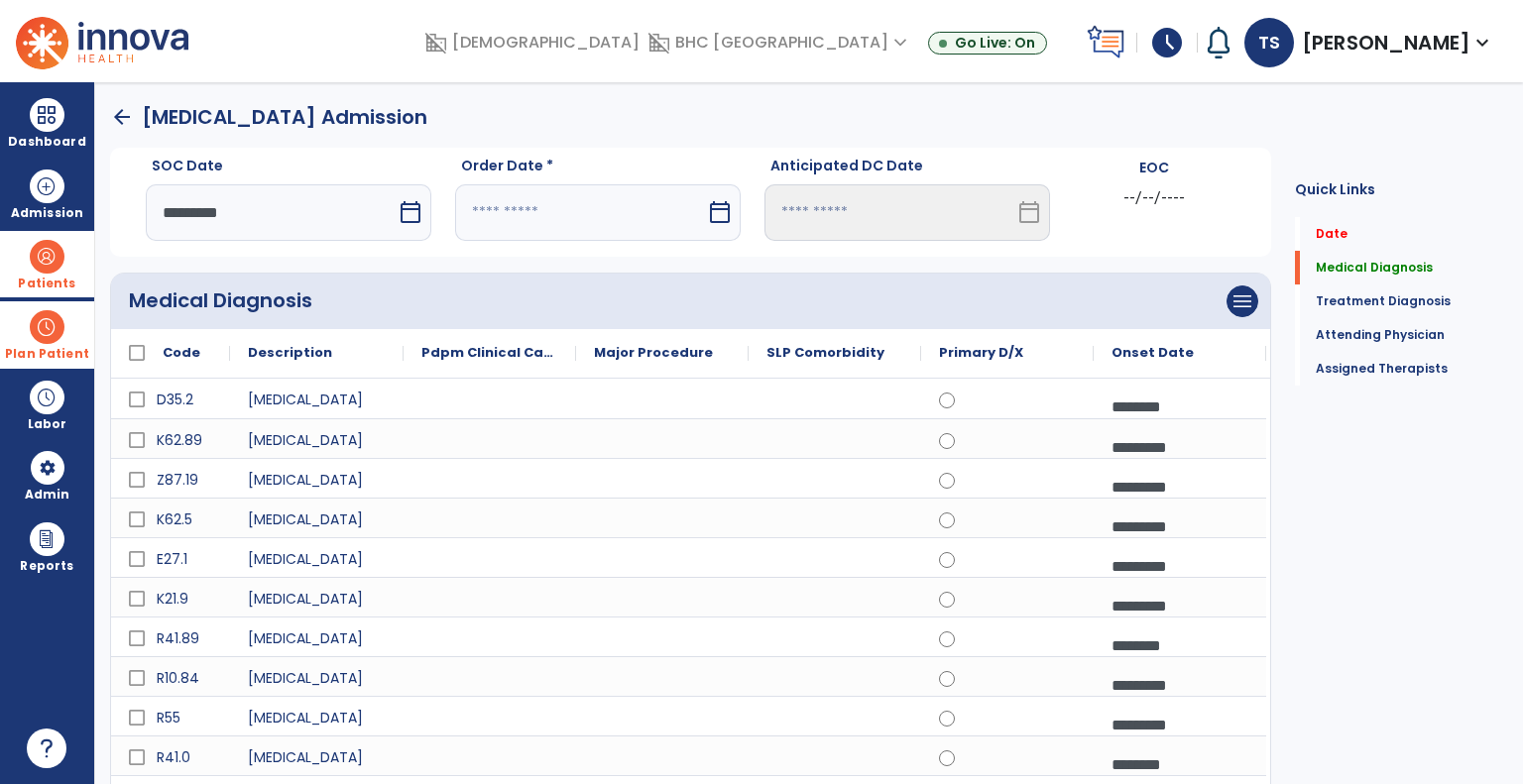 click on "calendar_today" at bounding box center (722, 212) 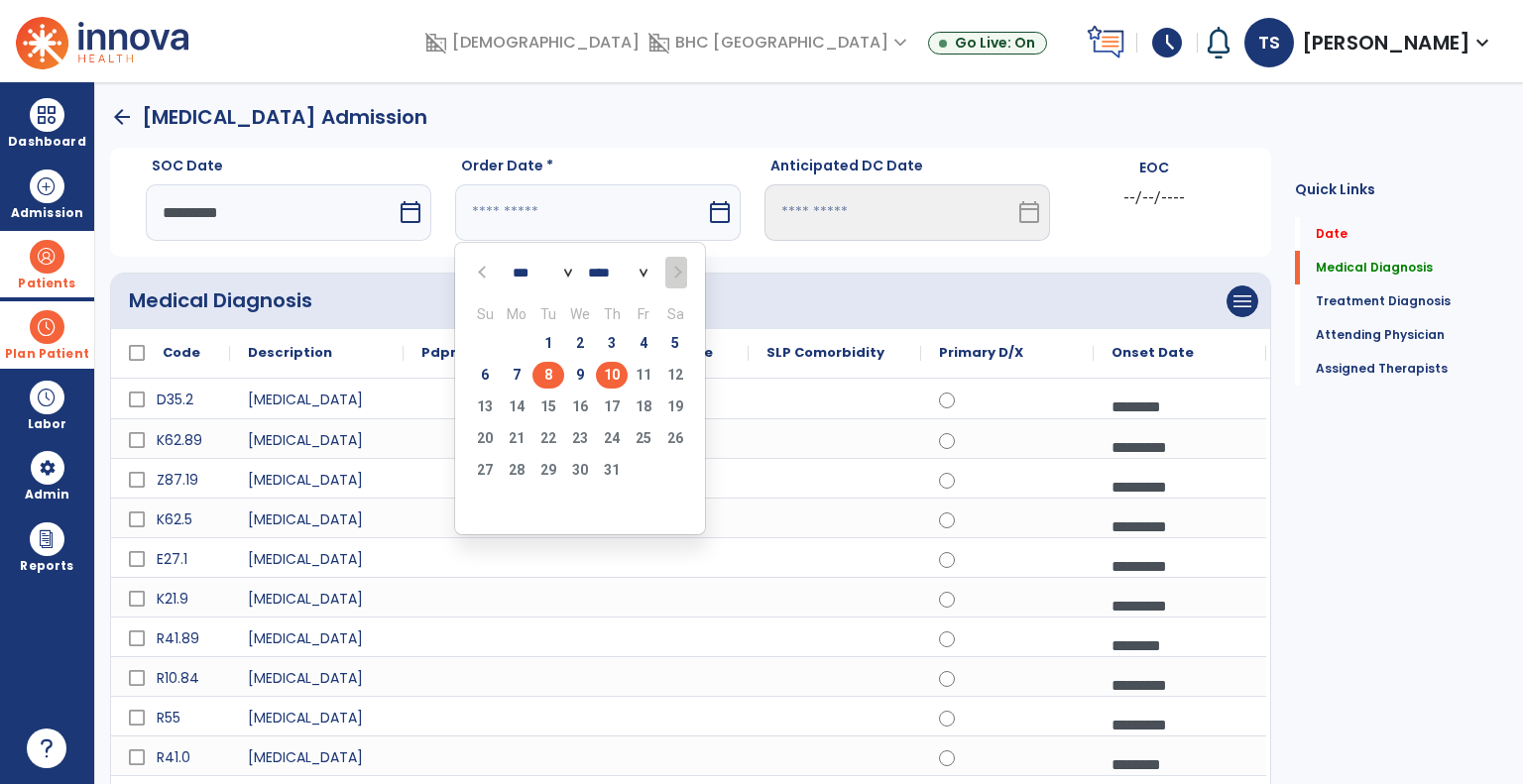 click on "8" at bounding box center (548, 375) 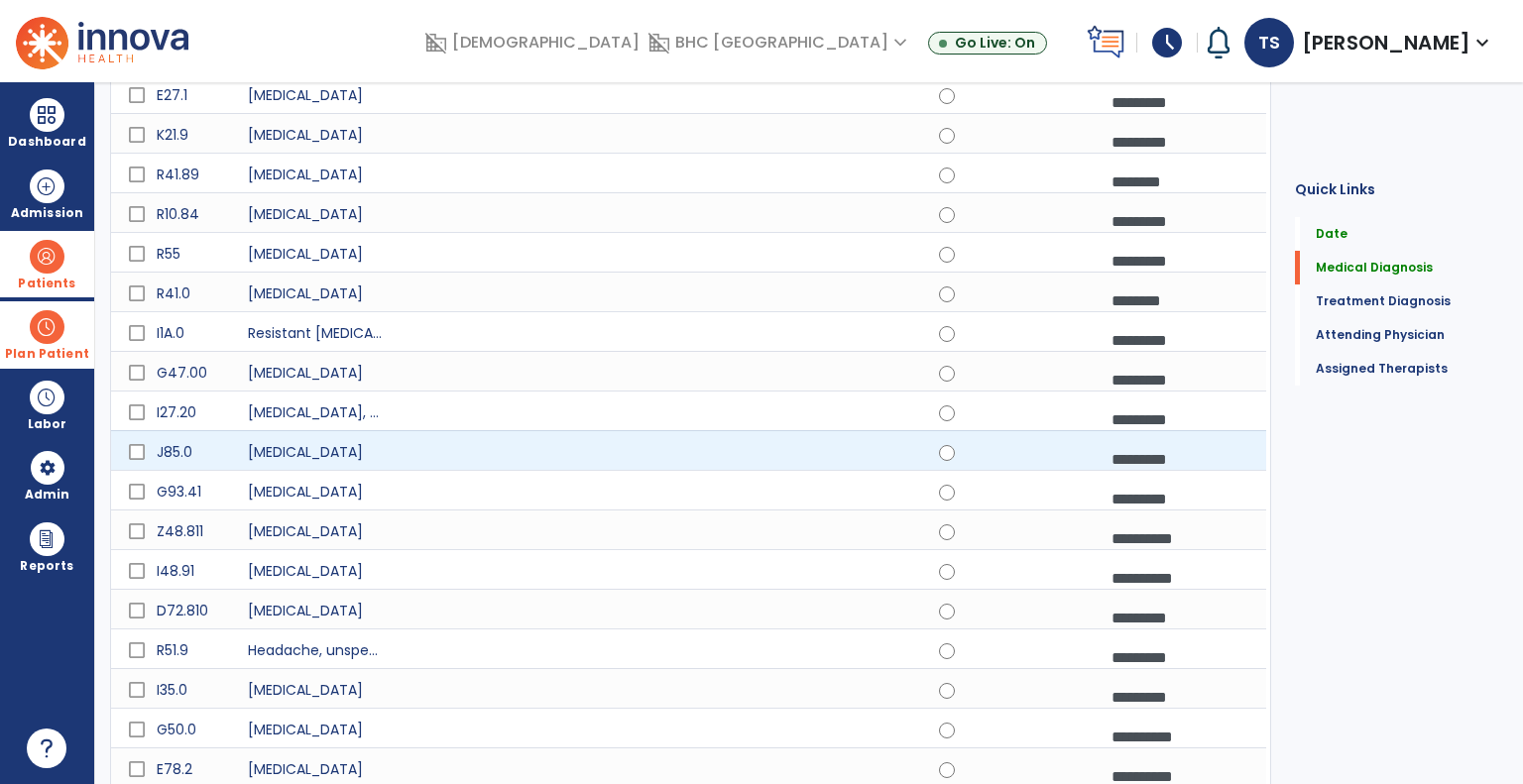 scroll, scrollTop: 464, scrollLeft: 0, axis: vertical 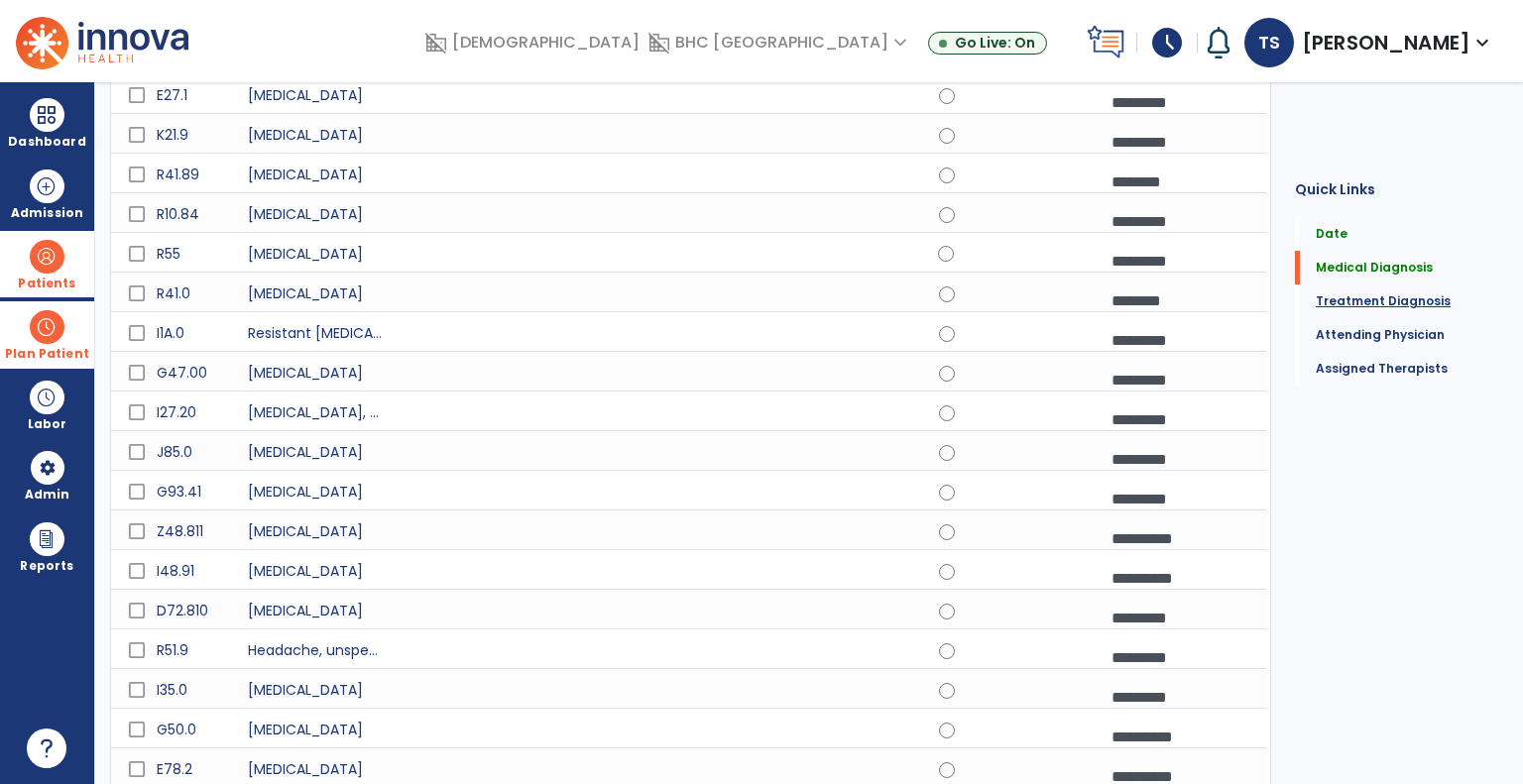 click on "Treatment Diagnosis" 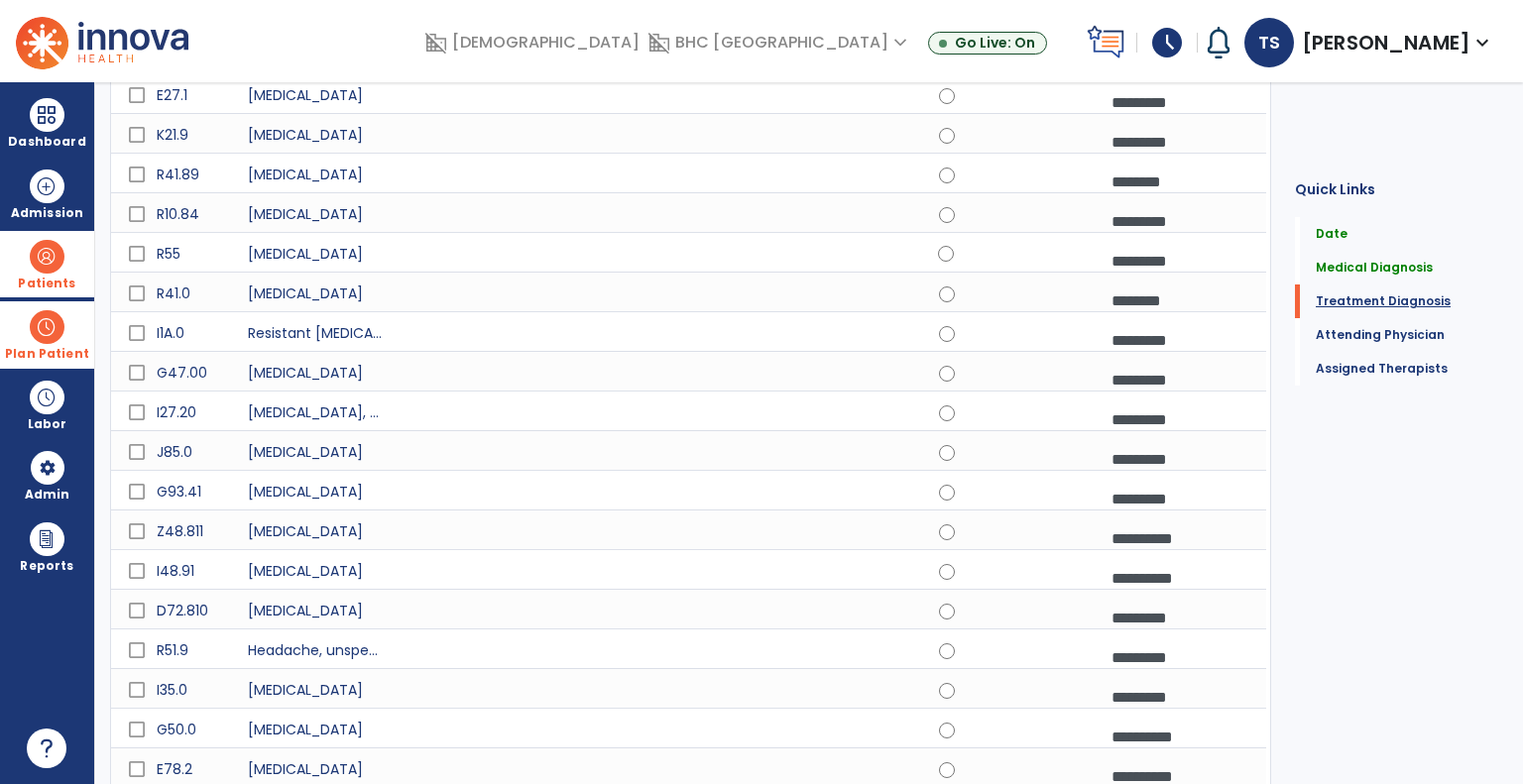 scroll, scrollTop: 40, scrollLeft: 0, axis: vertical 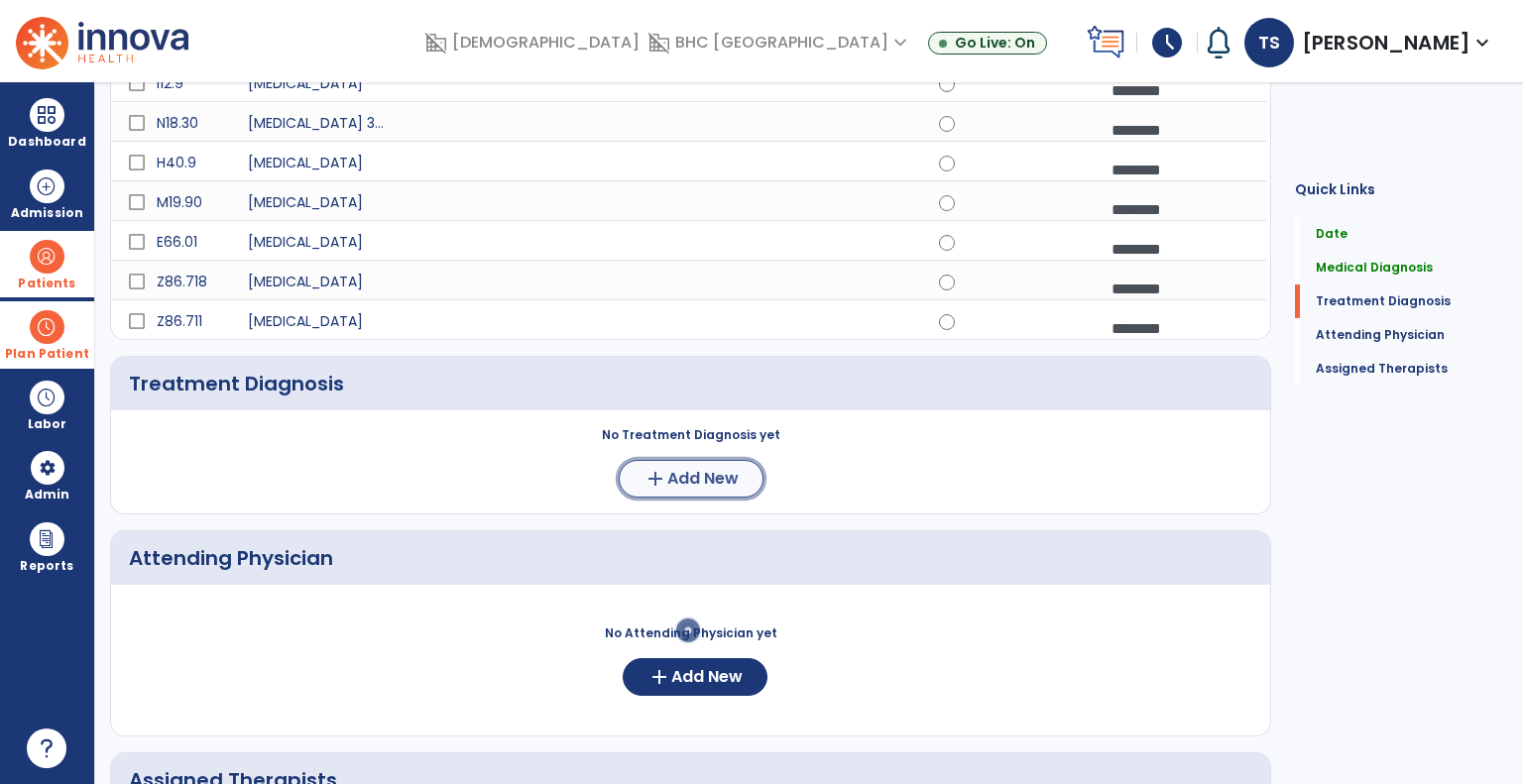 click on "add" 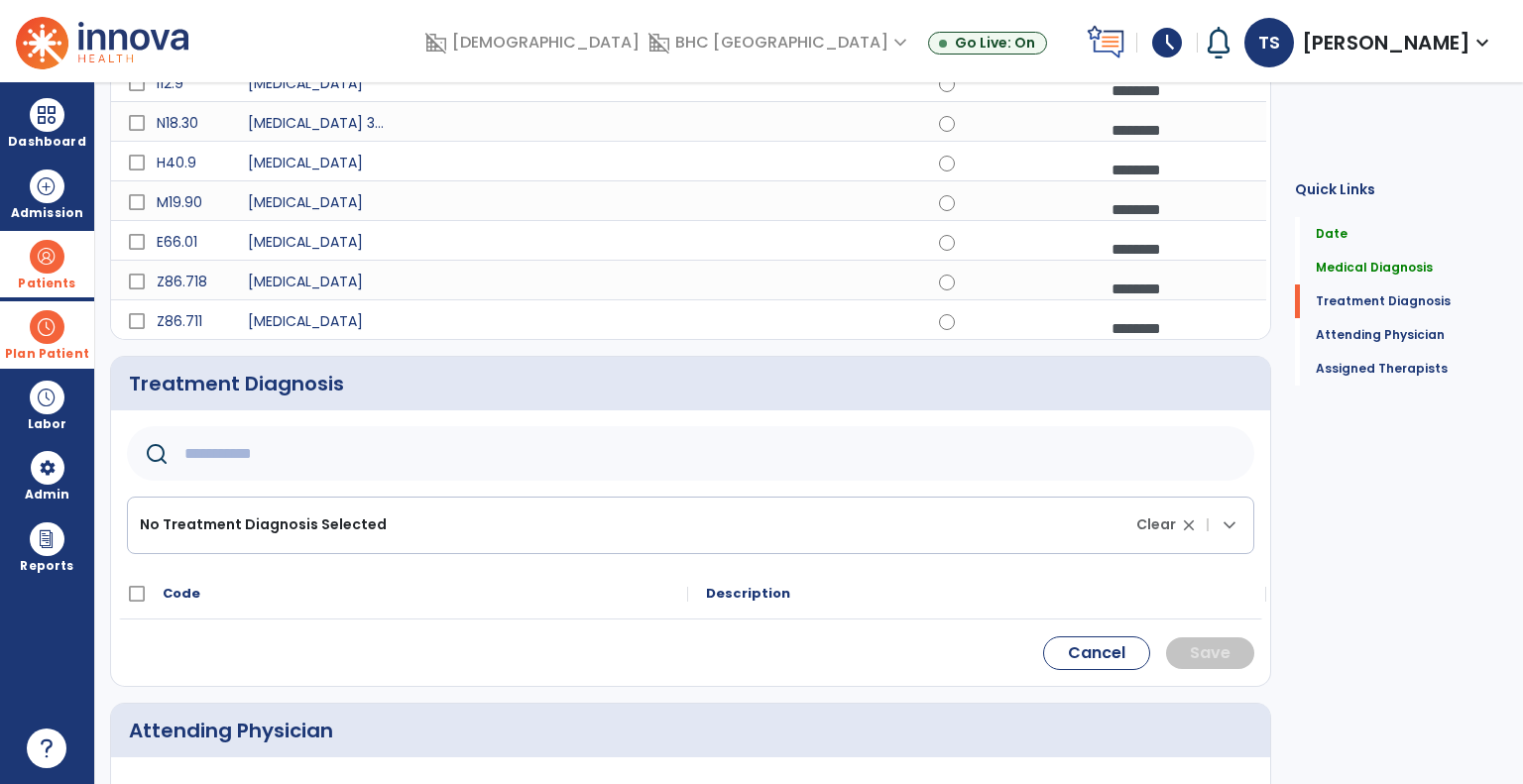 click 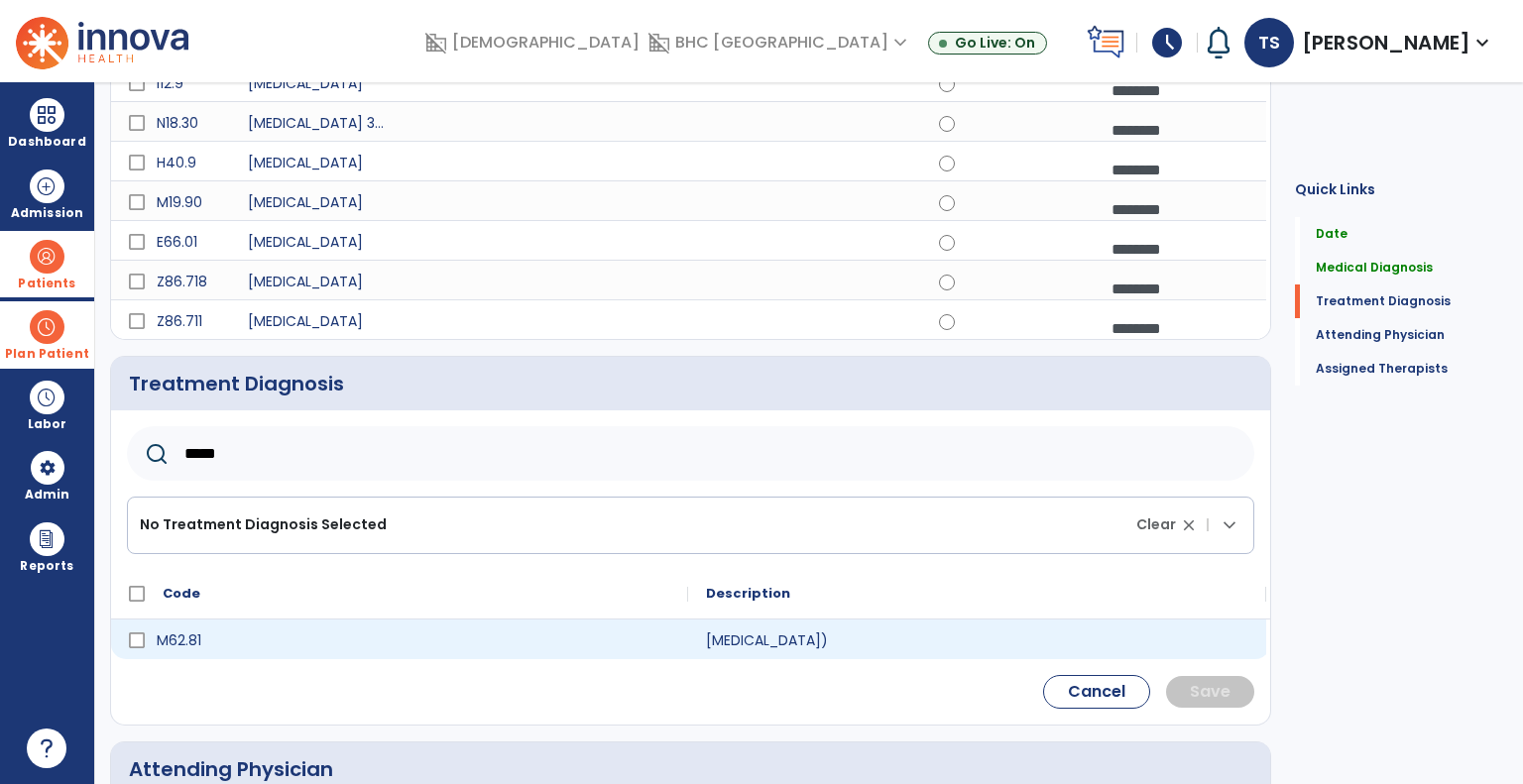type on "*****" 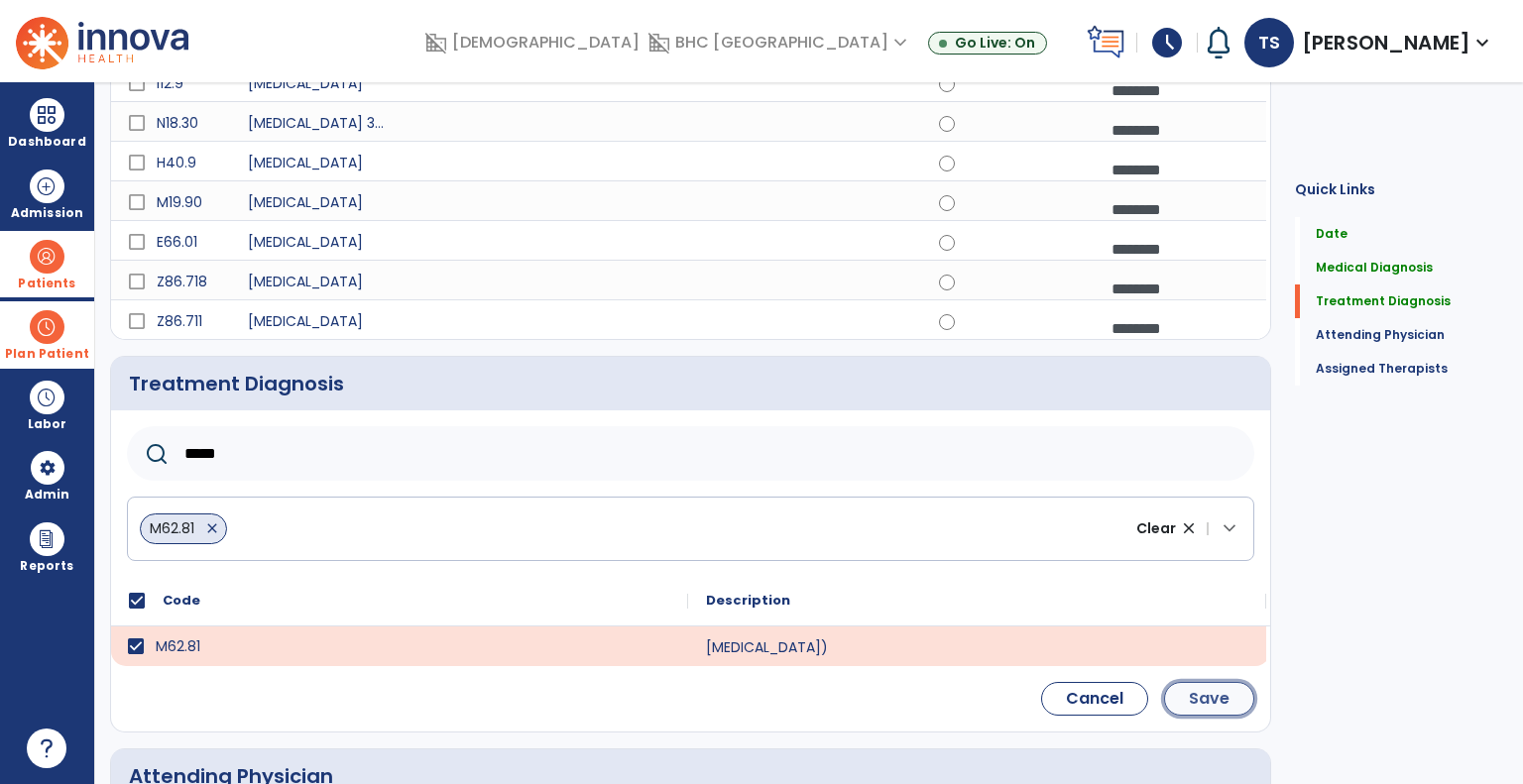 click on "Save" 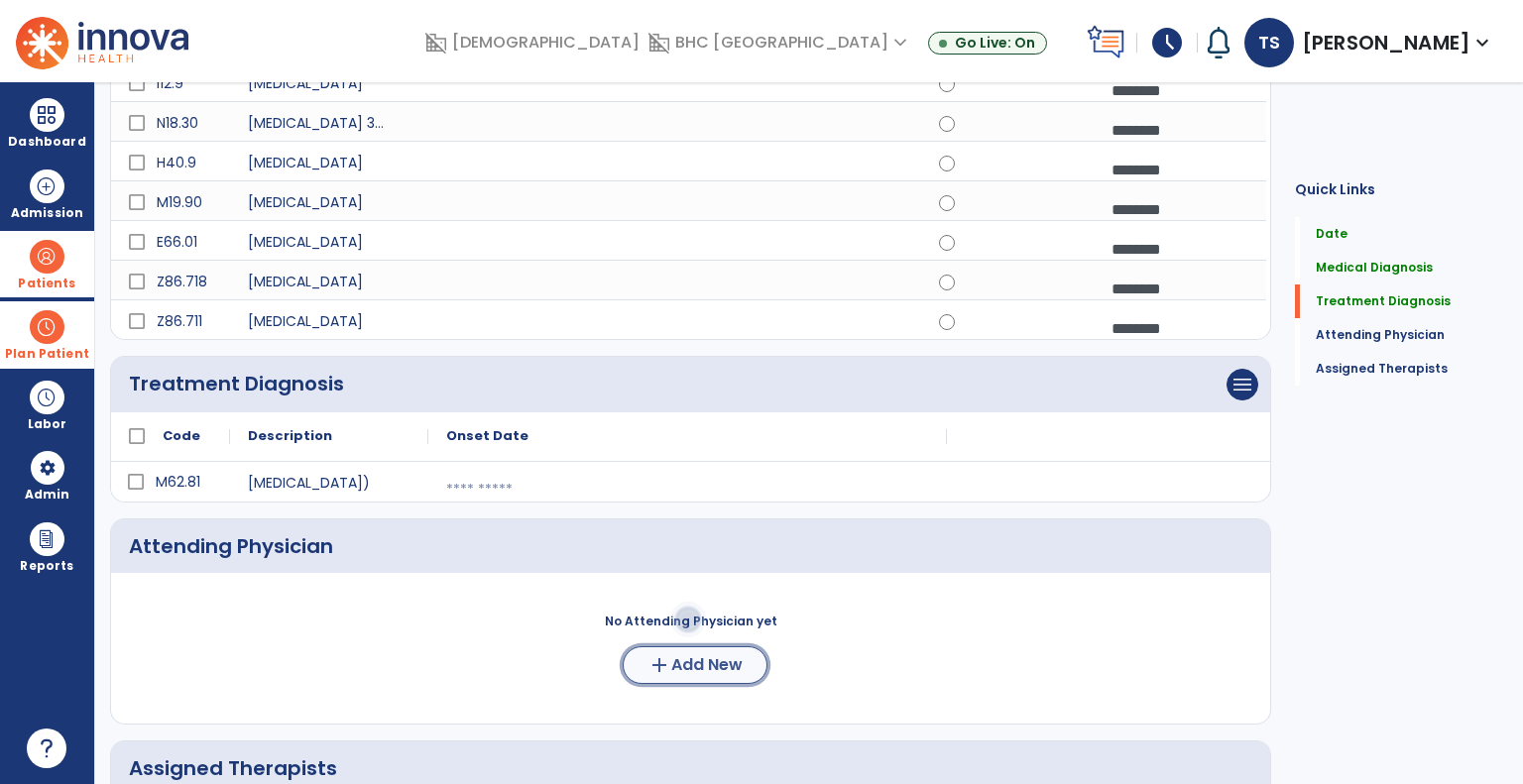 click on "Add New" 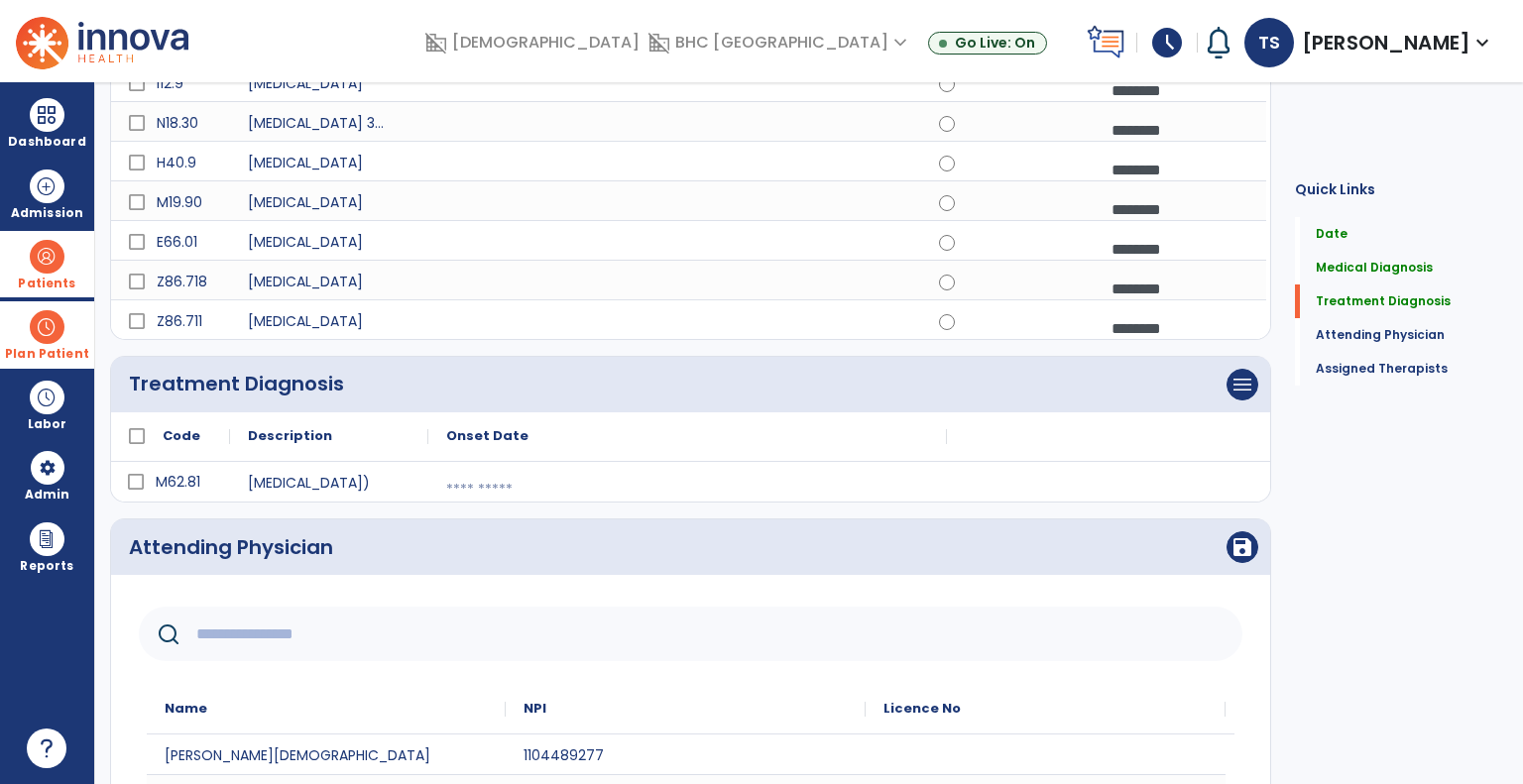 click 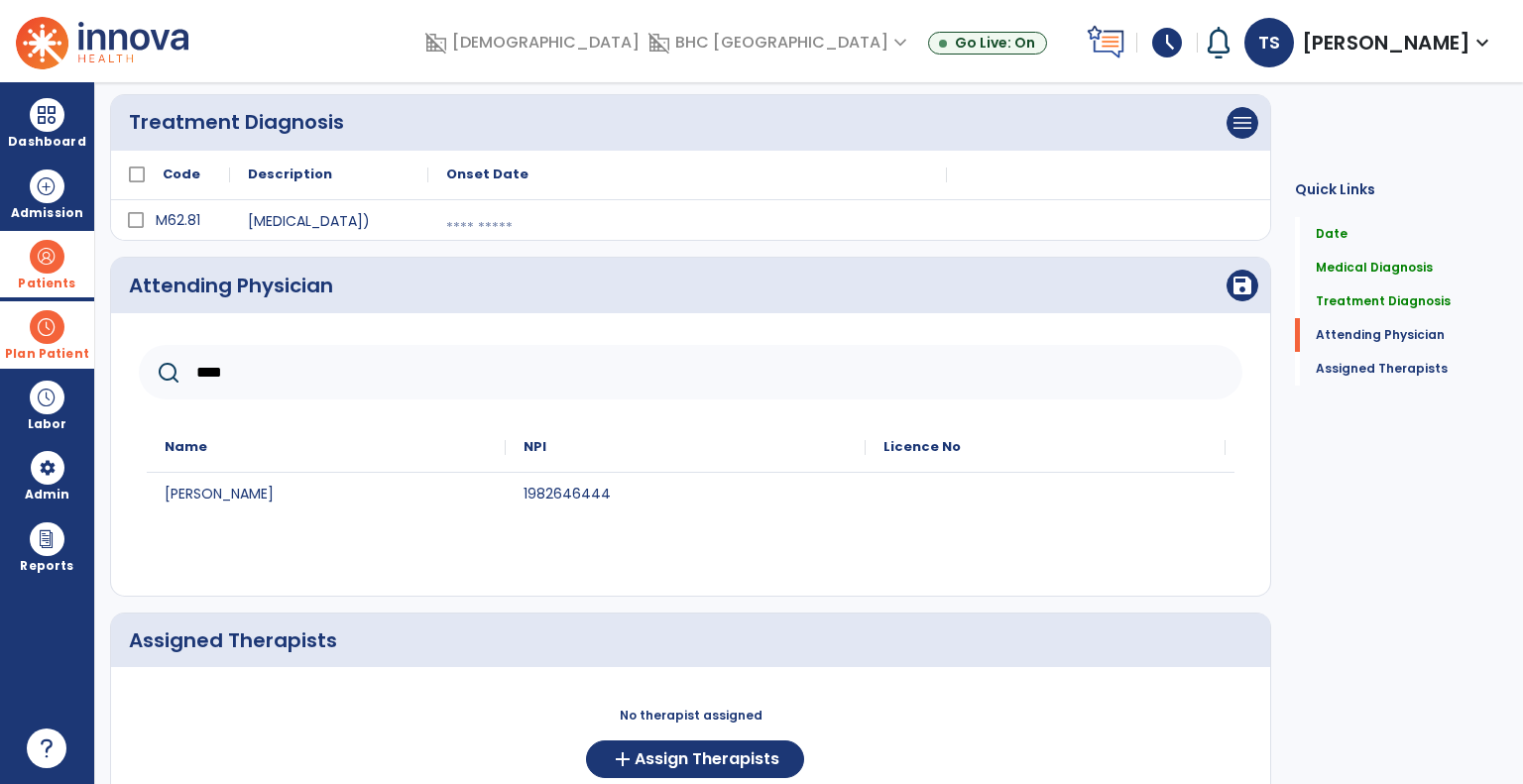 scroll, scrollTop: 1848, scrollLeft: 0, axis: vertical 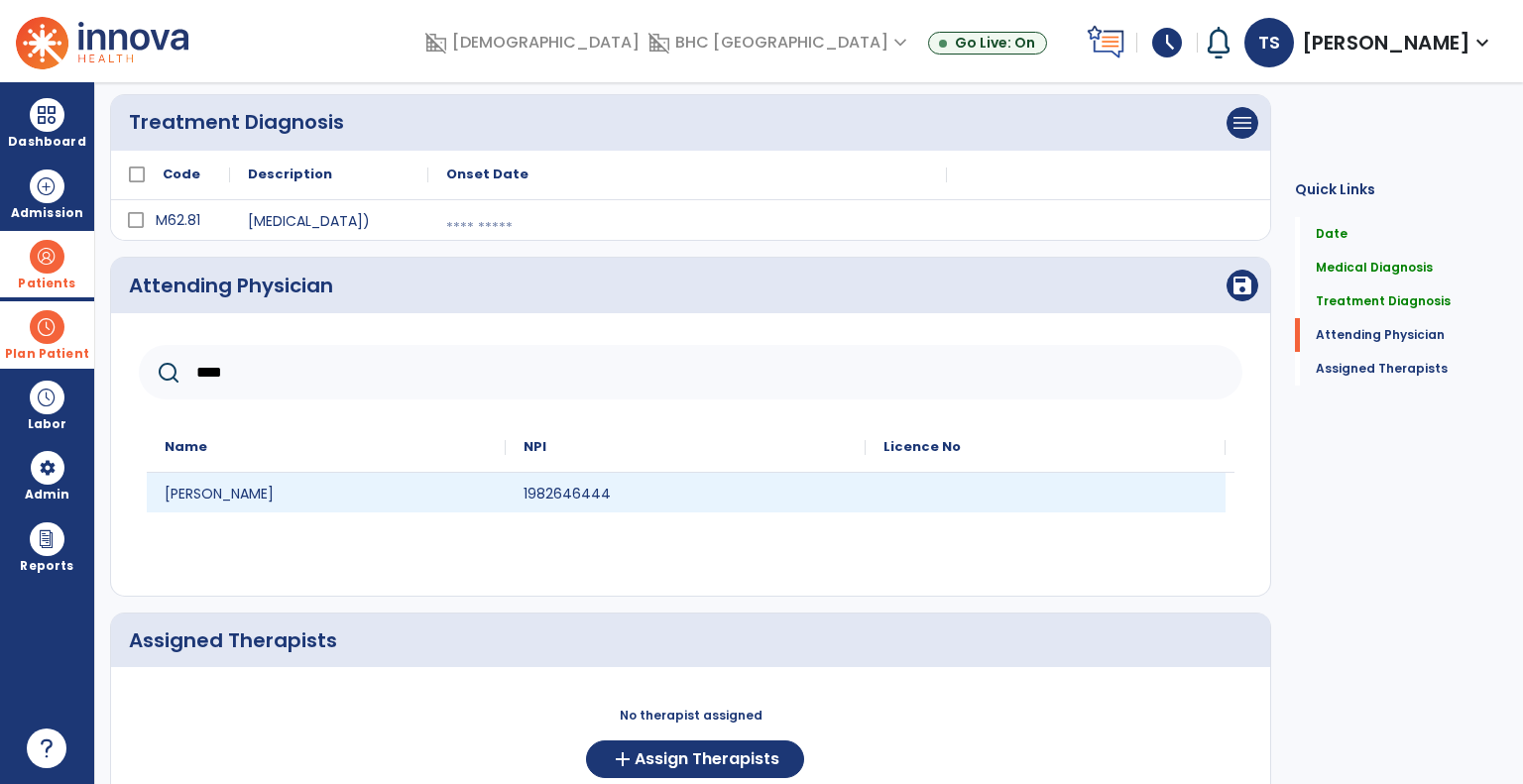 type on "****" 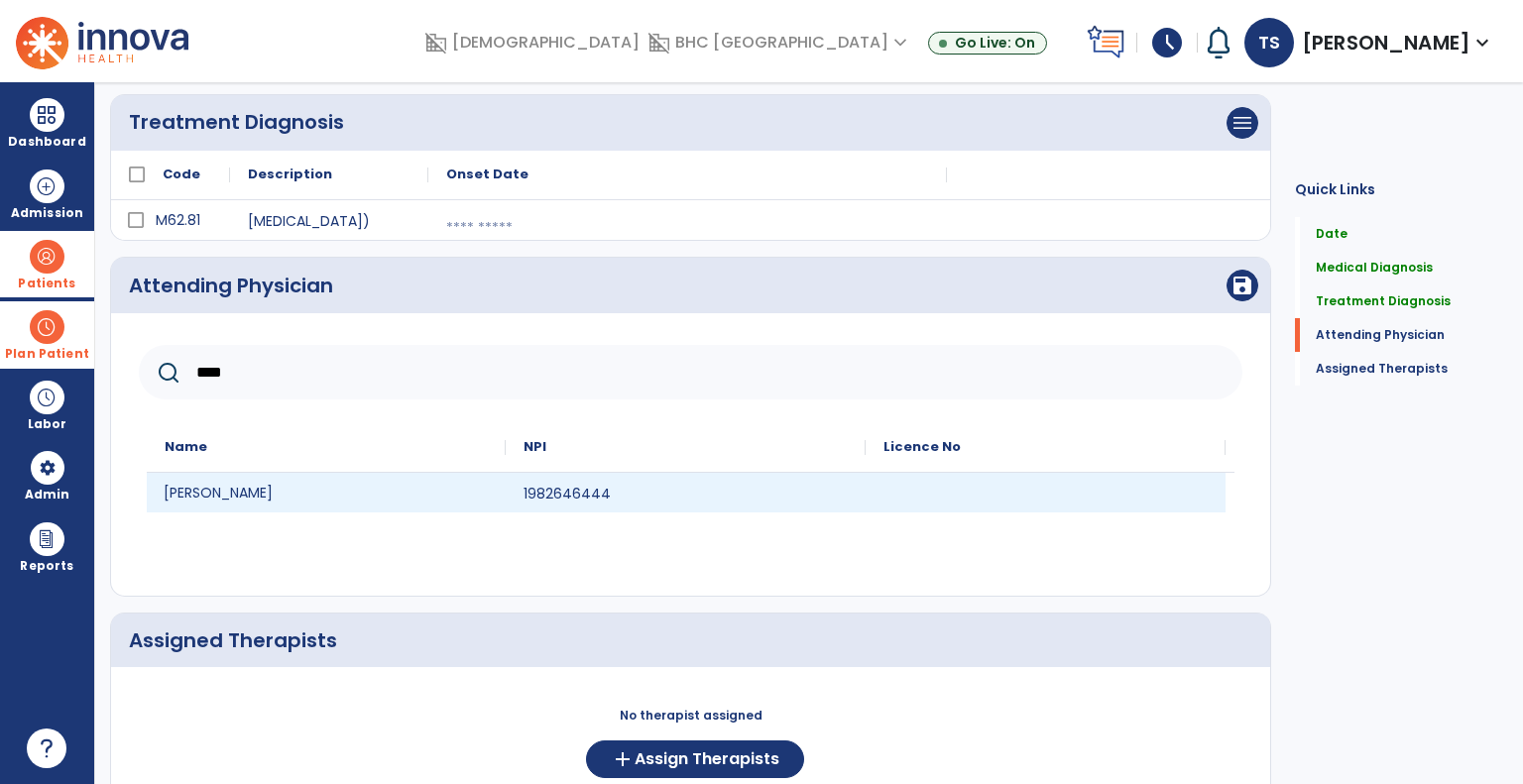 click on "[PERSON_NAME]" 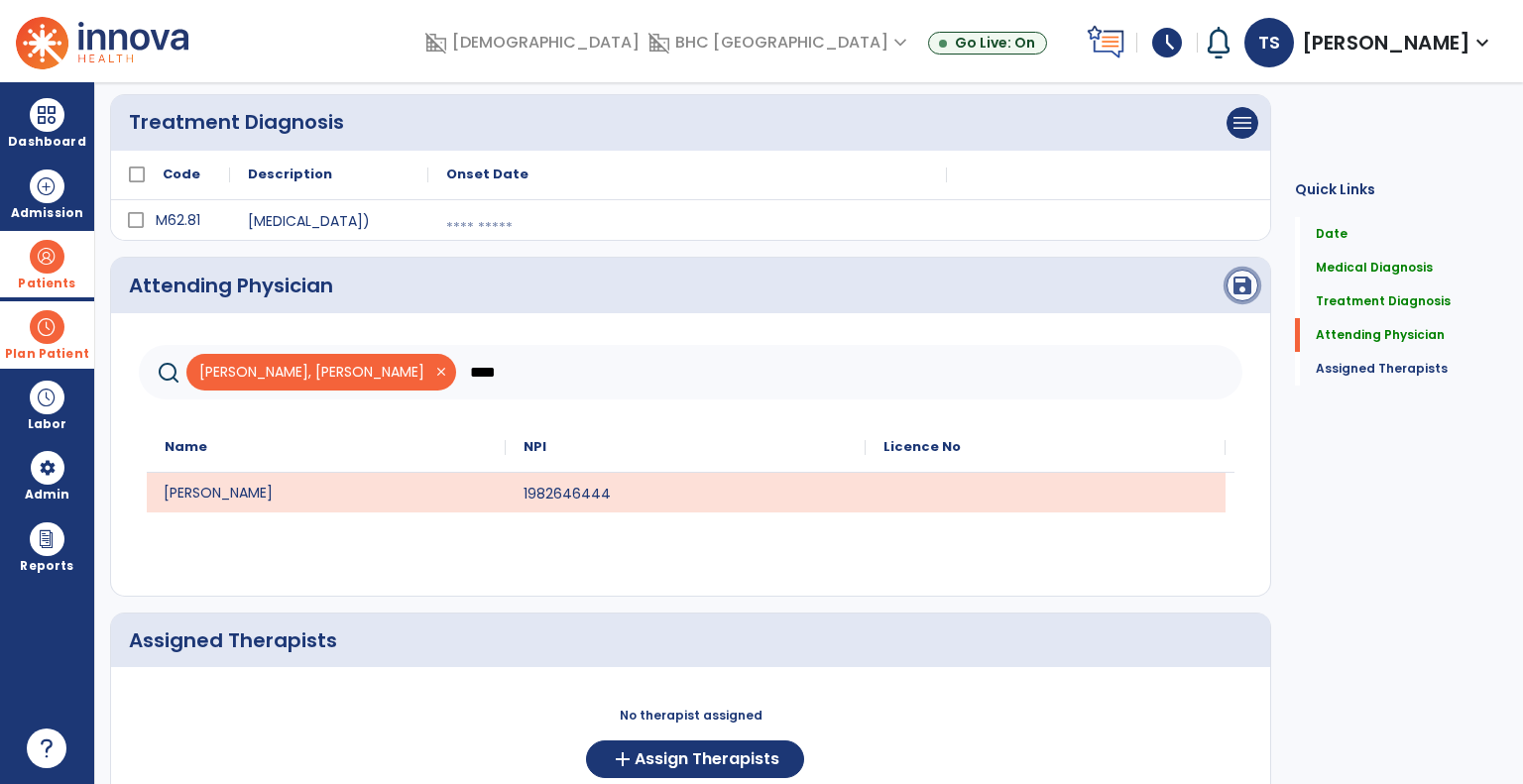 click on "save" 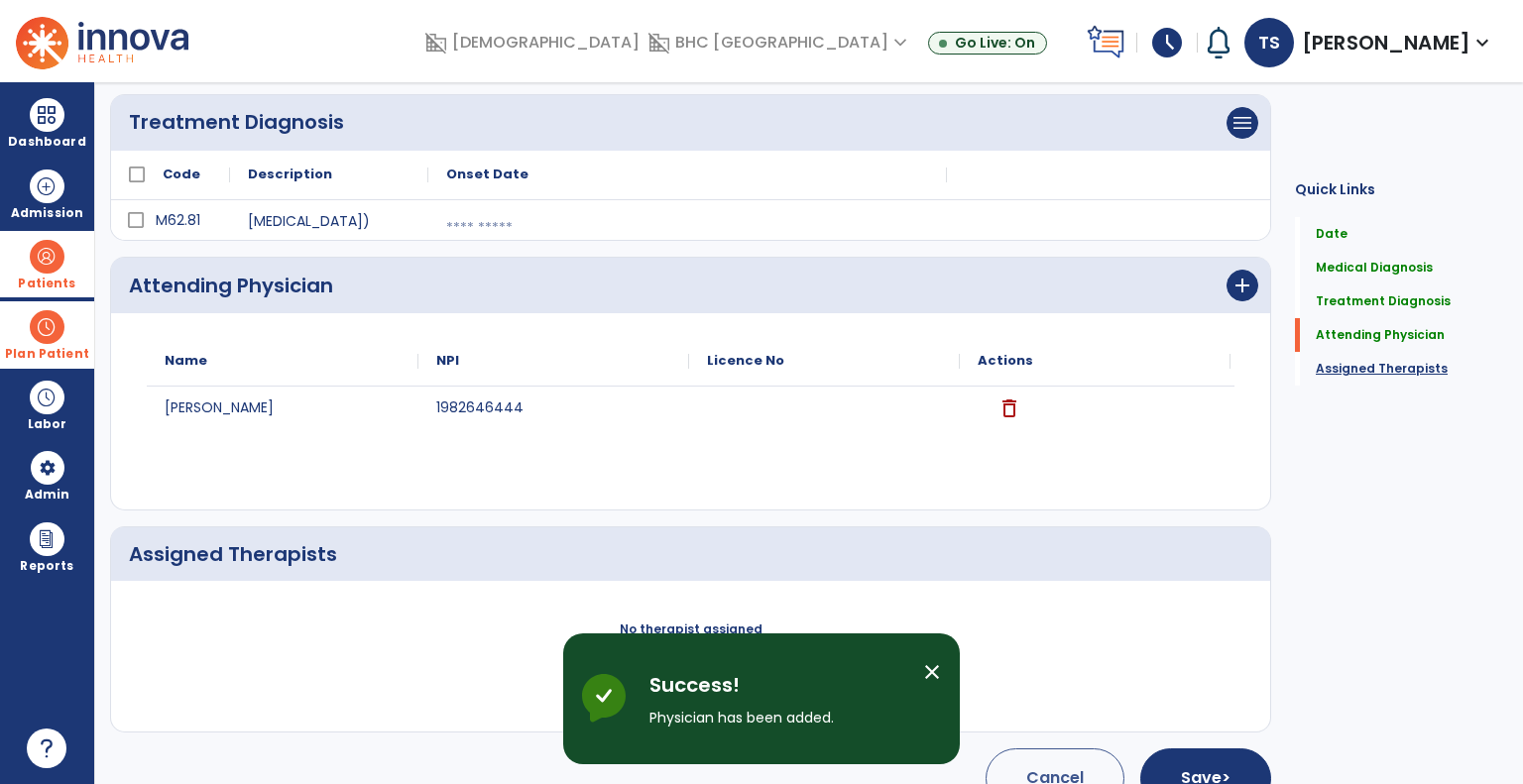 click on "Assigned Therapists" 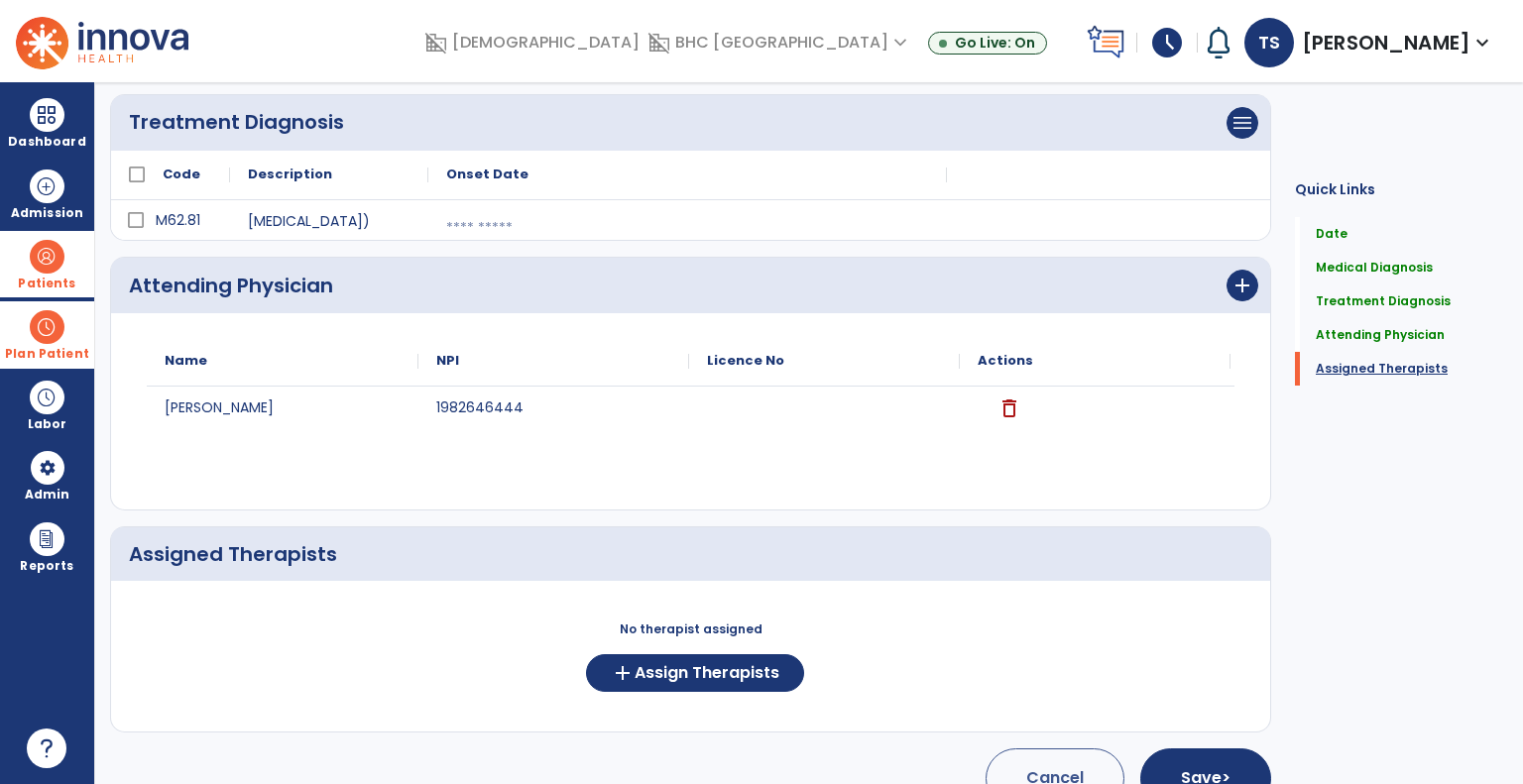 scroll, scrollTop: 1884, scrollLeft: 0, axis: vertical 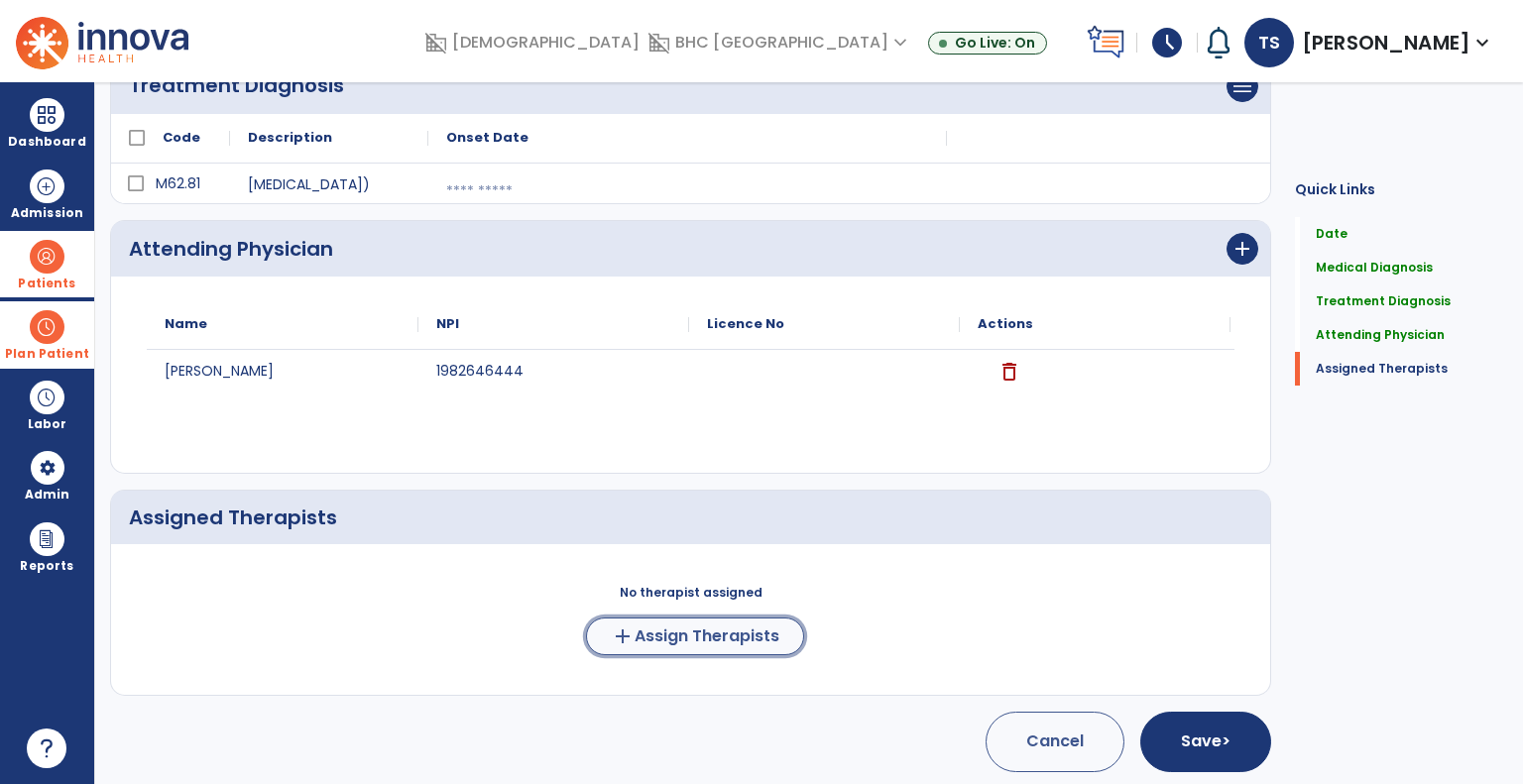 click on "Assign Therapists" 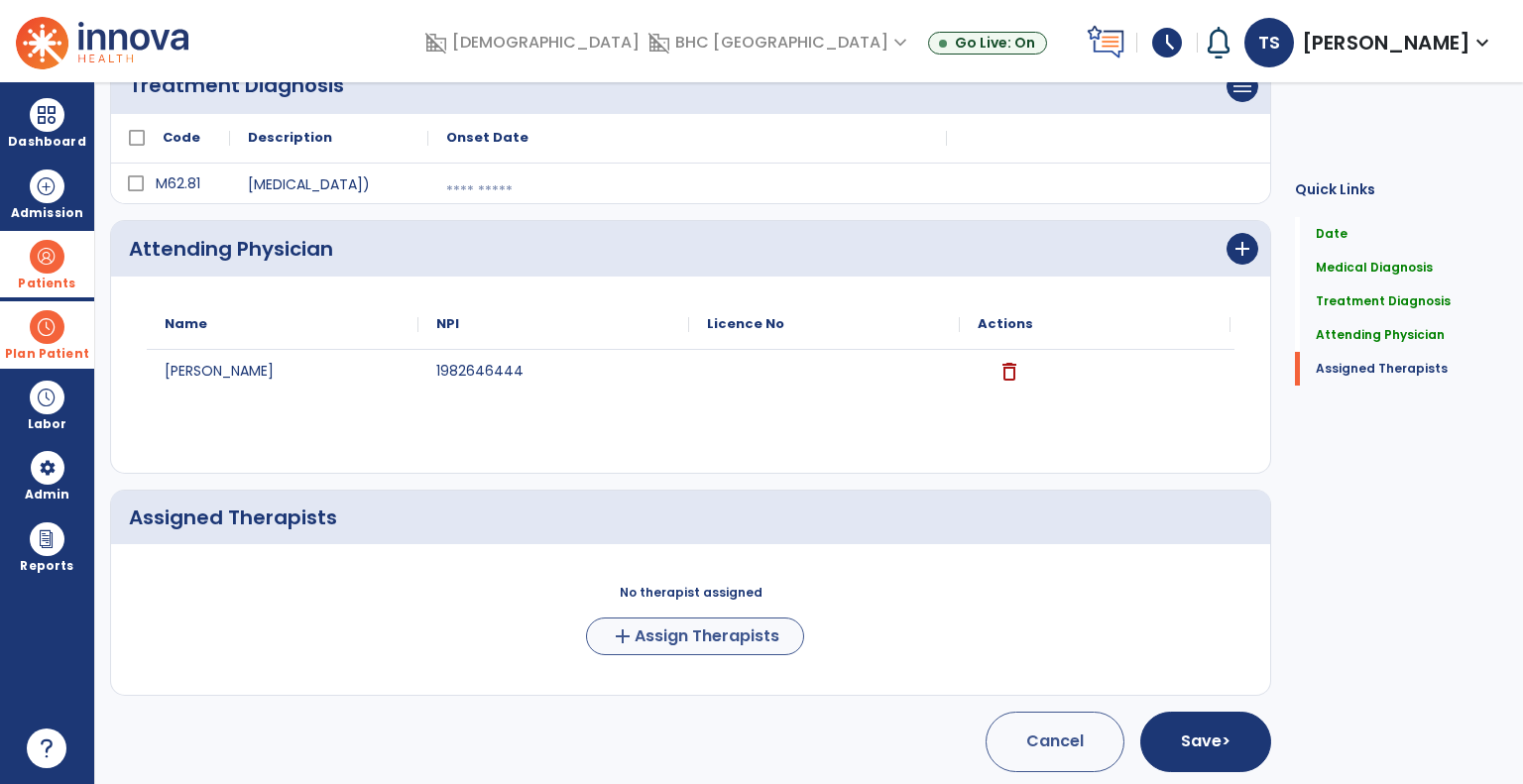 scroll, scrollTop: 1881, scrollLeft: 0, axis: vertical 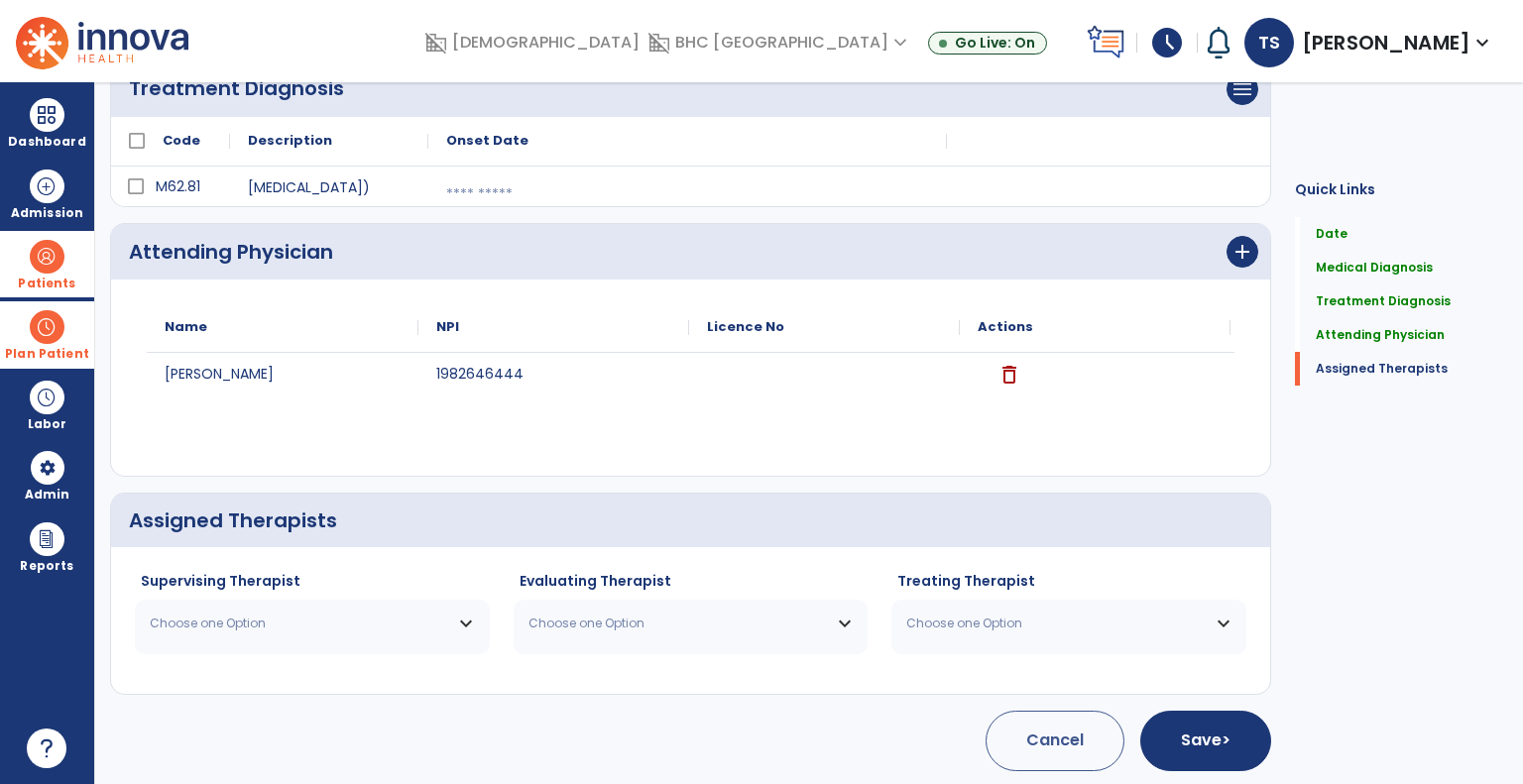 click on "Choose one Option" at bounding box center [299, 623] 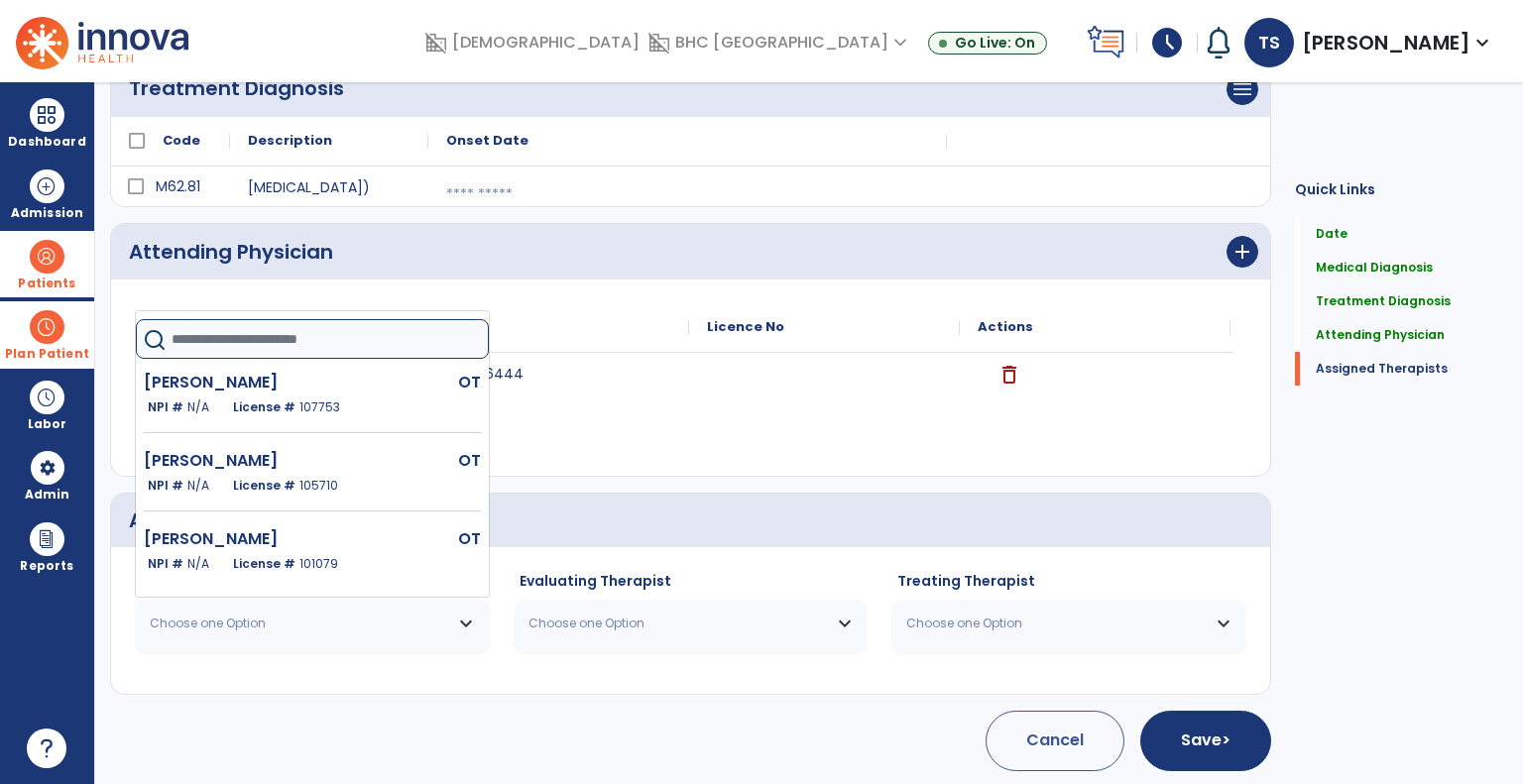 click 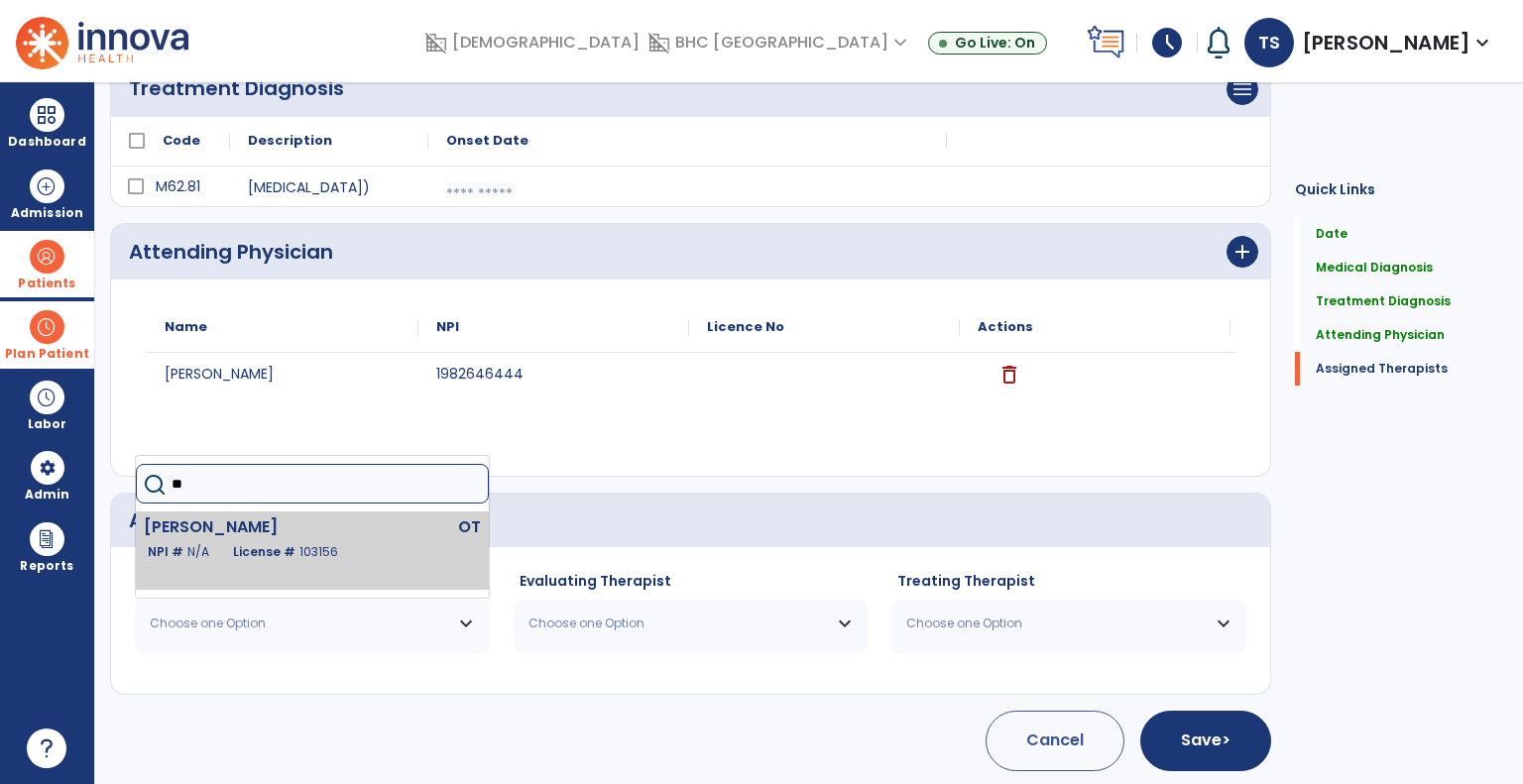 type on "**" 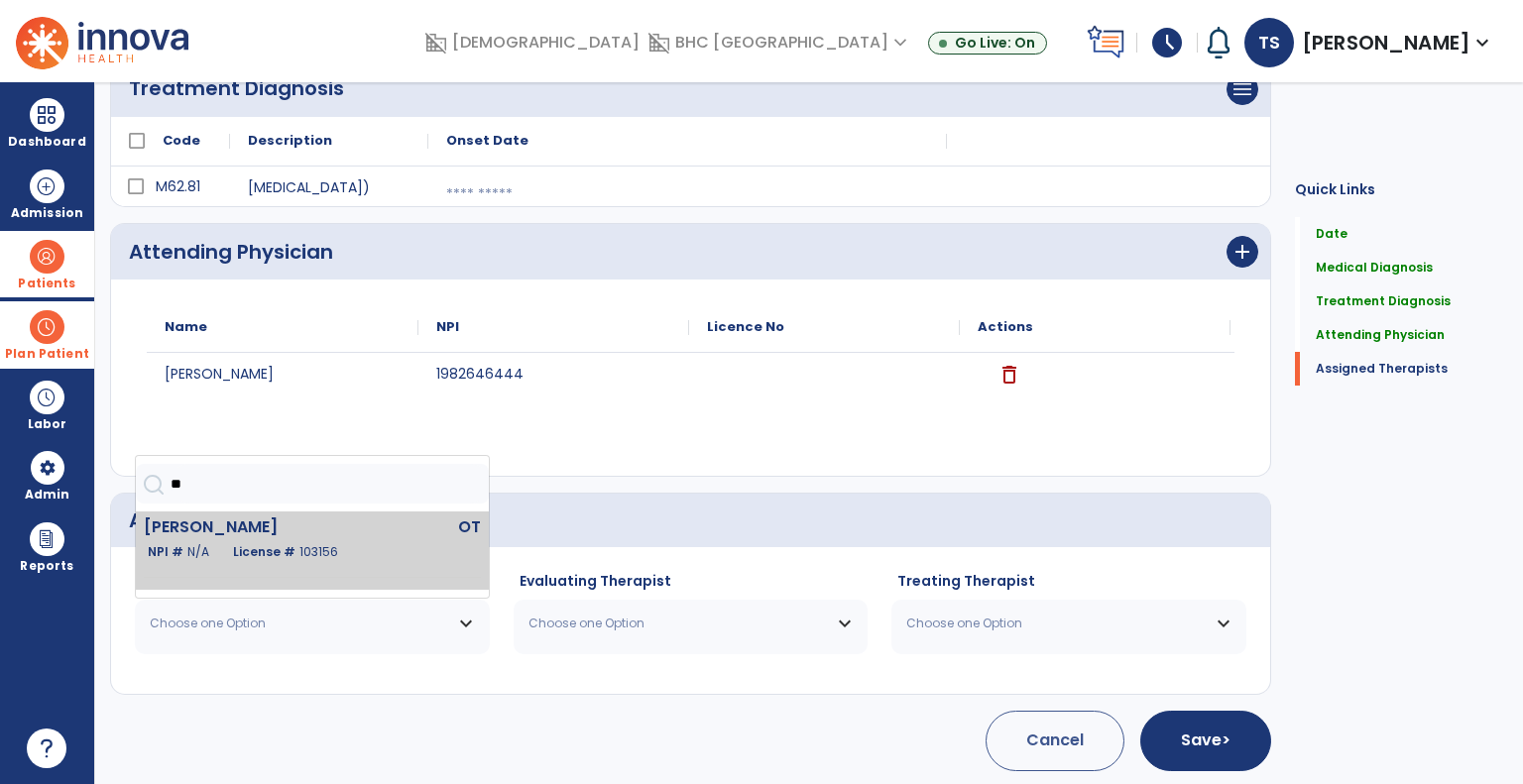 click on "License #  103156" 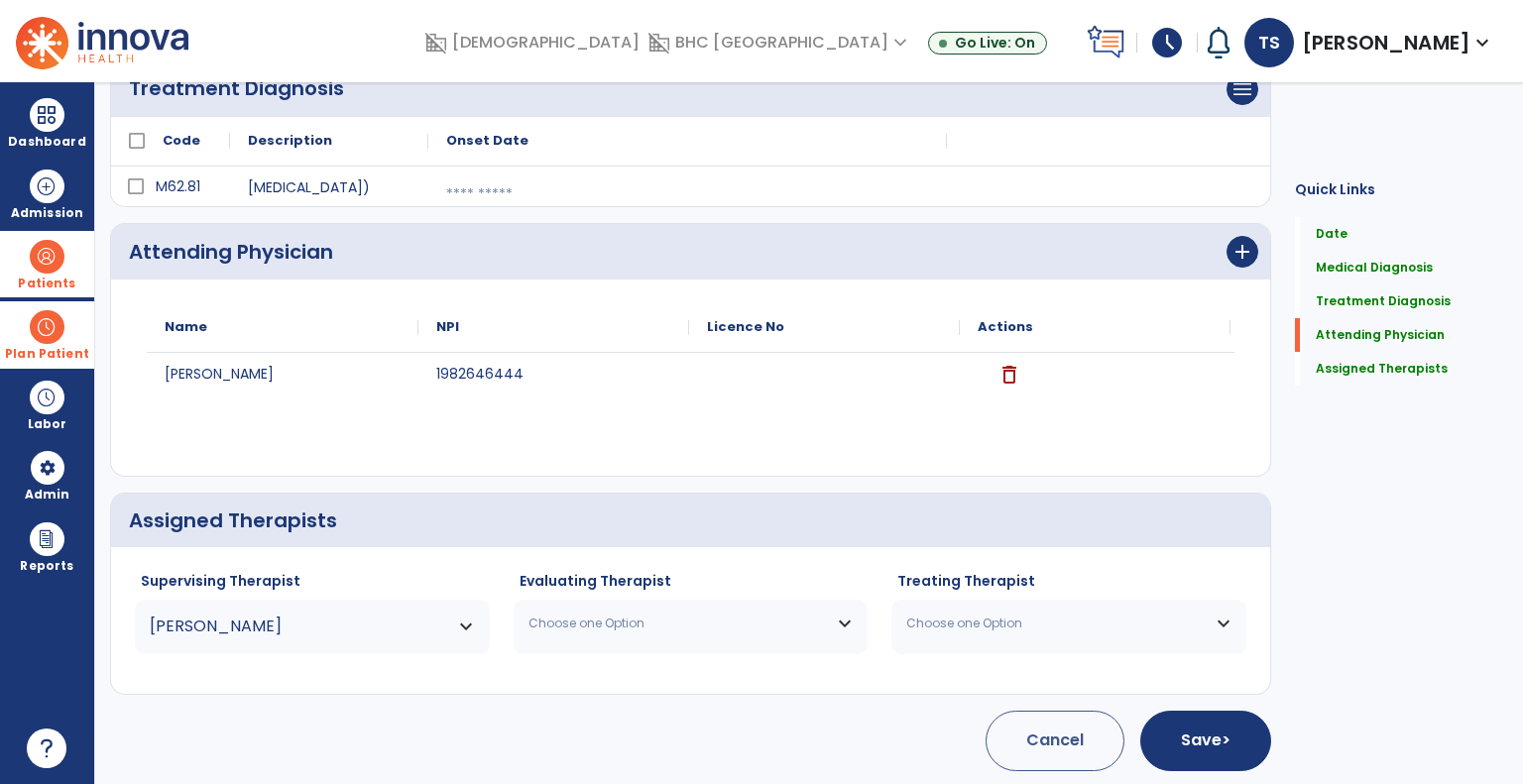 click on "Choose one Option [PERSON_NAME]   OT   NPI #  N/A   License #  107753 [PERSON_NAME]  OT   NPI #  N/A   License #  105710 [PERSON_NAME]  OT   NPI #  N/A   License #  101079 [MEDICAL_DATA][PERSON_NAME]  OT   NPI #  N/A   License #  106259 [PERSON_NAME]  OT   NPI #  N/A   License #  105391 [PERSON_NAME]  OT   NPI #  N/A   License #  102967 [PERSON_NAME]  OT   NPI #  N/A   License #  106535 [PERSON_NAME]  OT   NPI #  N/A   License #  103156 [PERSON_NAME] [PERSON_NAME]  OT   NPI #  N/A   License #  103652 [PERSON_NAME]  OT   NPI #  N/A   License #  6144 [PERSON_NAME][MEDICAL_DATA]  OT   NPI #  N/A   License #  107449 [PERSON_NAME]  OT   NPI #  N/A   License #  107082" 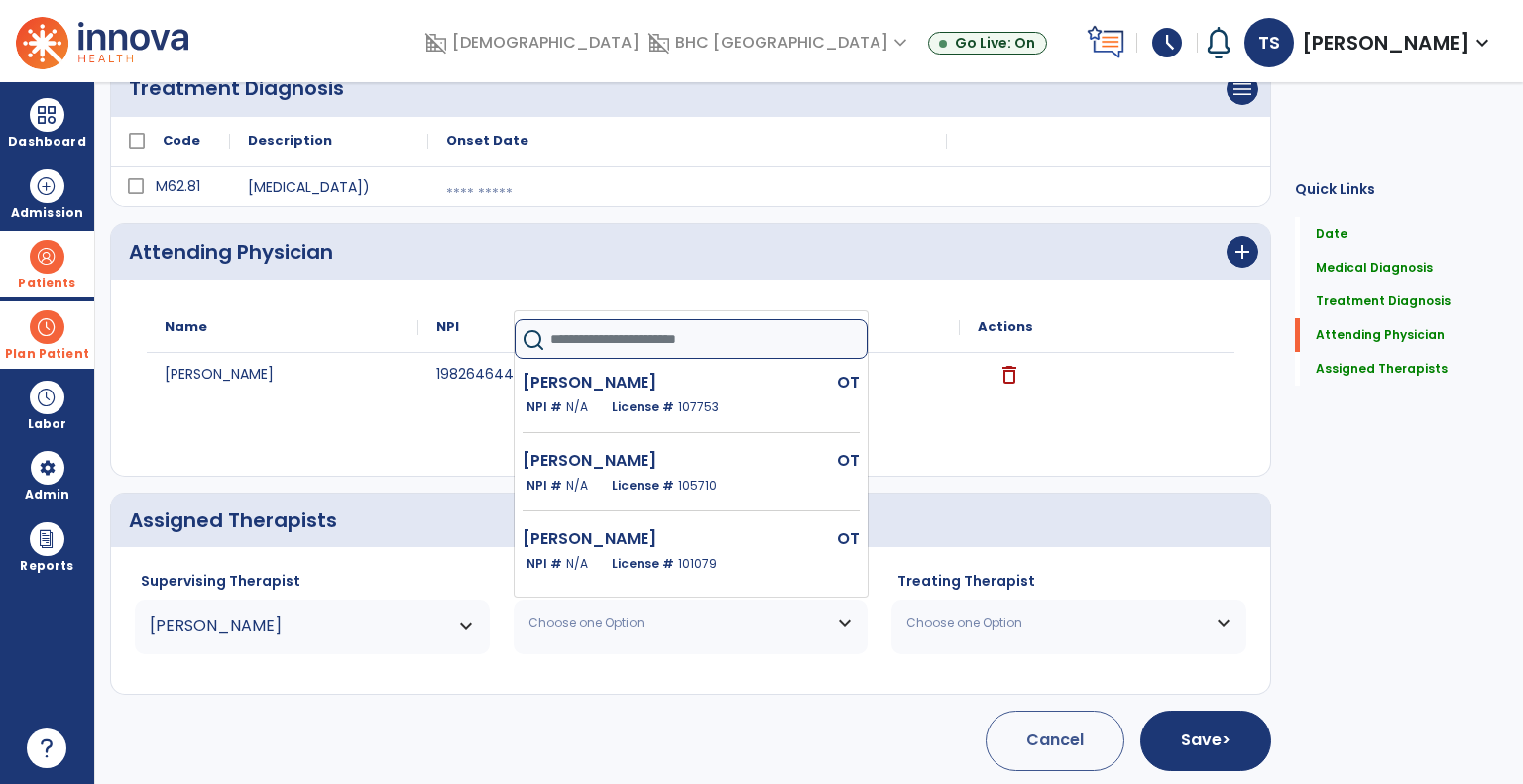 click 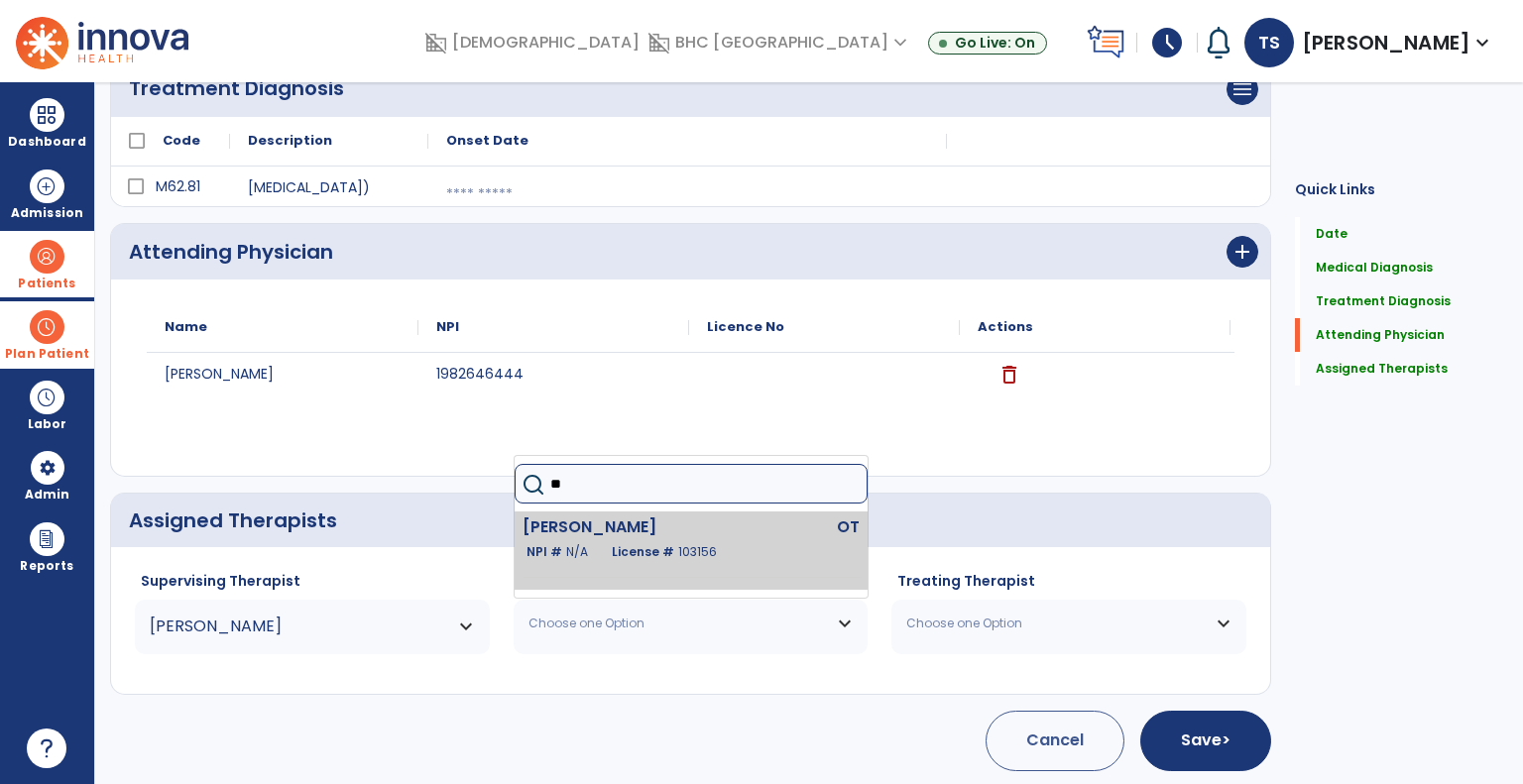type on "**" 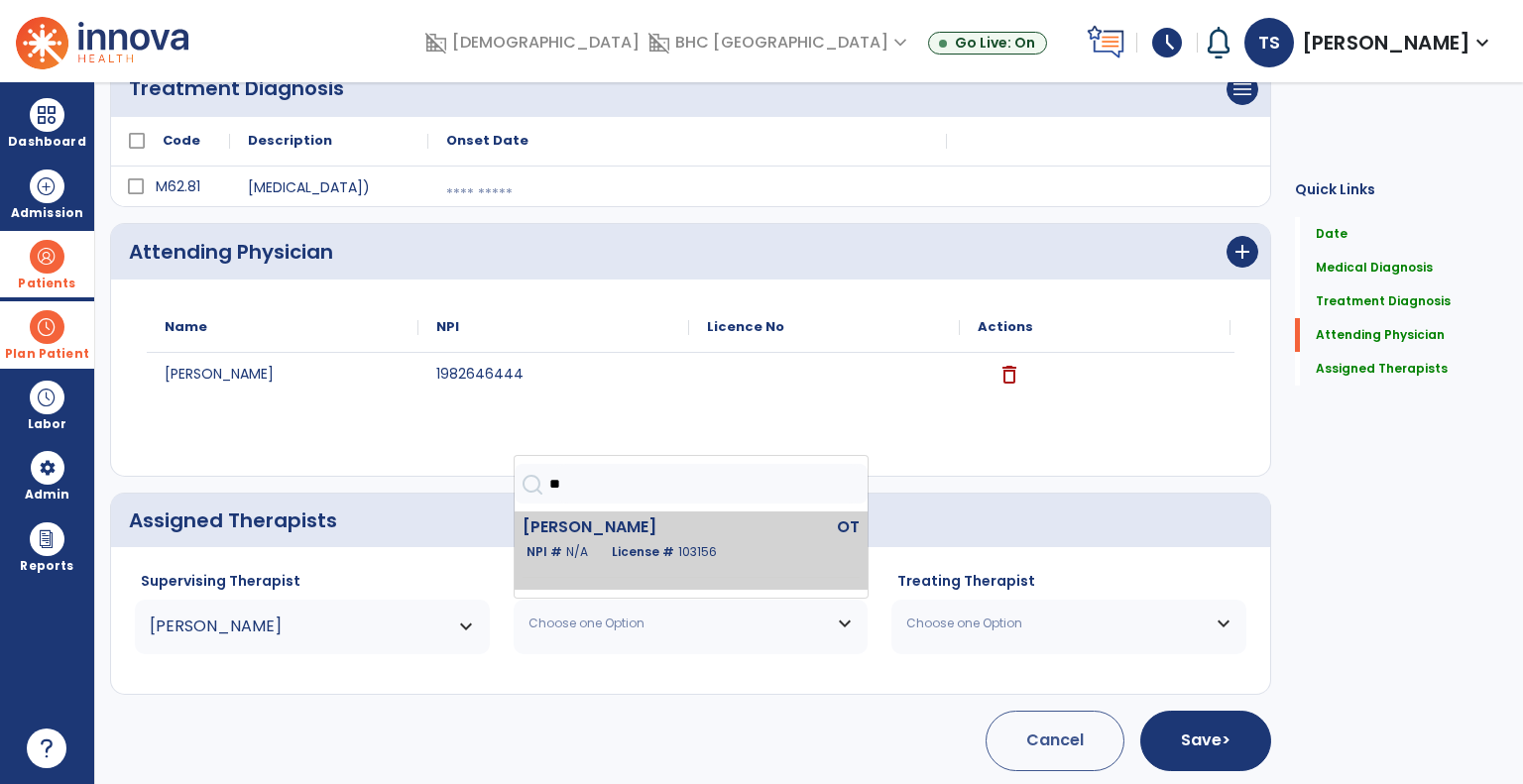 click on "NPI #  N/A" 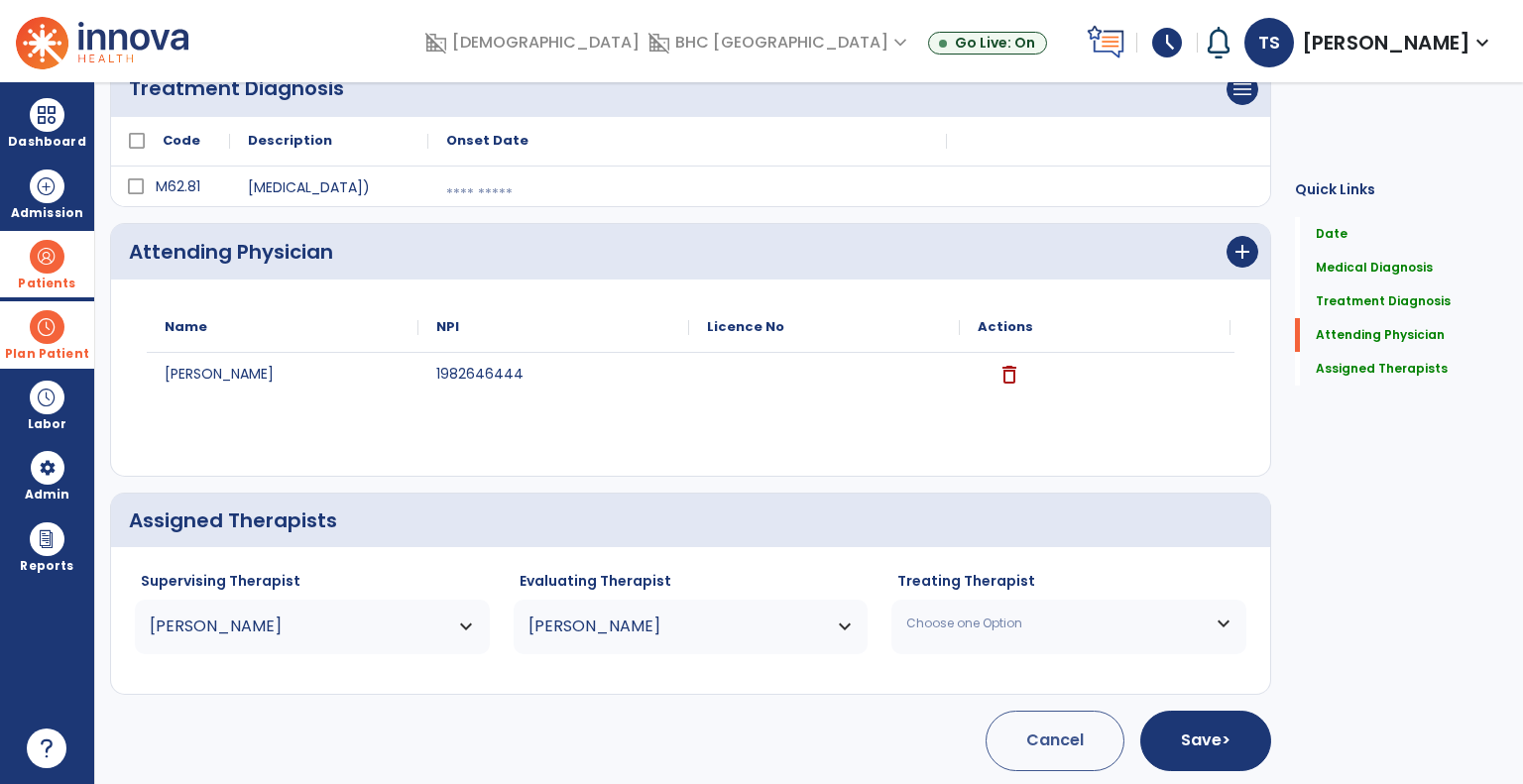 click on "Choose one Option" at bounding box center (1056, 623) 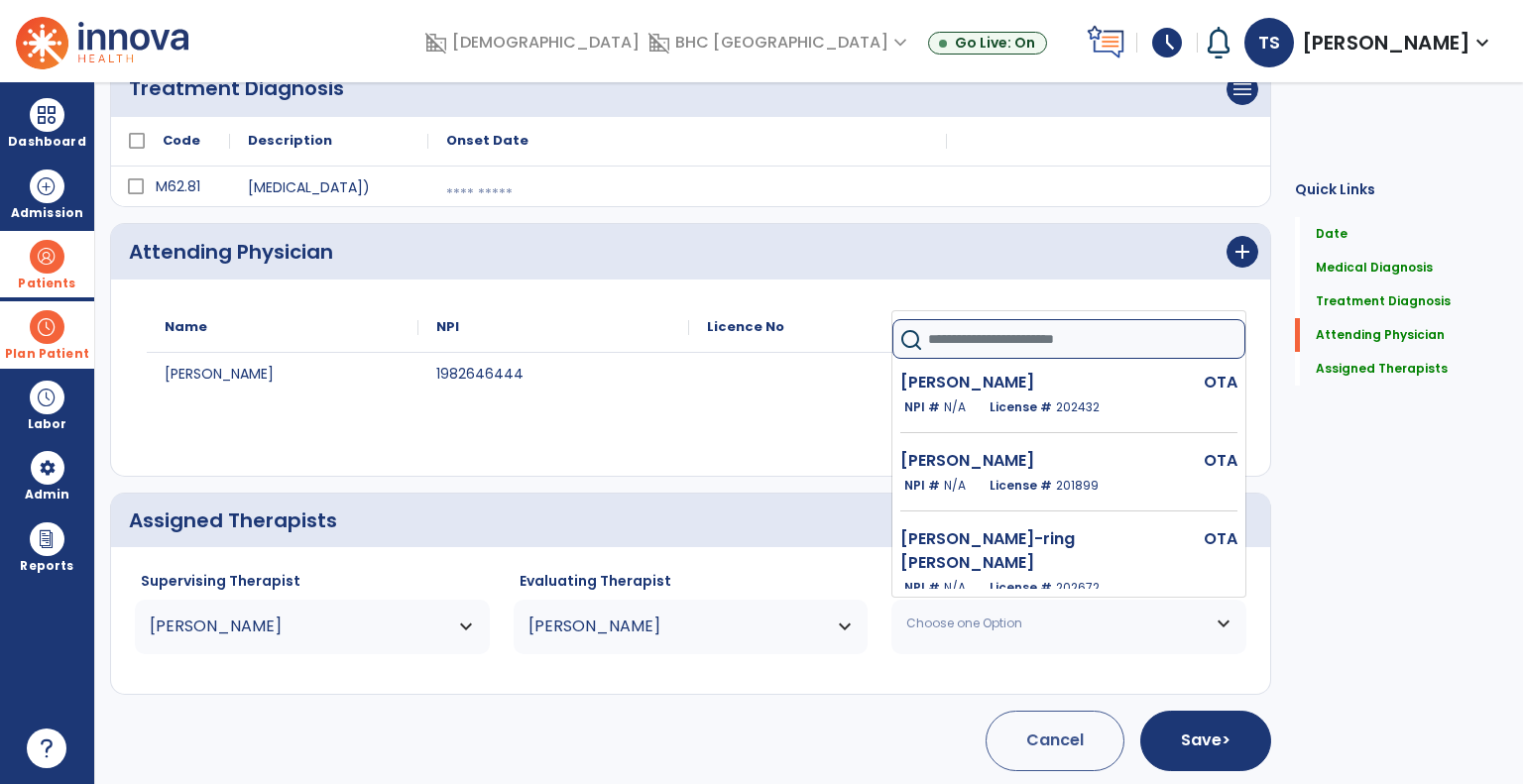 click 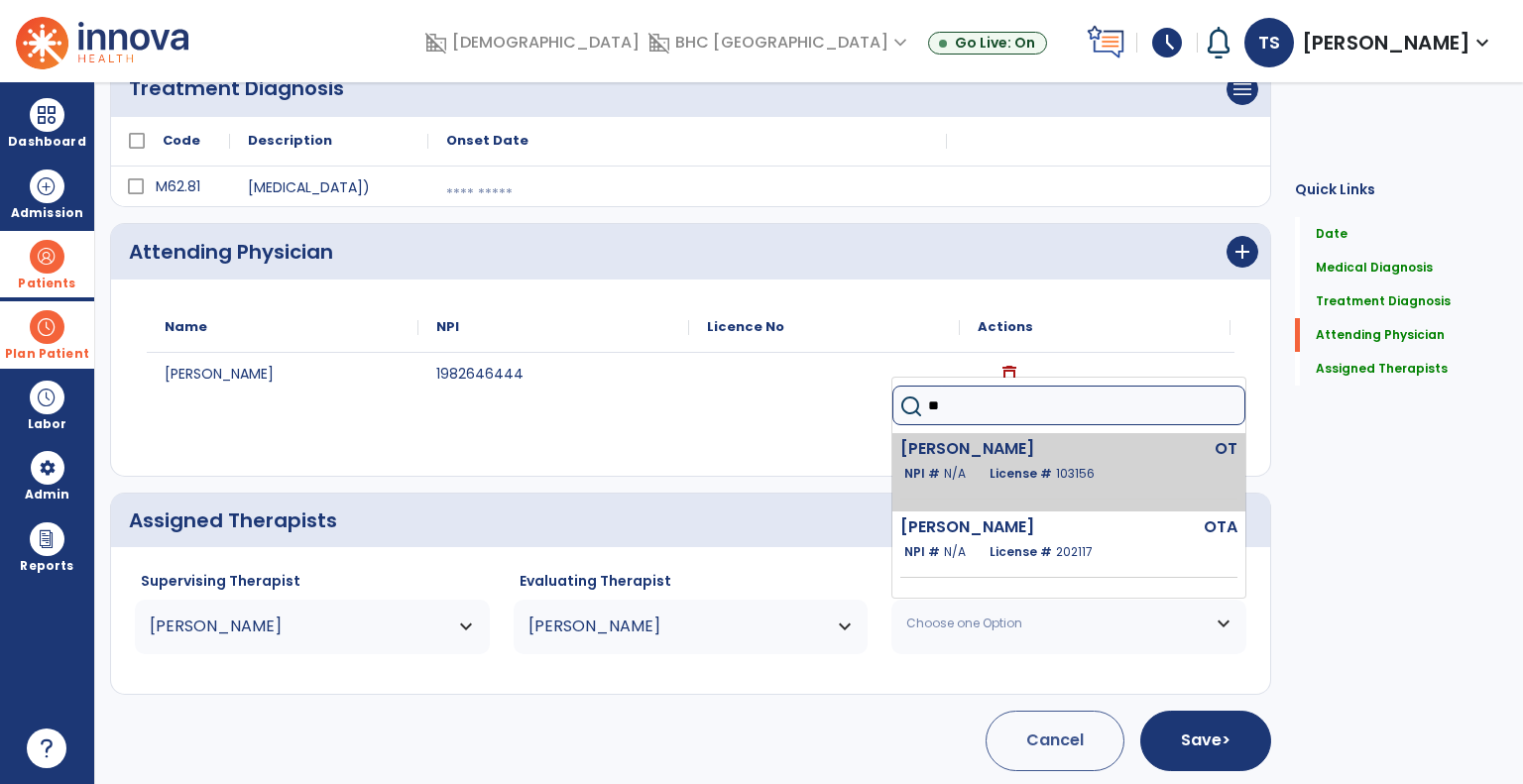 type on "**" 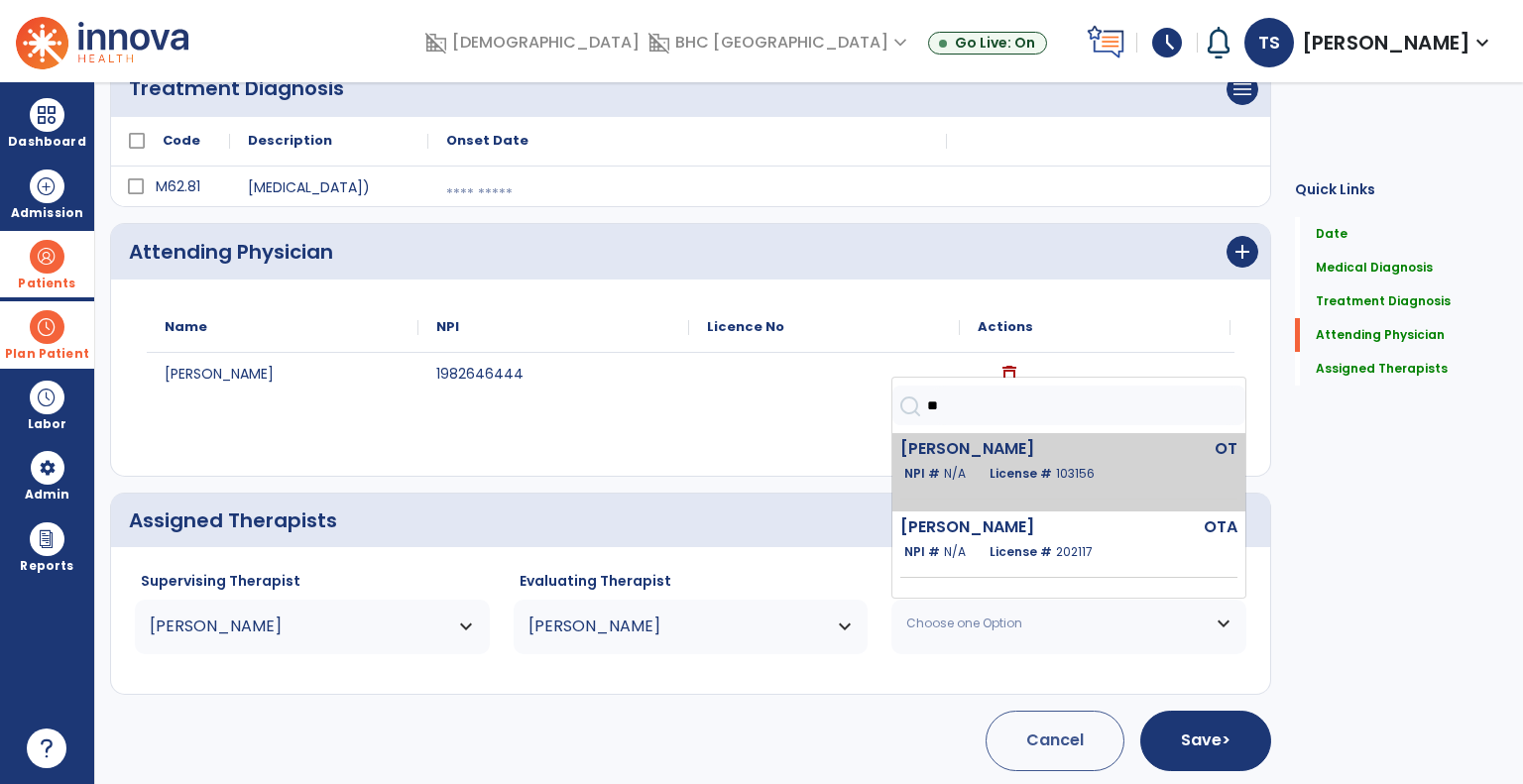 click on "[PERSON_NAME]" 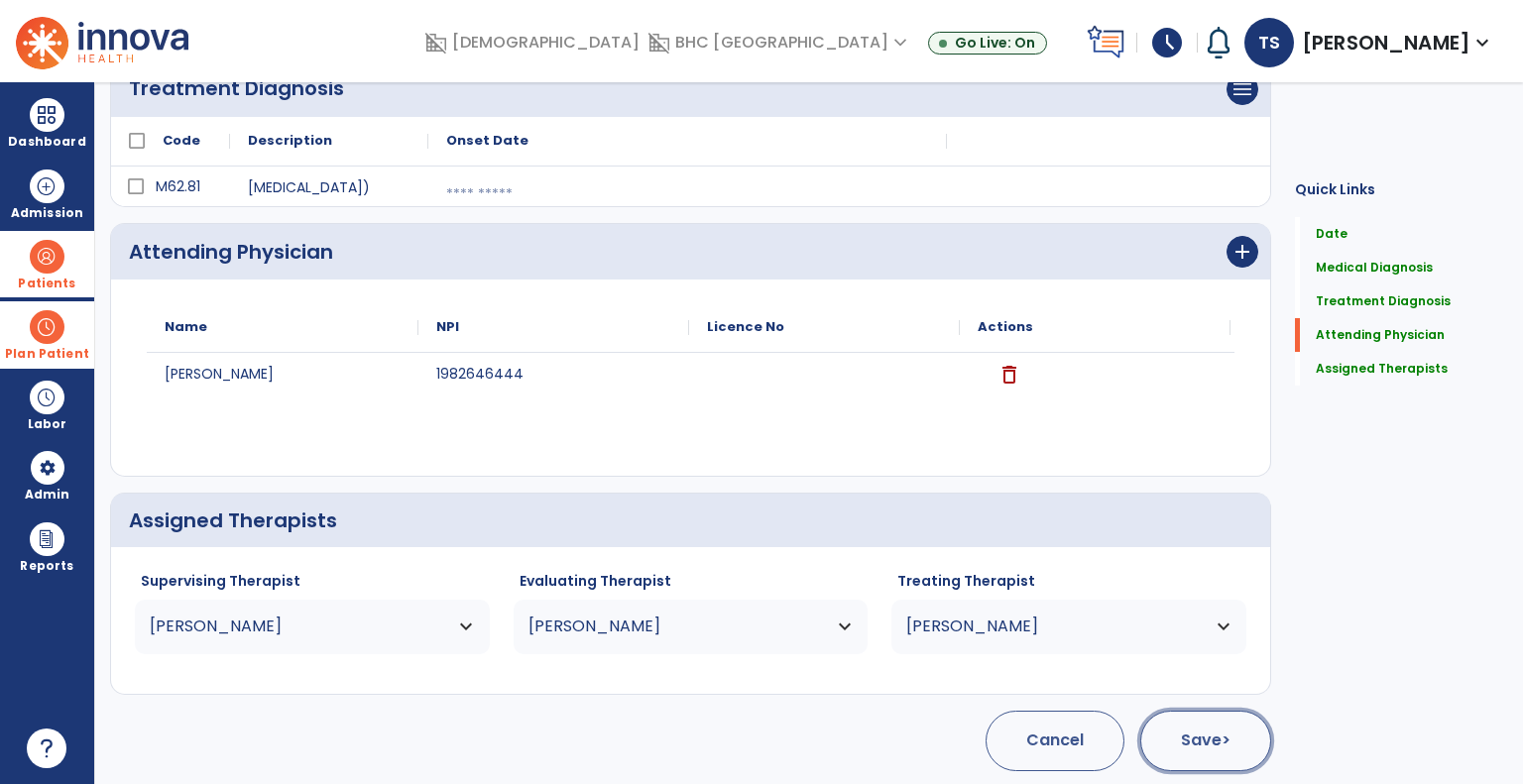 click on "Save  >" 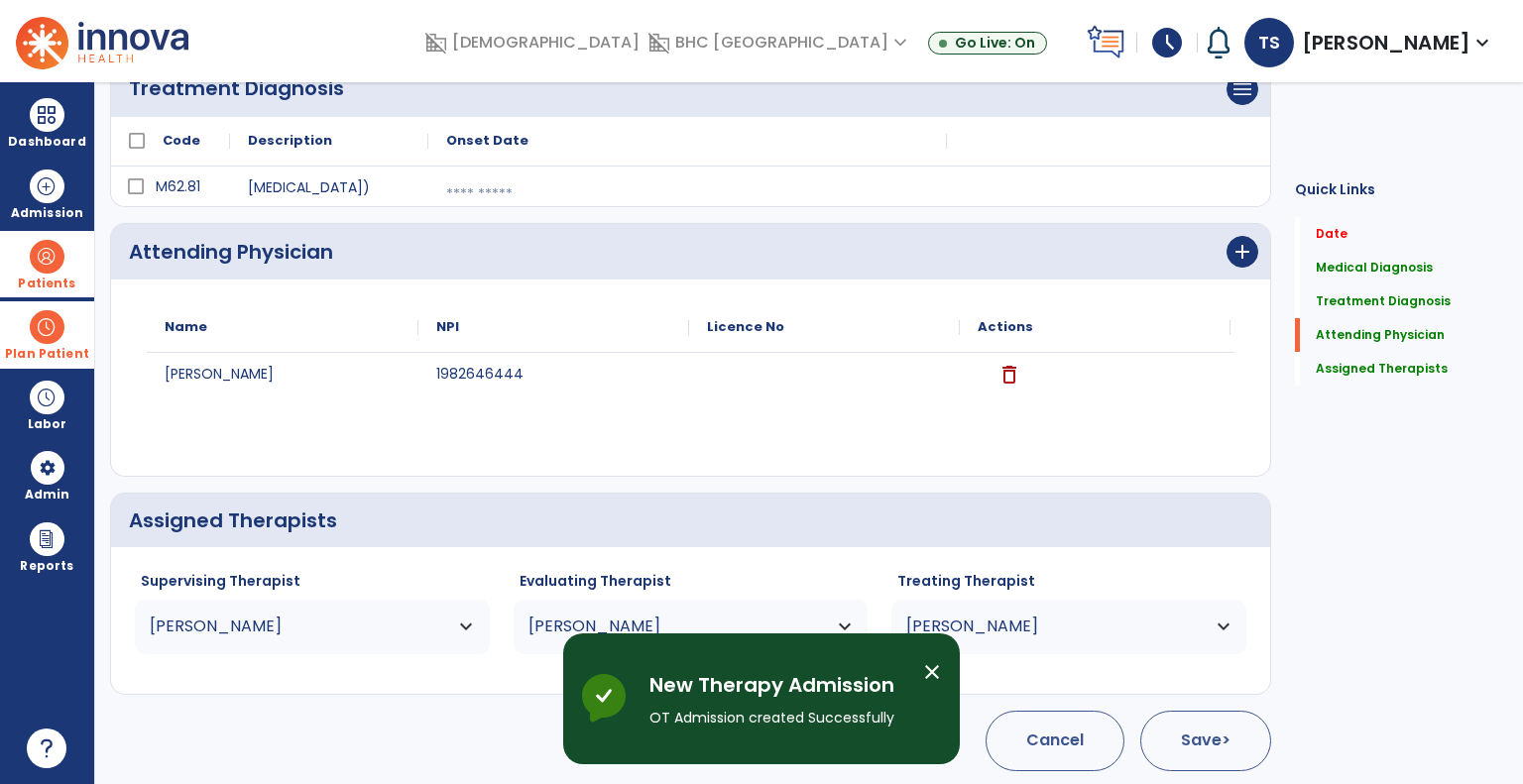 type 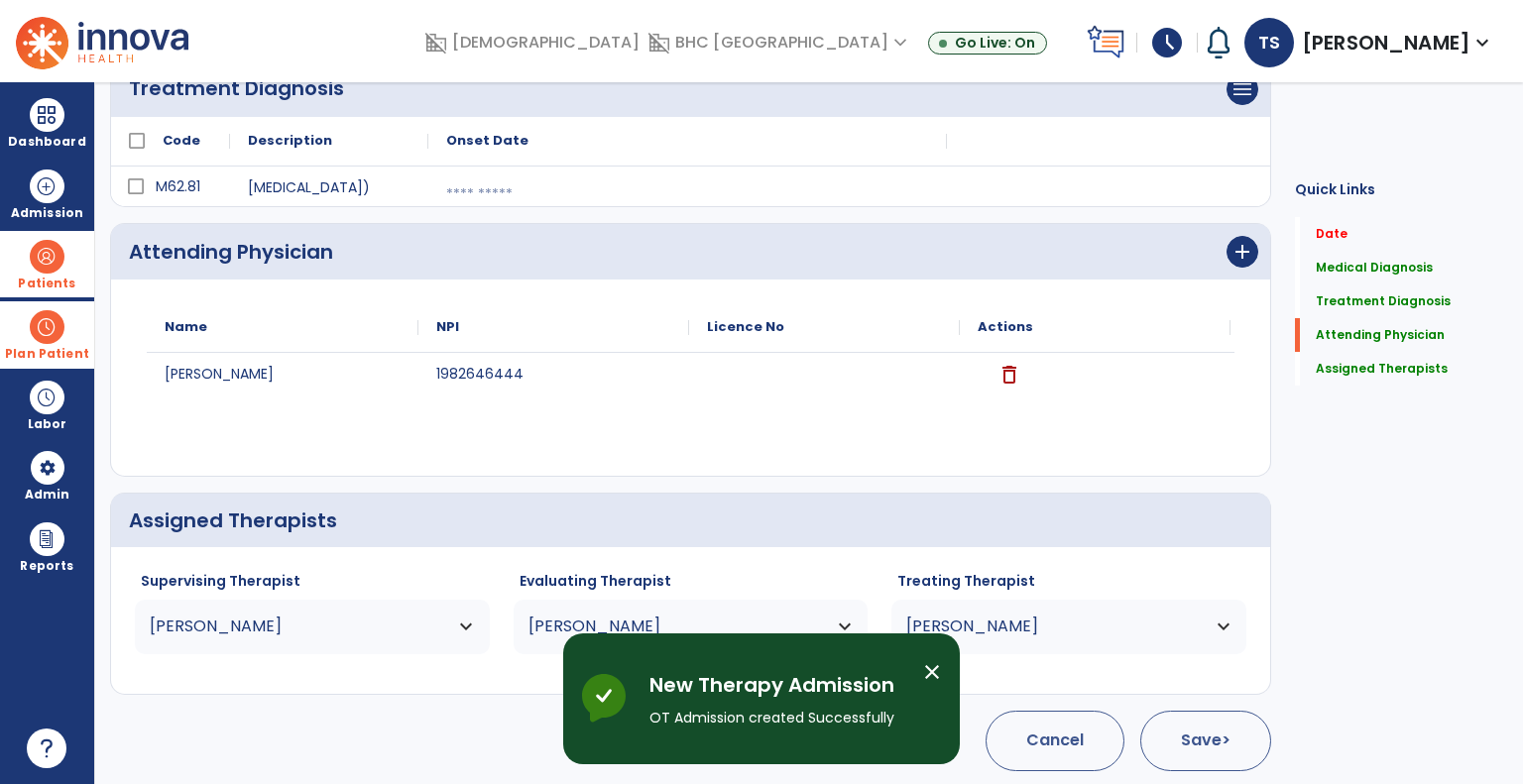 type 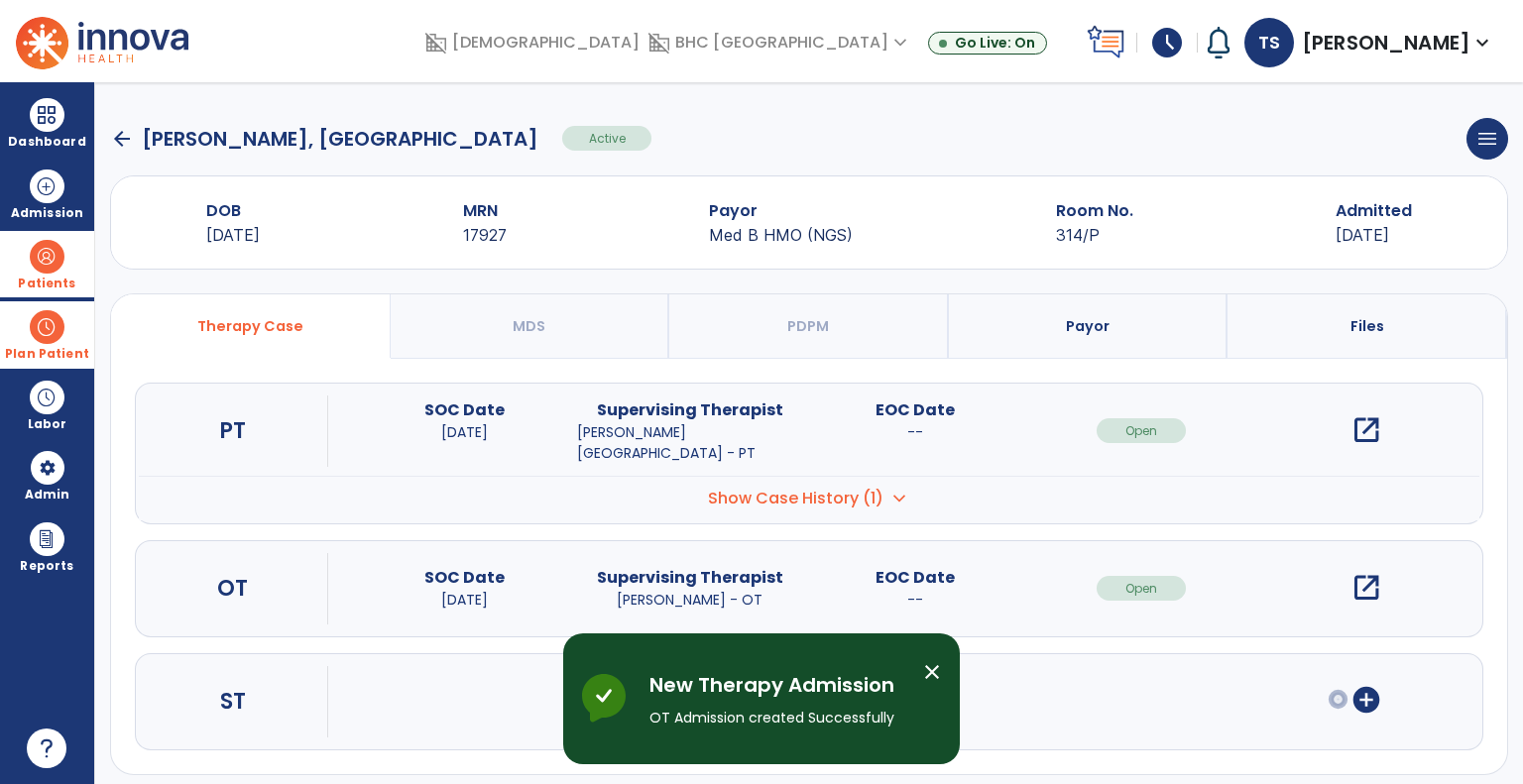 click on "close" at bounding box center [932, 672] 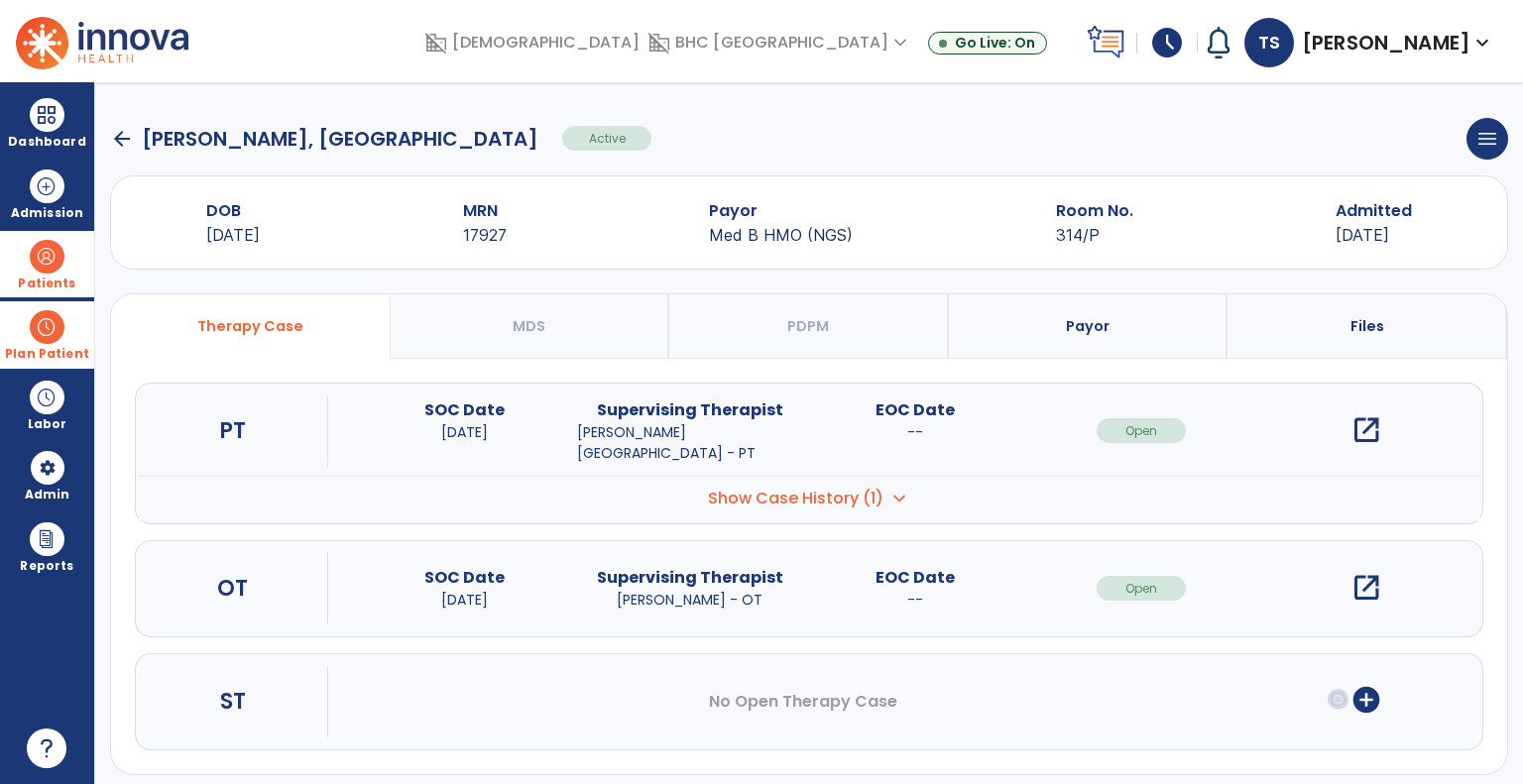 click at bounding box center [47, 257] 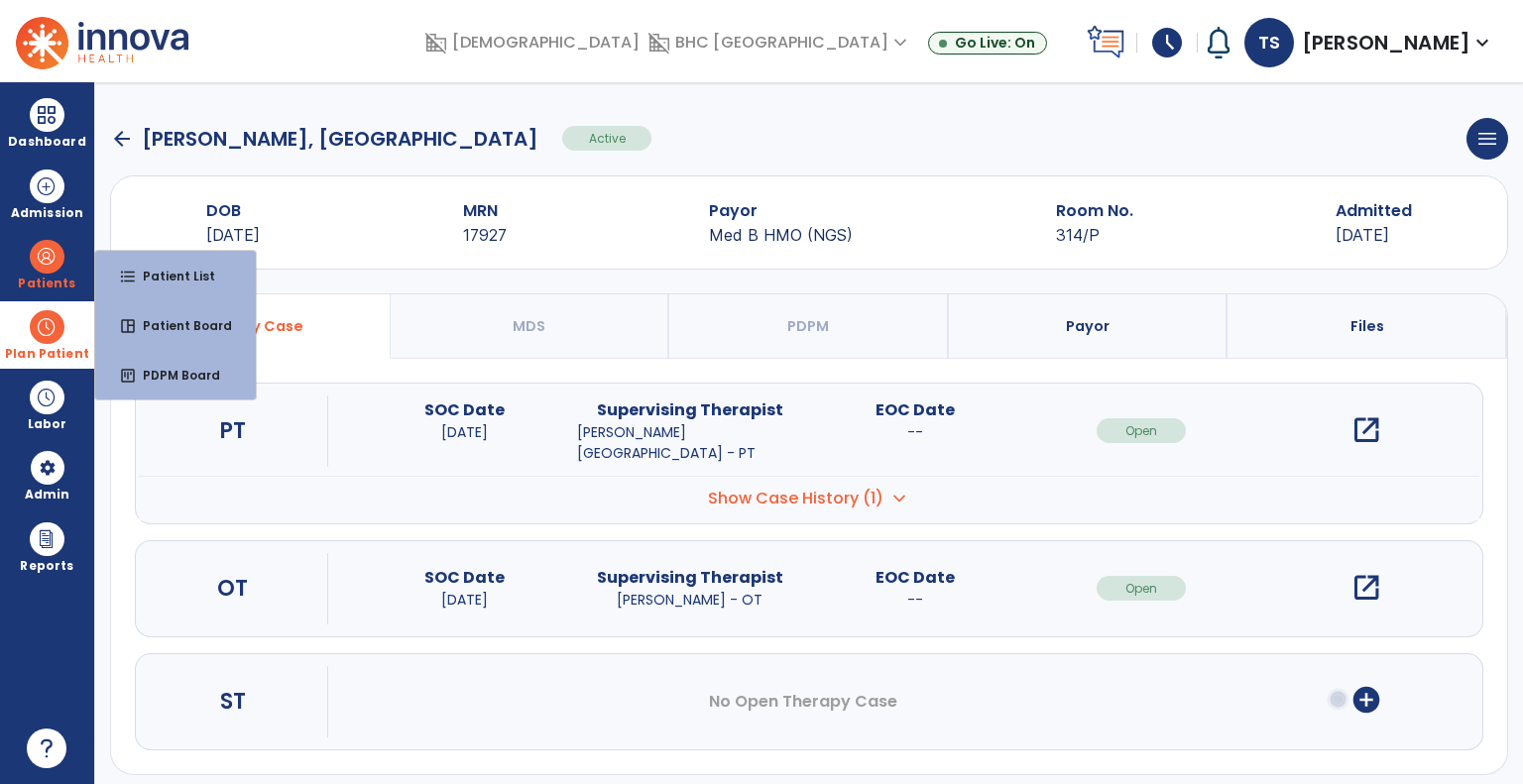 click at bounding box center [47, 327] 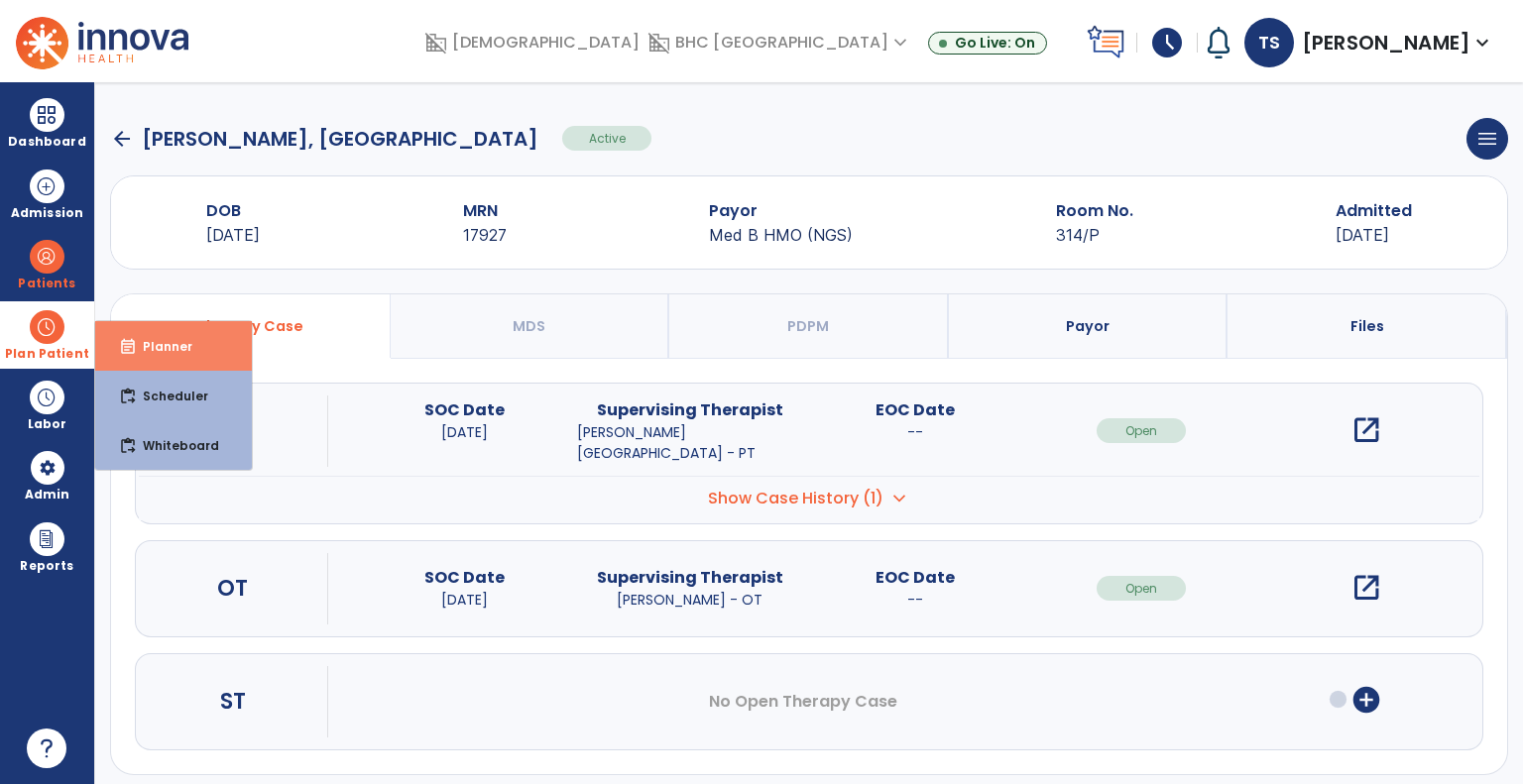 click on "Planner" at bounding box center (160, 346) 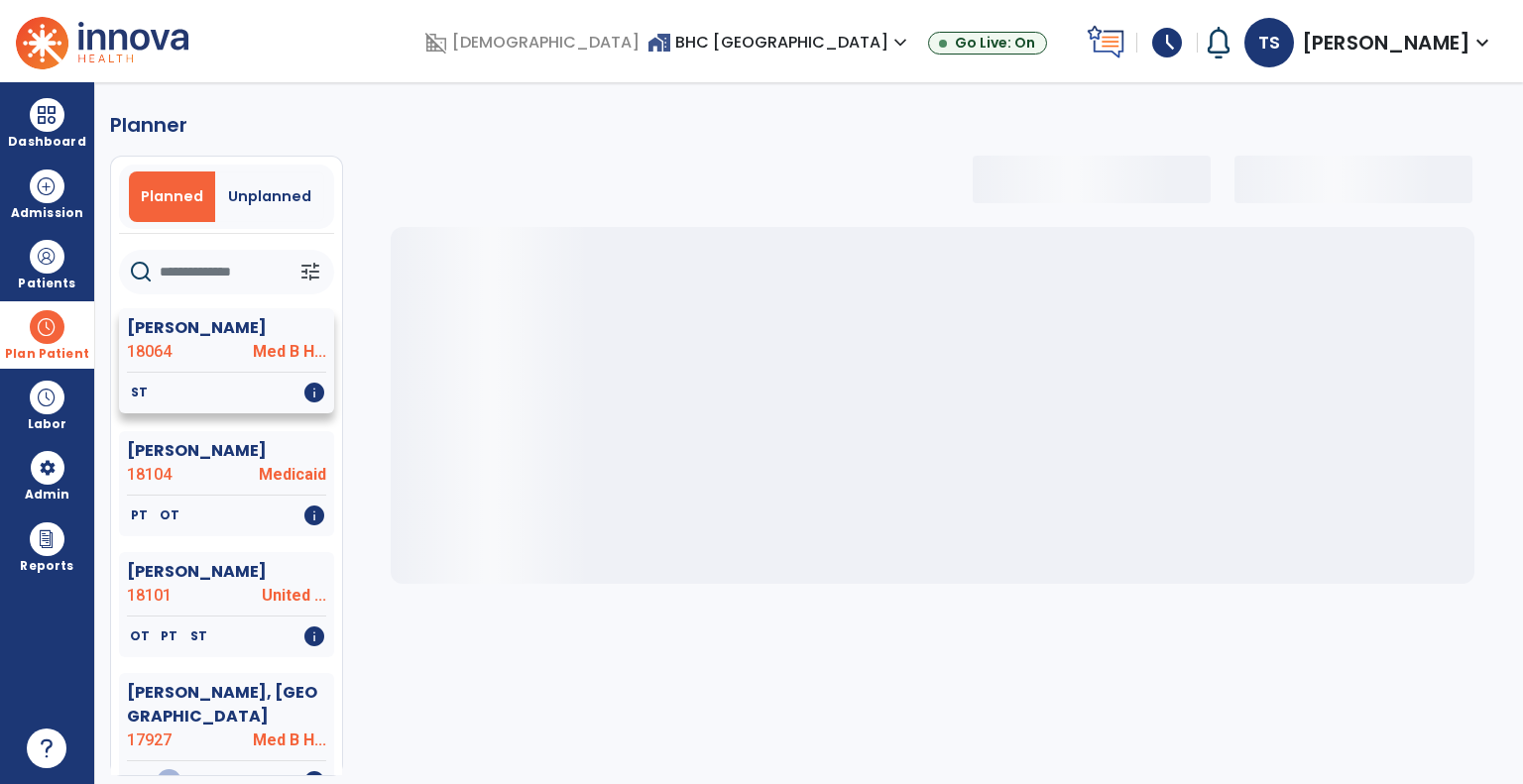 select on "***" 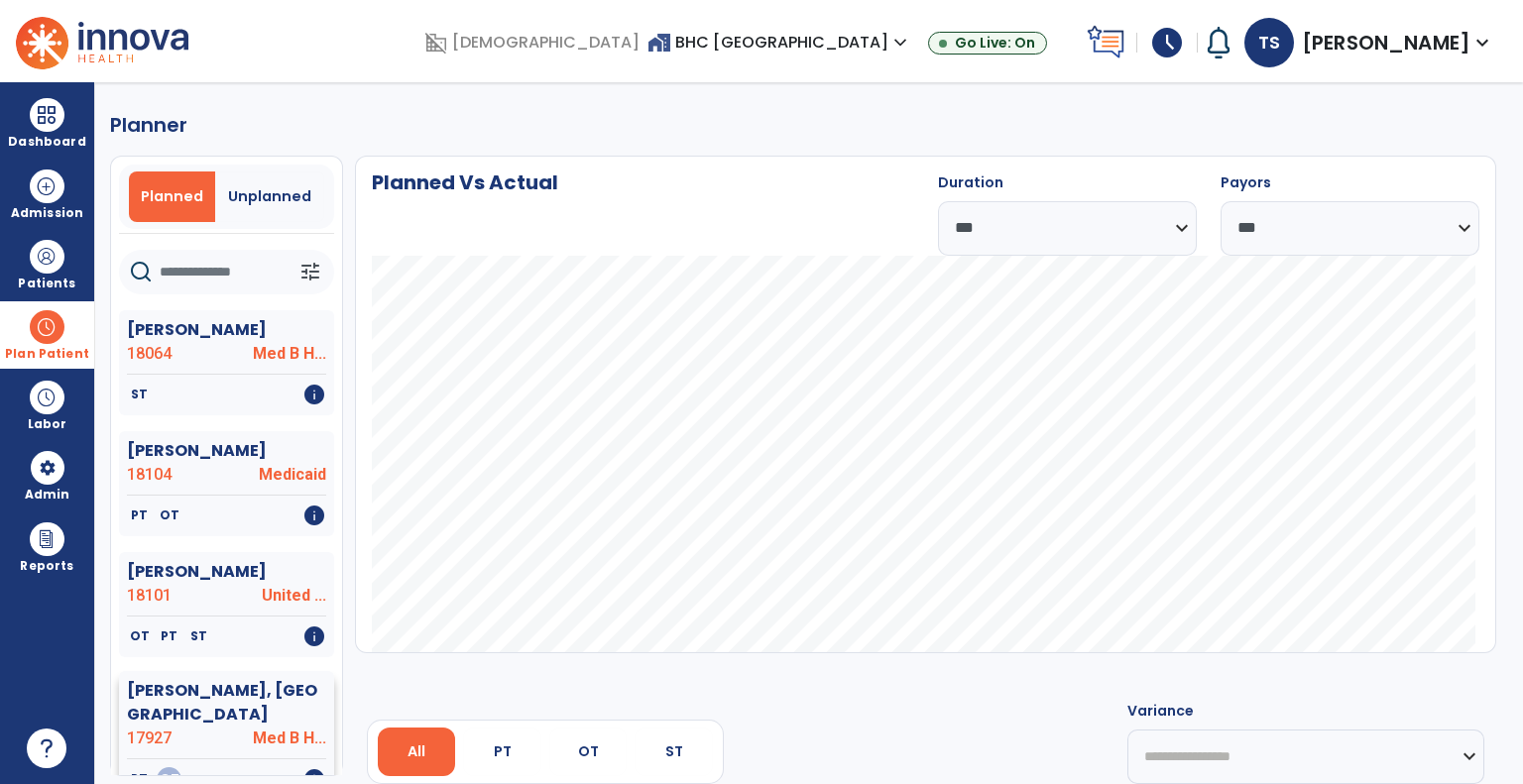 click on "17927" 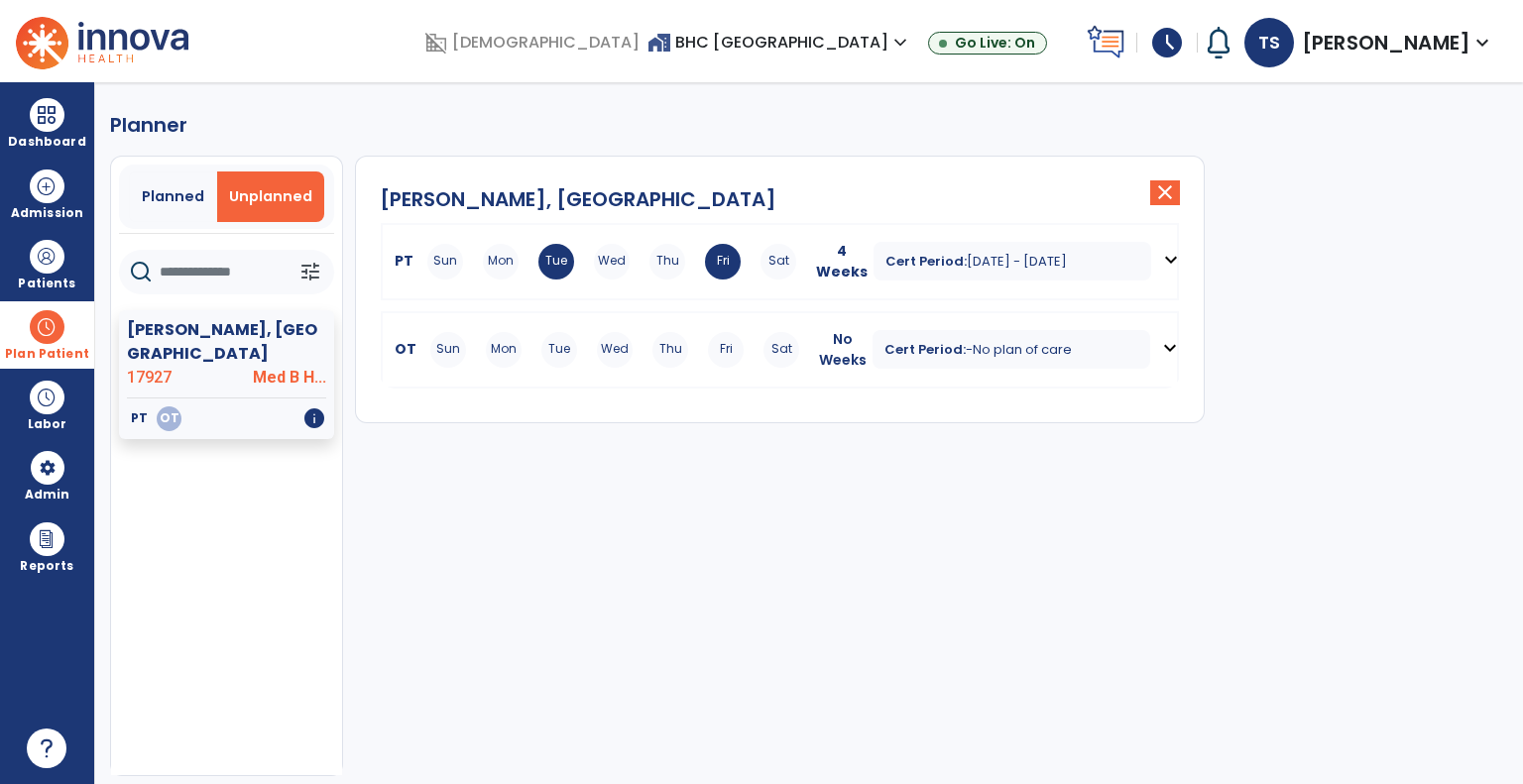 click on "expand_more" at bounding box center [1170, 348] 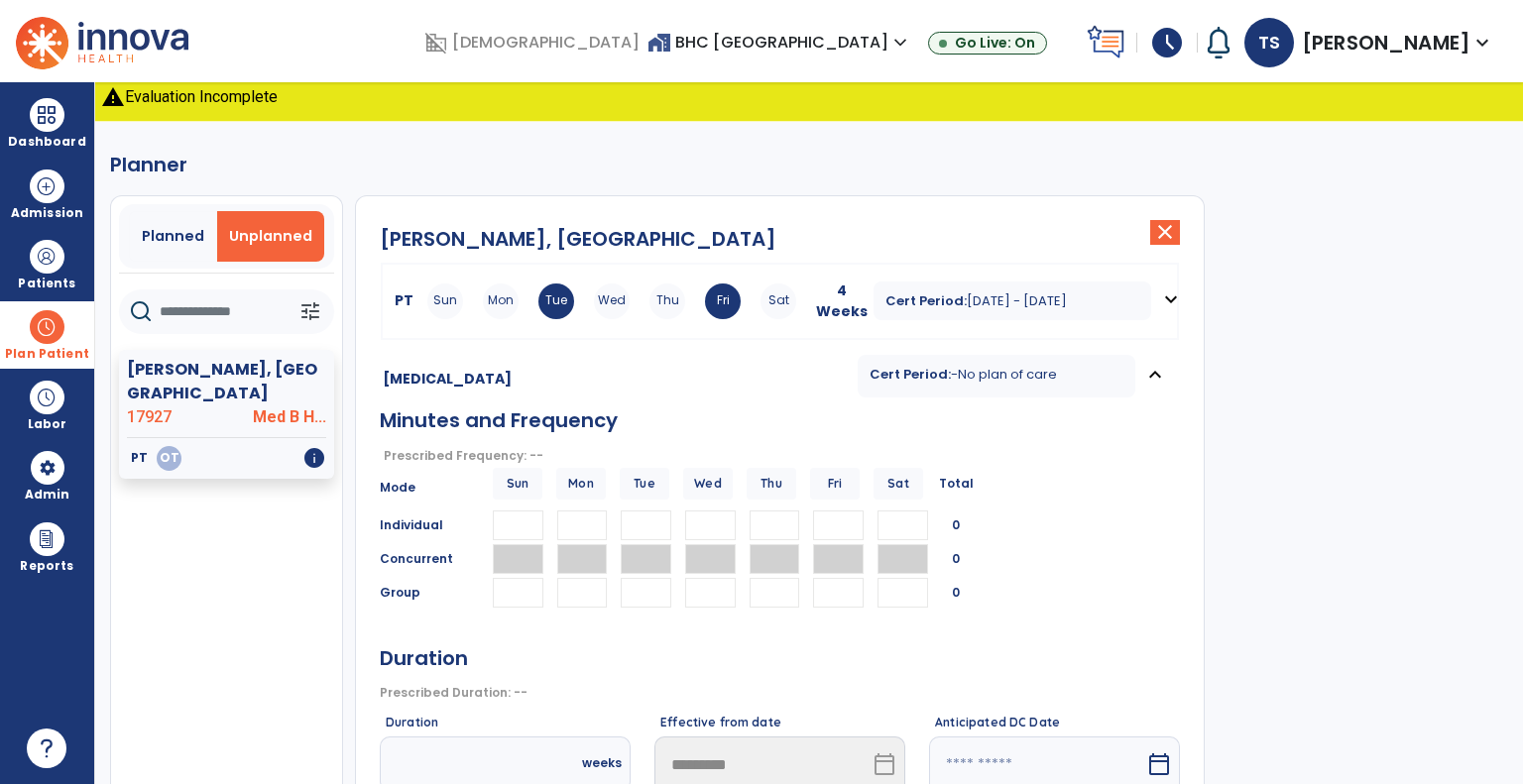 click at bounding box center (582, 525) 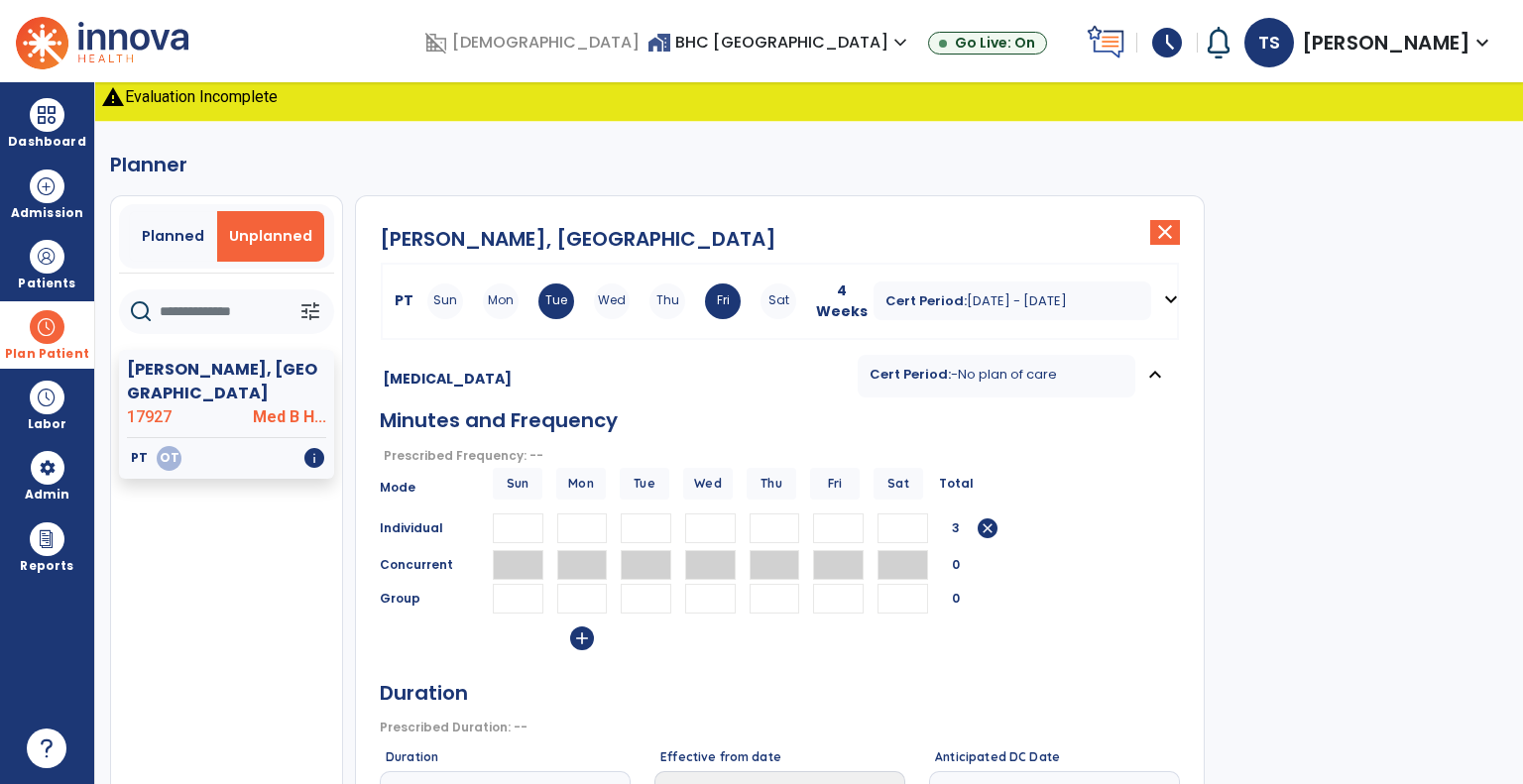 type on "**" 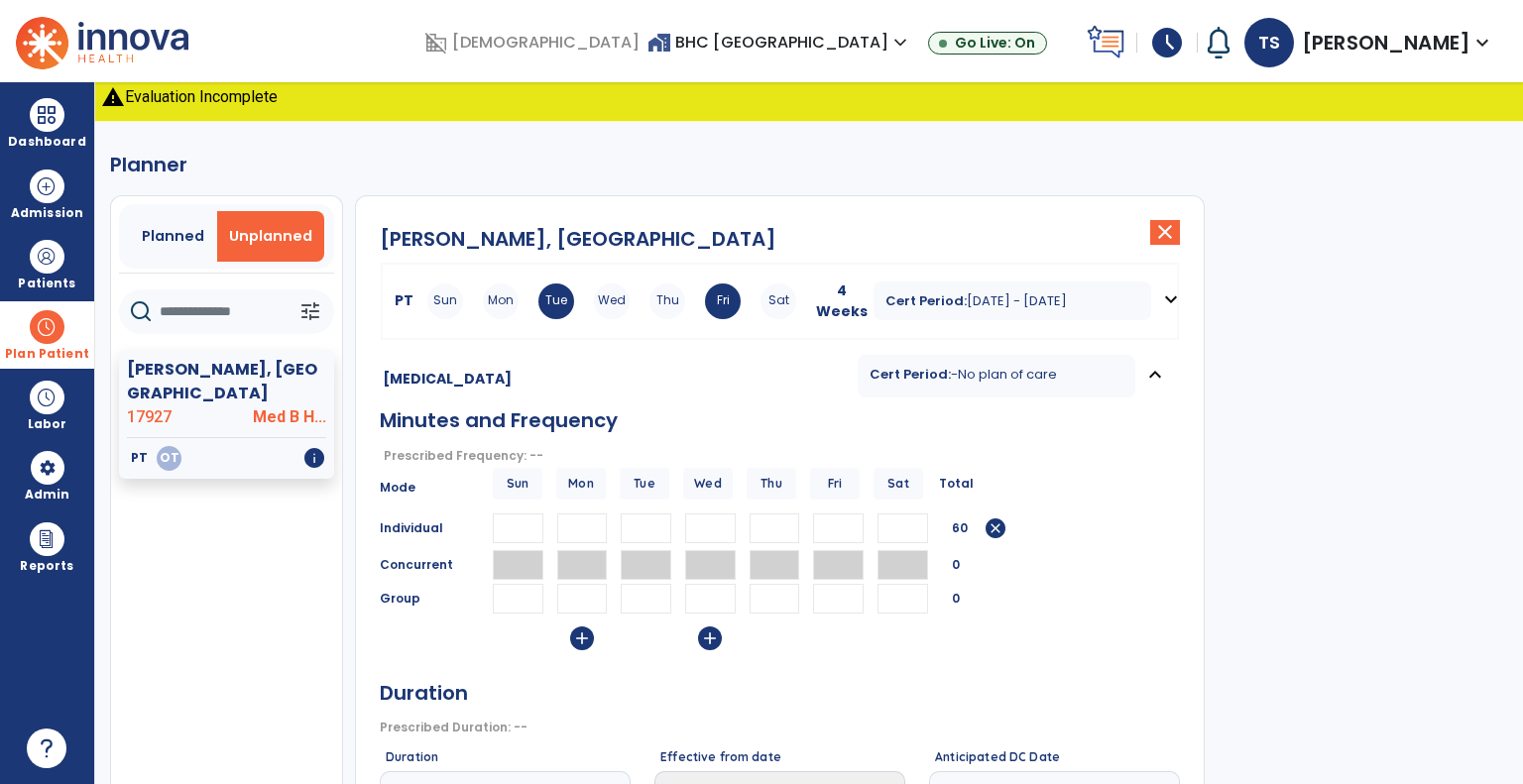 type on "**" 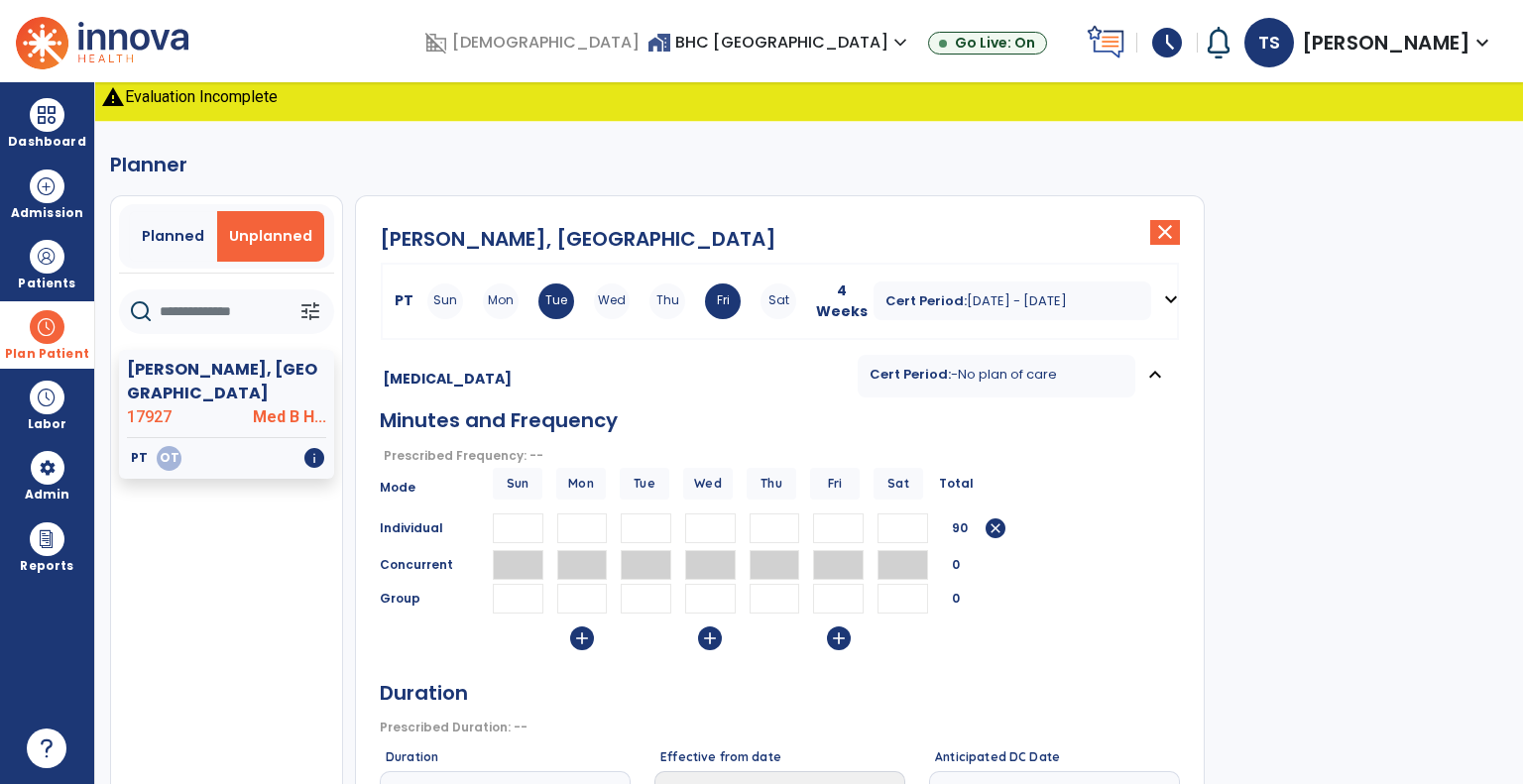 type on "**" 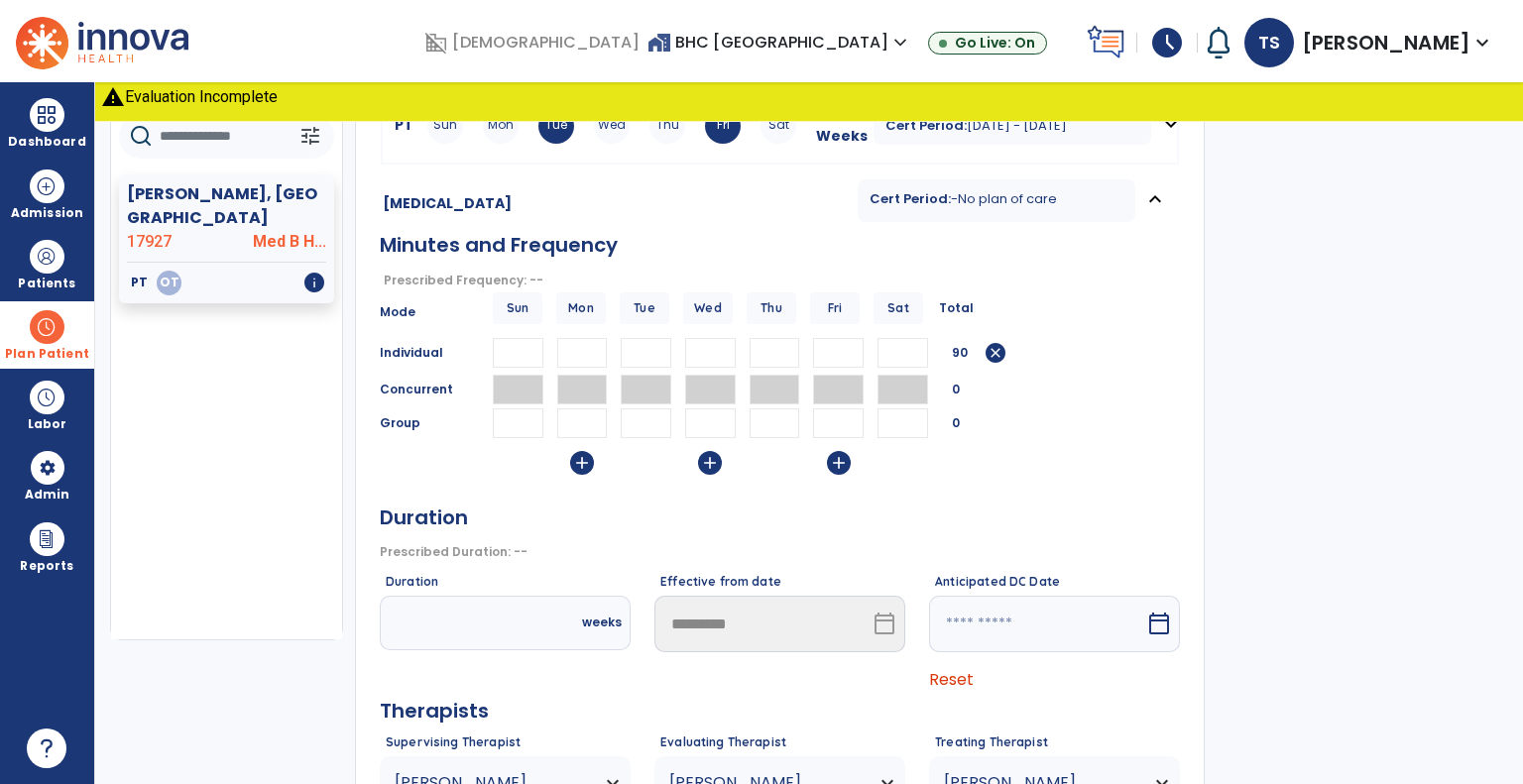 scroll, scrollTop: 229, scrollLeft: 0, axis: vertical 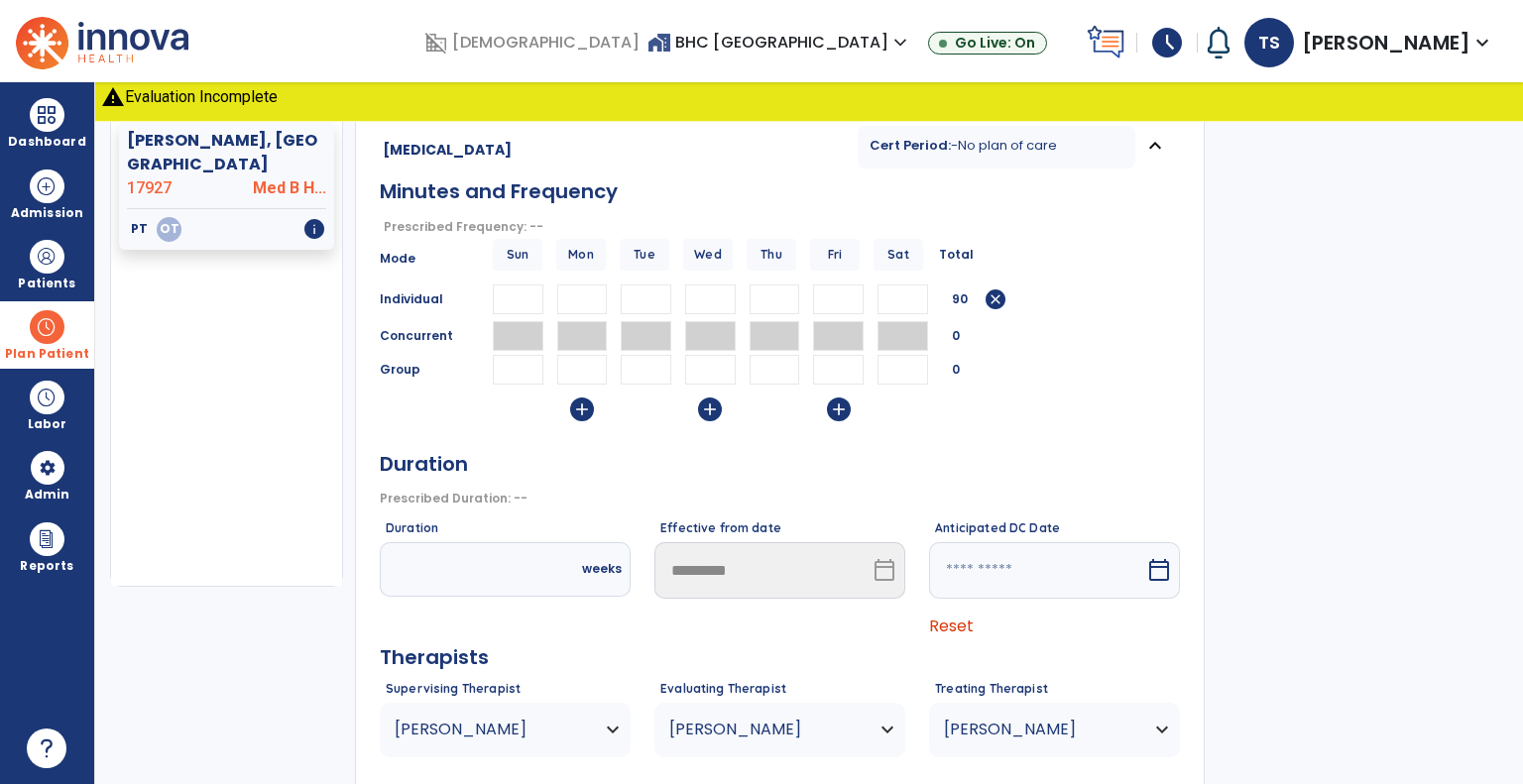 click at bounding box center [461, 569] 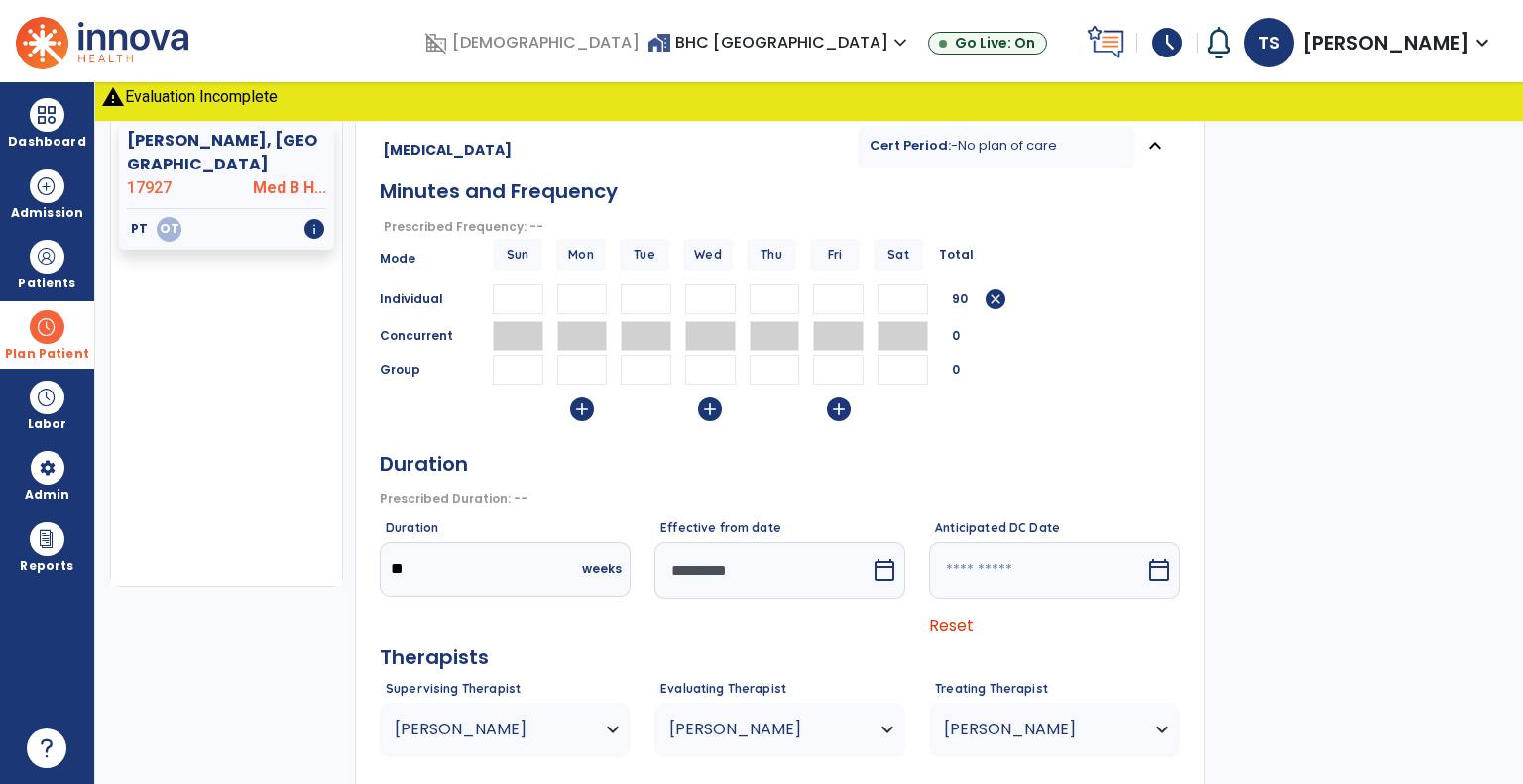 type on "**" 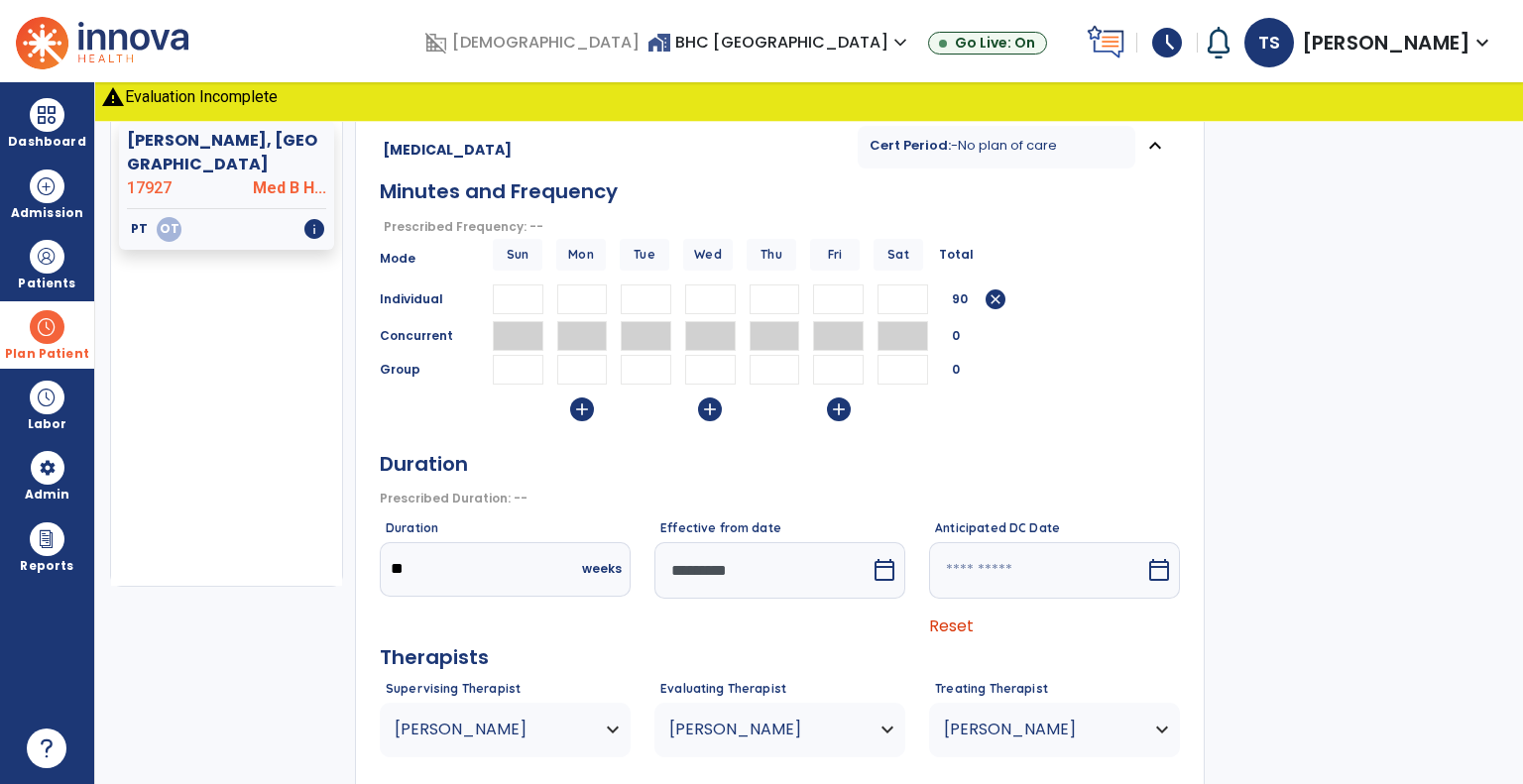scroll, scrollTop: 347, scrollLeft: 0, axis: vertical 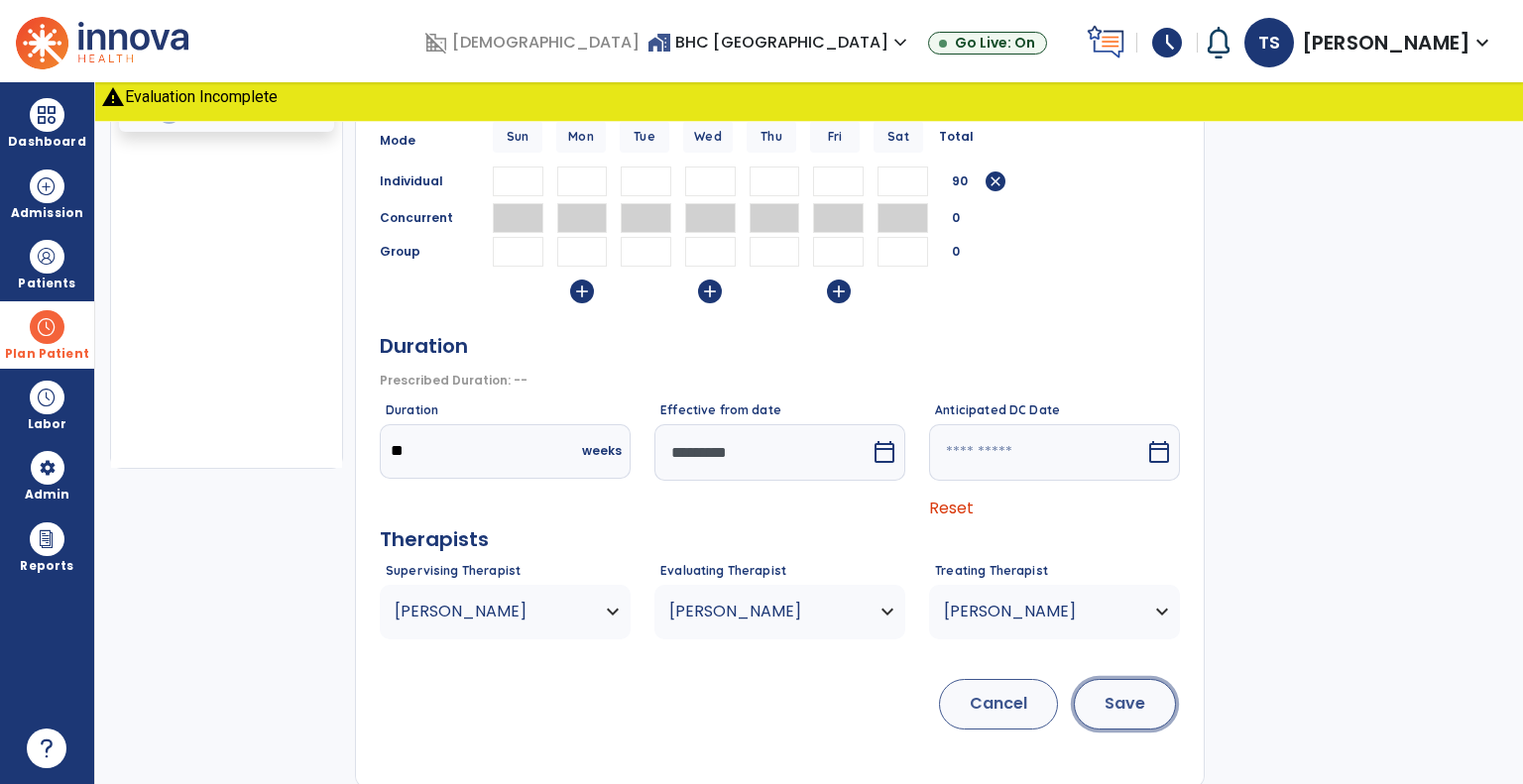 click on "Save" at bounding box center (1124, 704) 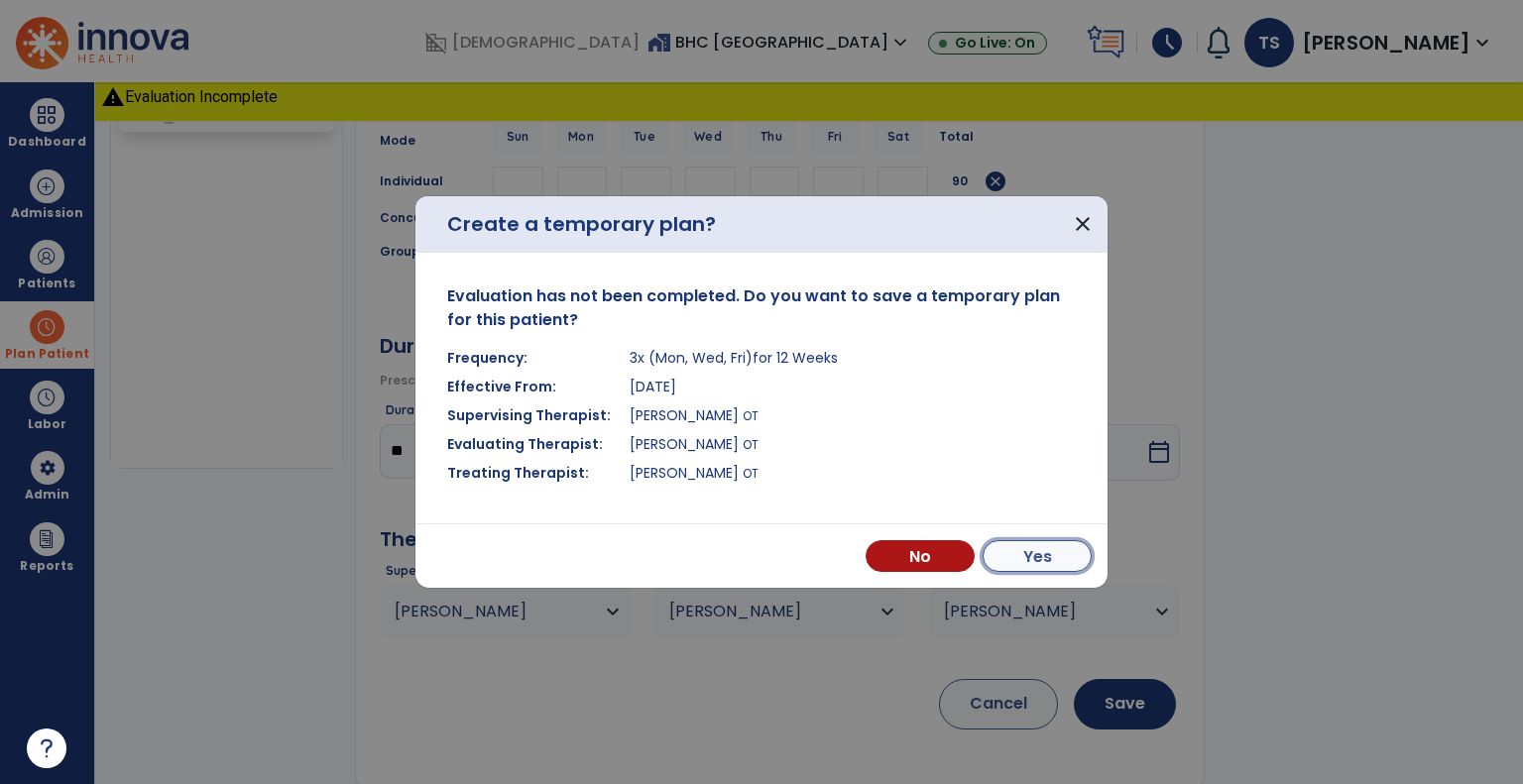 click on "Yes" at bounding box center [1037, 556] 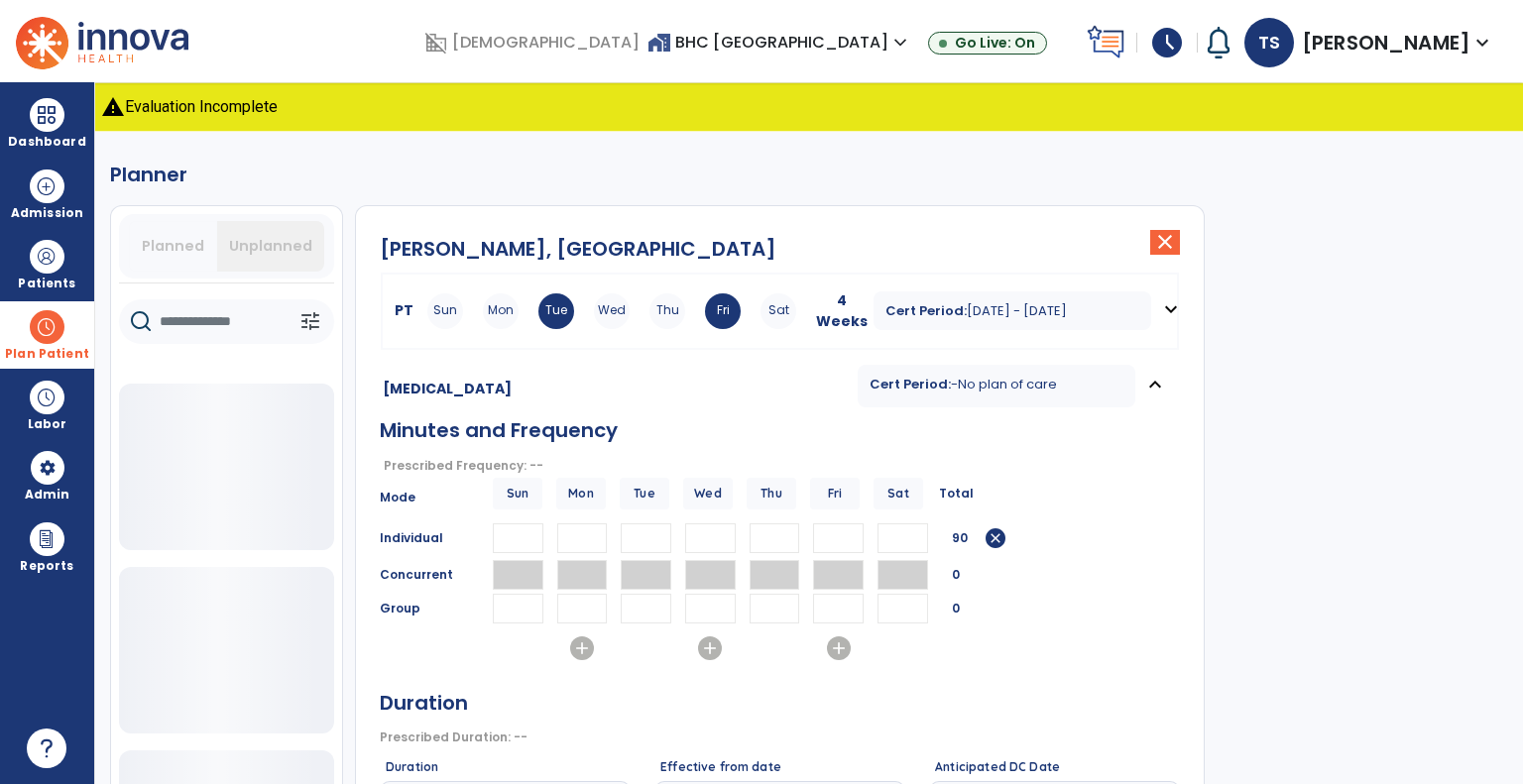 scroll, scrollTop: 0, scrollLeft: 0, axis: both 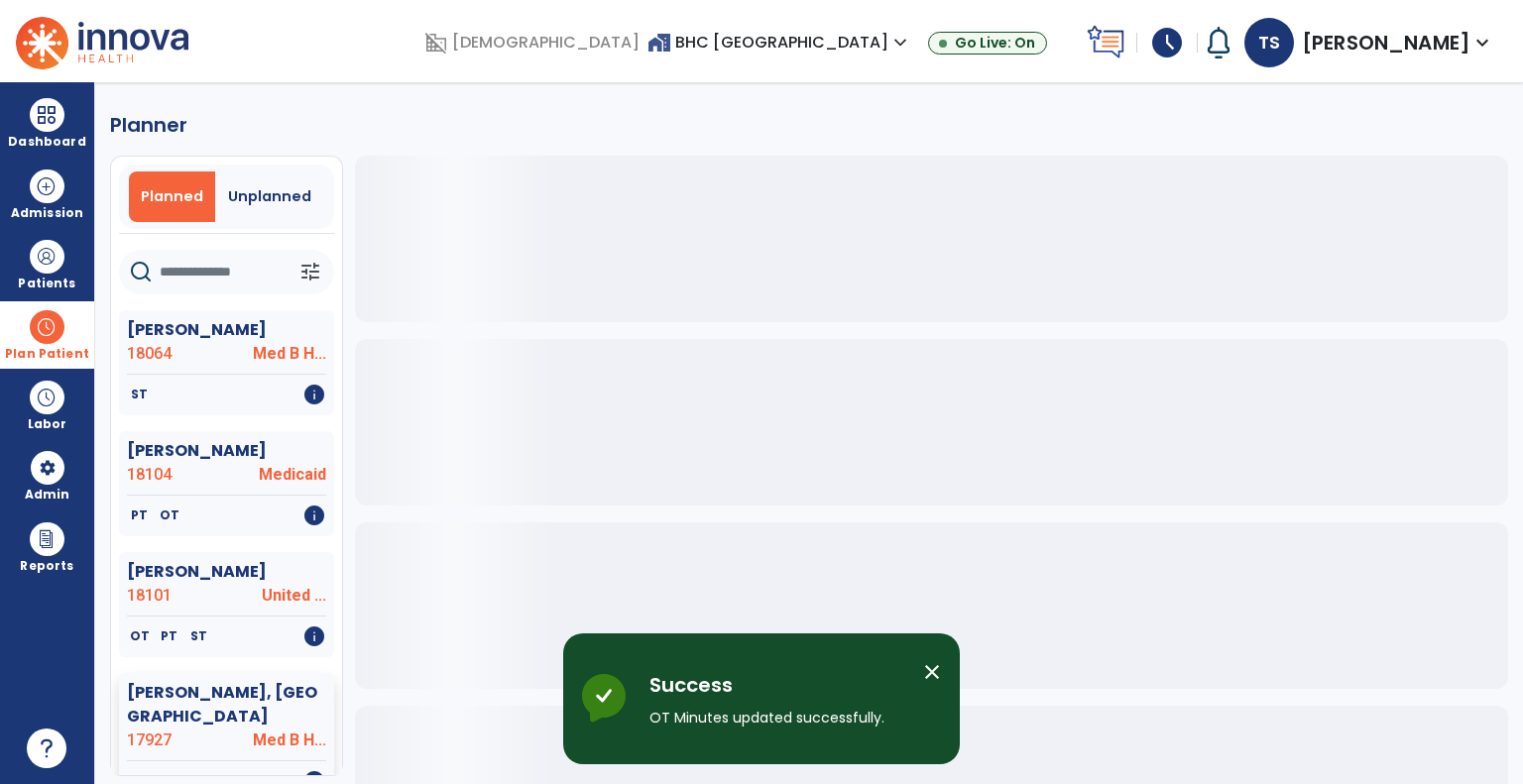 click on "Plan Patient" at bounding box center (47, 334) 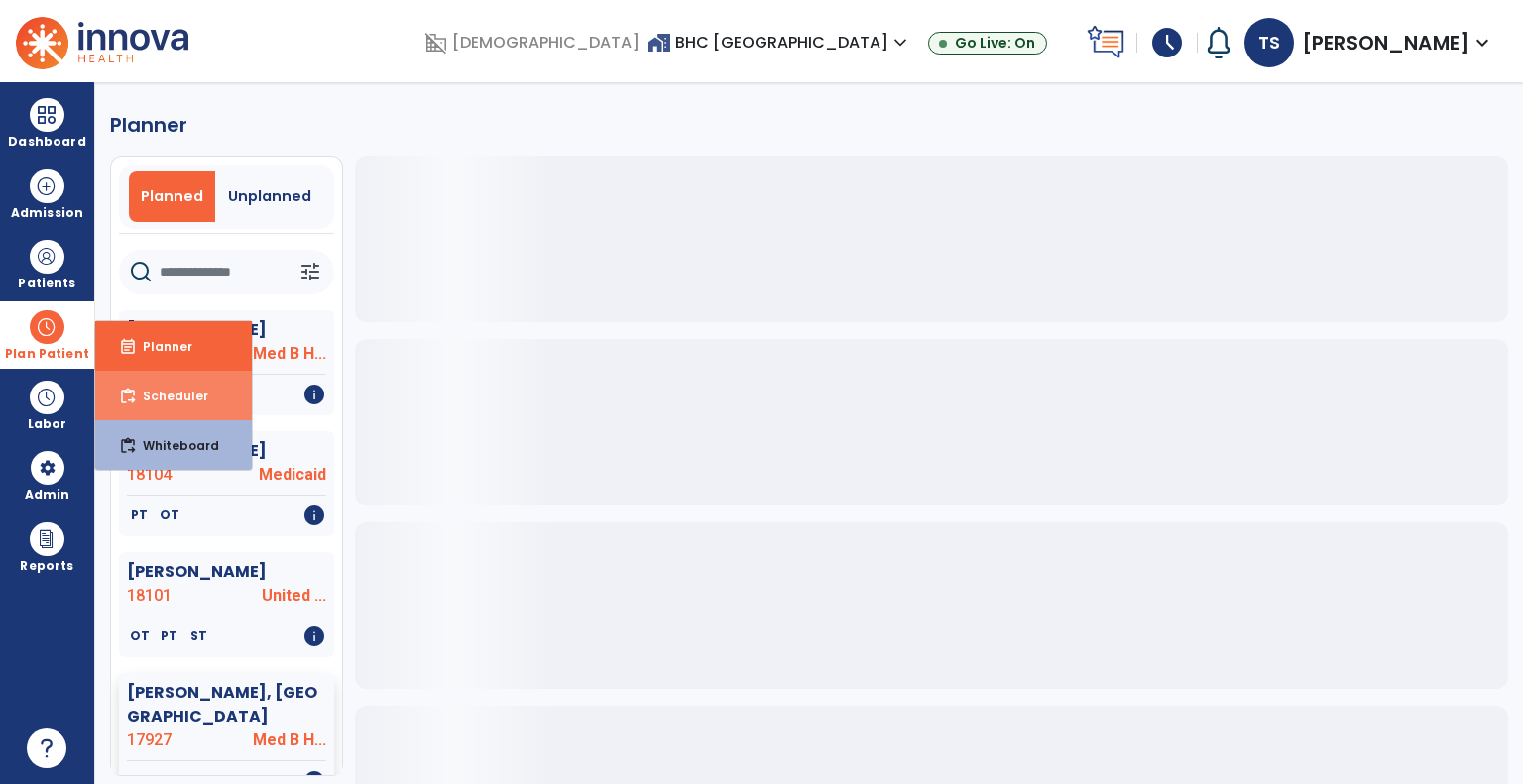 click on "Scheduler" at bounding box center (168, 395) 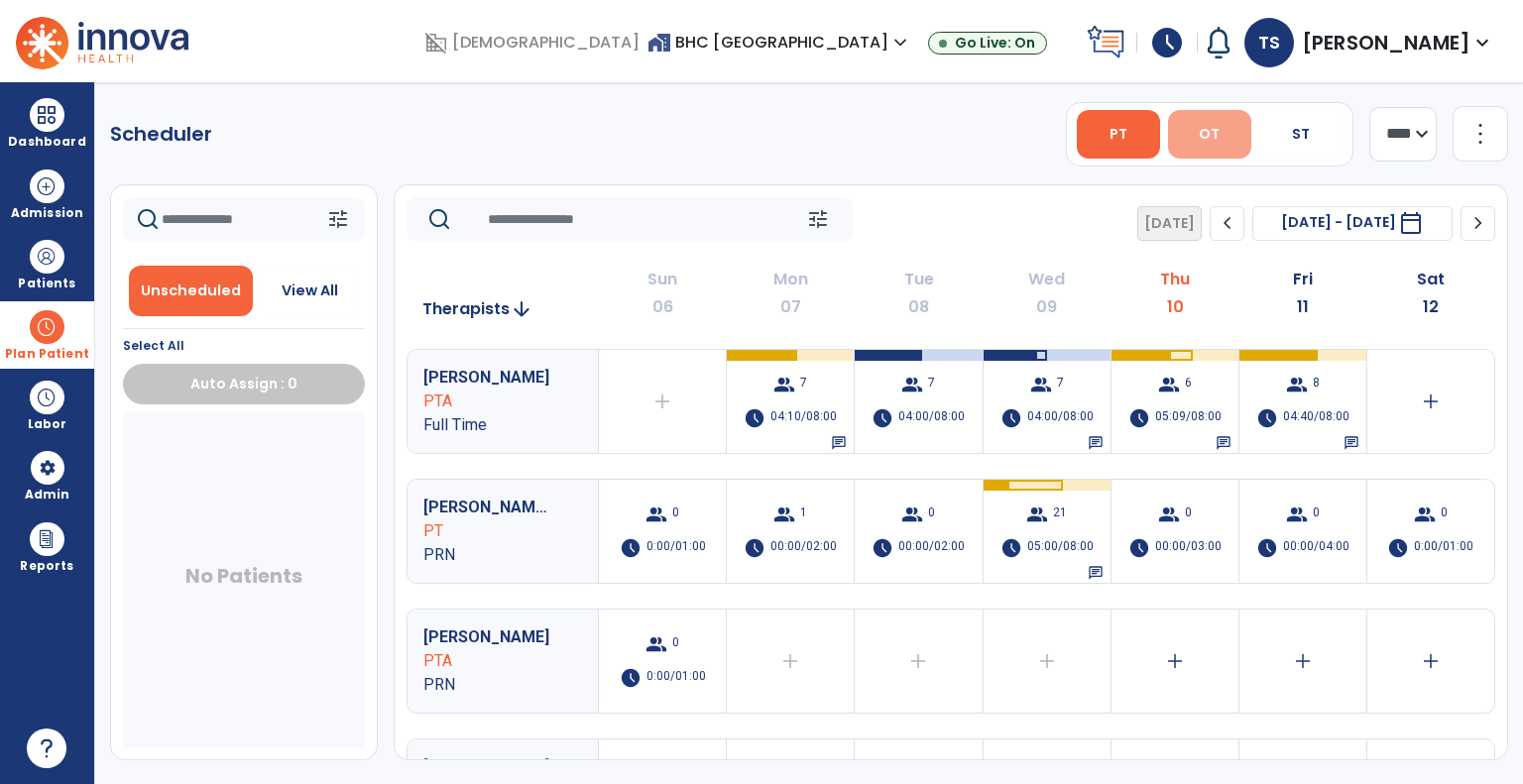 click on "OT" at bounding box center (1209, 134) 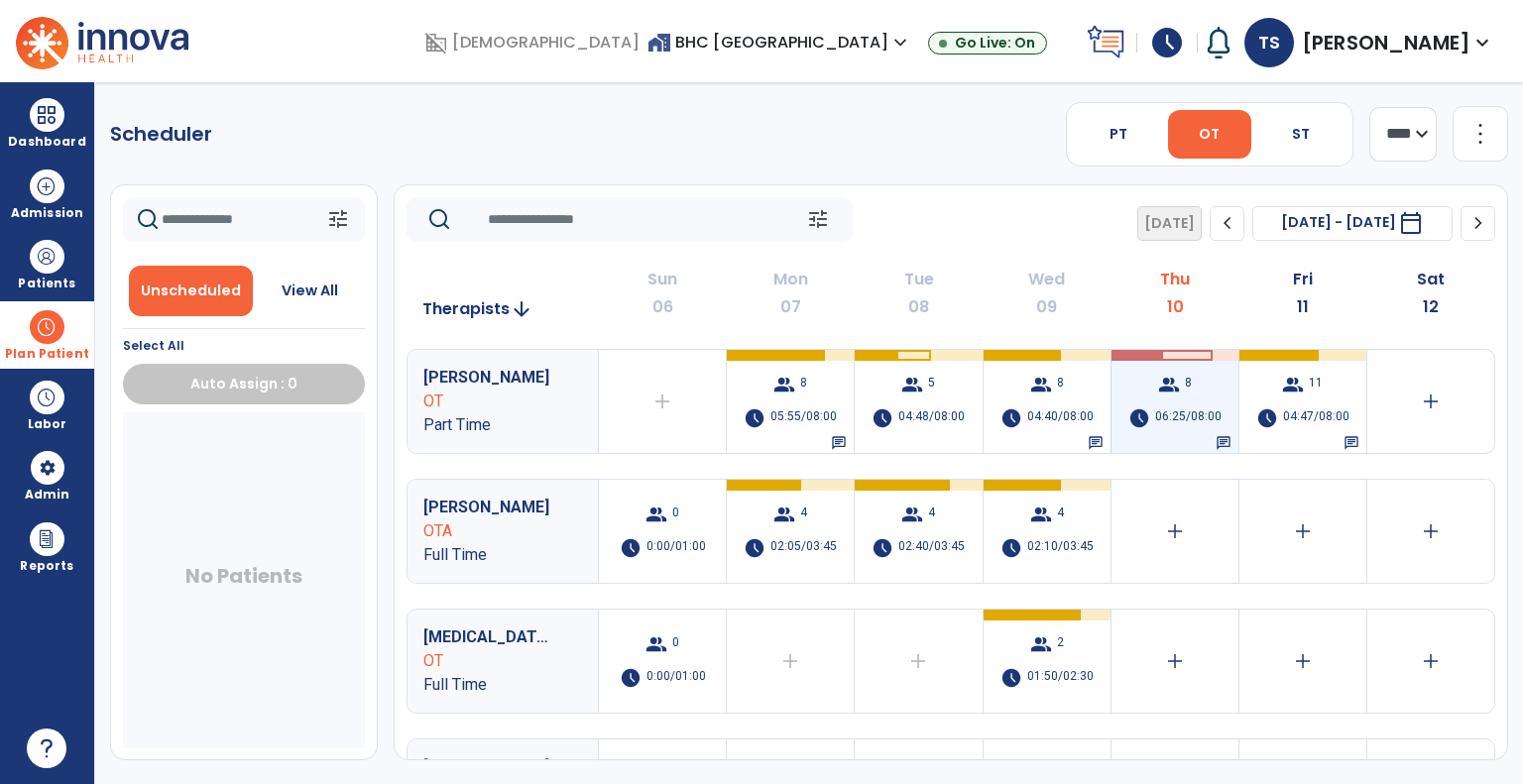 click on "06:25/08:00" at bounding box center [1188, 418] 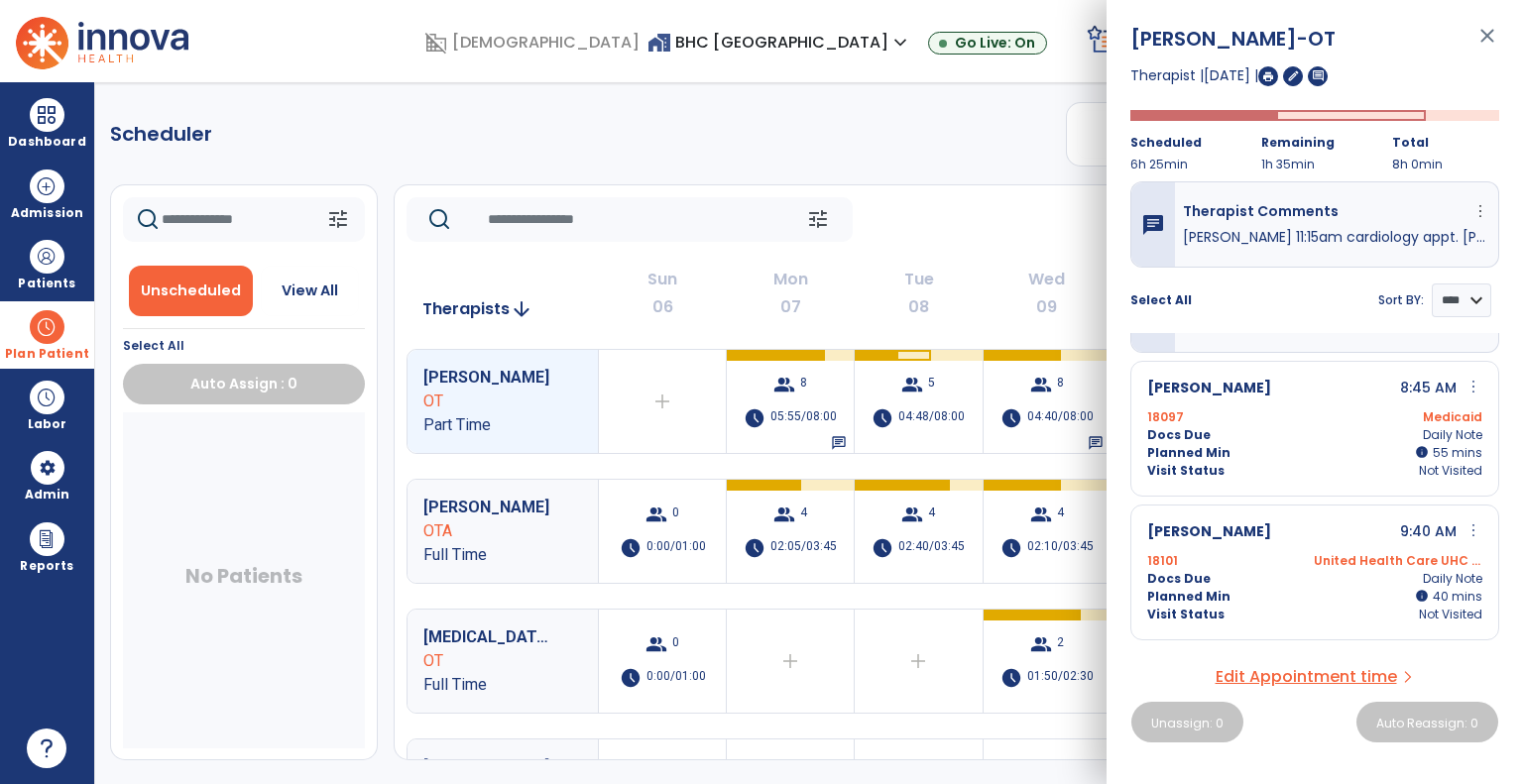scroll, scrollTop: 0, scrollLeft: 0, axis: both 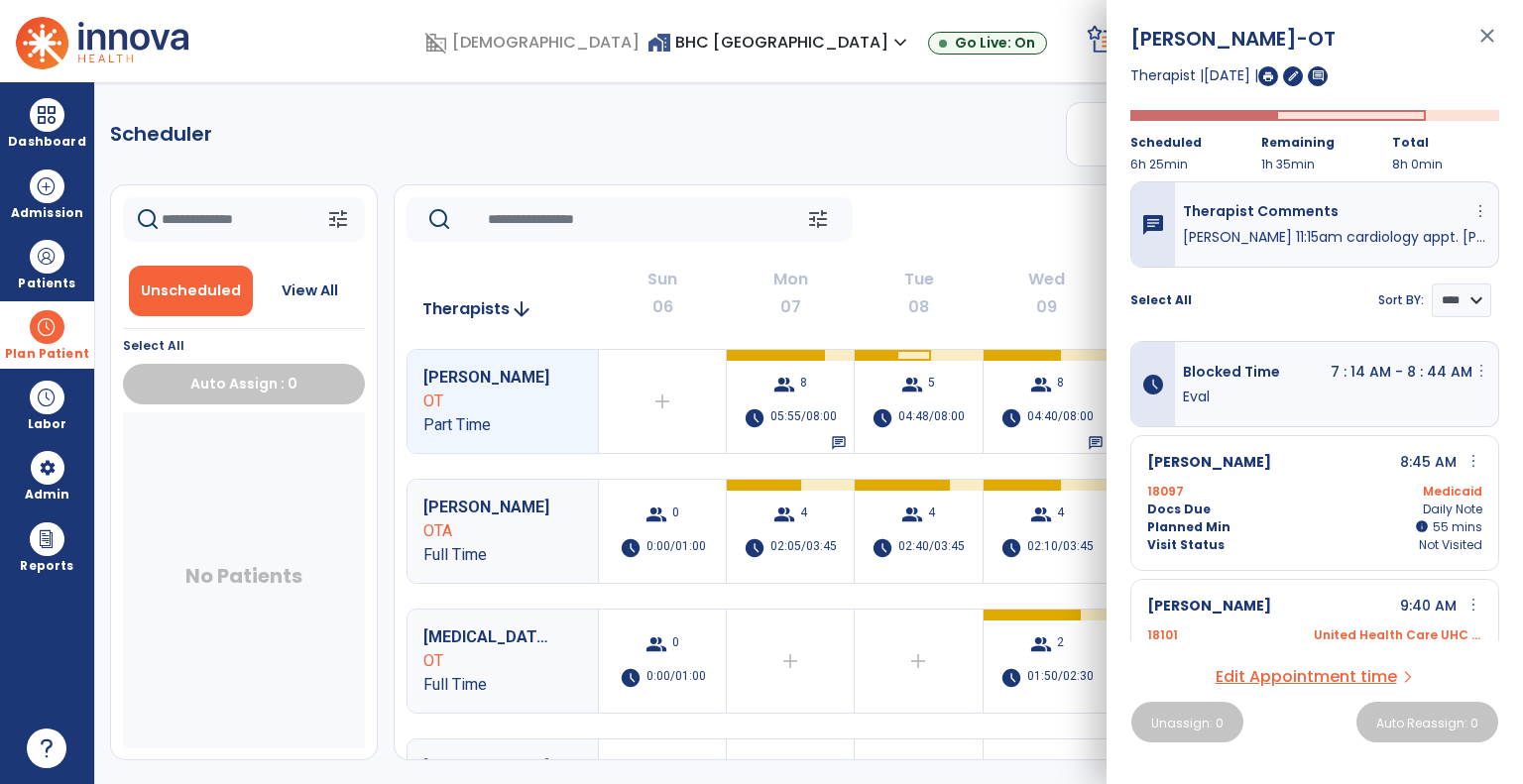 click on "more_vert" at bounding box center (1481, 371) 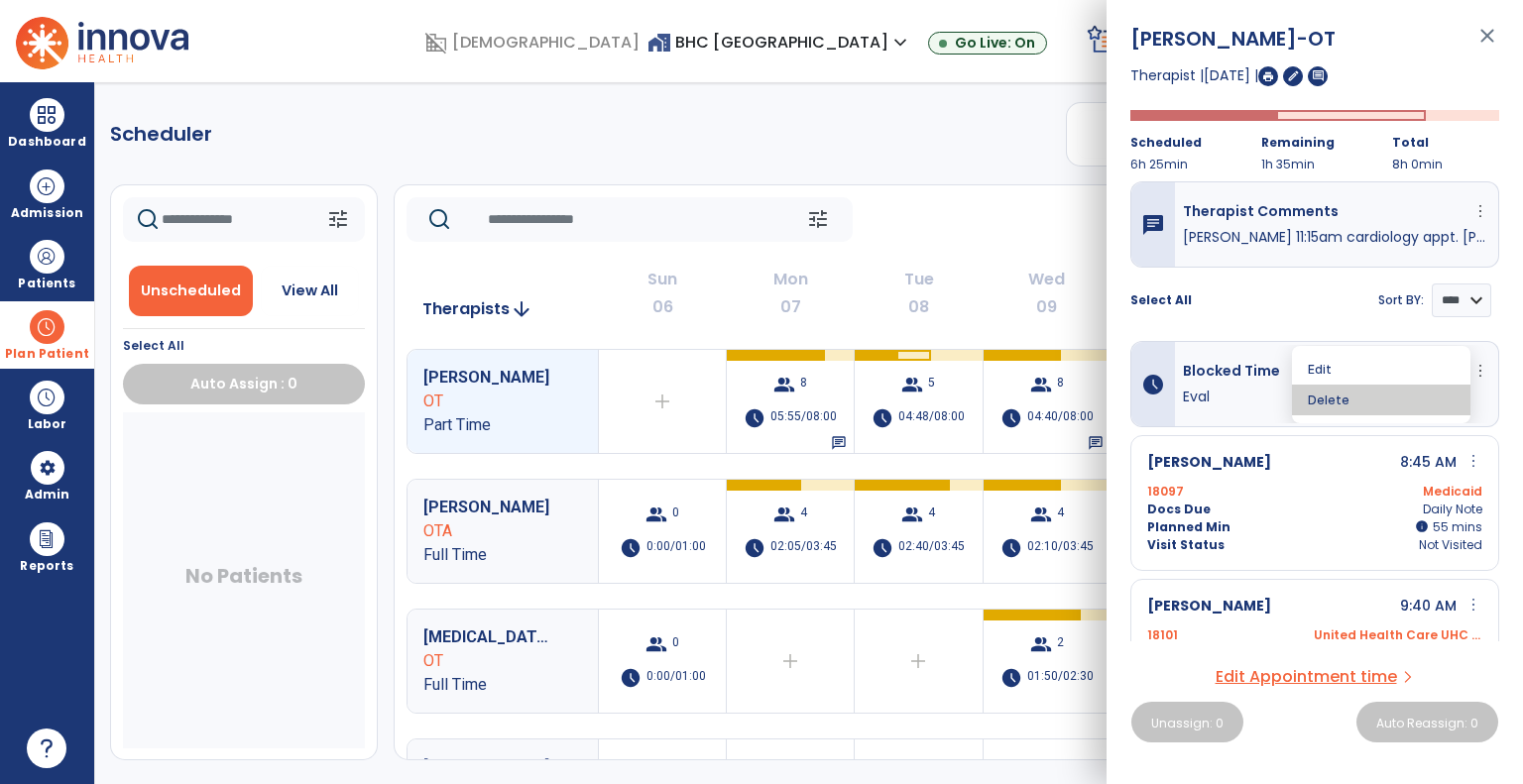 click on "Delete" at bounding box center [1381, 399] 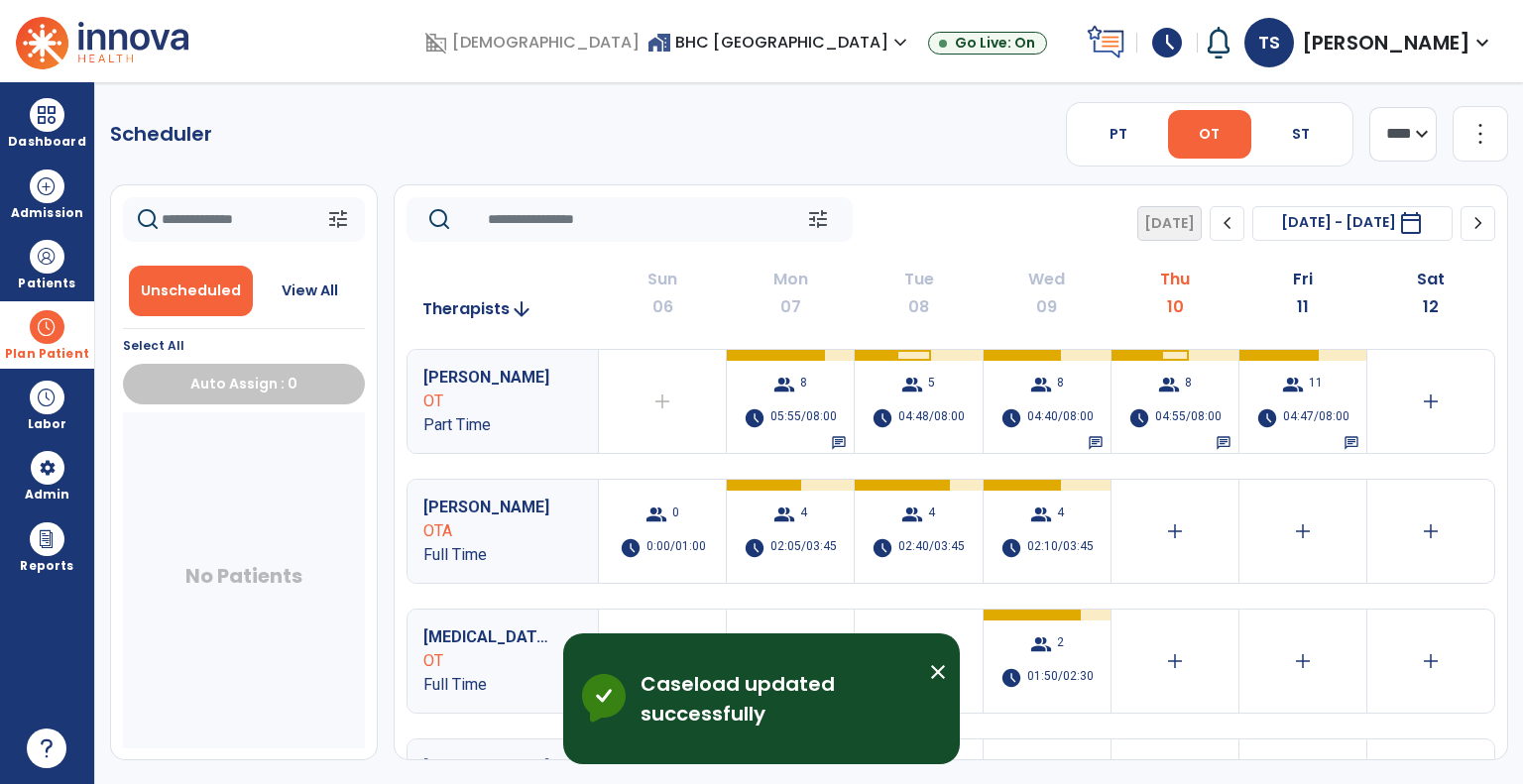 click at bounding box center [47, 327] 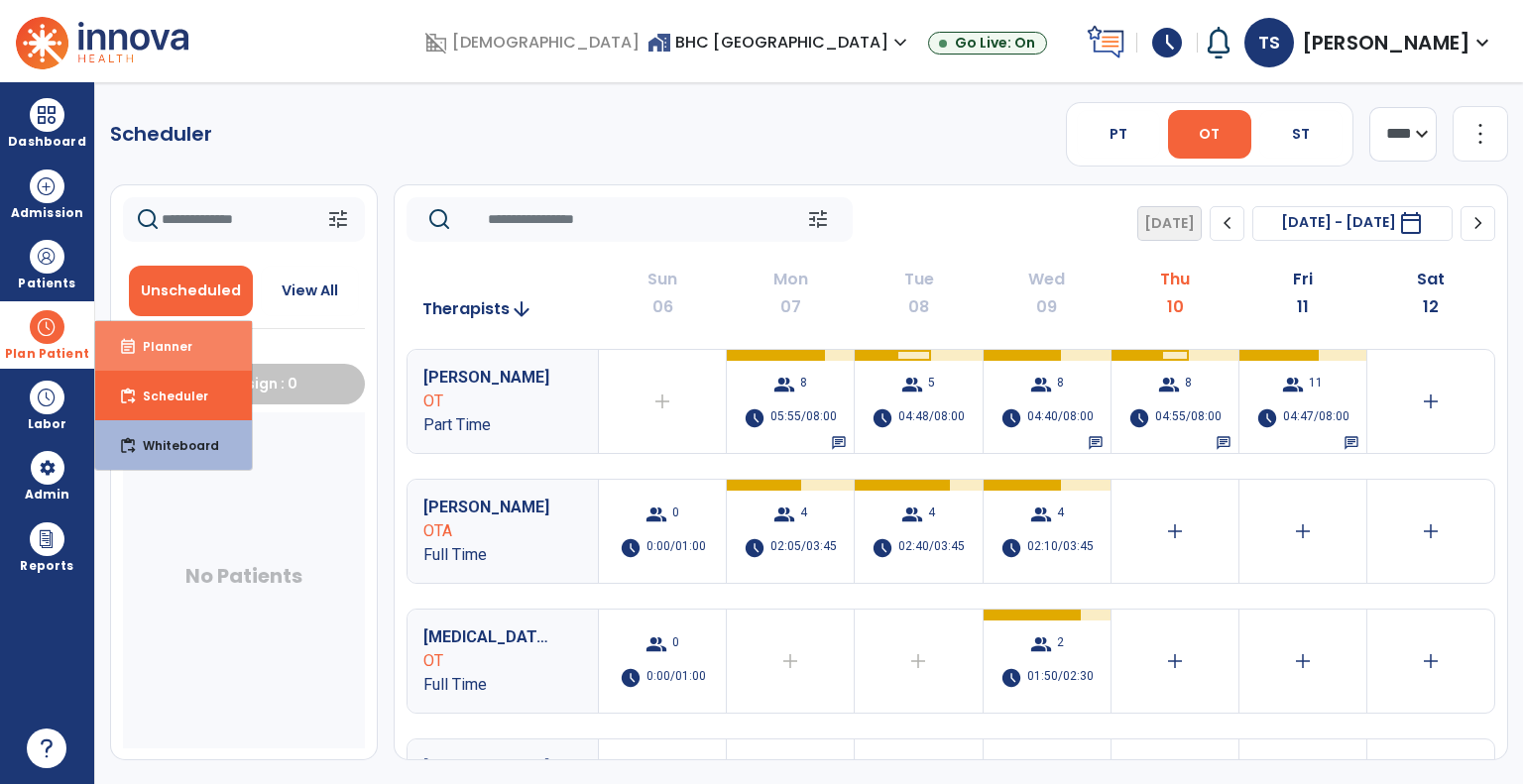 click on "Planner" at bounding box center [160, 346] 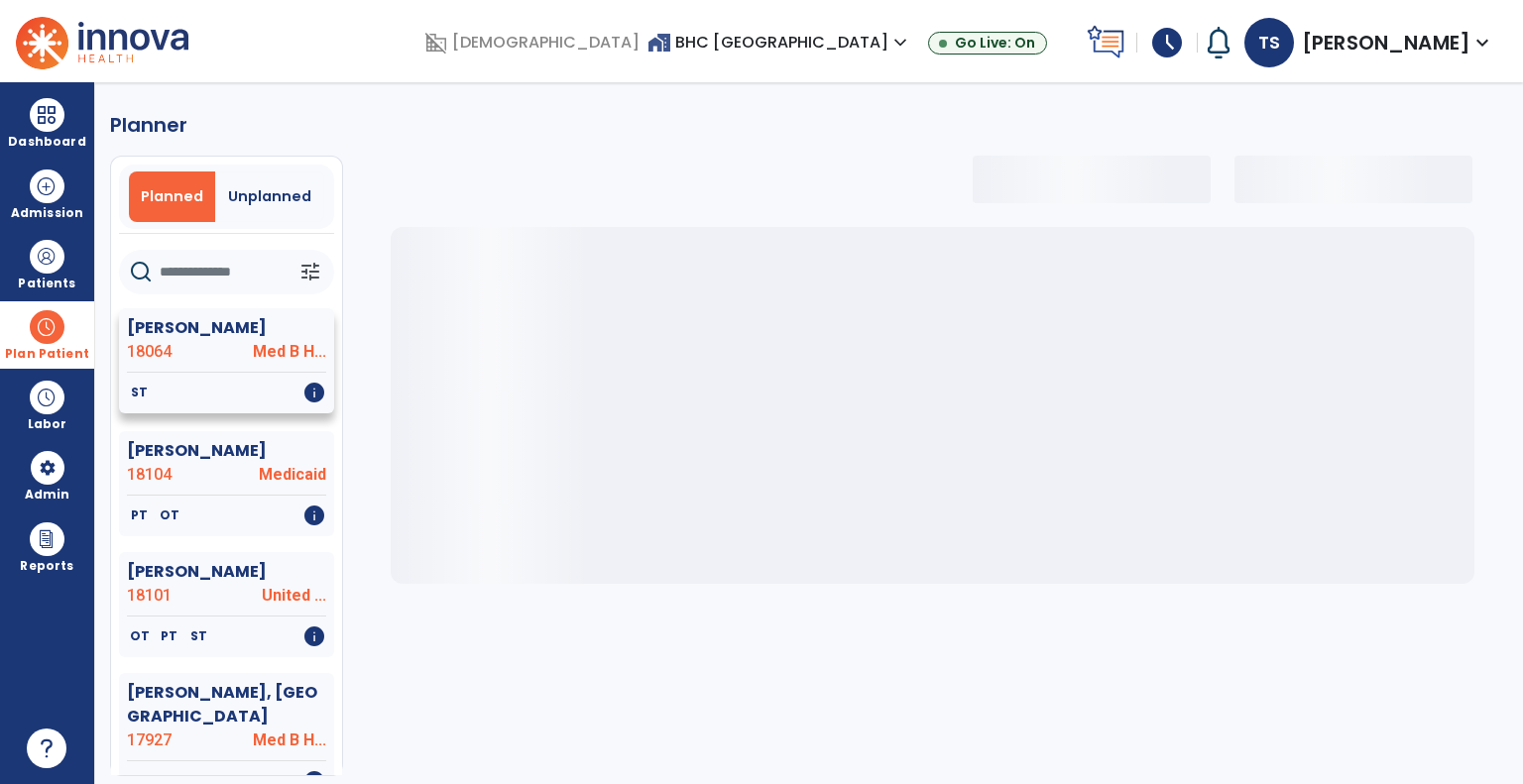 select on "***" 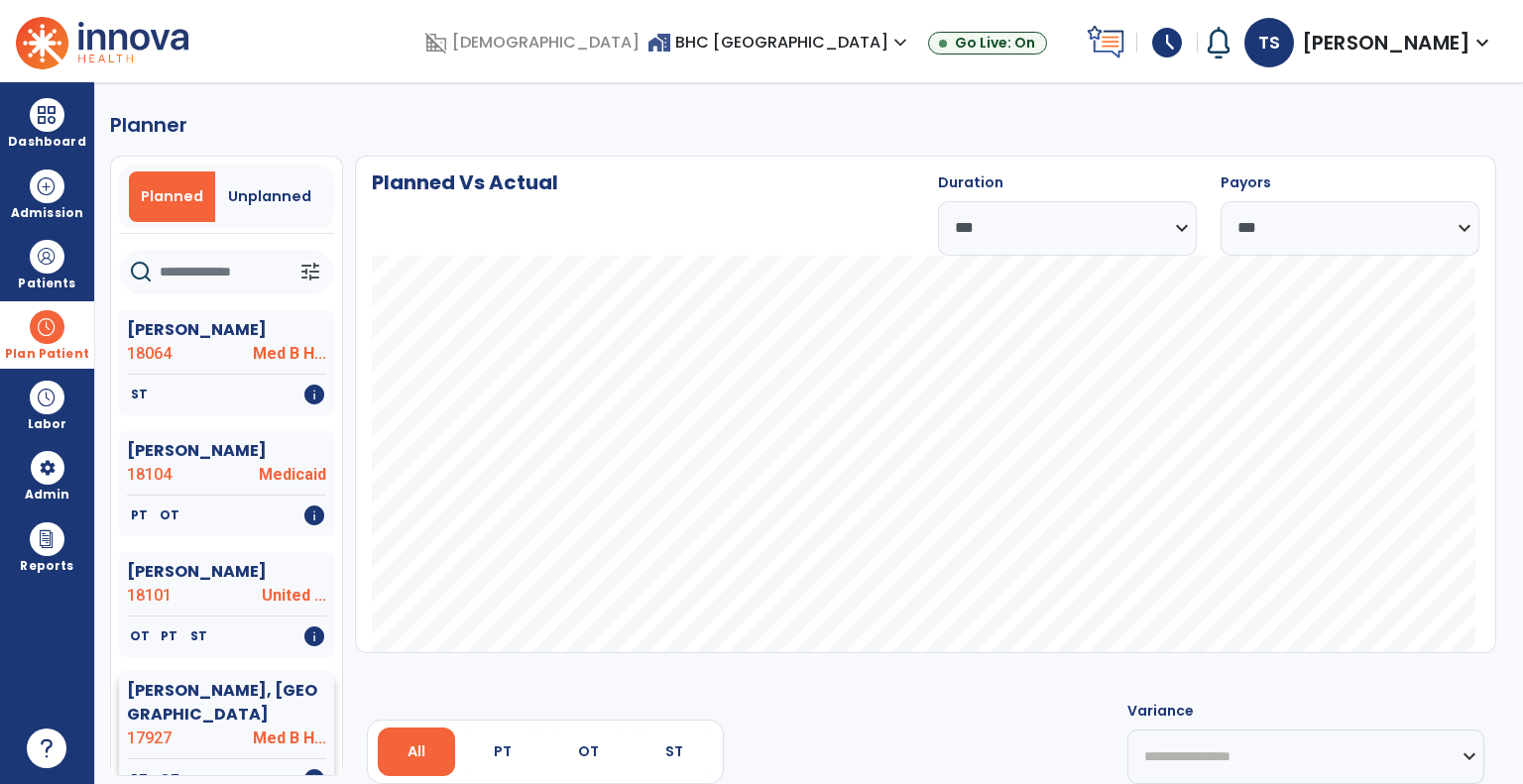 click on "[PERSON_NAME], [GEOGRAPHIC_DATA]" 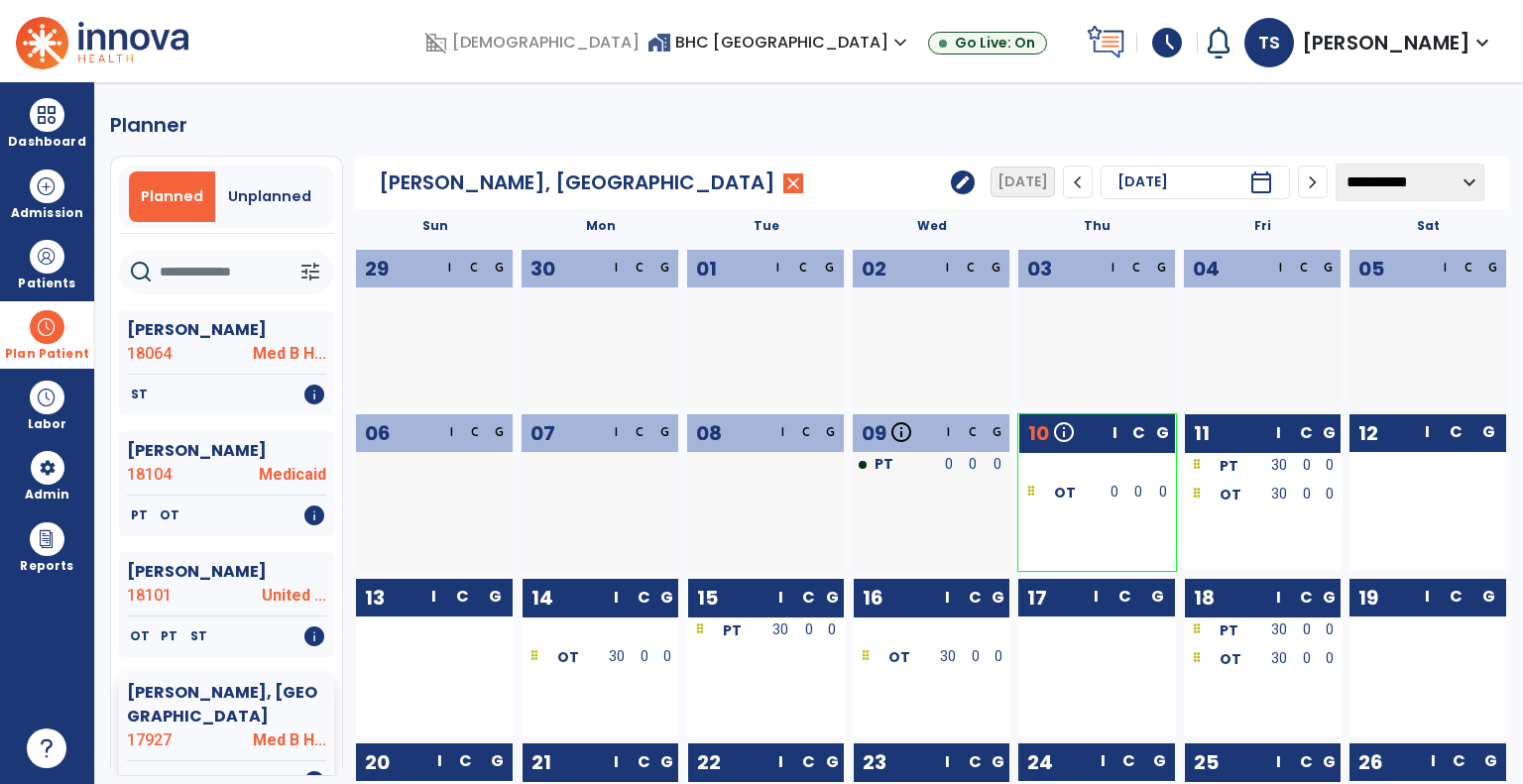 click on "edit" 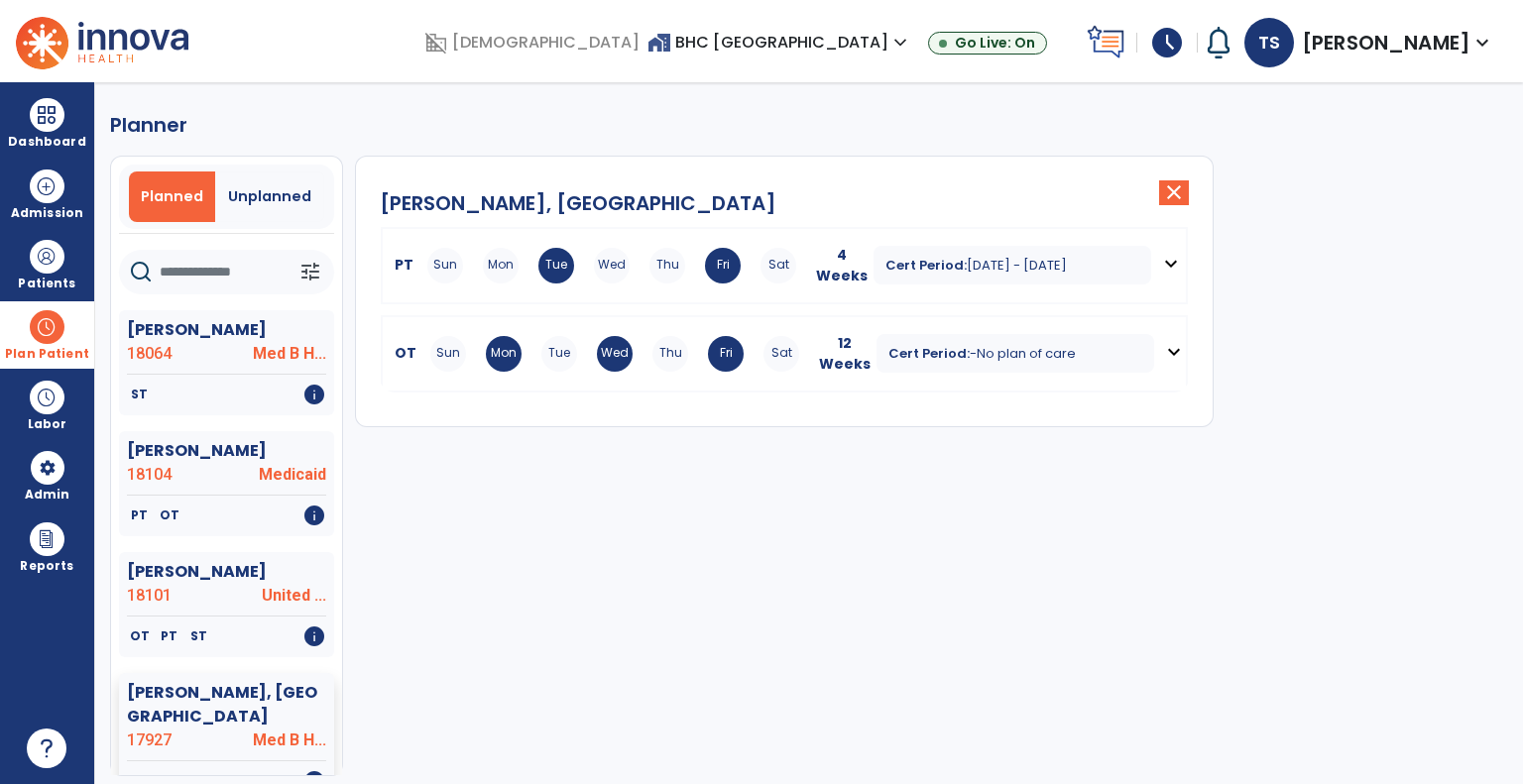 click on "expand_more" at bounding box center [1174, 352] 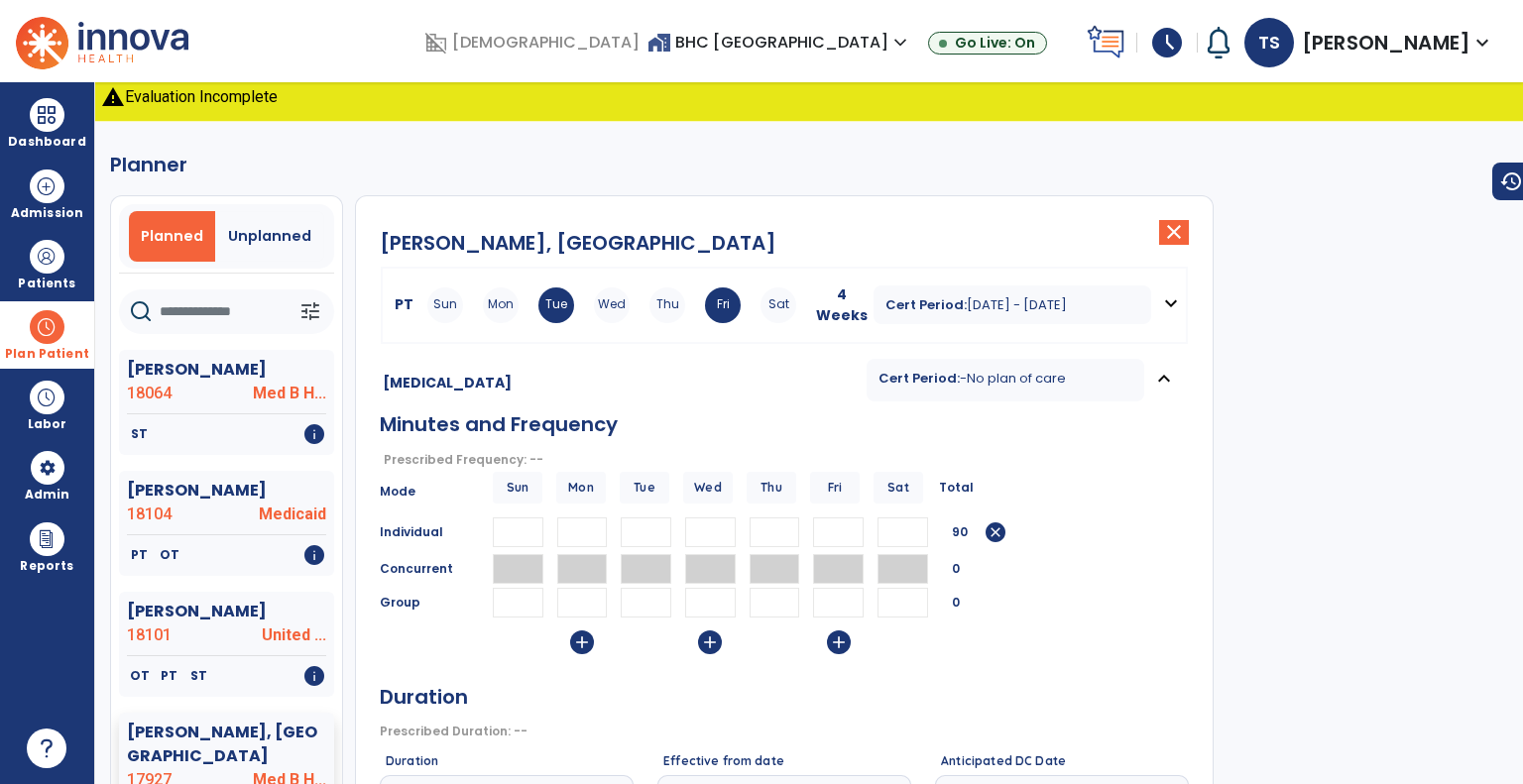 click at bounding box center (774, 532) 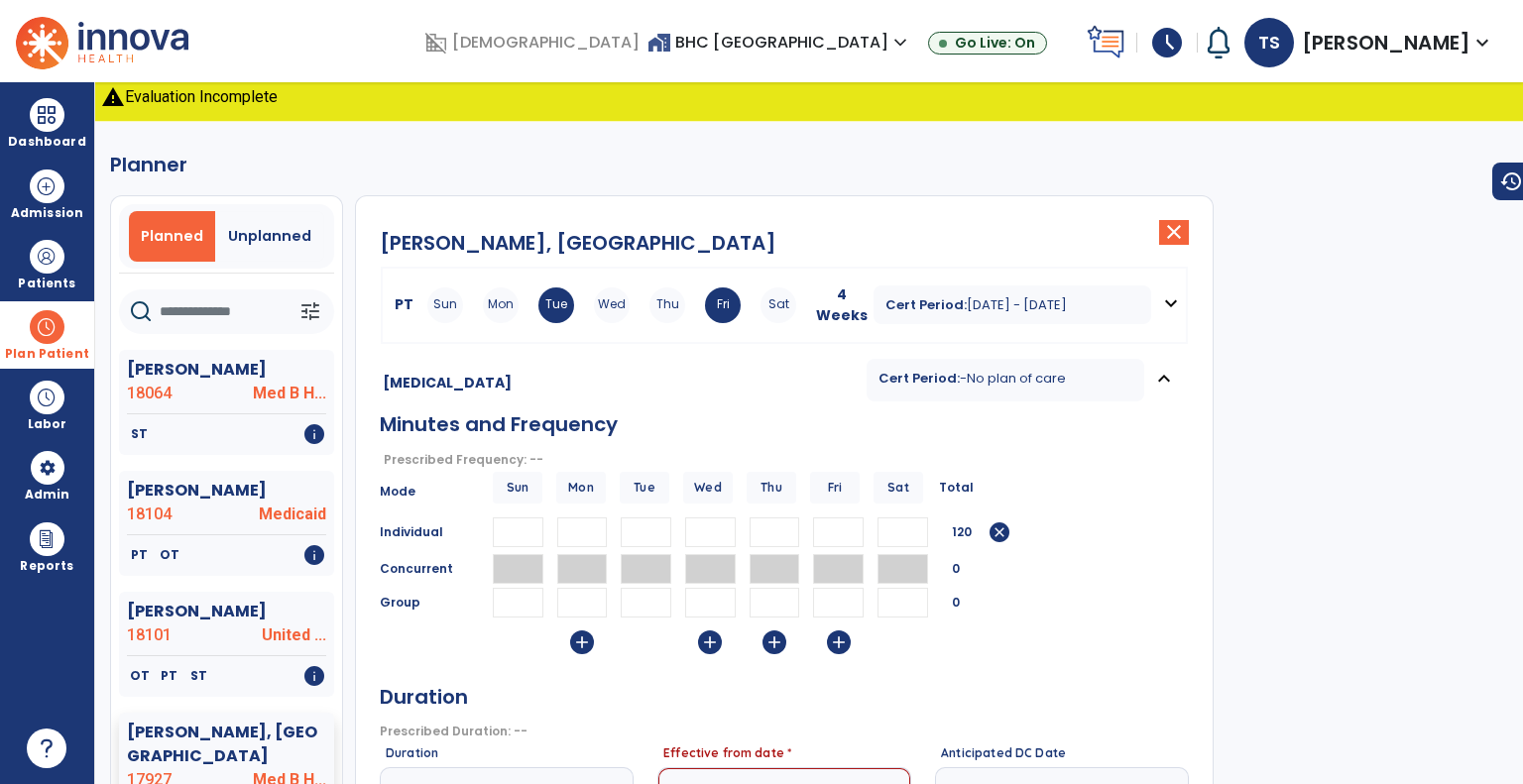 type on "**" 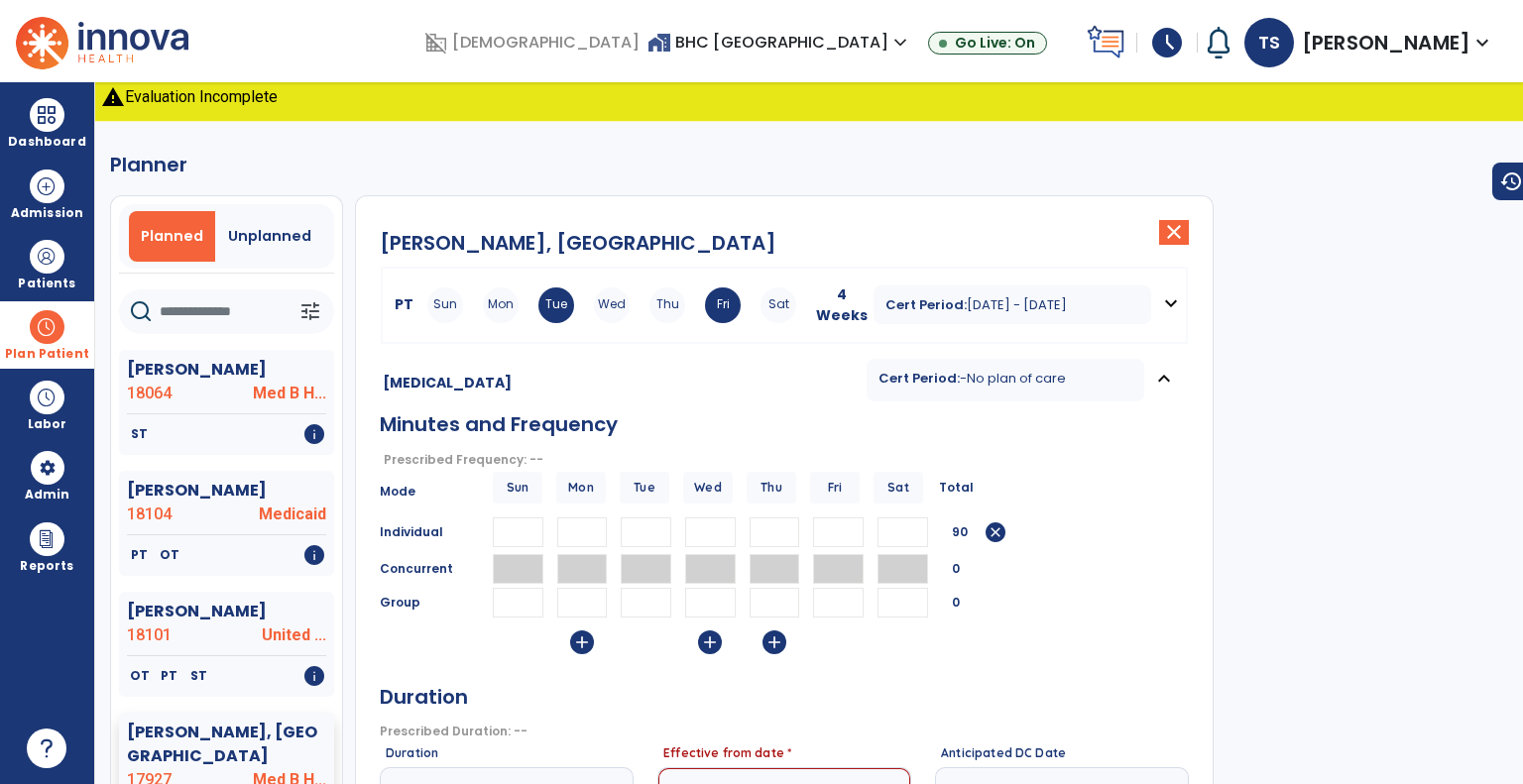 type 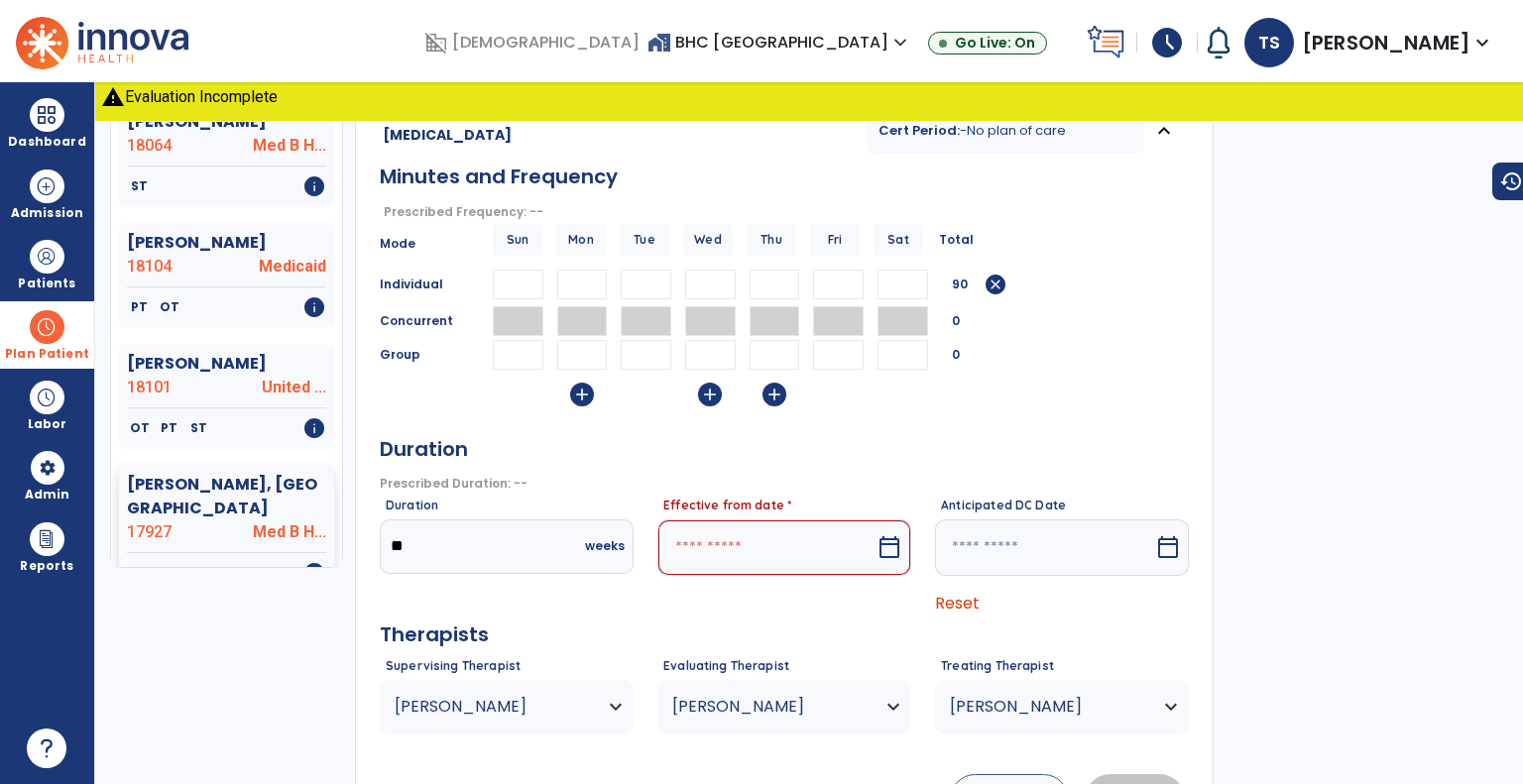 scroll, scrollTop: 257, scrollLeft: 0, axis: vertical 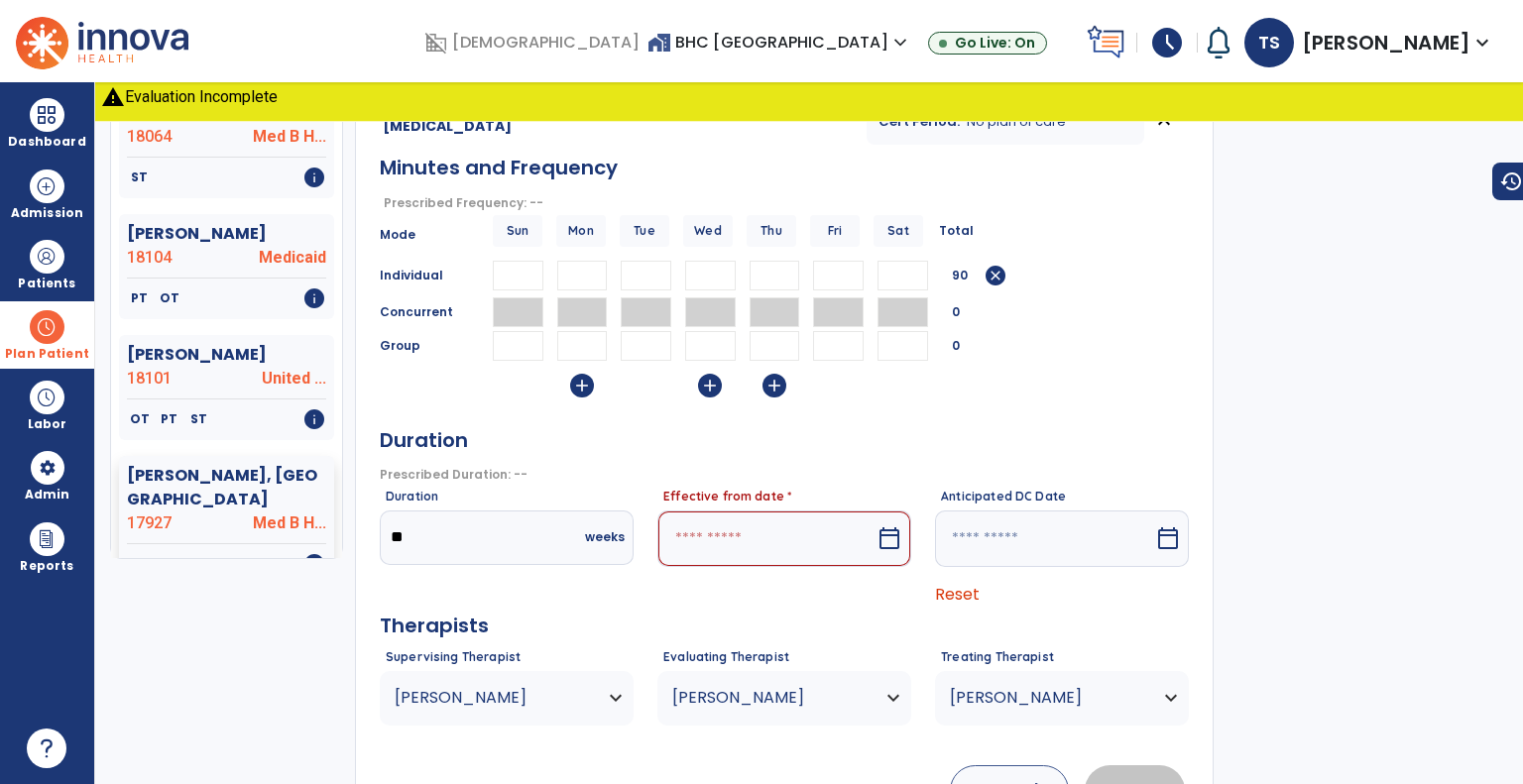 click at bounding box center [766, 538] 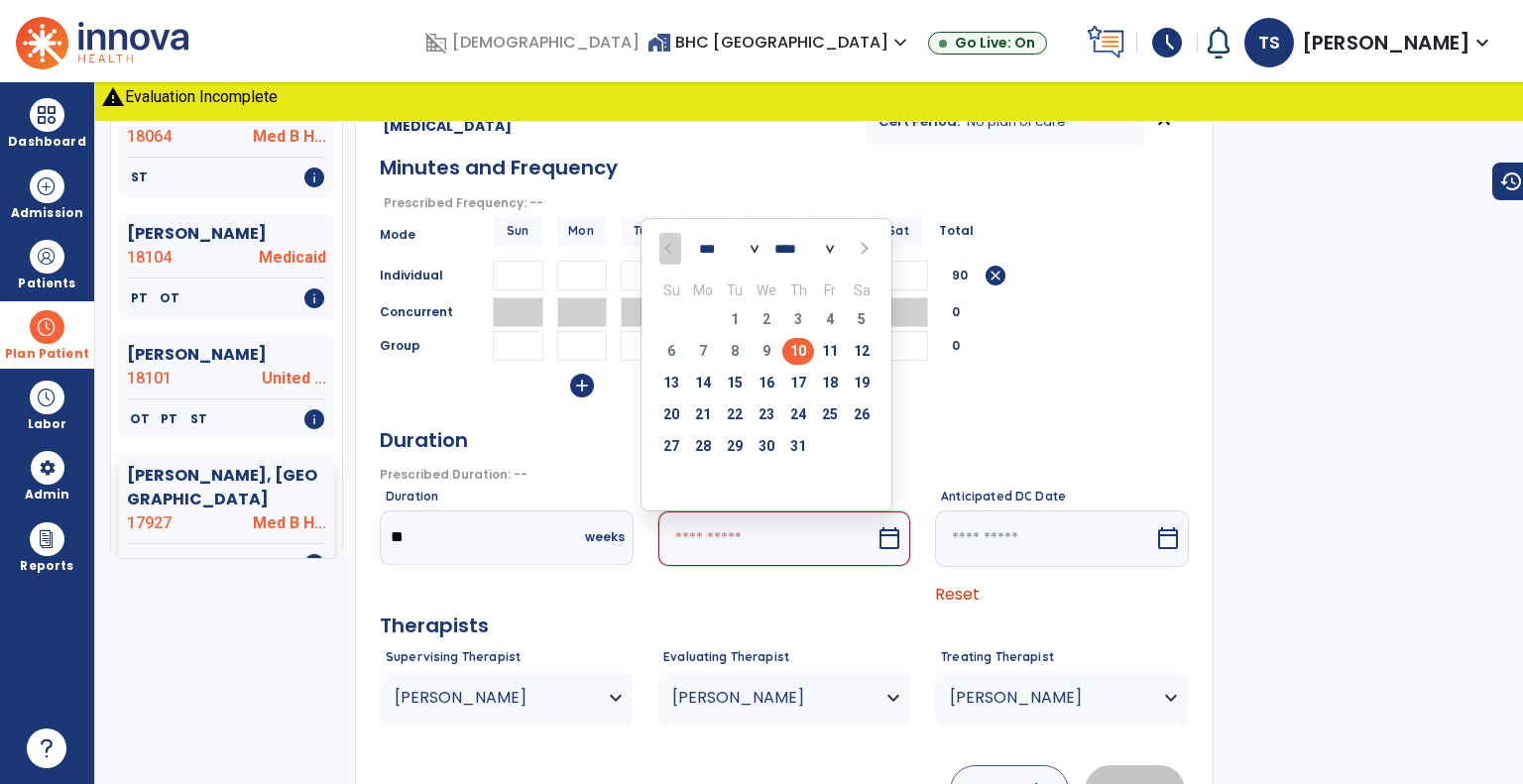 click on "10" at bounding box center [798, 351] 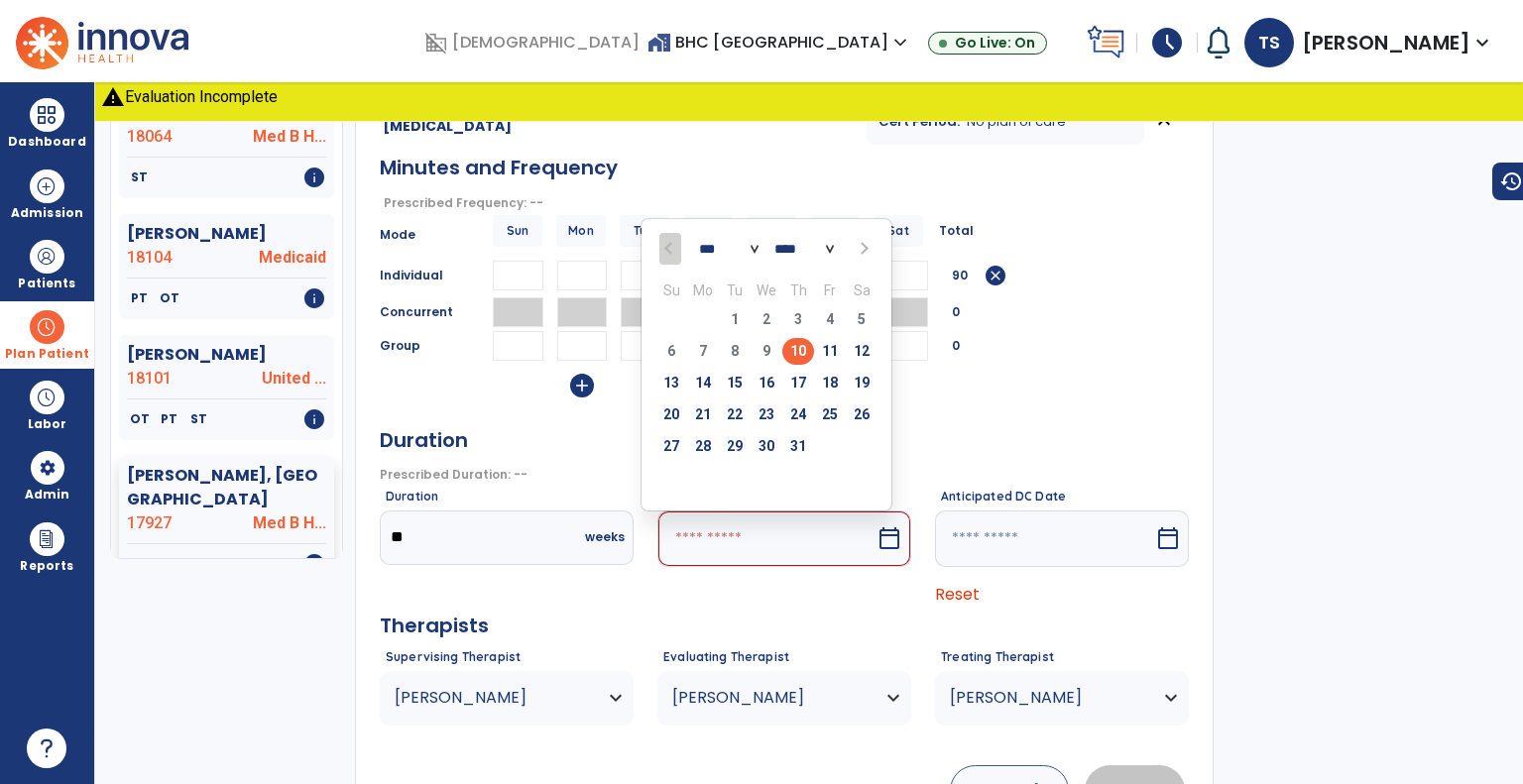 type on "*********" 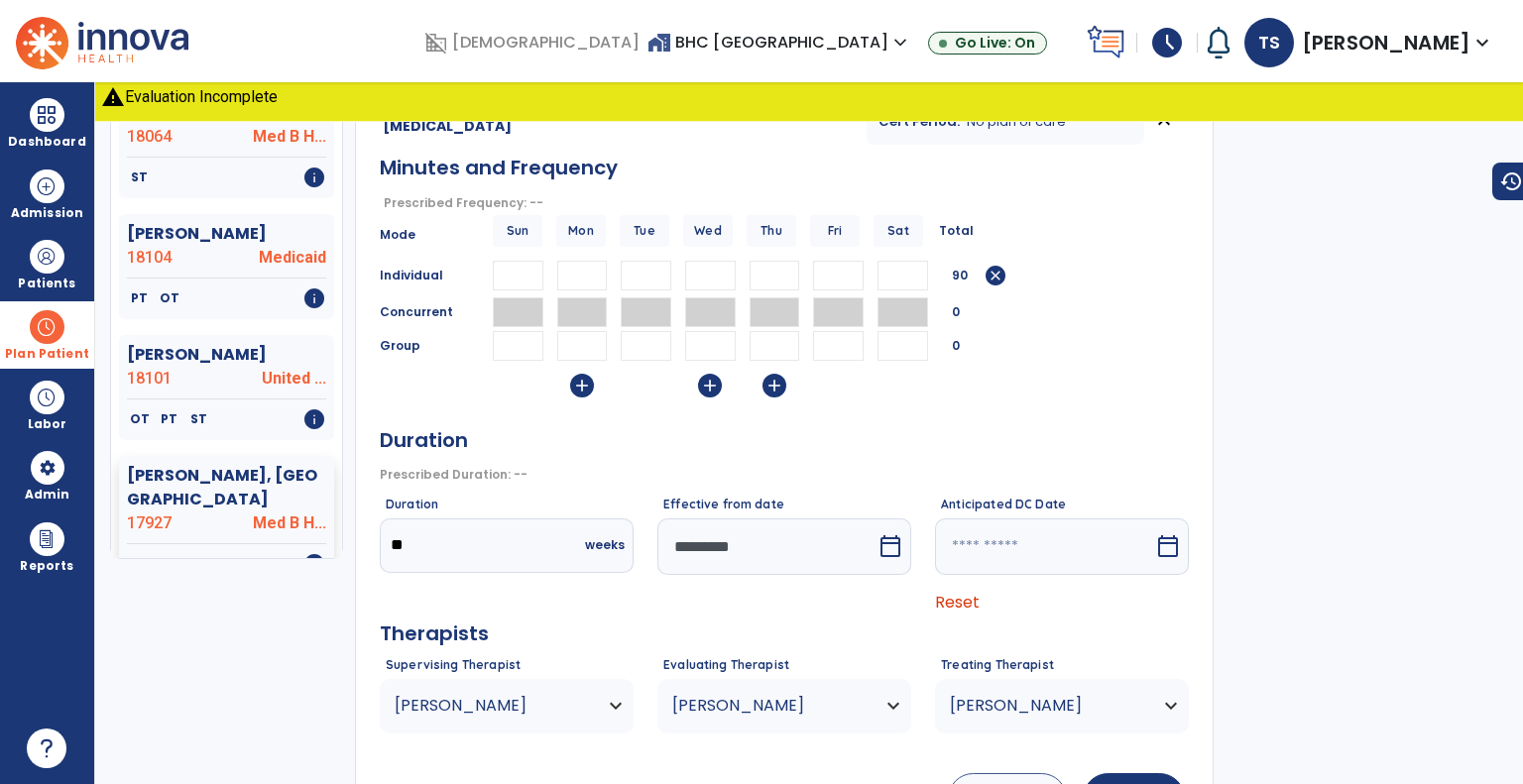 scroll, scrollTop: 351, scrollLeft: 0, axis: vertical 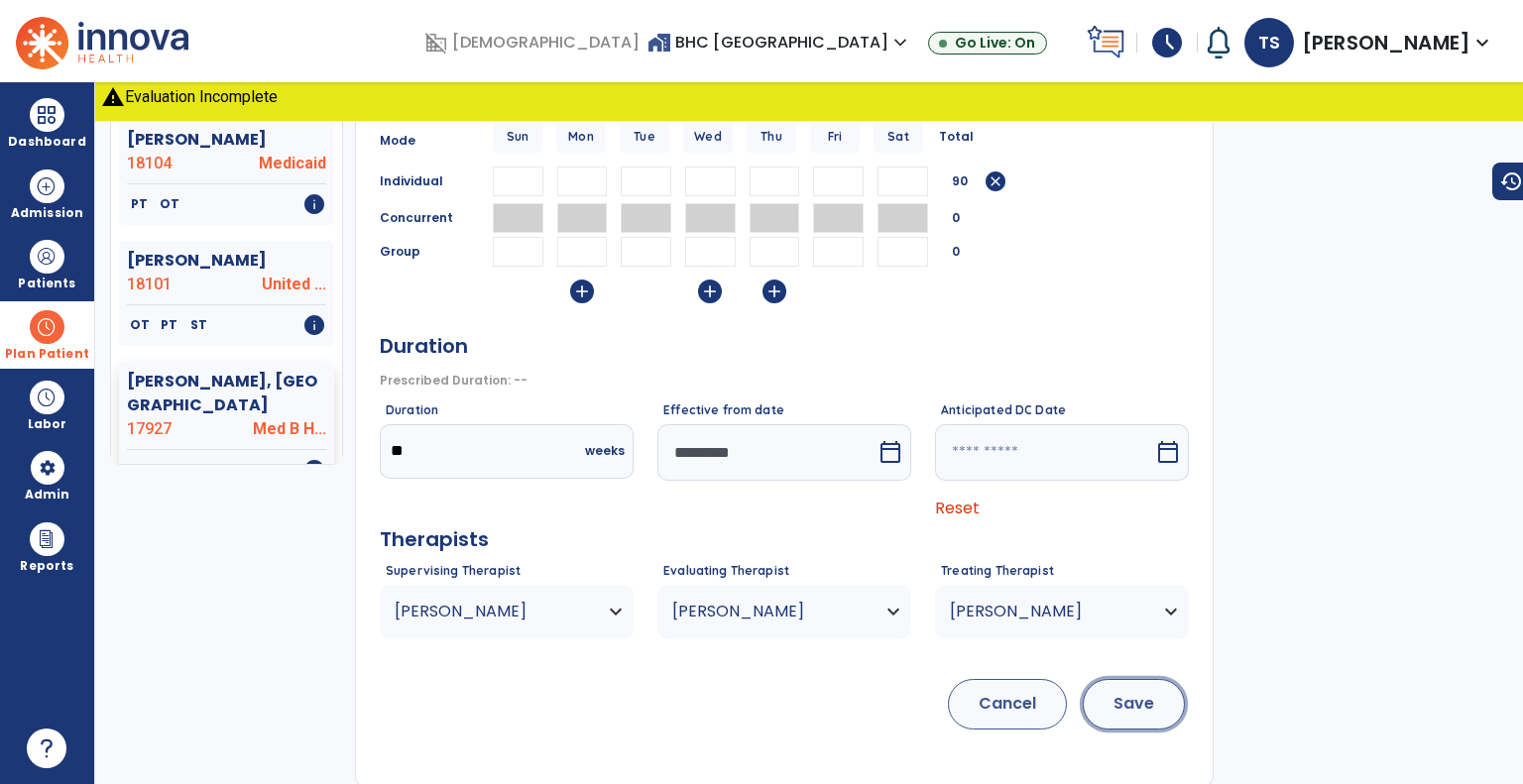 click on "Save" at bounding box center [1133, 704] 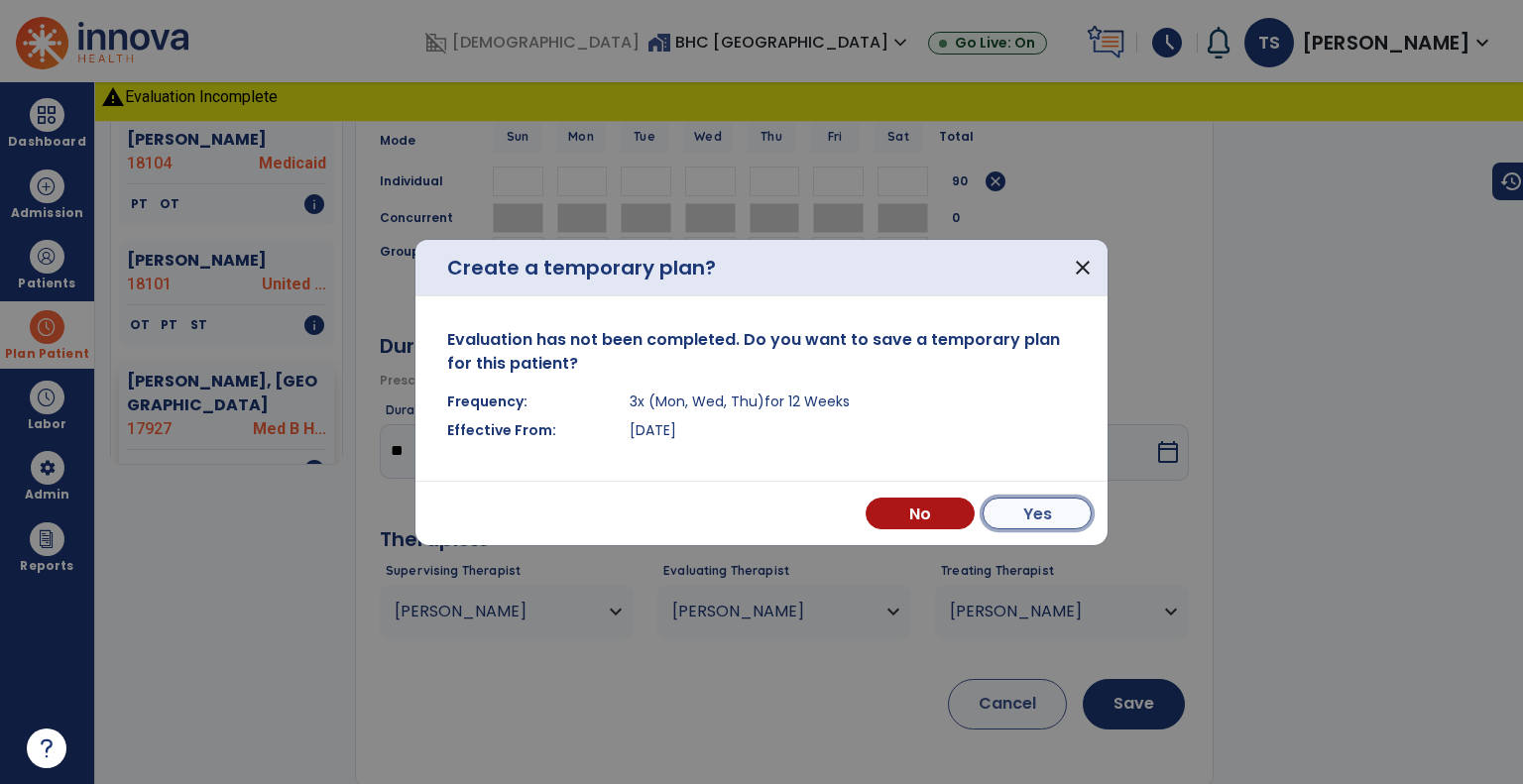 click on "Yes" at bounding box center [1037, 513] 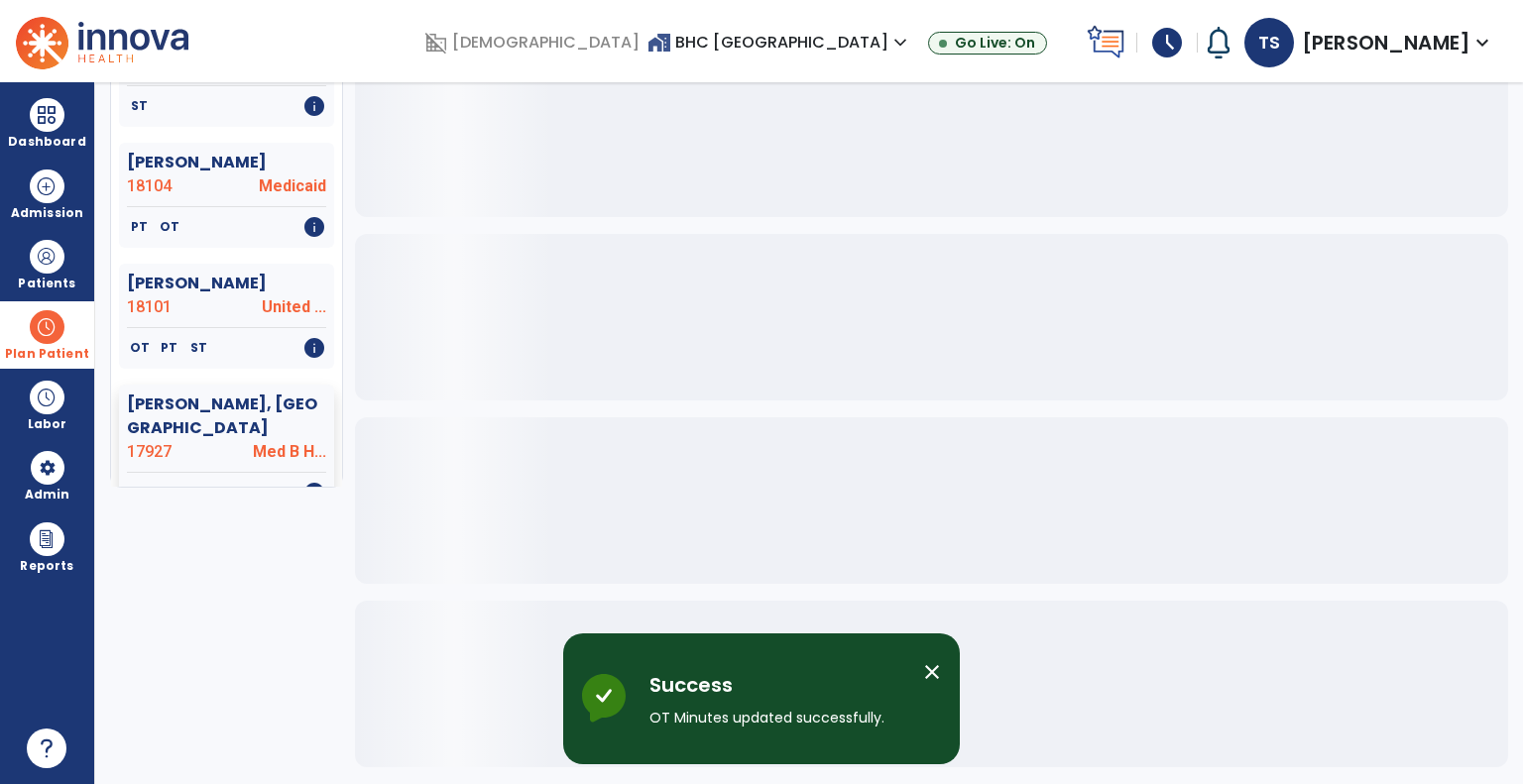 scroll, scrollTop: 280, scrollLeft: 0, axis: vertical 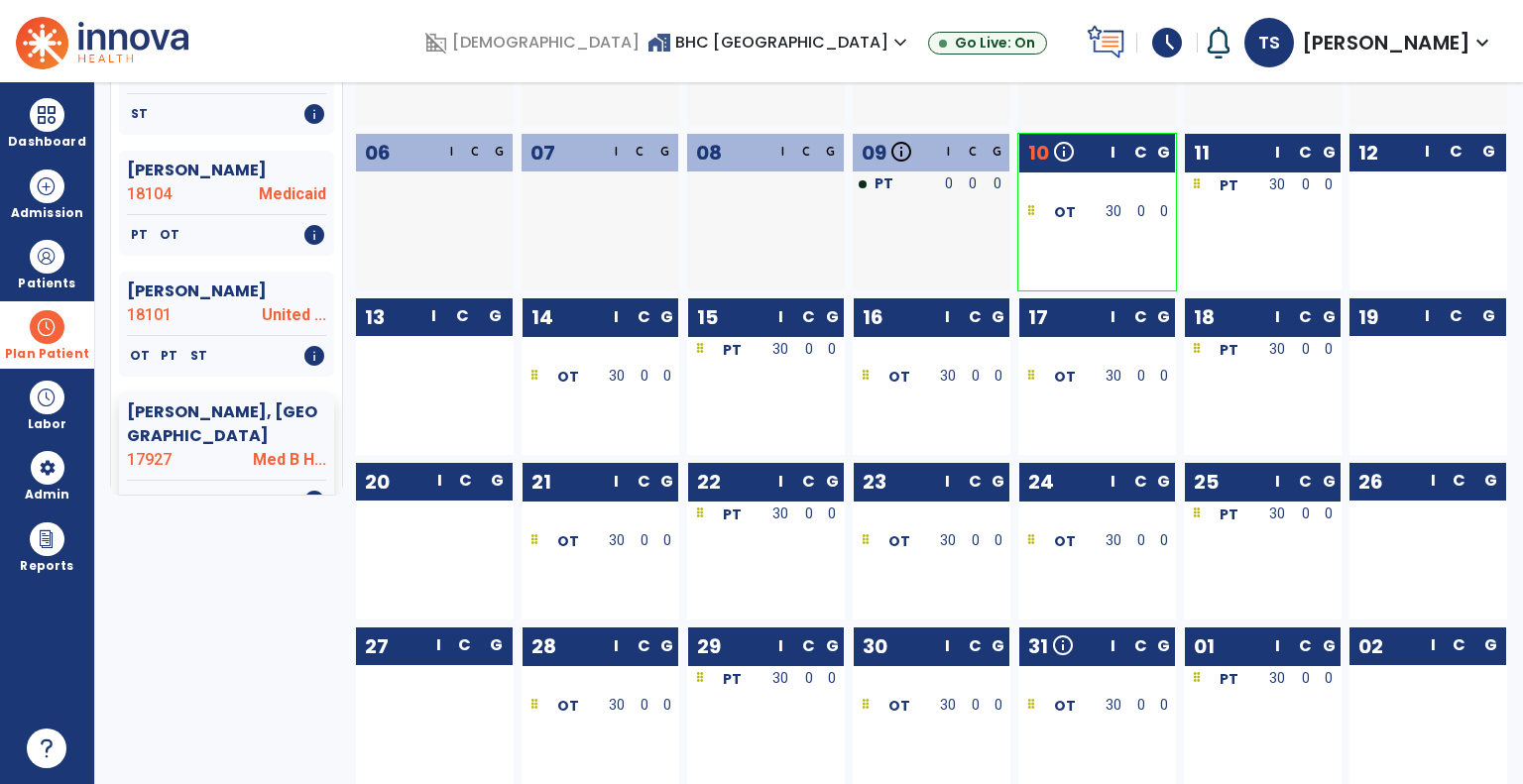 click at bounding box center [47, 327] 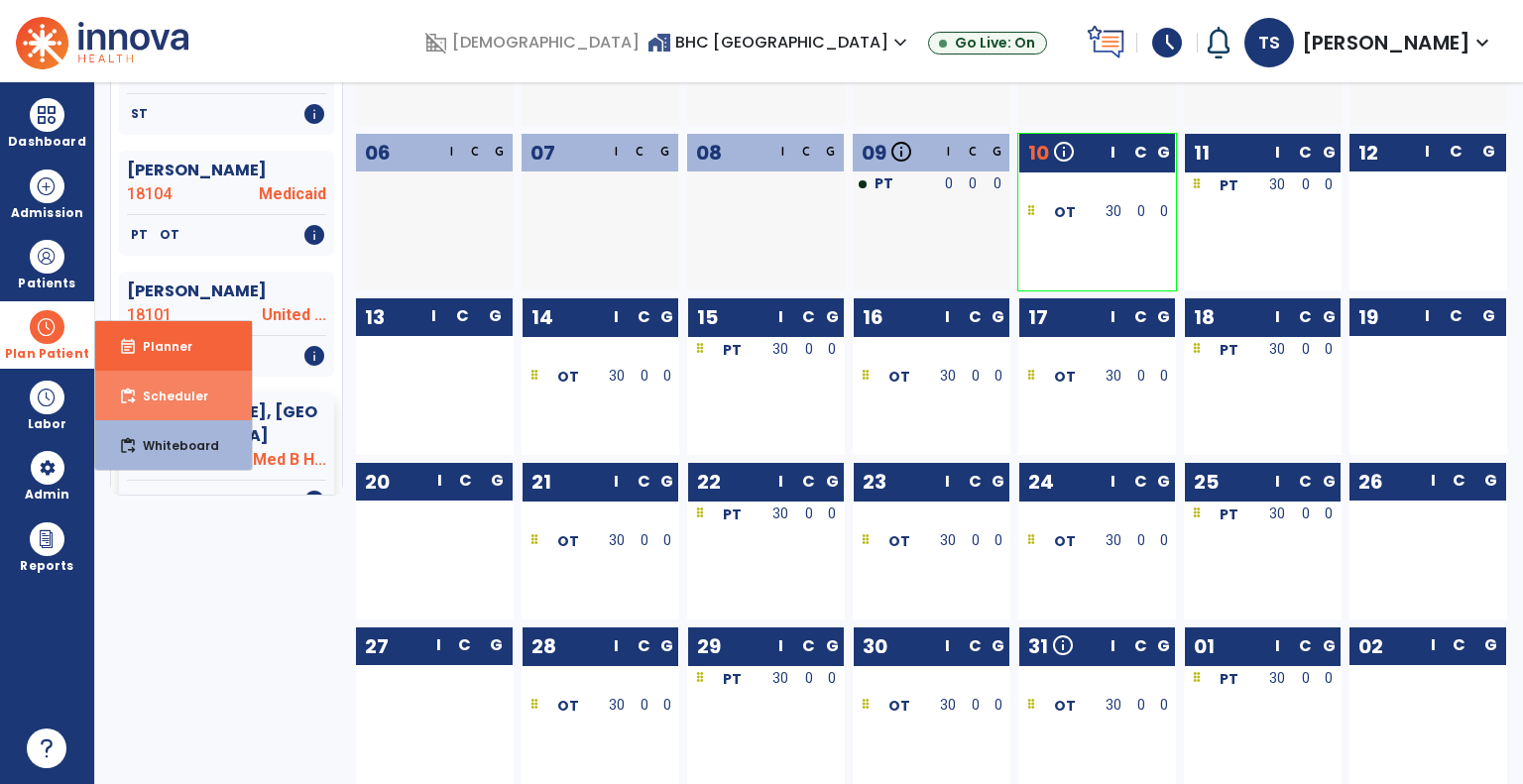 click on "content_paste_go  Scheduler" at bounding box center [174, 395] 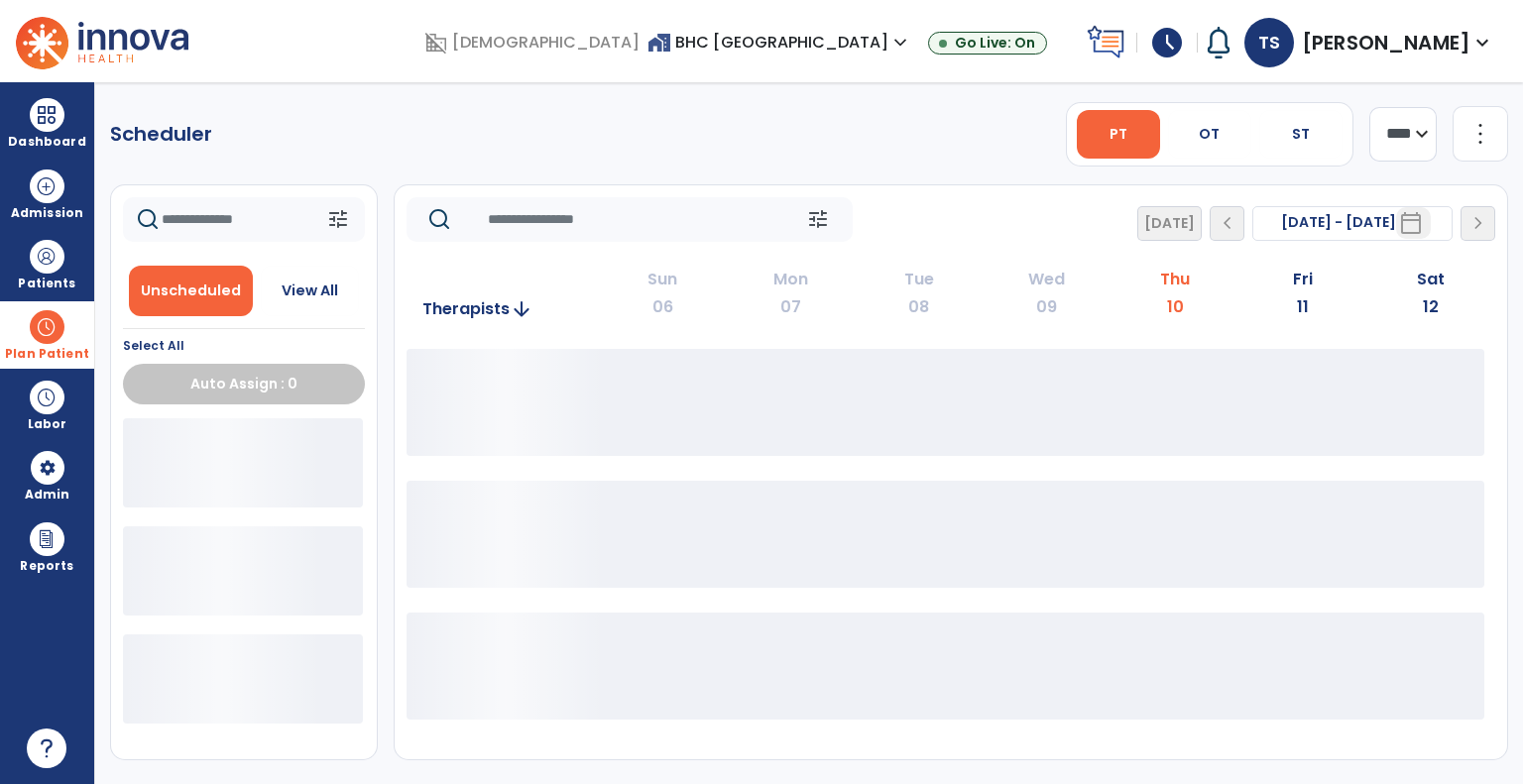 scroll, scrollTop: 0, scrollLeft: 0, axis: both 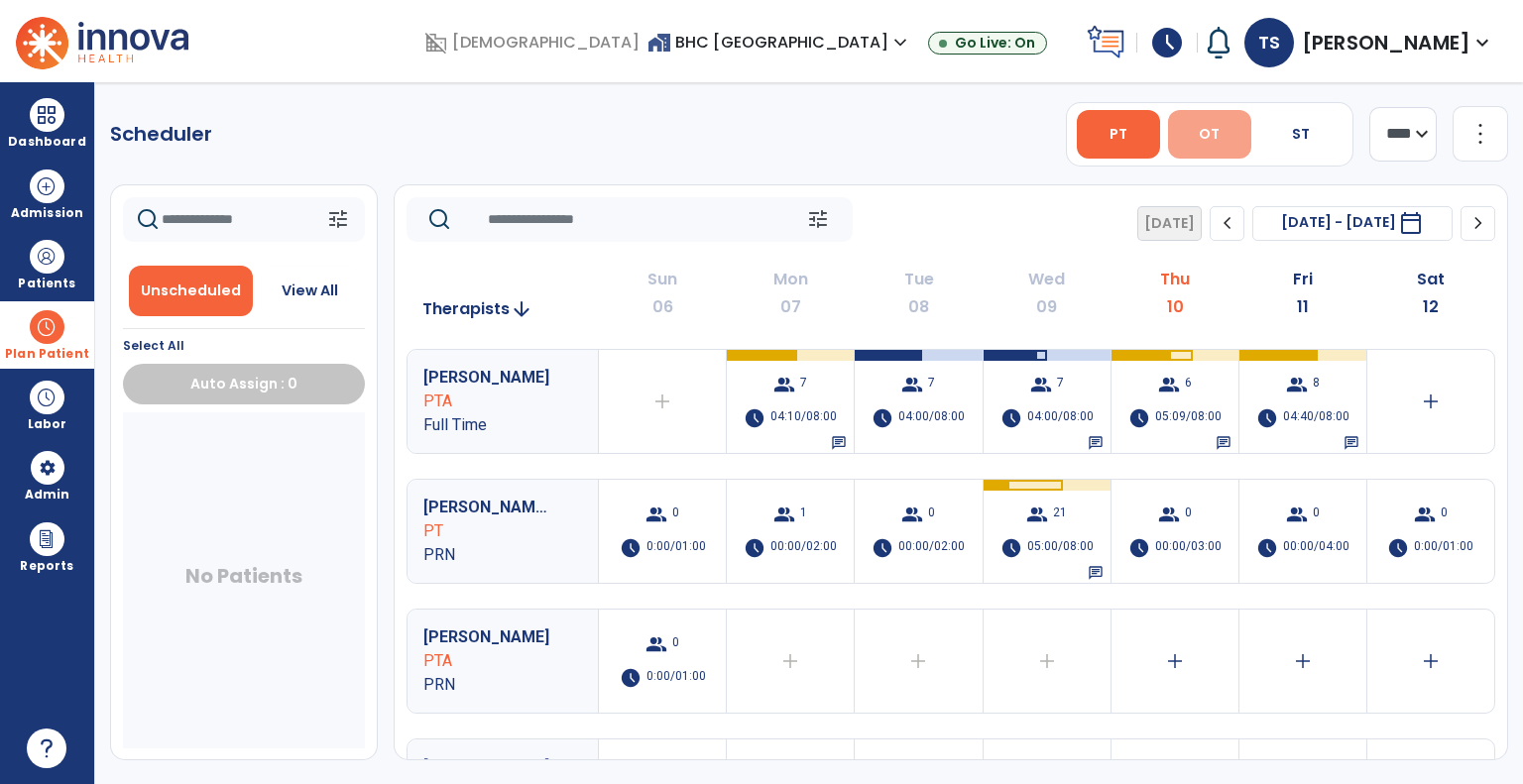 click on "OT" at bounding box center (1210, 134) 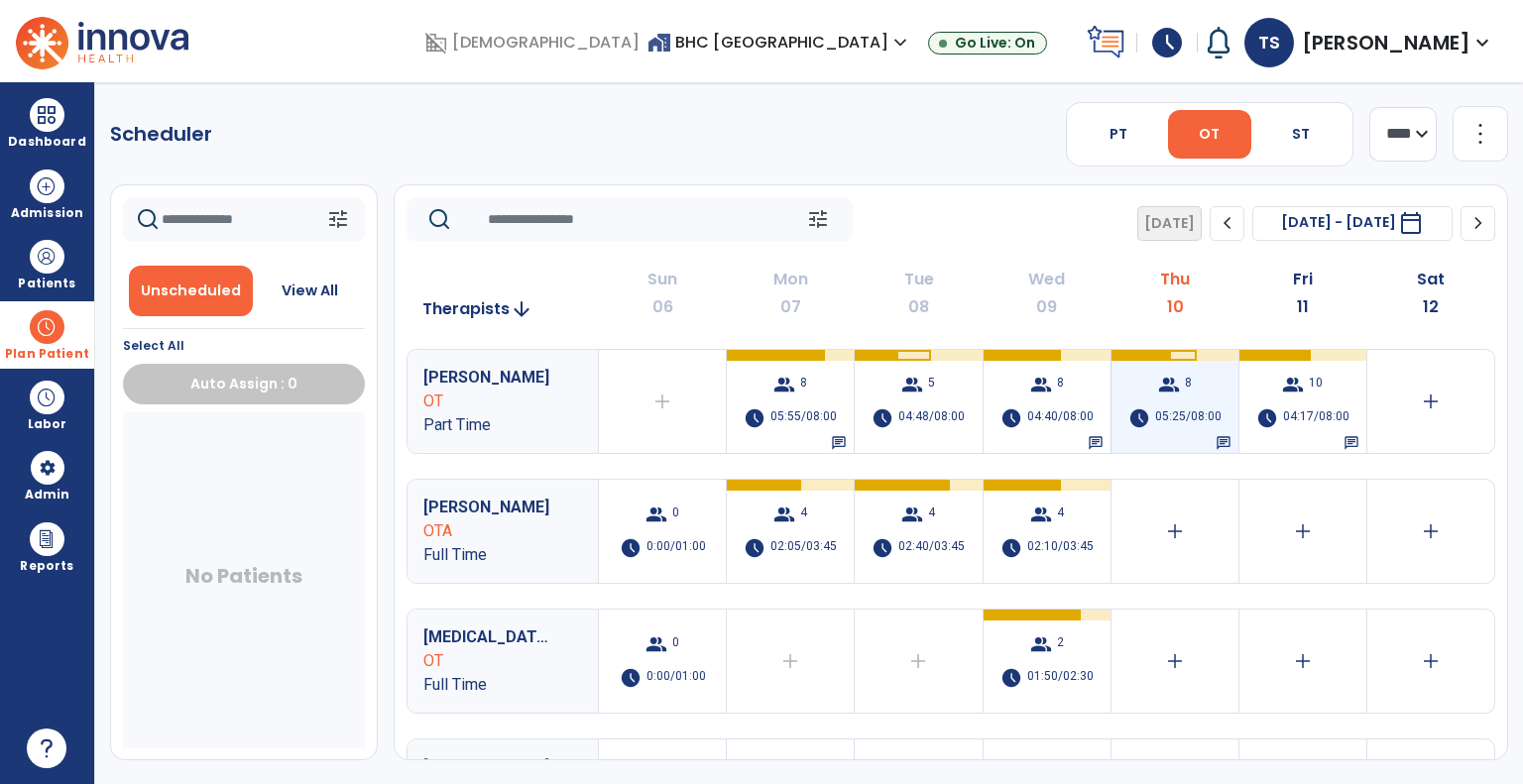 click on "05:25/08:00" at bounding box center (1188, 418) 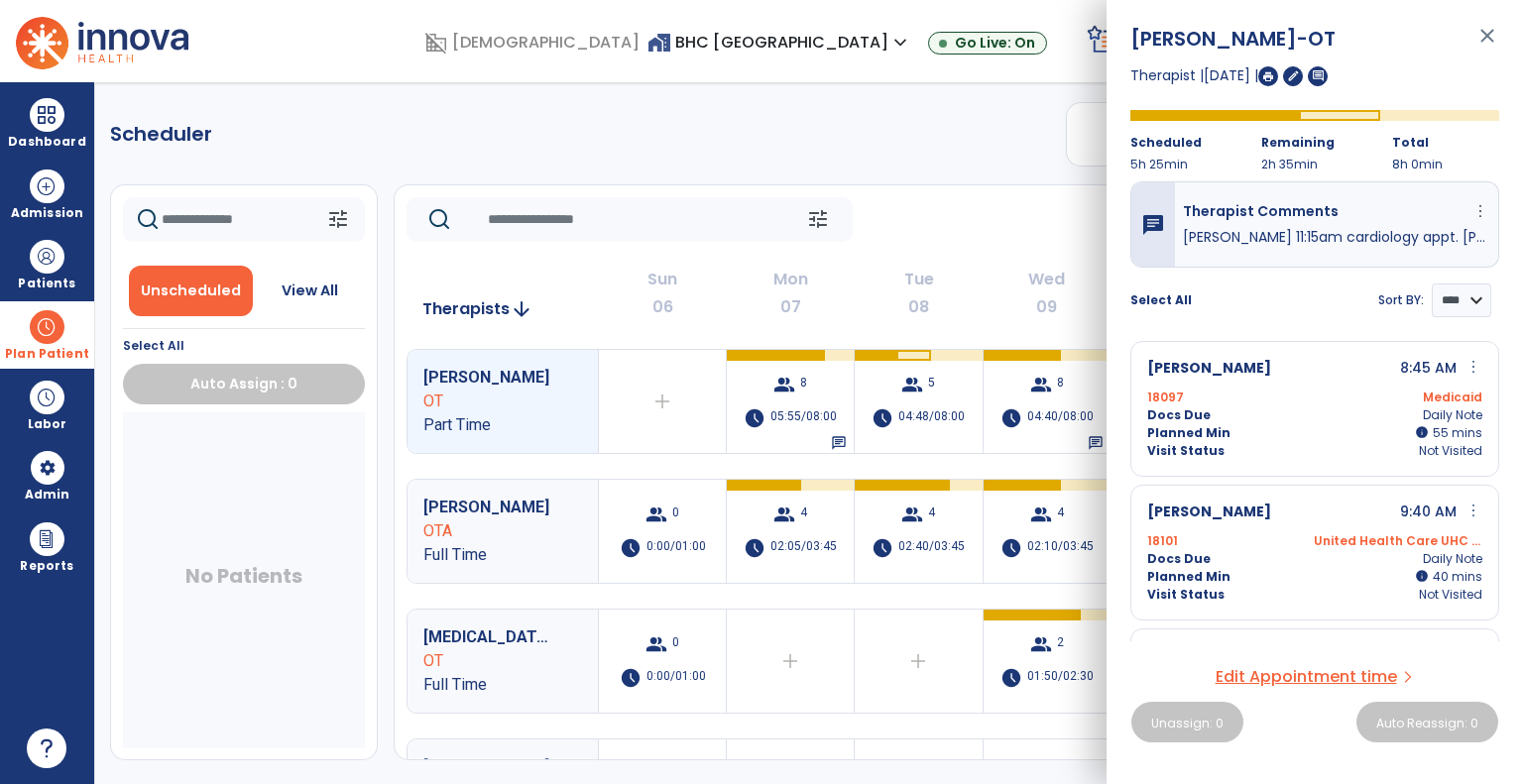 scroll, scrollTop: 71, scrollLeft: 0, axis: vertical 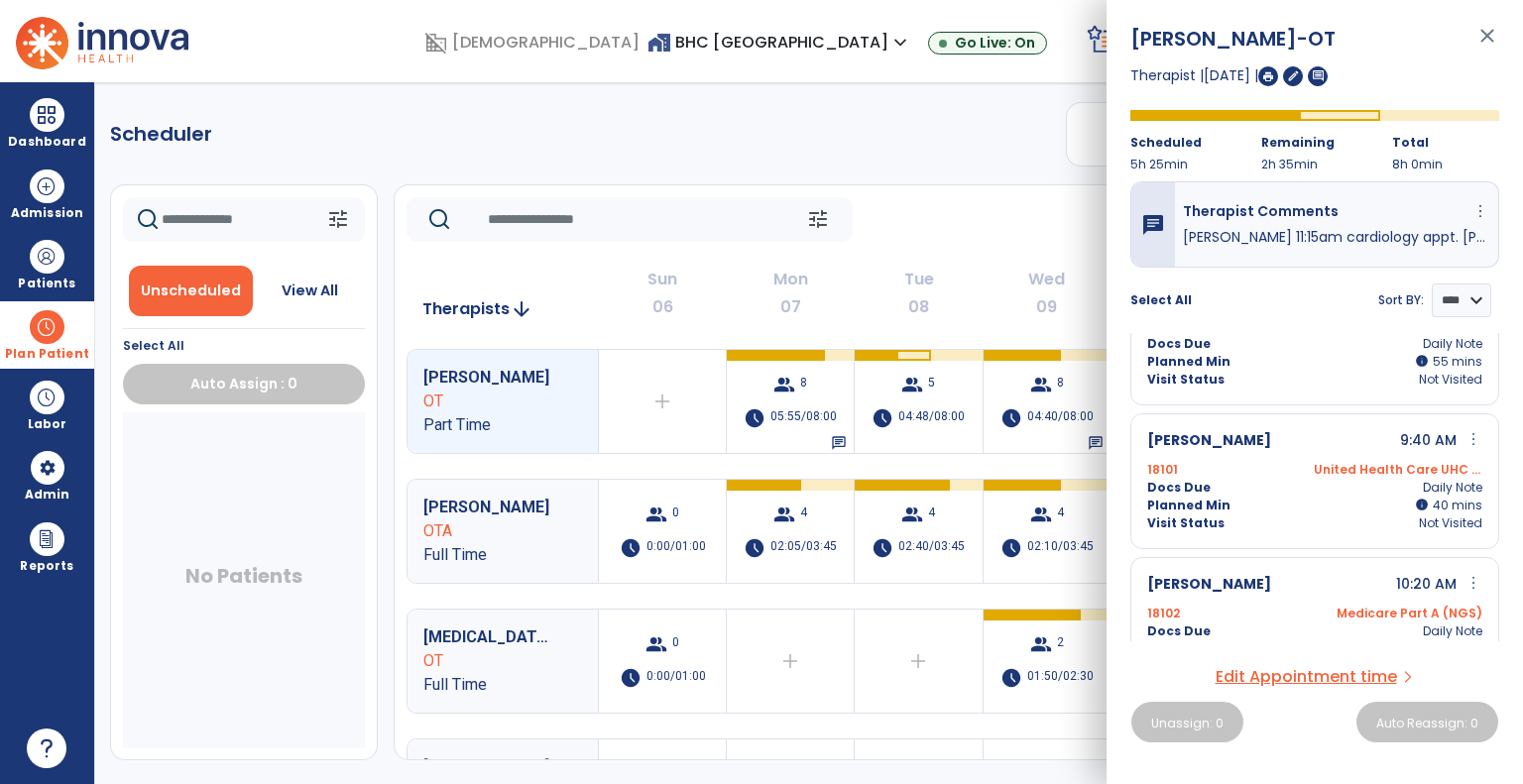click on "Edit Appointment time" at bounding box center [1306, 677] 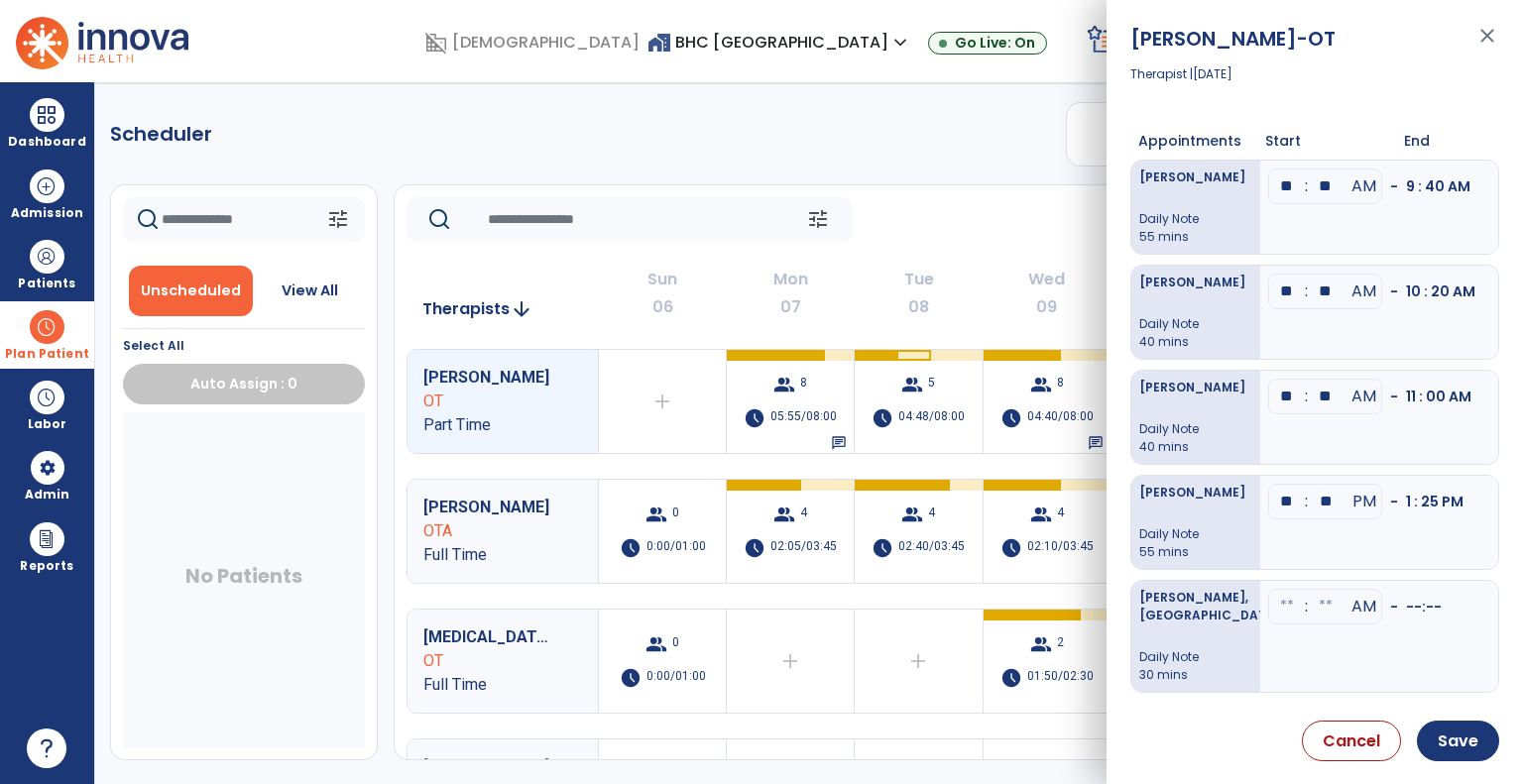 click on "**" at bounding box center (1326, 186) 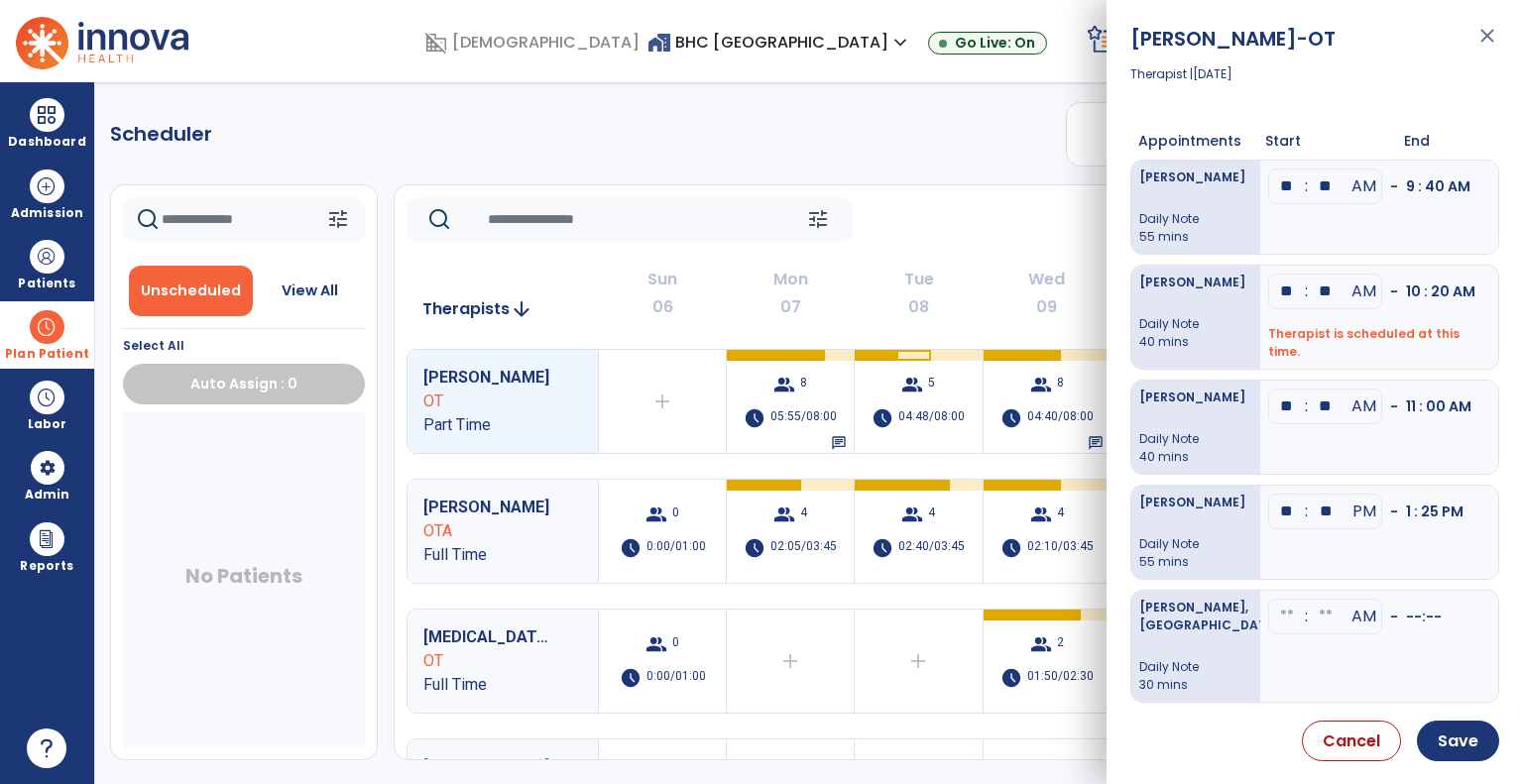 click on "**" at bounding box center [1326, 186] 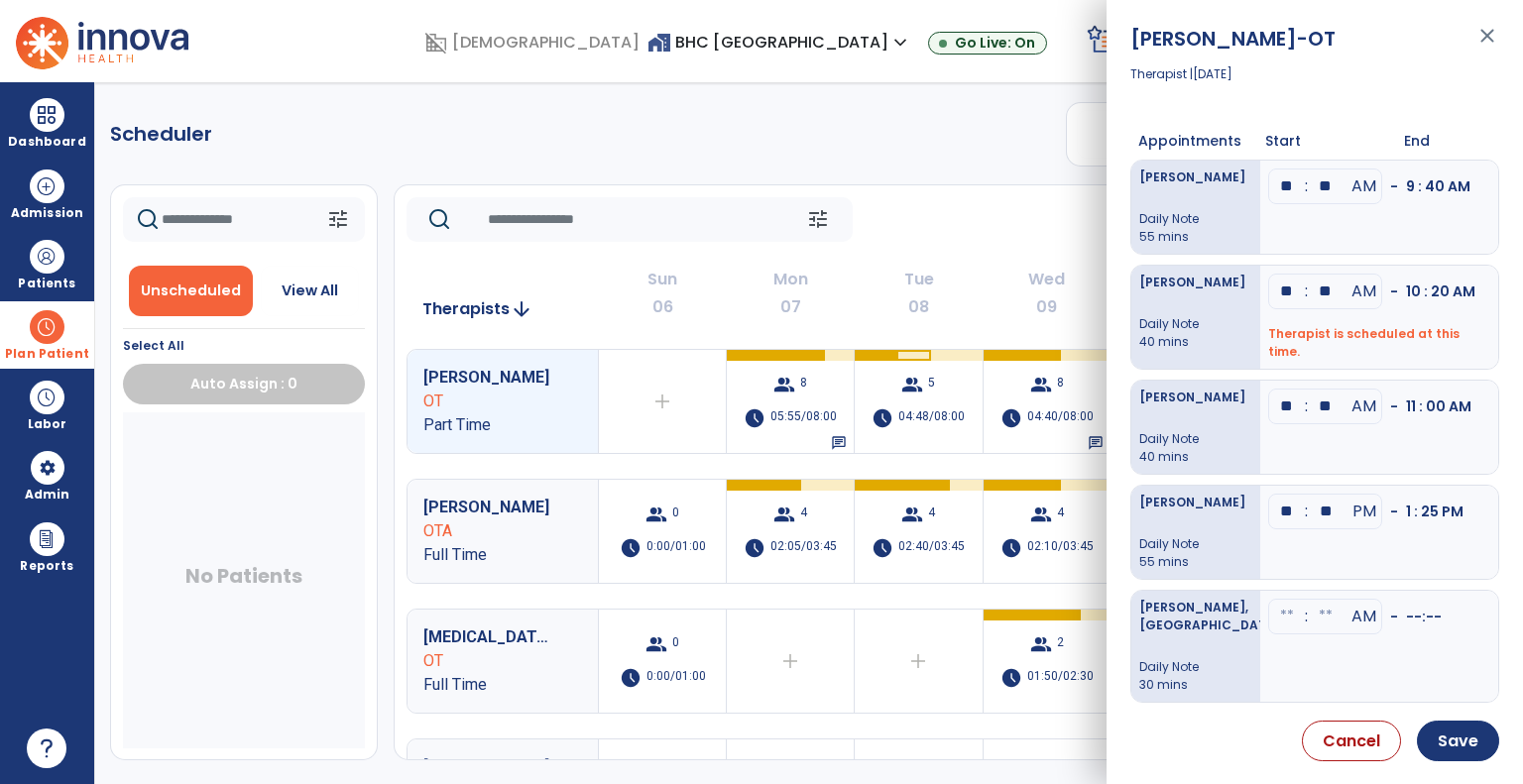 type on "**" 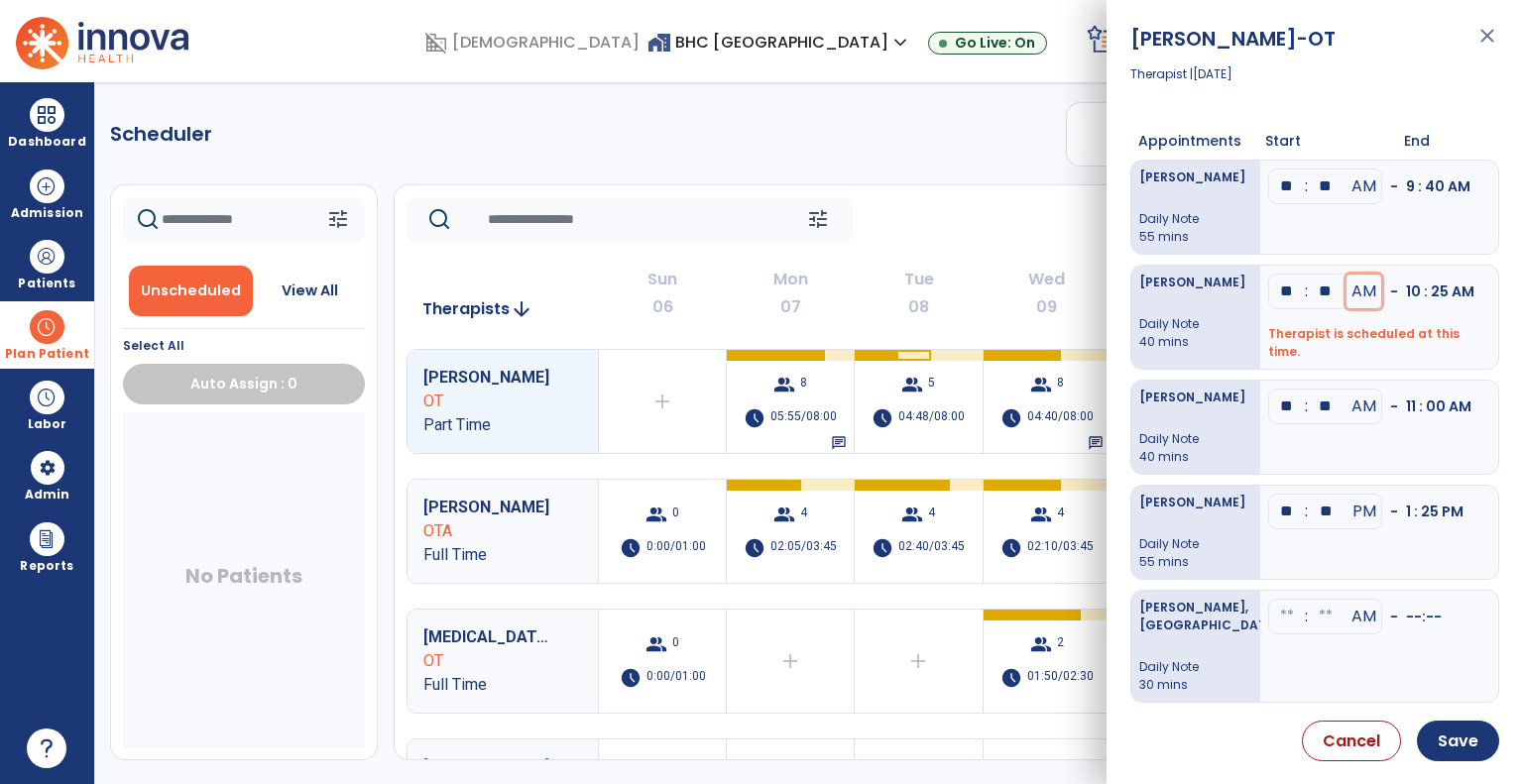 type 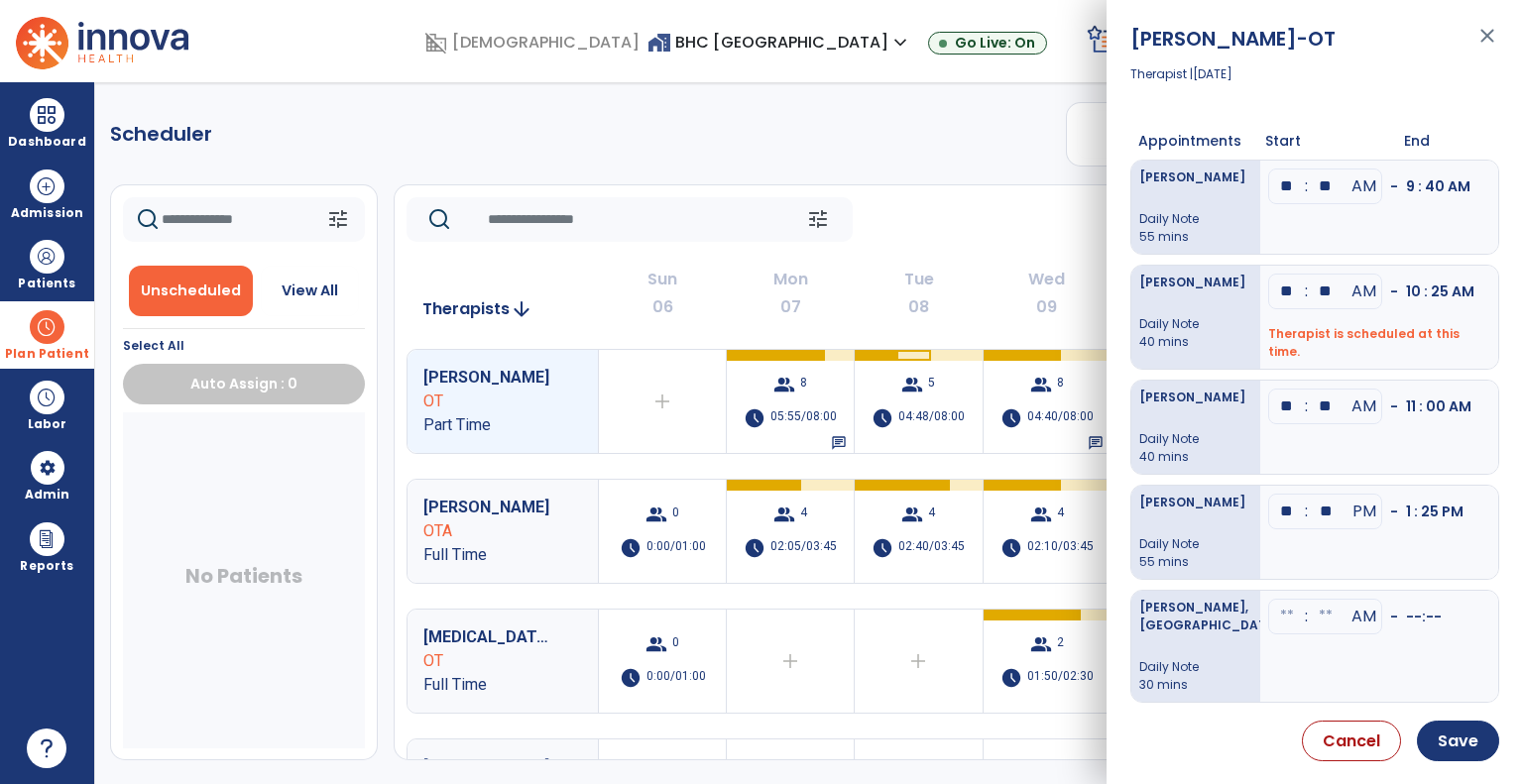 type on "**" 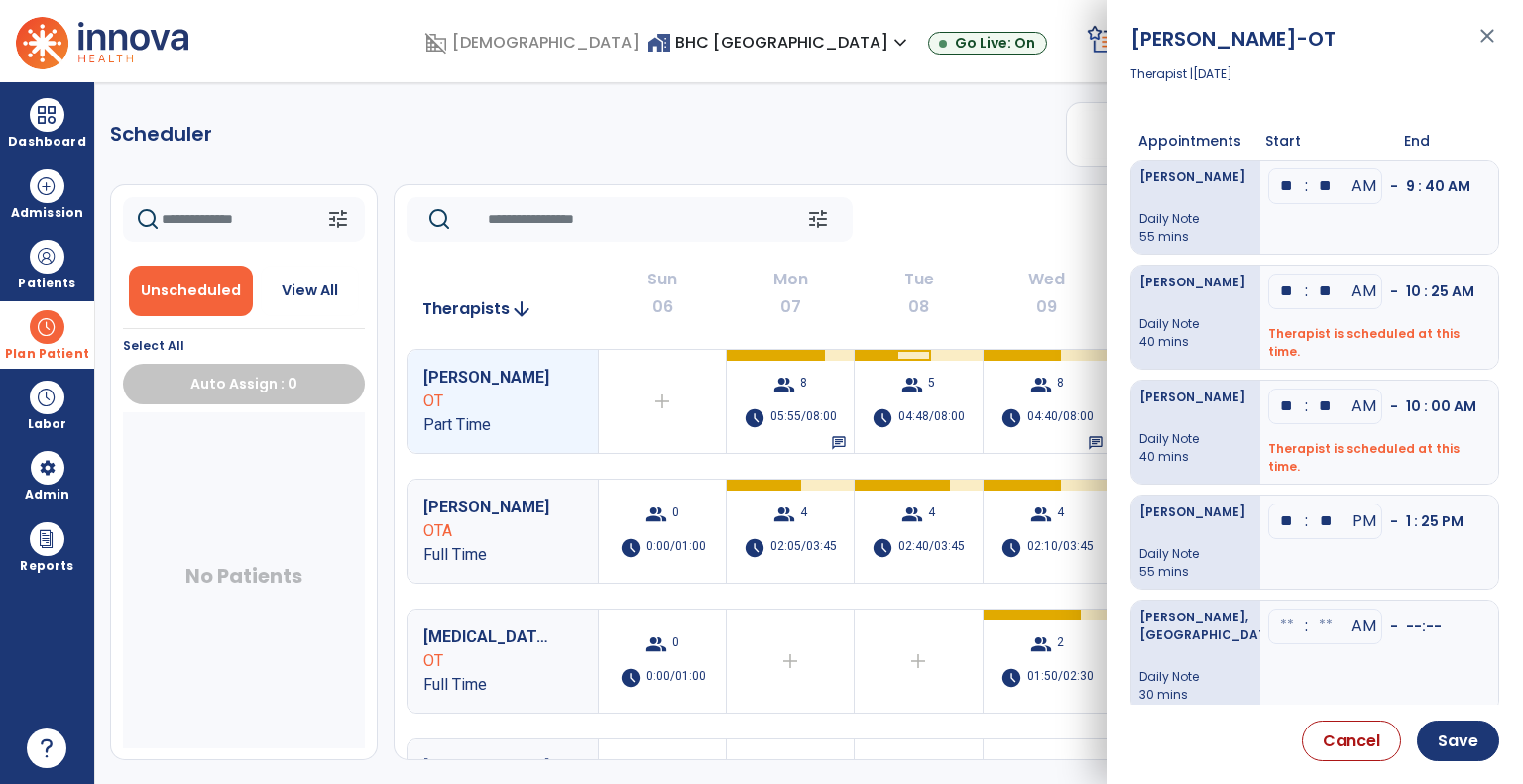 type on "**" 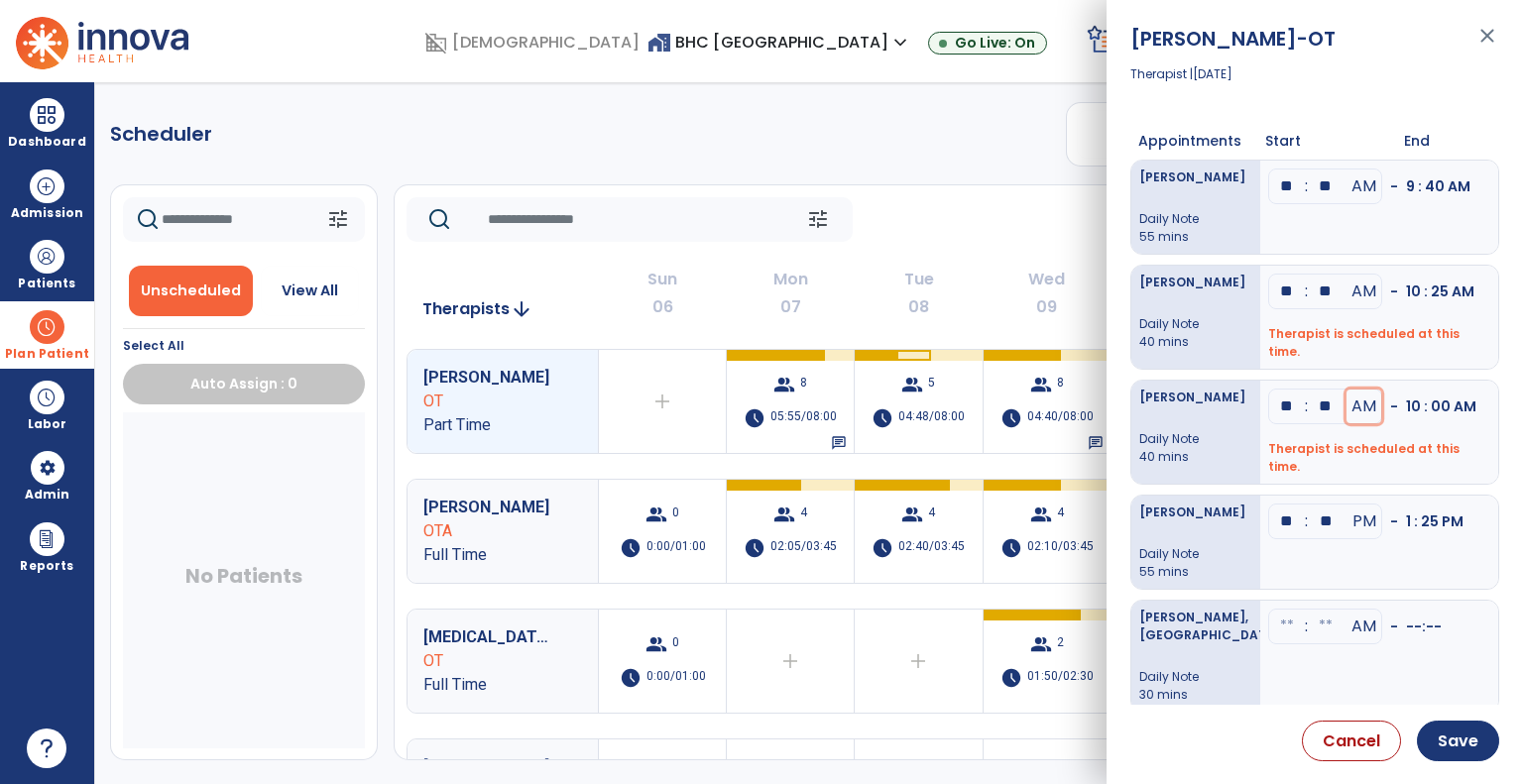 type 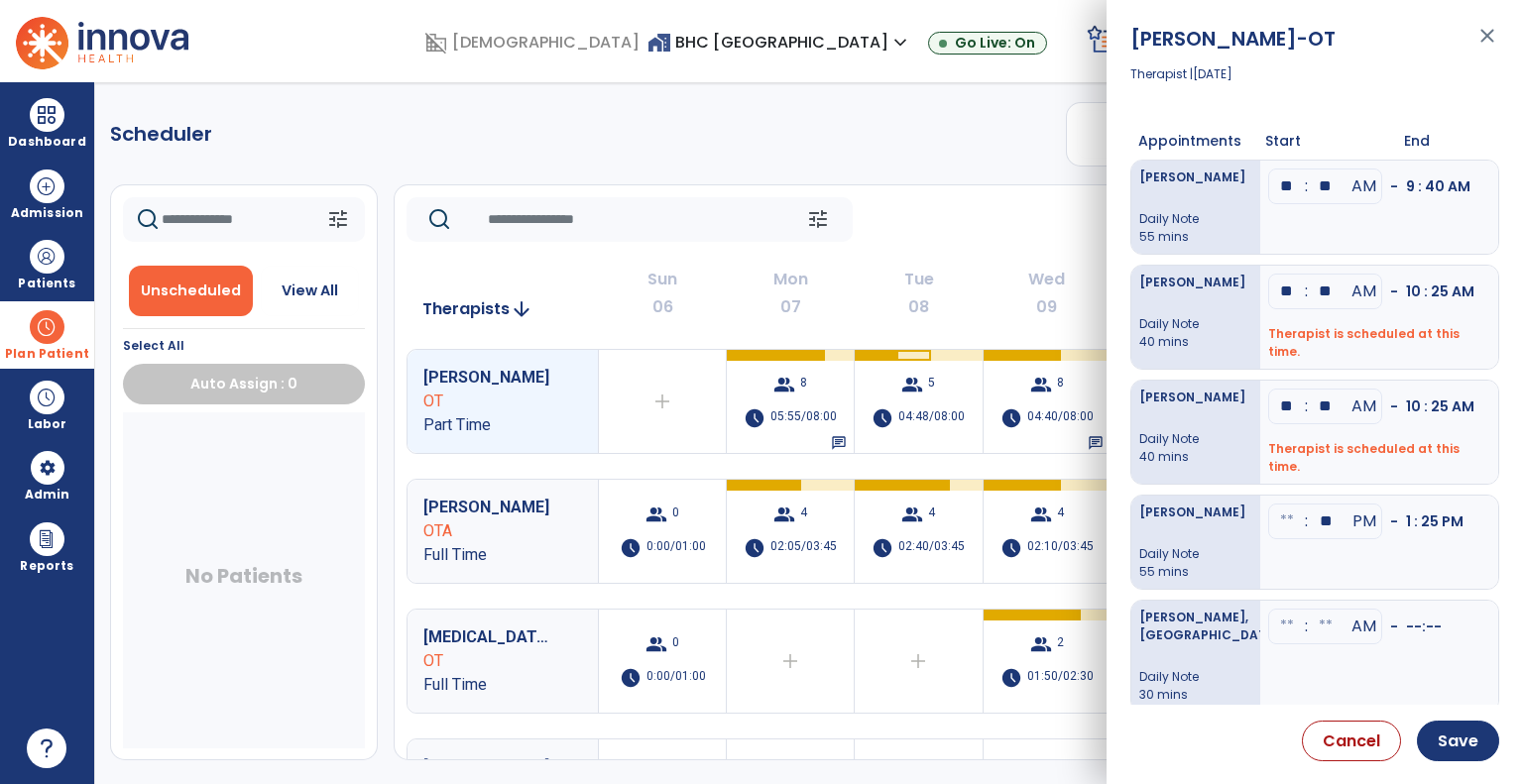 type 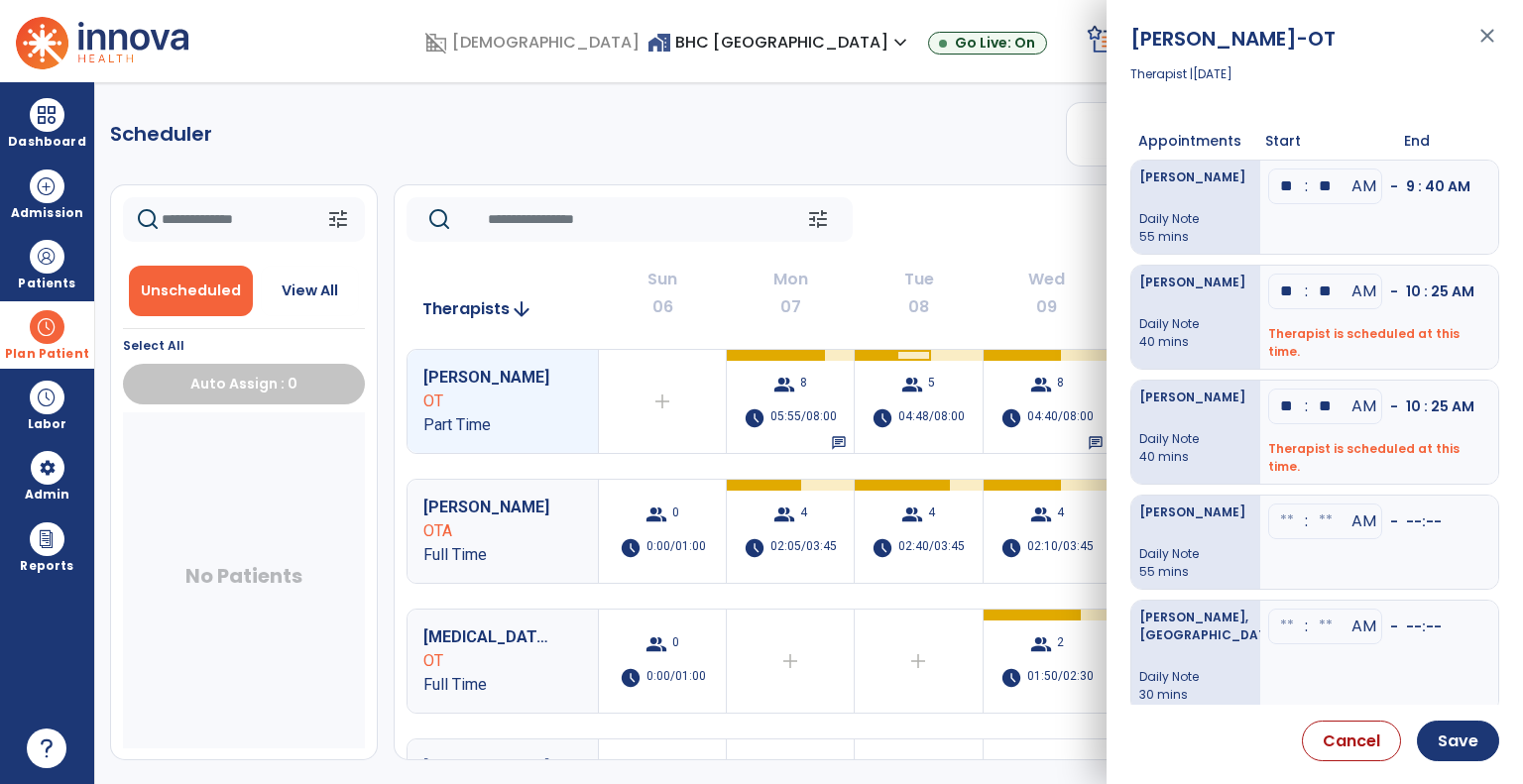 type 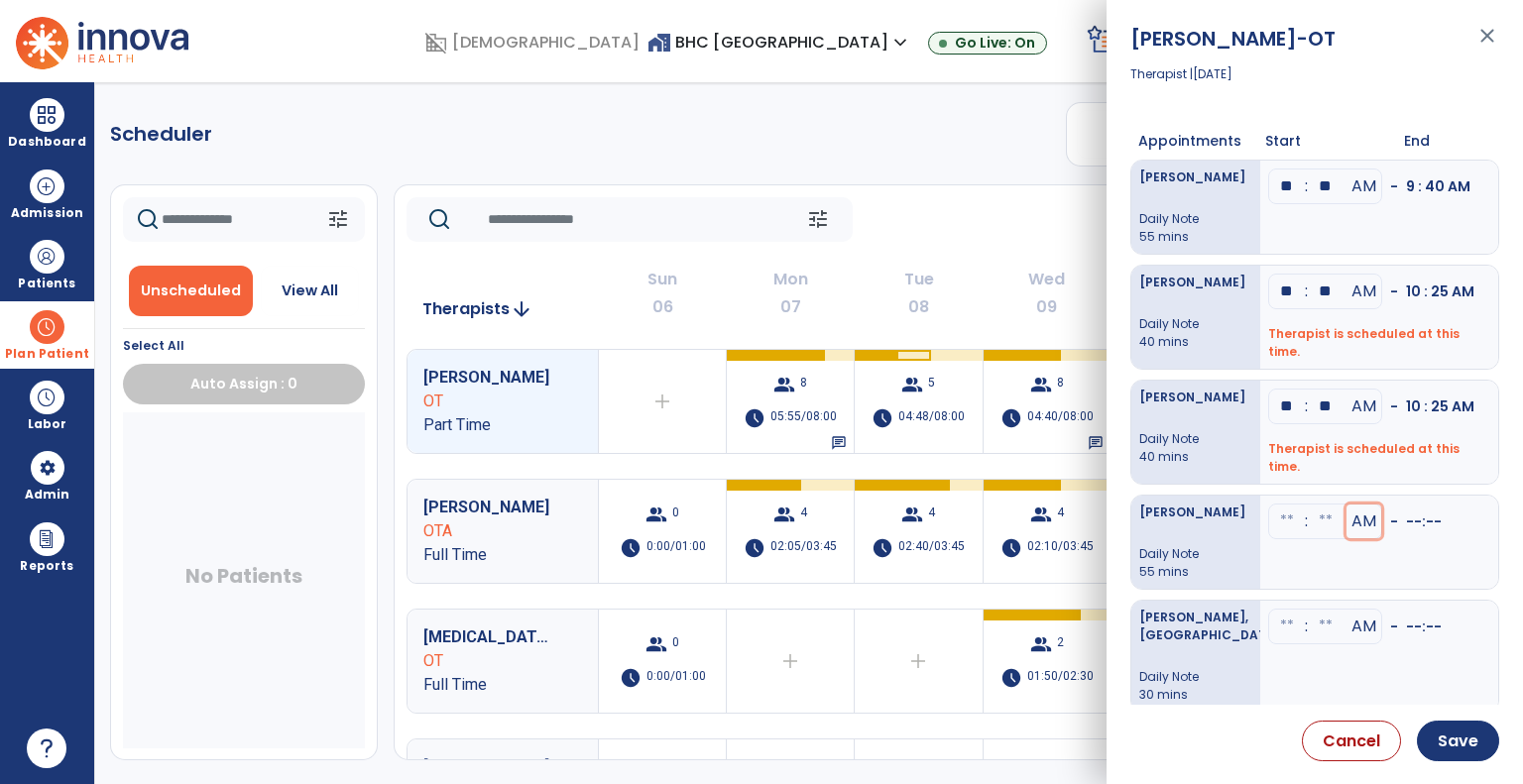 type 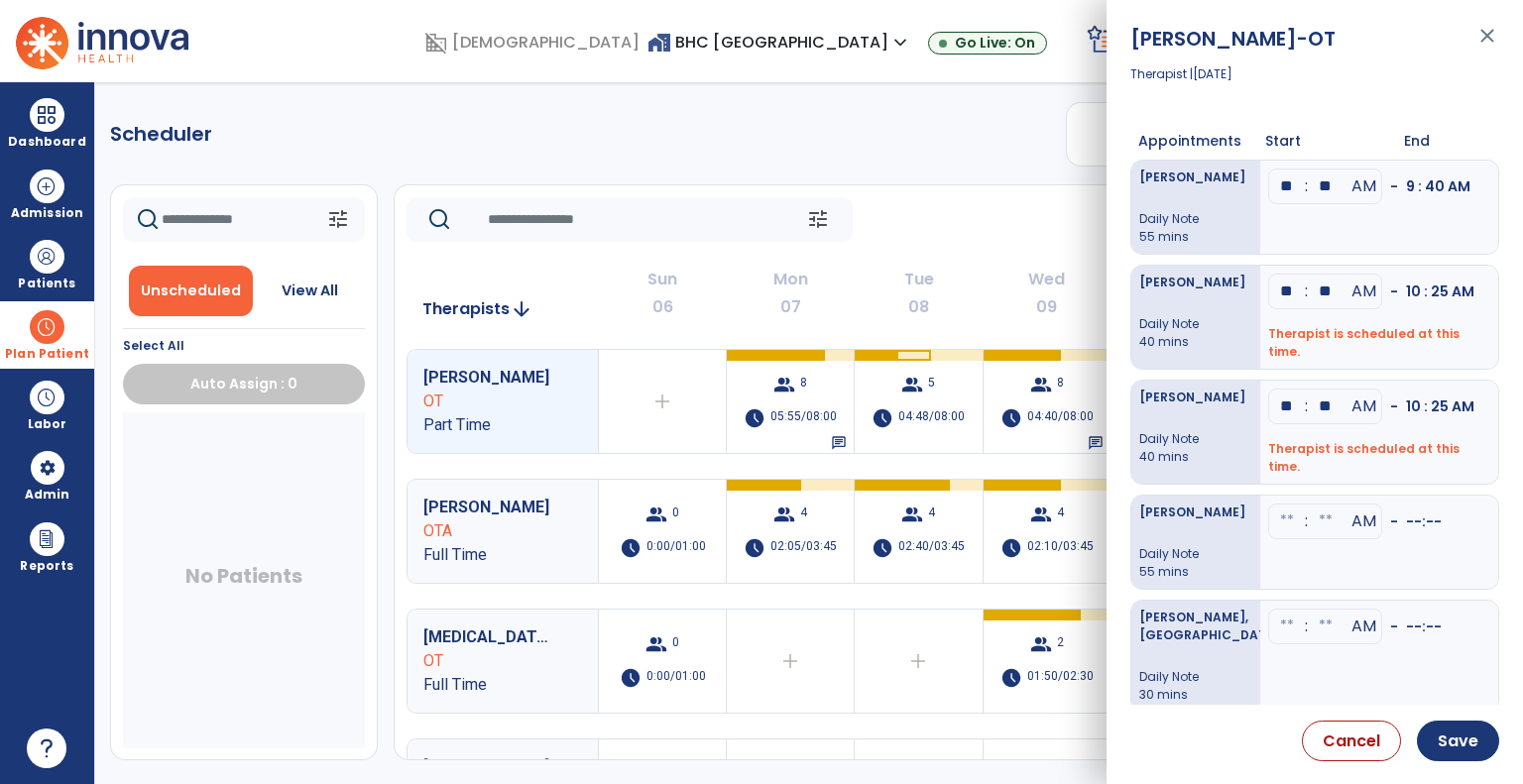 click at bounding box center (1287, 291) 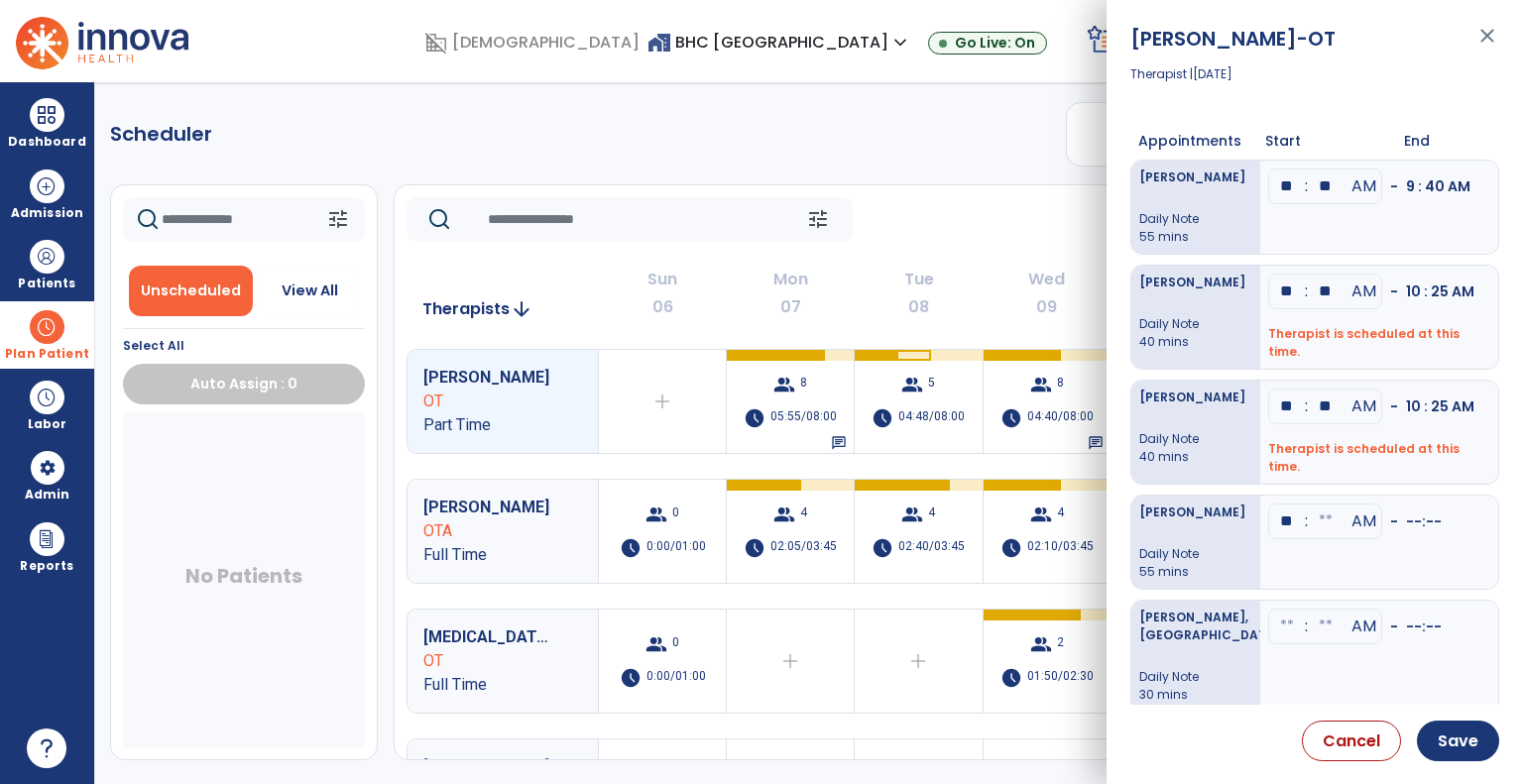 type on "**" 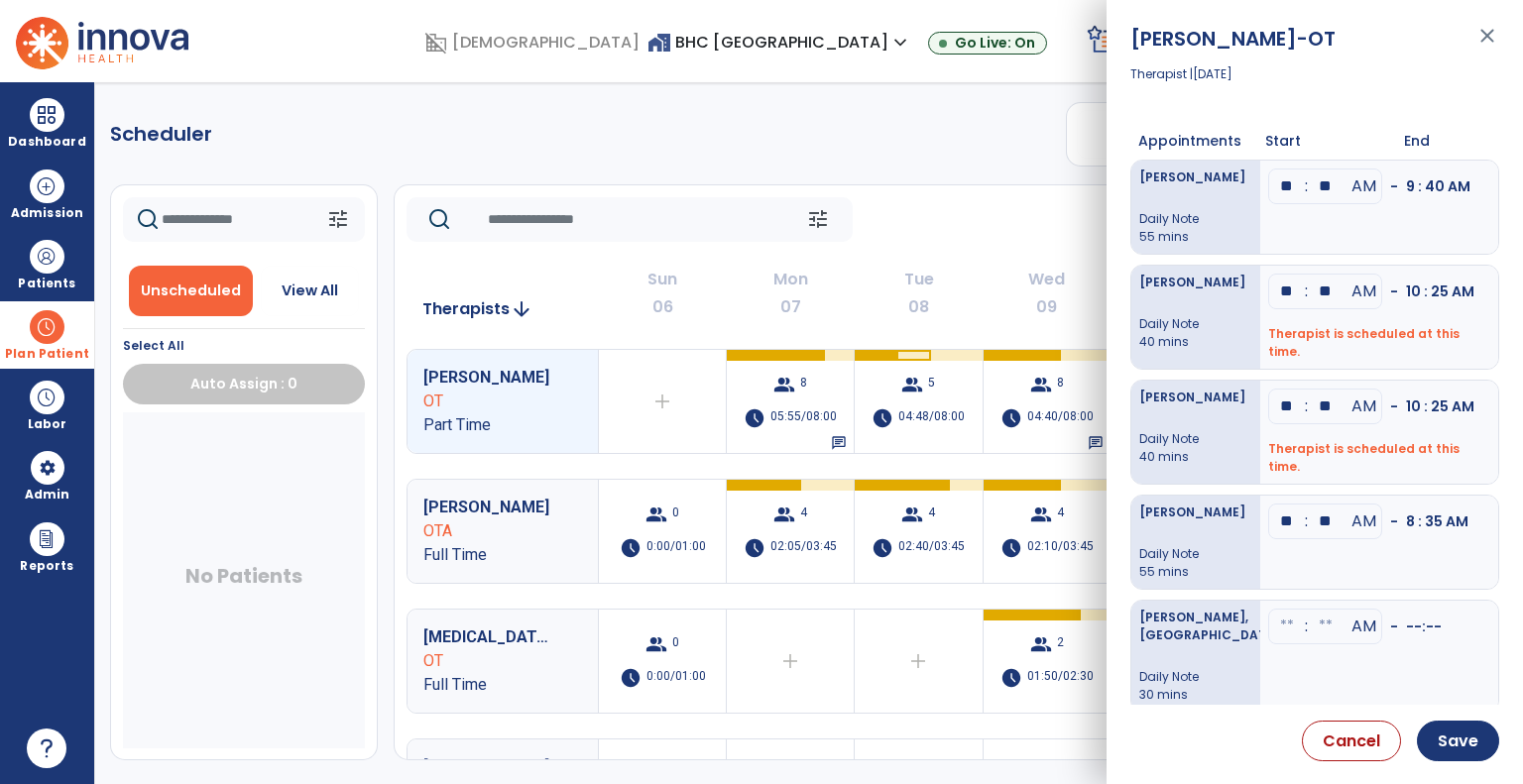 click on "**" at bounding box center [1326, 291] 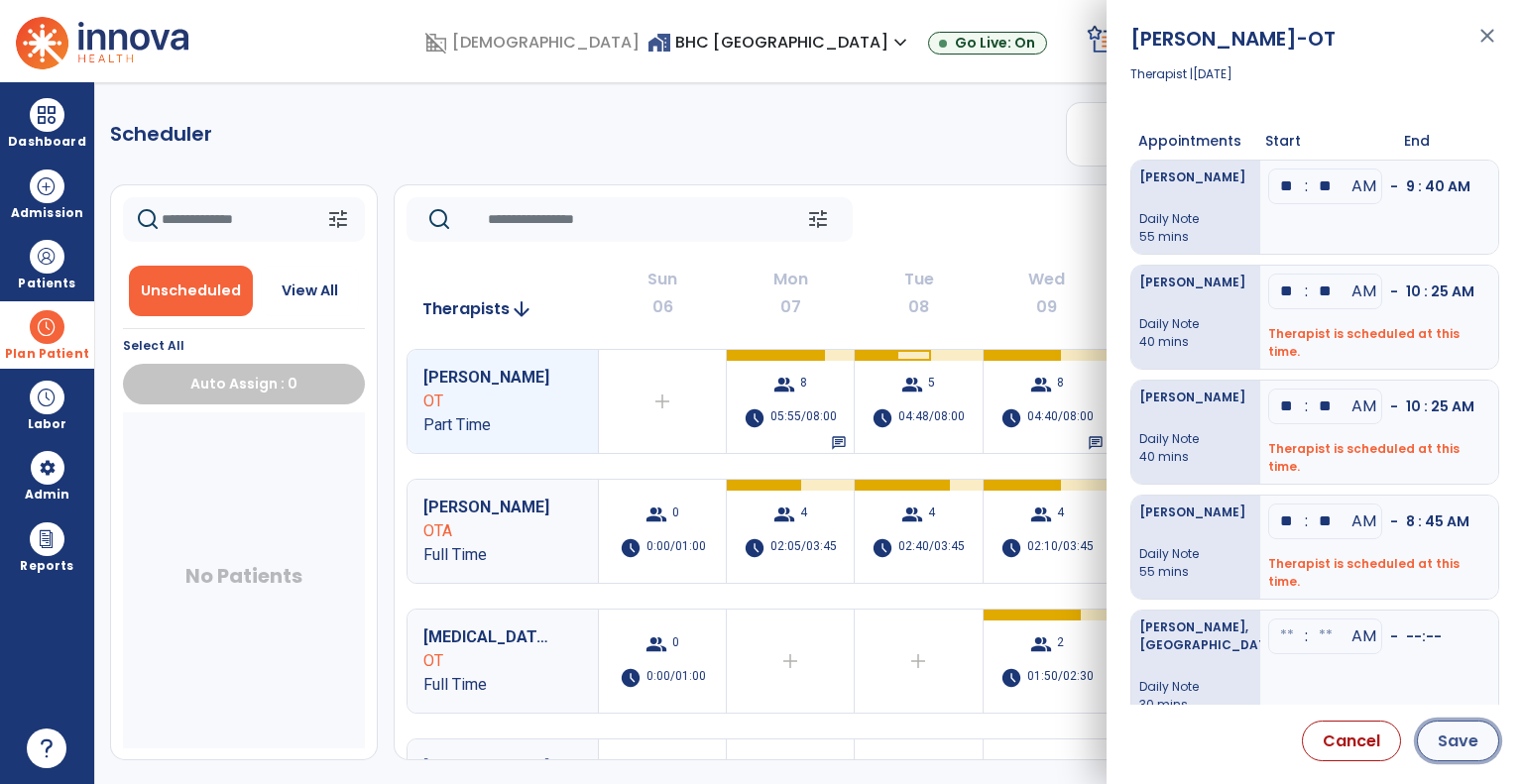 click on "Save" at bounding box center [1458, 740] 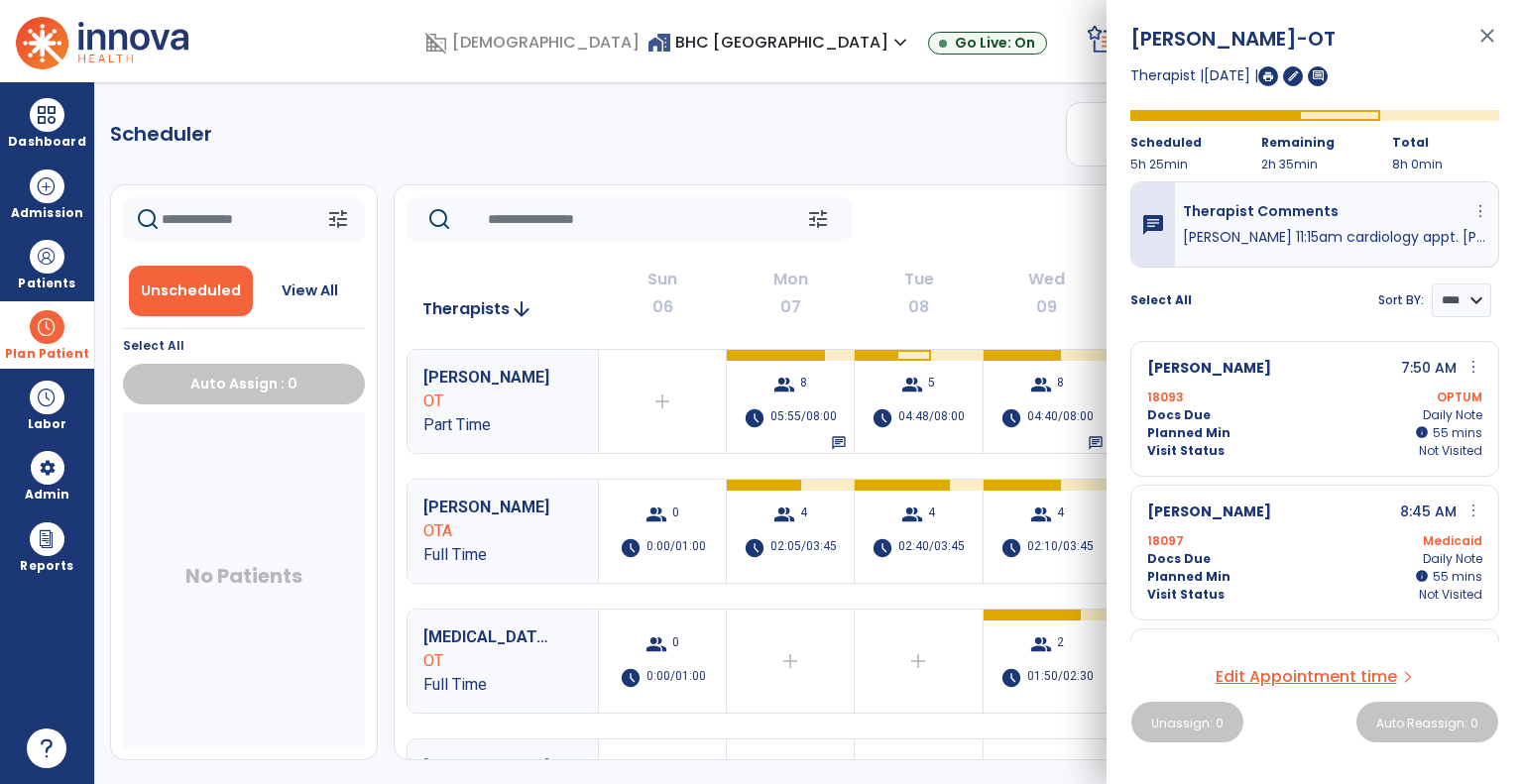 click on "more_vert" at bounding box center [1473, 510] 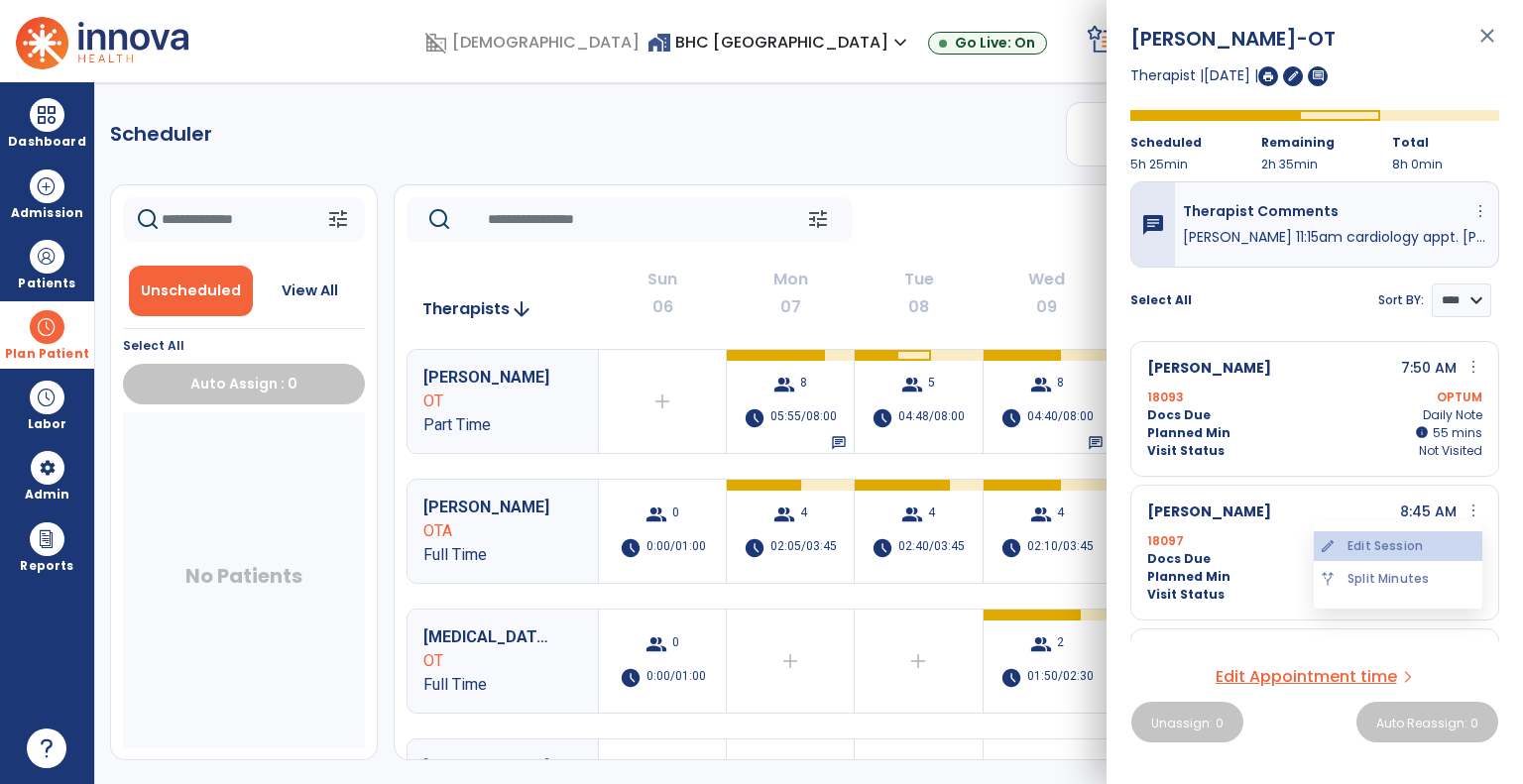 click on "edit   Edit Session" at bounding box center (1398, 546) 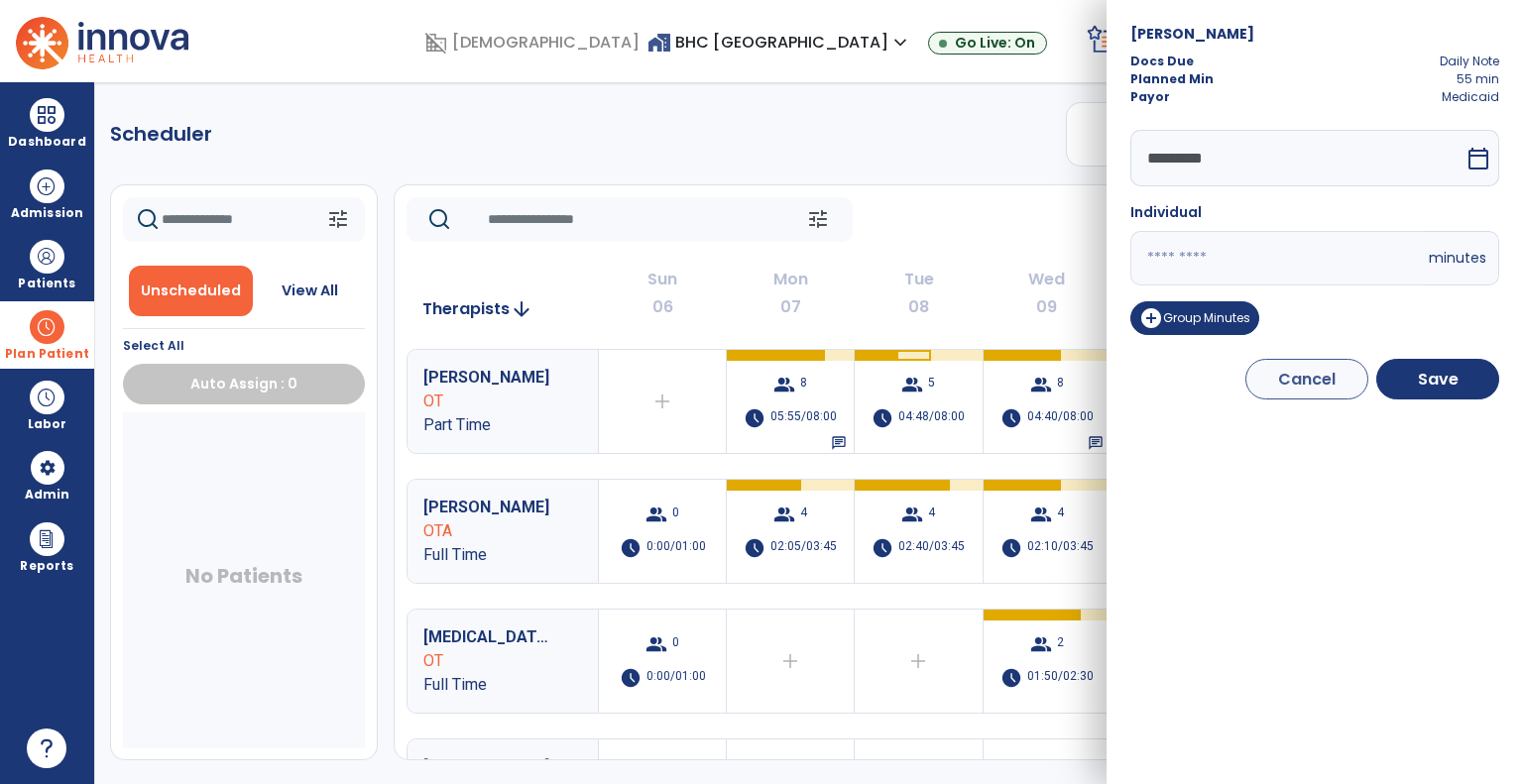 click on "**" at bounding box center (1277, 258) 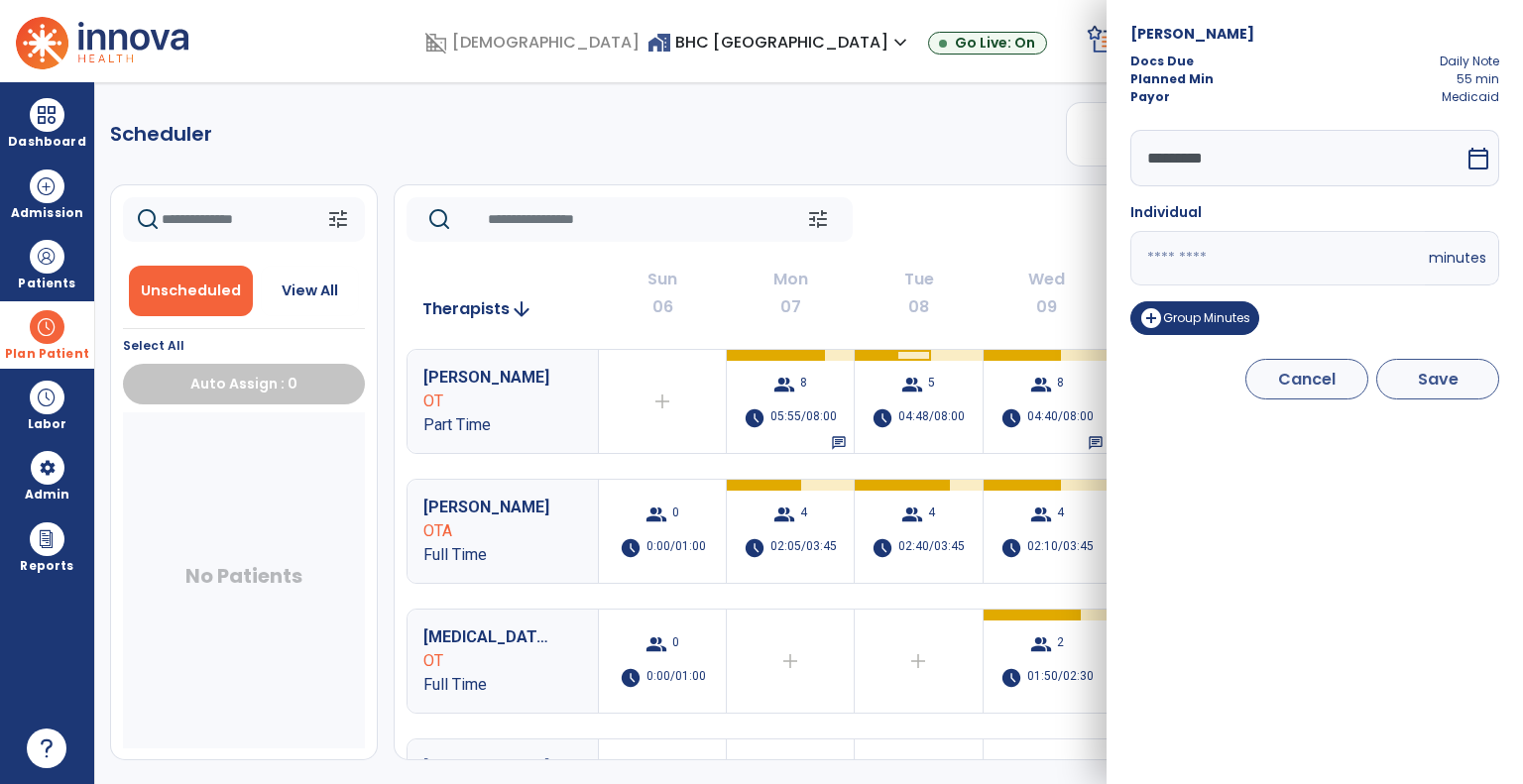 type on "**" 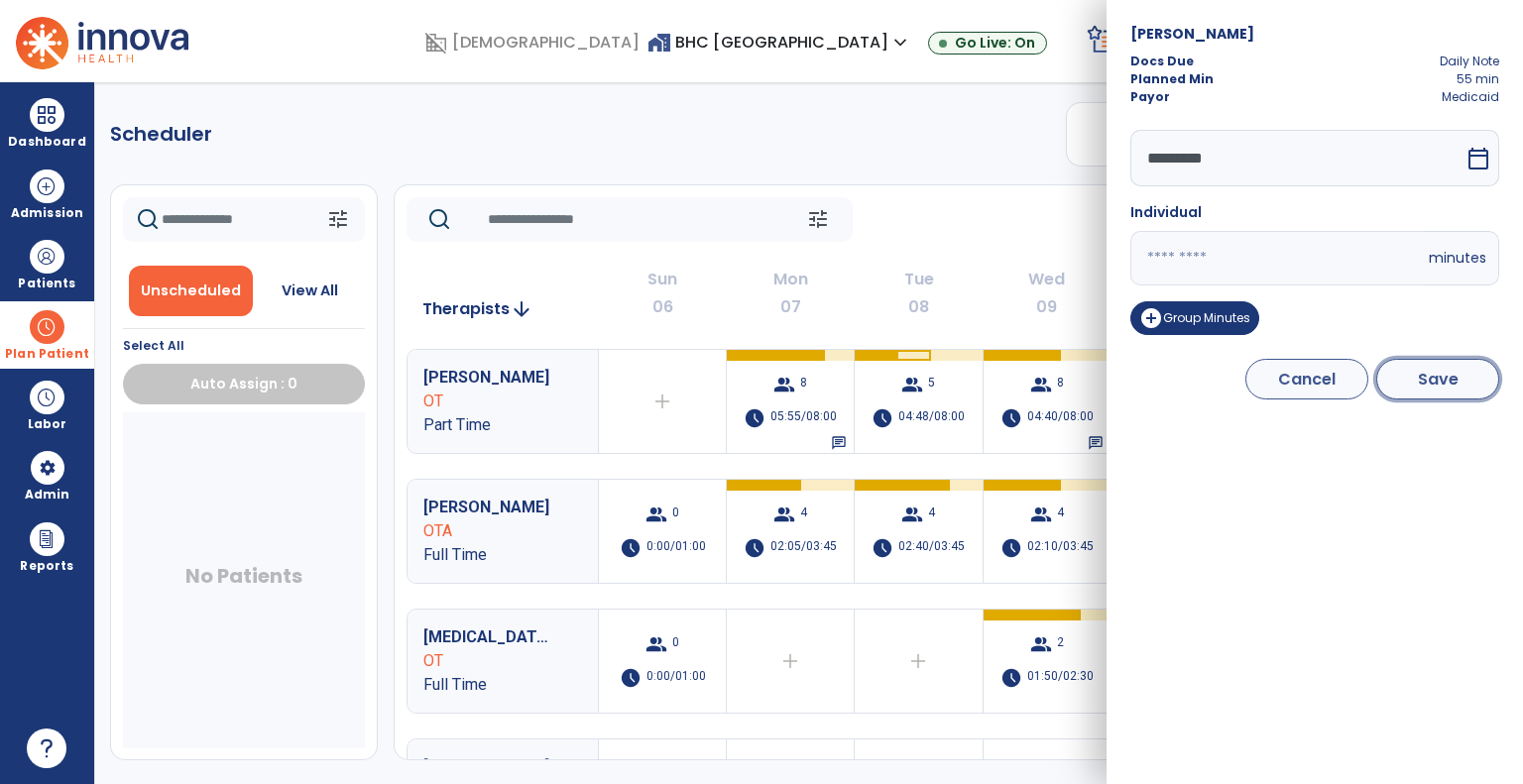 click on "Save" at bounding box center (1438, 379) 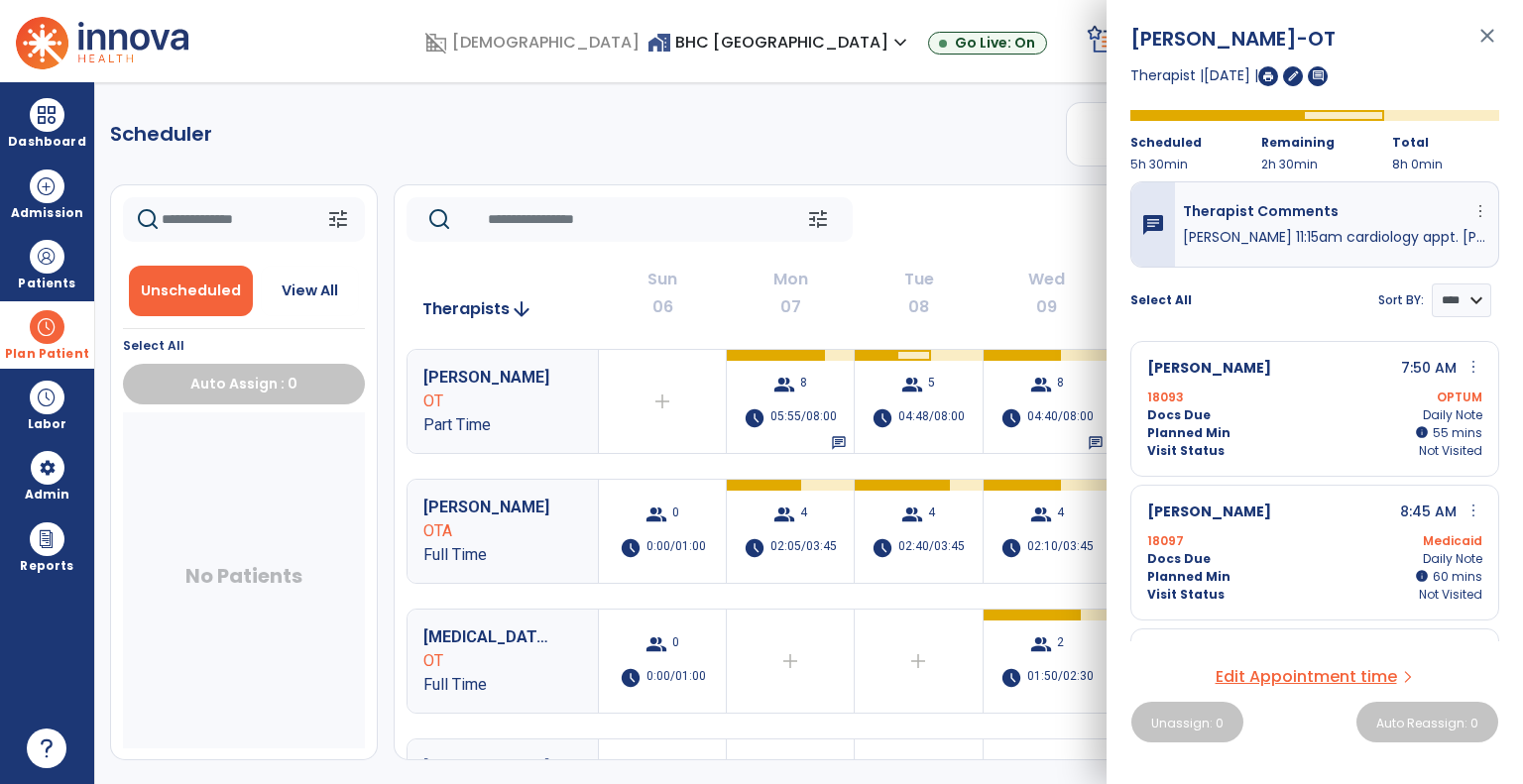 click on "Edit Appointment time" at bounding box center (1306, 677) 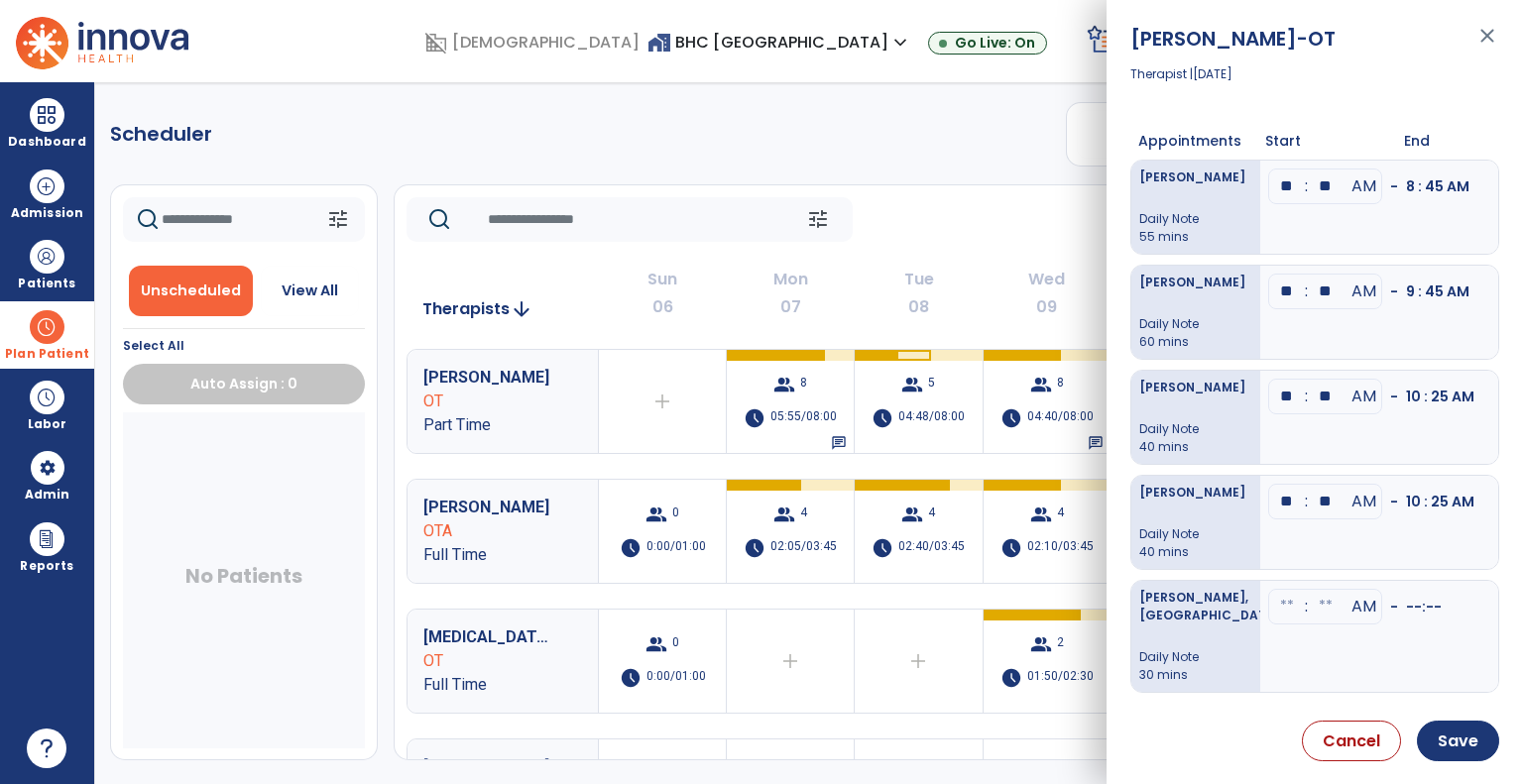 click at bounding box center [1287, 186] 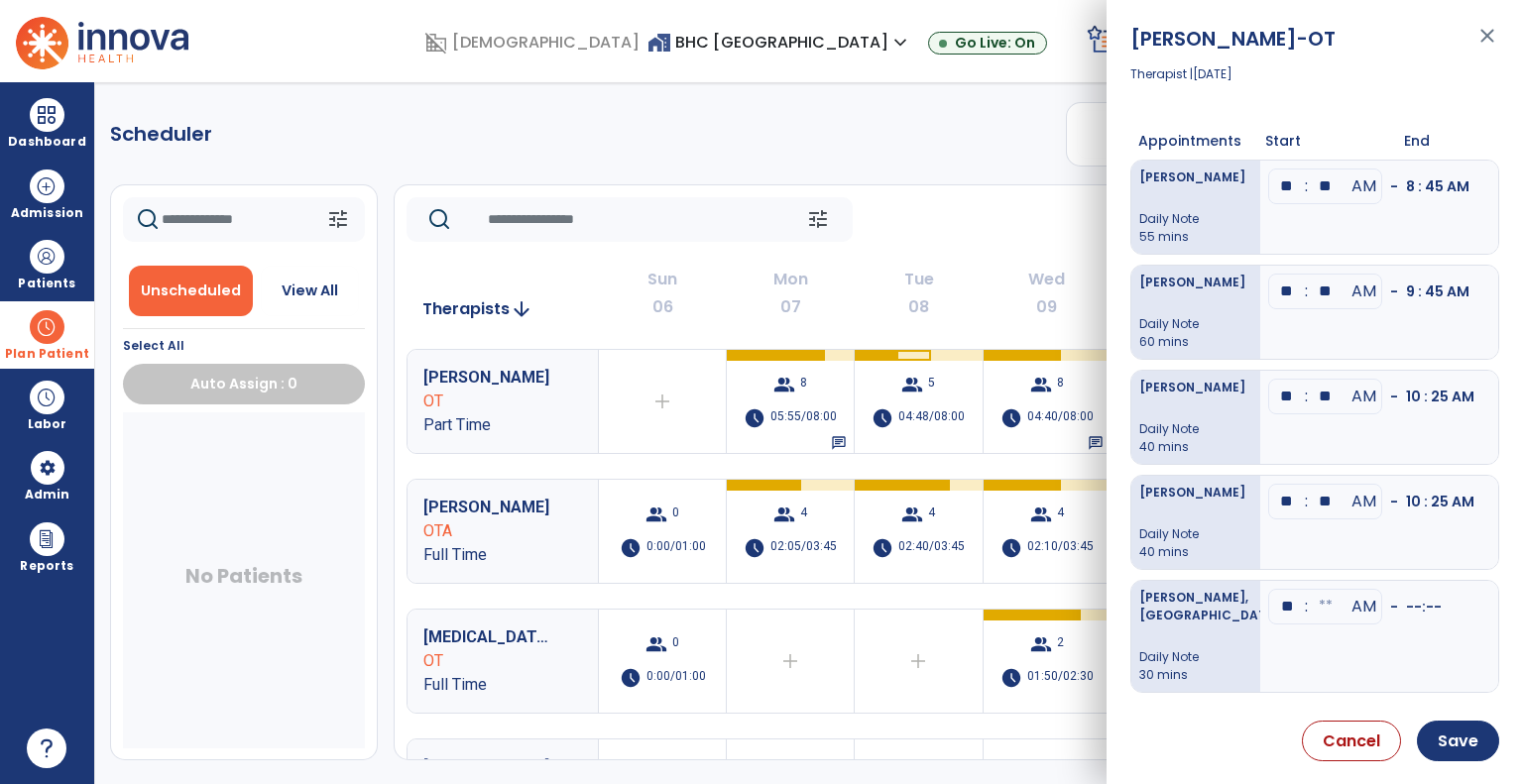 type on "**" 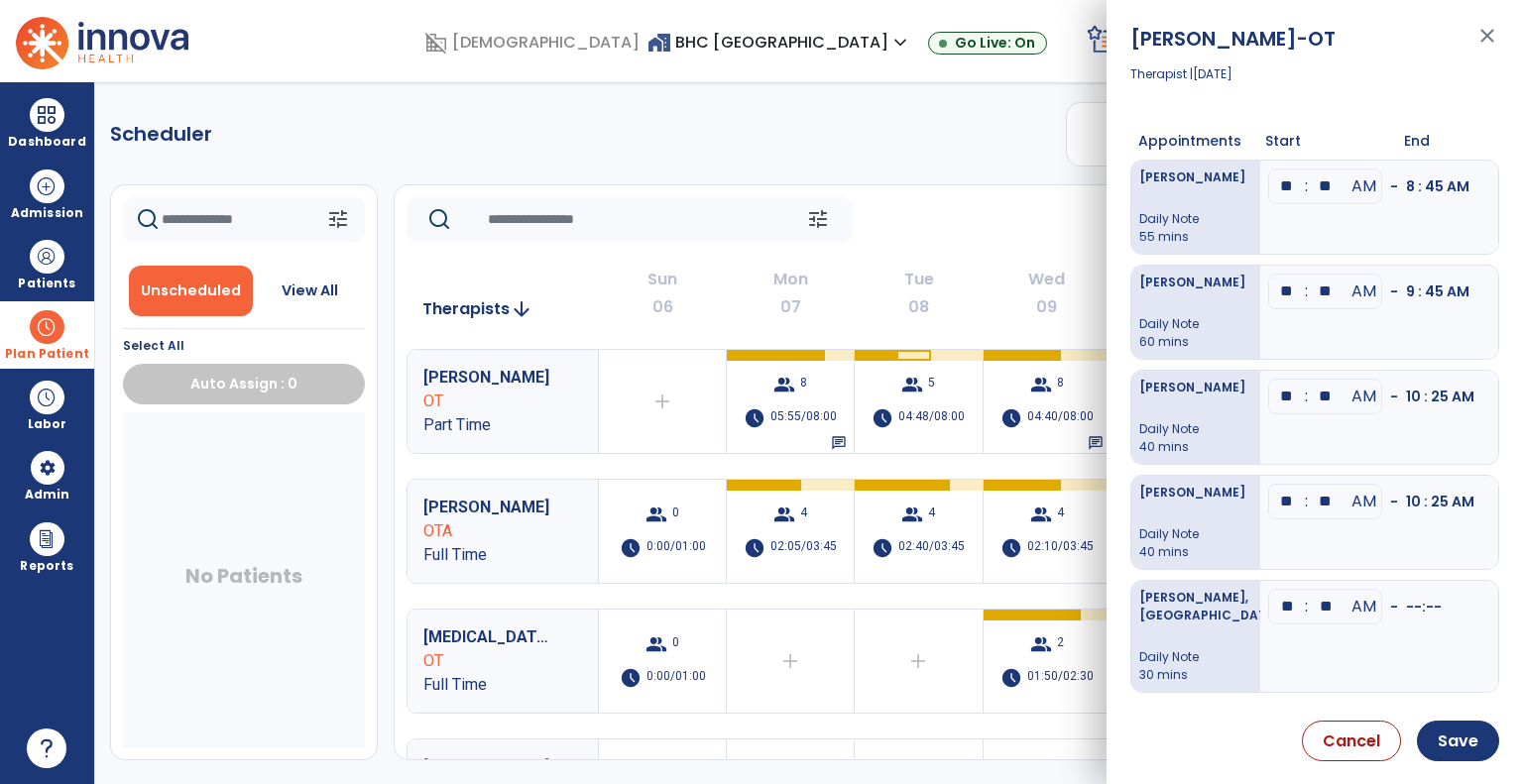 type on "**" 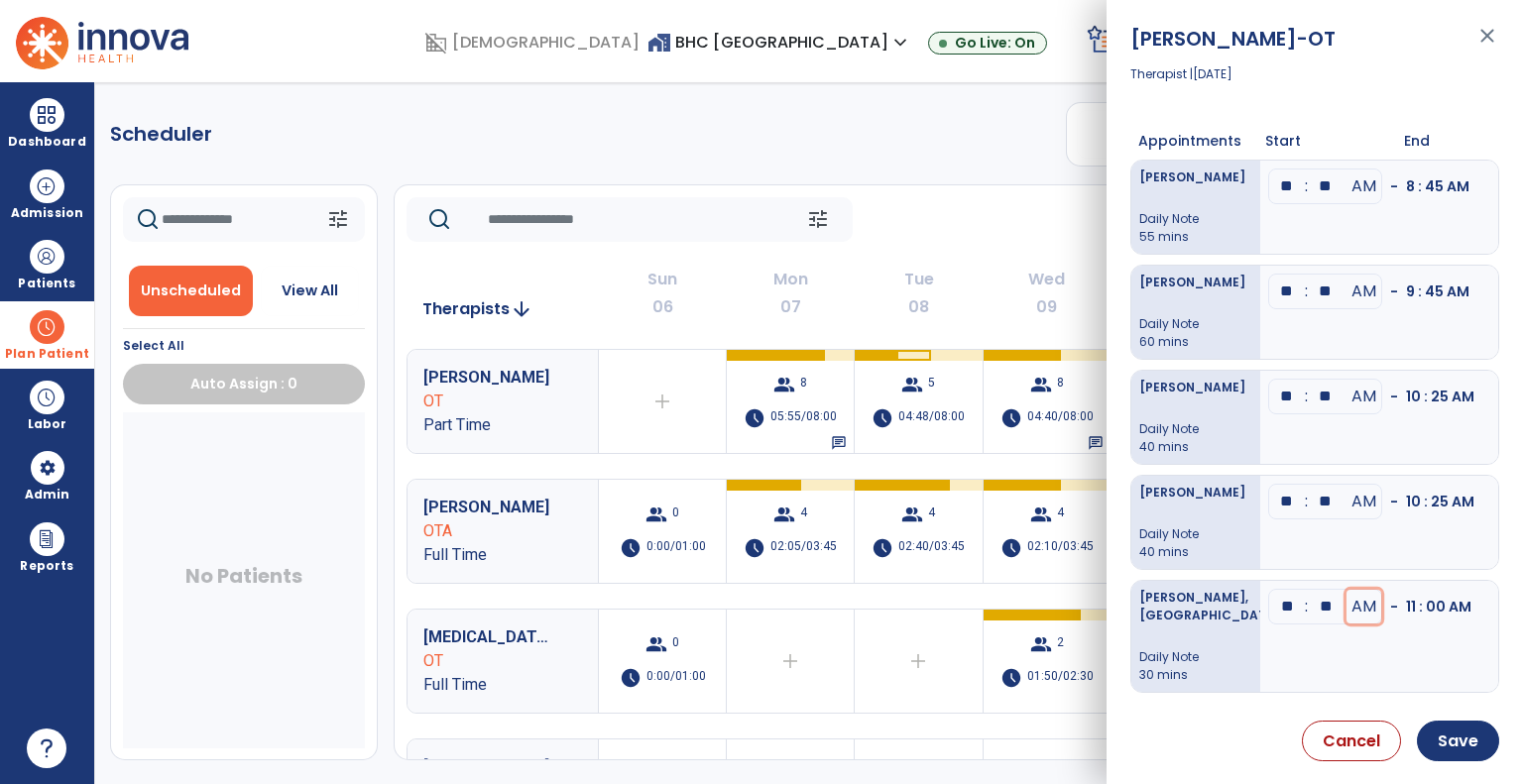 type 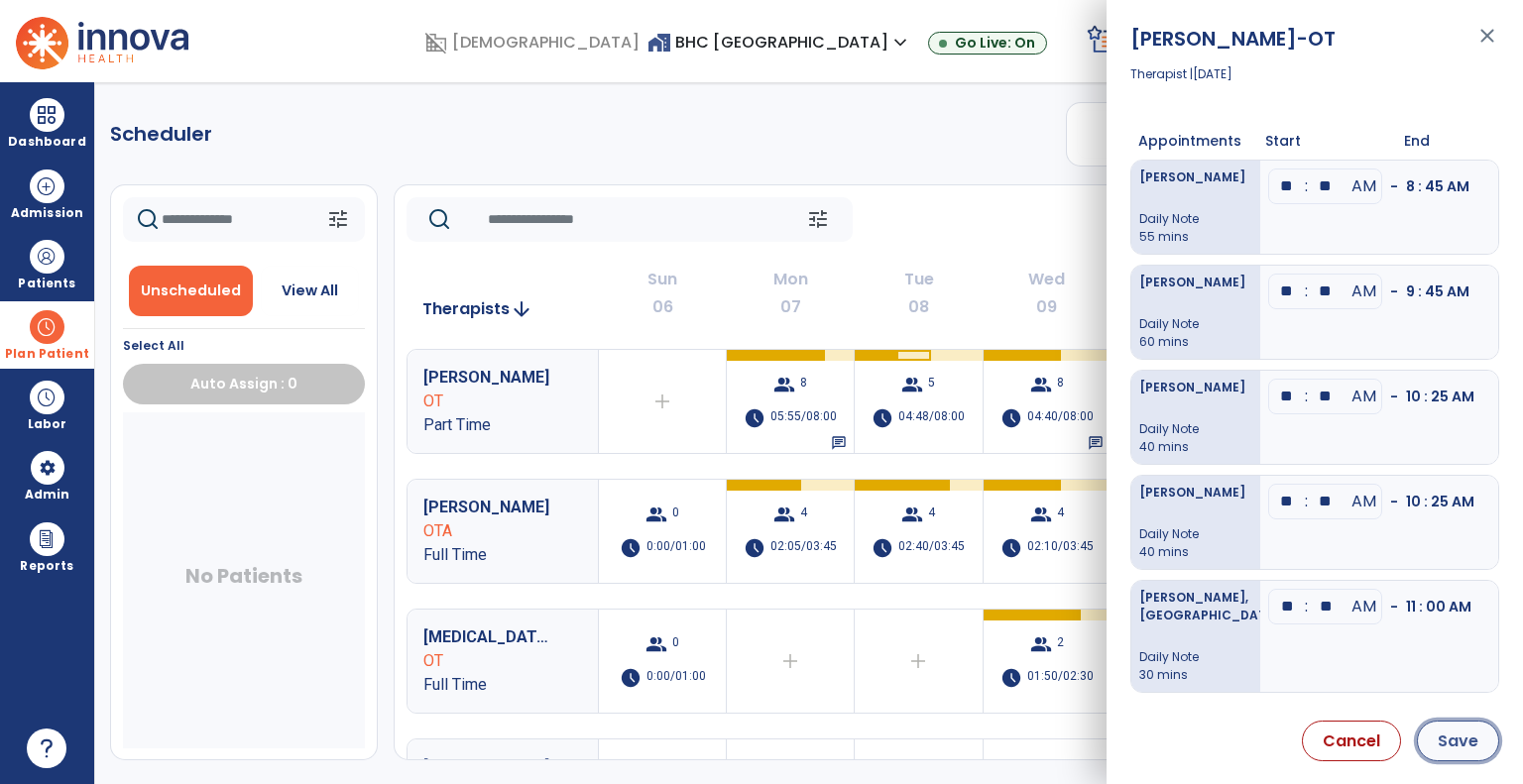click on "Save" at bounding box center [1458, 740] 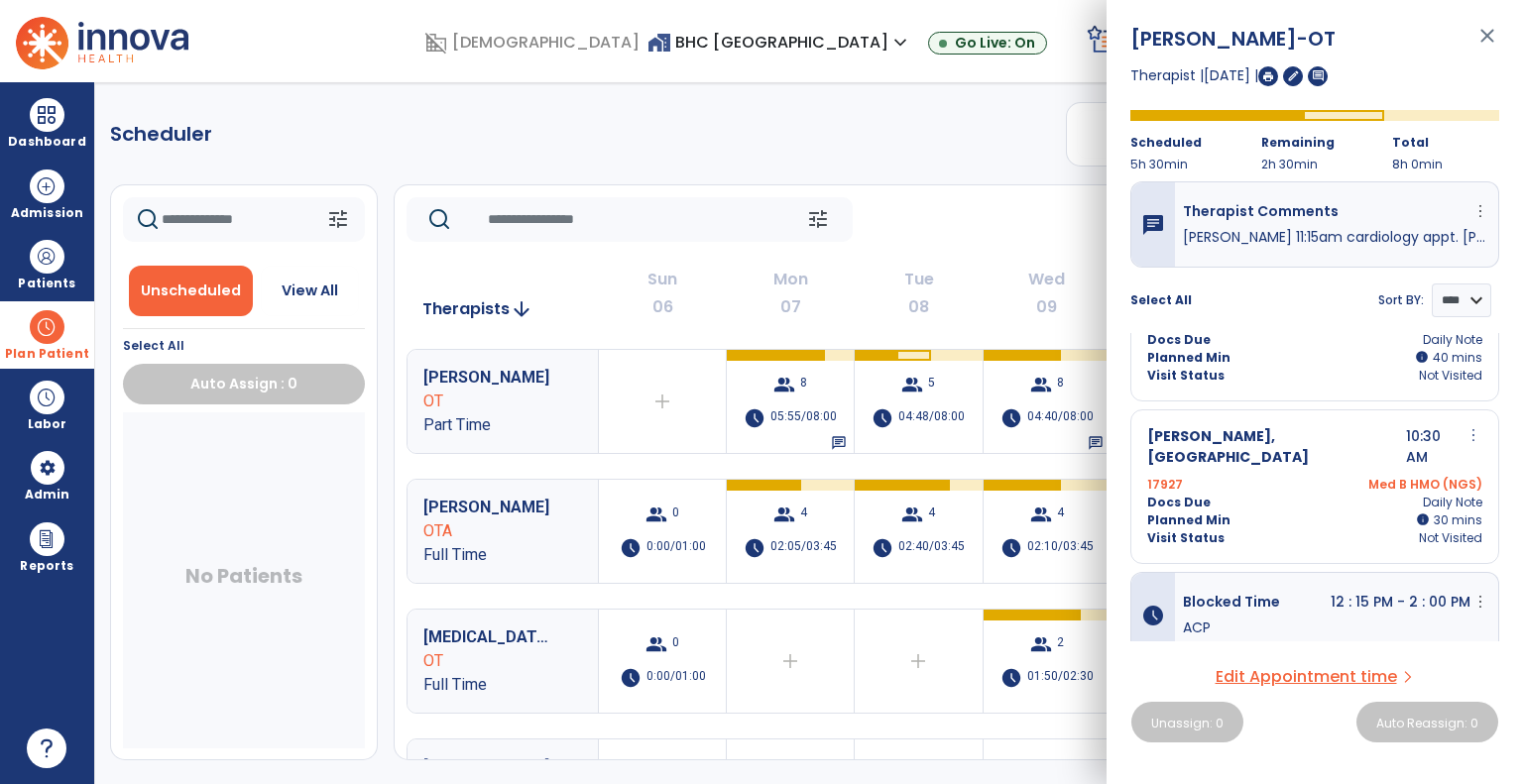 scroll, scrollTop: 505, scrollLeft: 0, axis: vertical 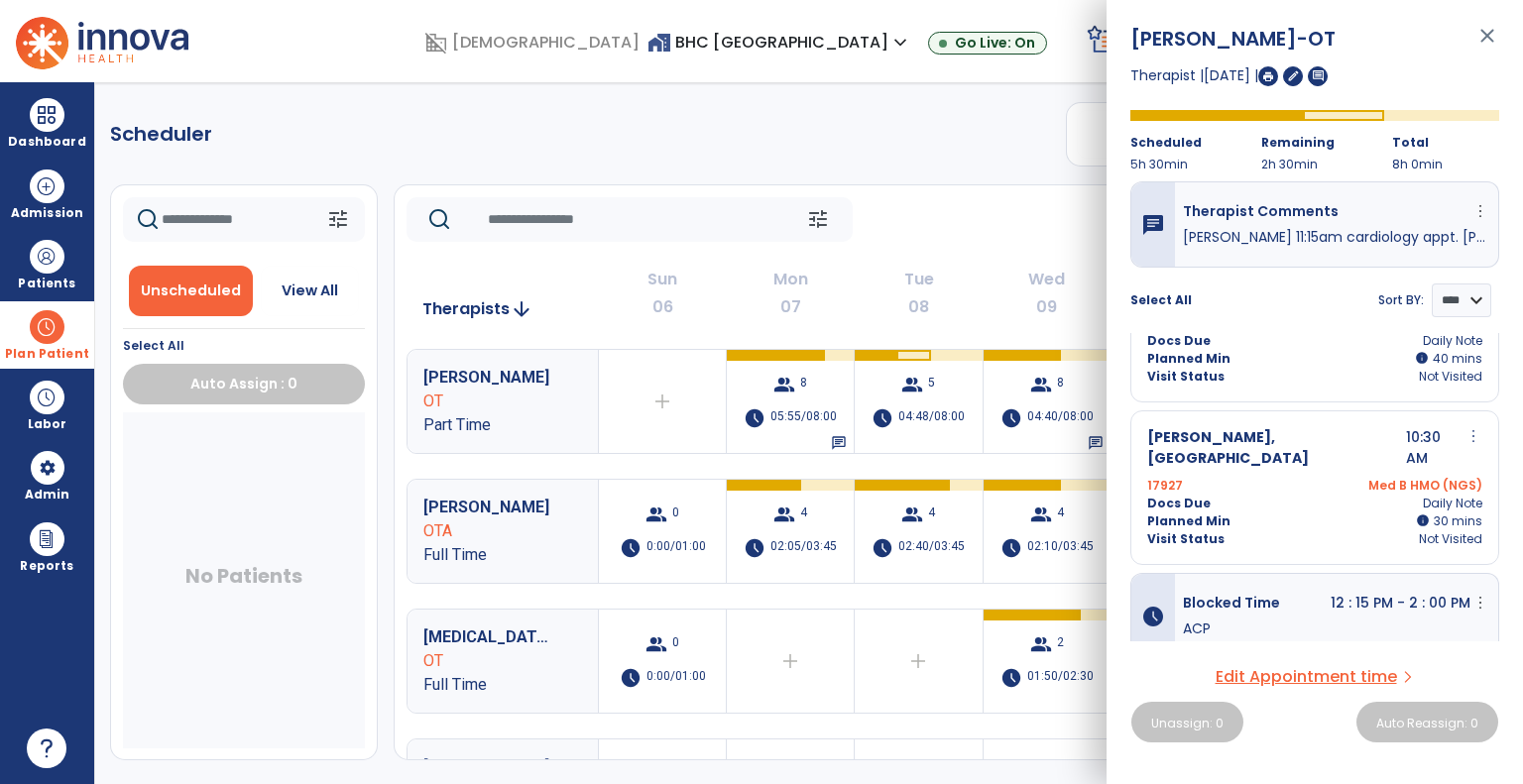click on "more_vert" at bounding box center [1473, 436] 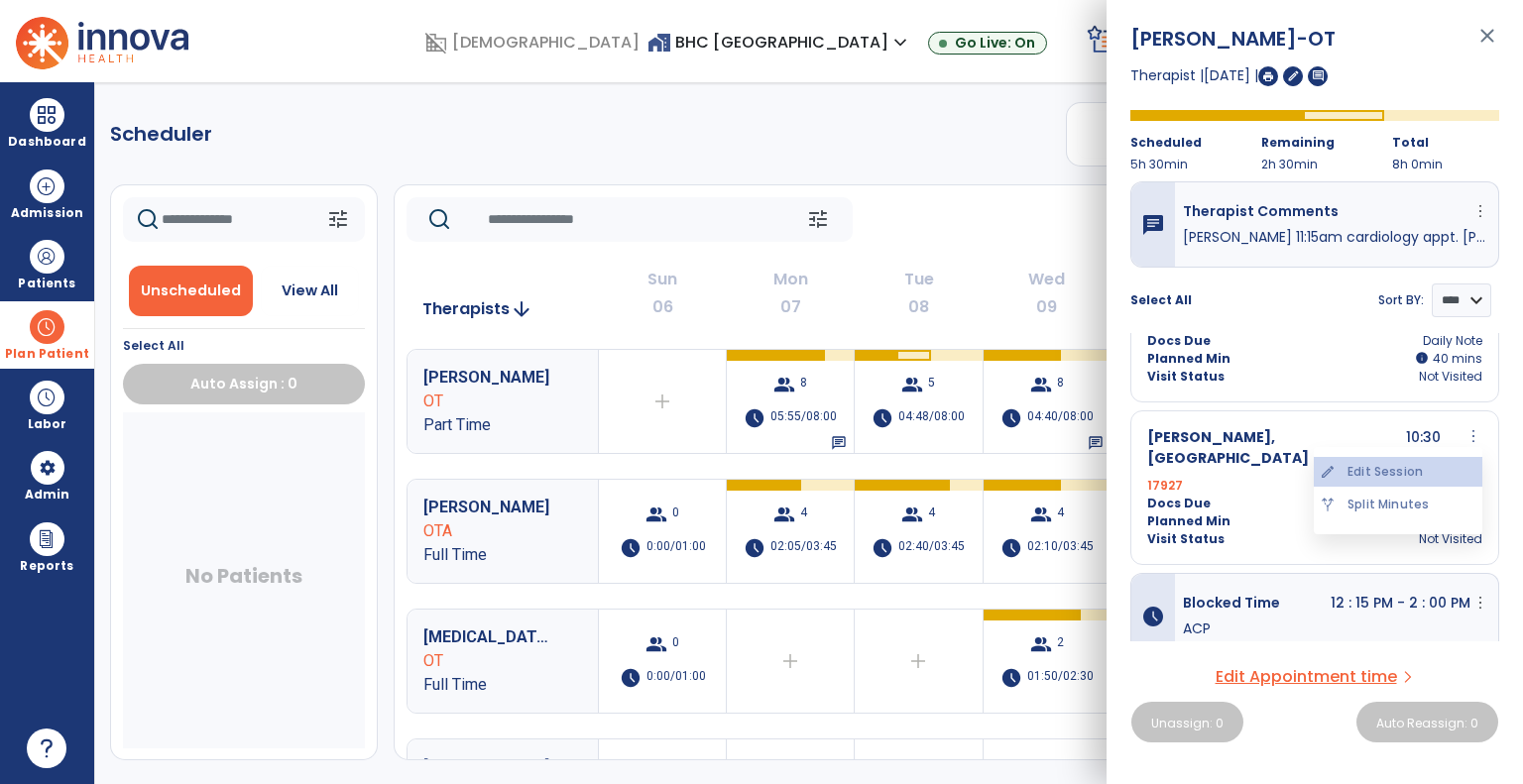 click on "edit   Edit Session" at bounding box center (1398, 472) 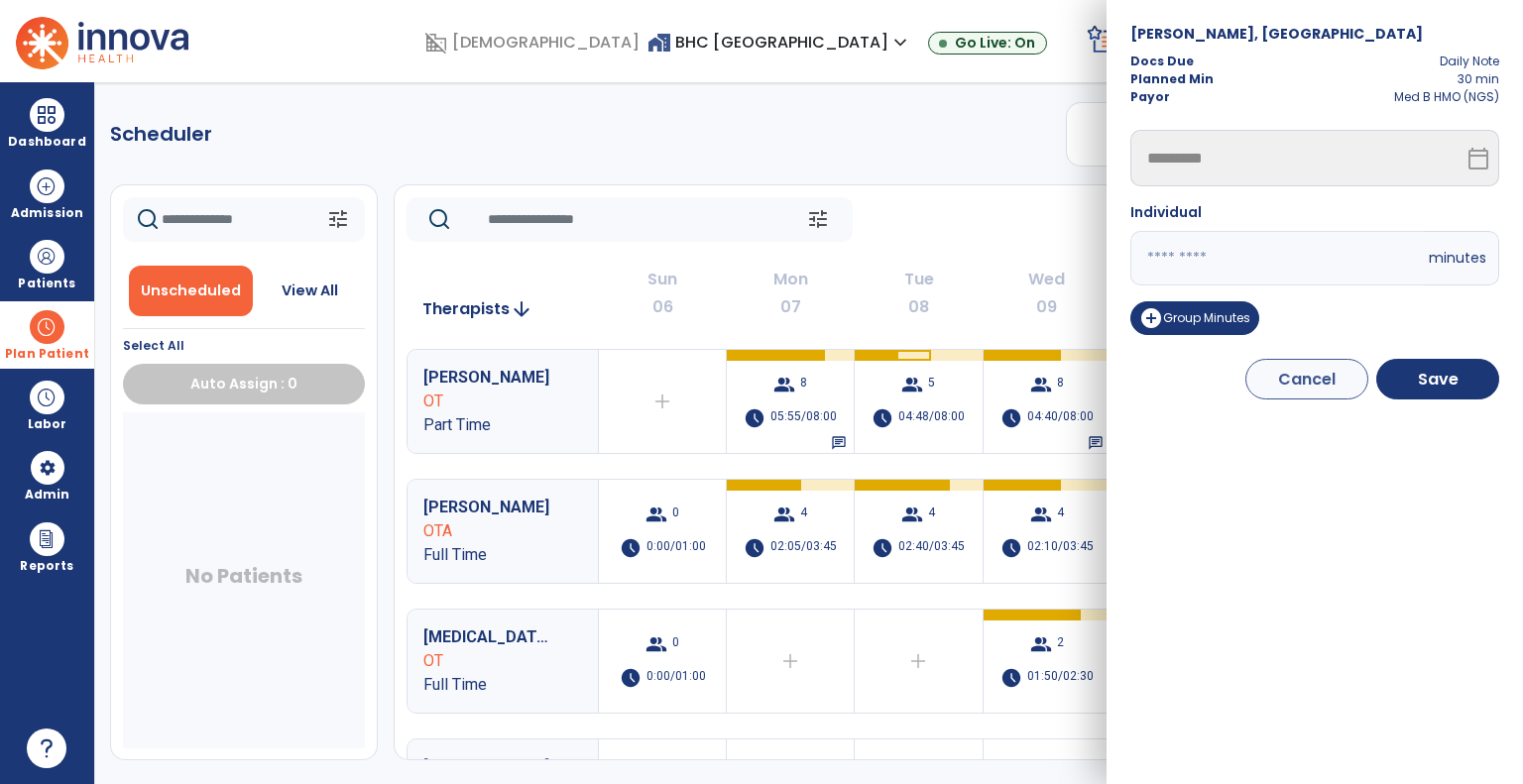 click on "**" at bounding box center (1277, 258) 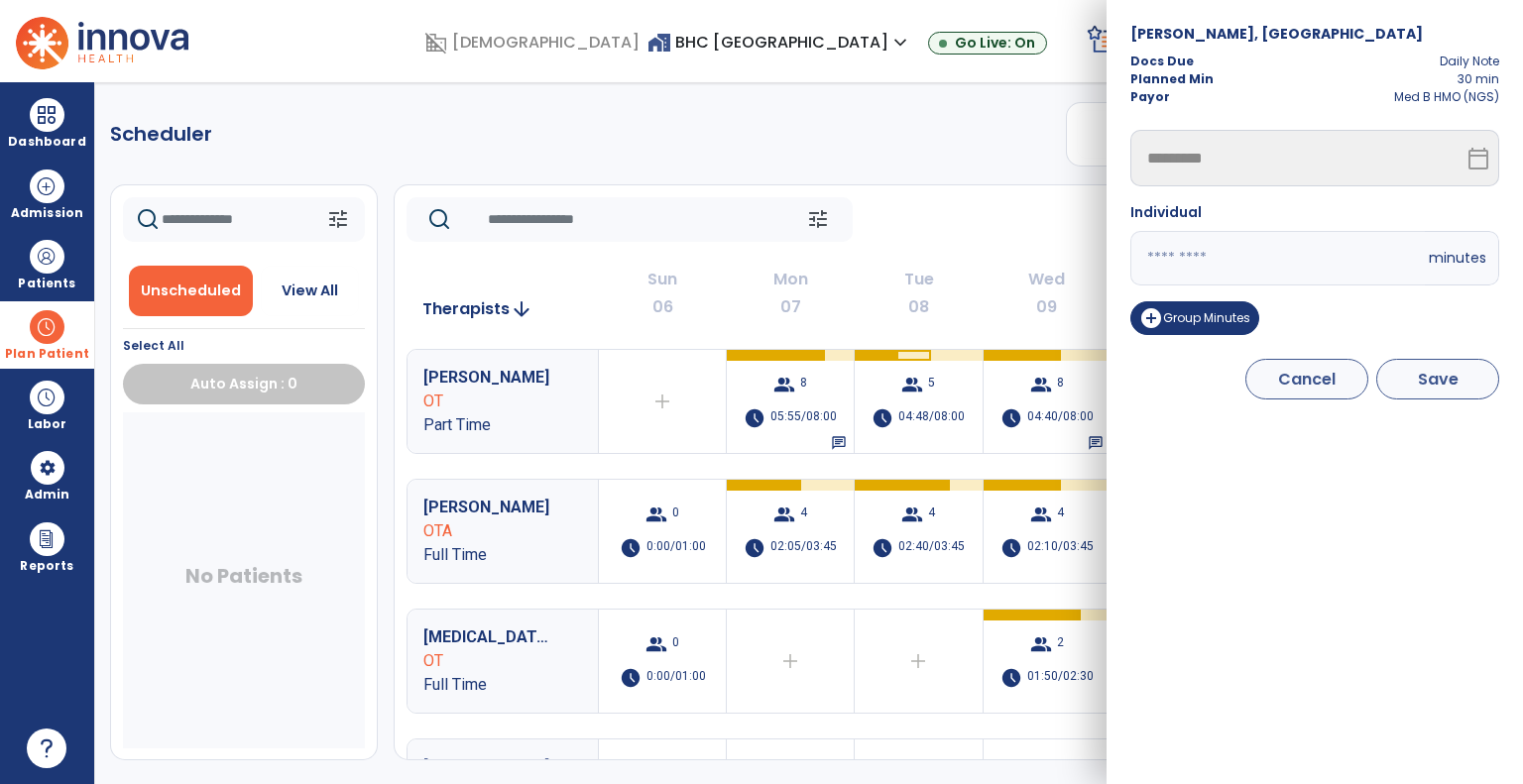 type on "**" 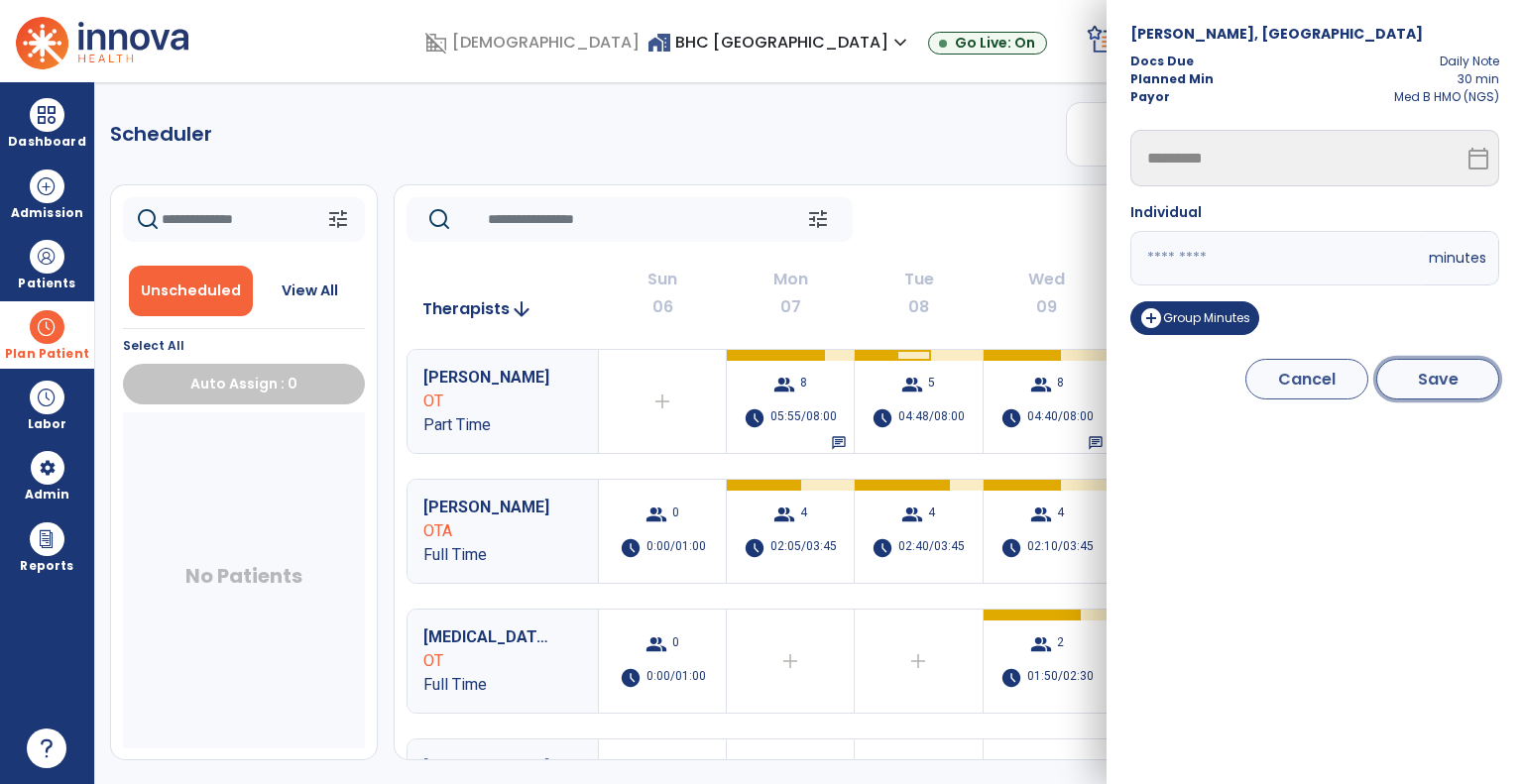 click on "Save" at bounding box center [1438, 379] 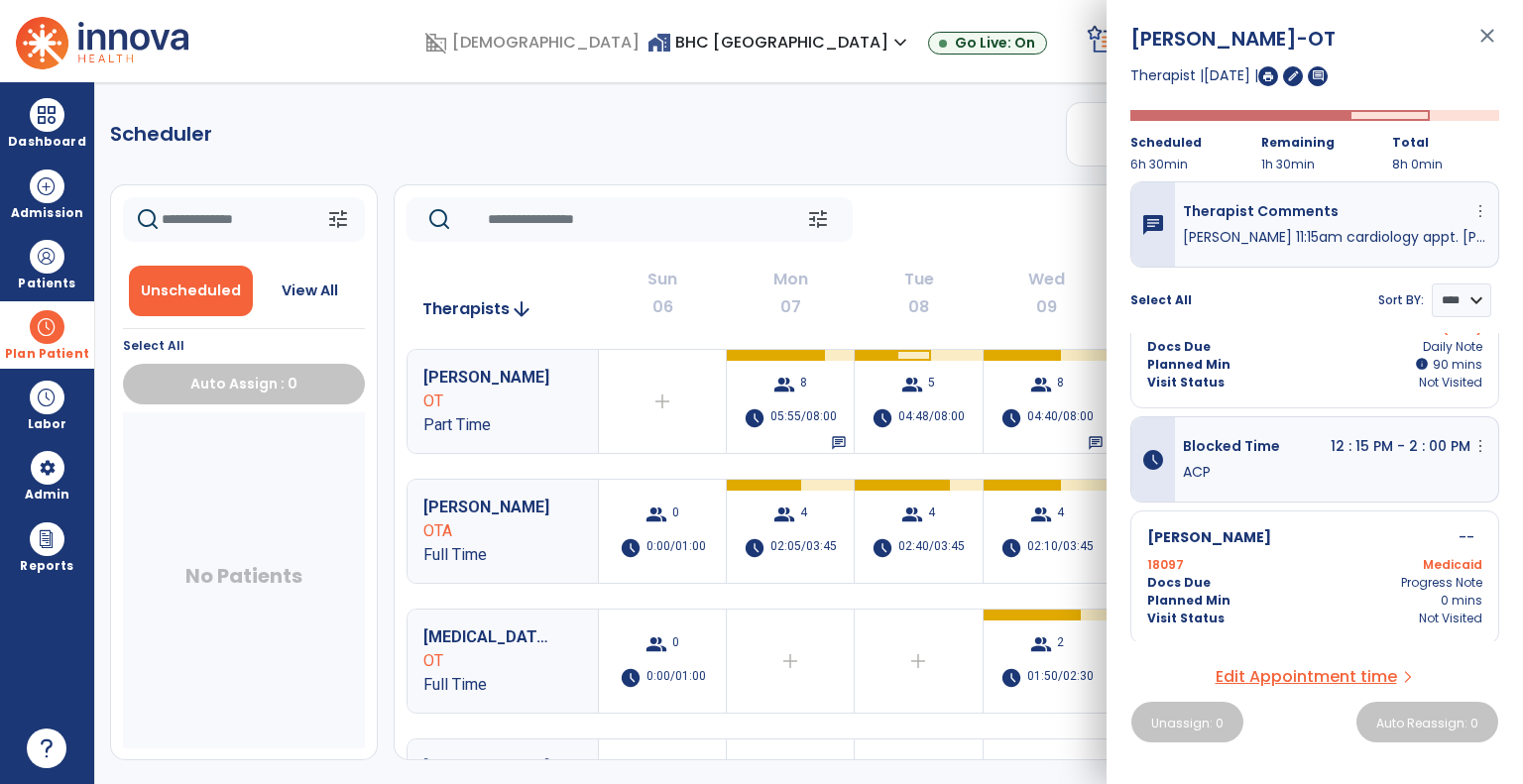 scroll, scrollTop: 661, scrollLeft: 0, axis: vertical 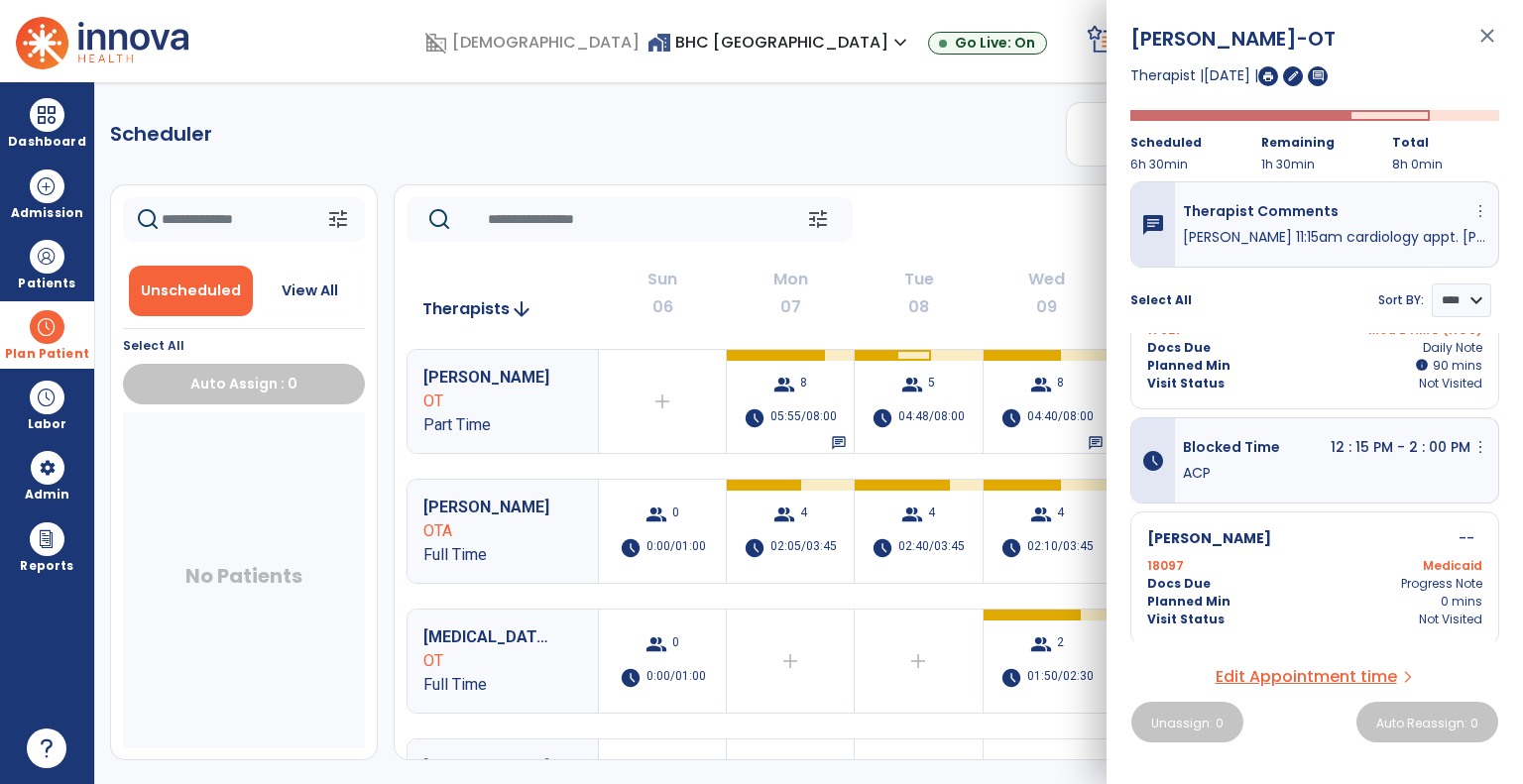 click on "close" at bounding box center [1487, 45] 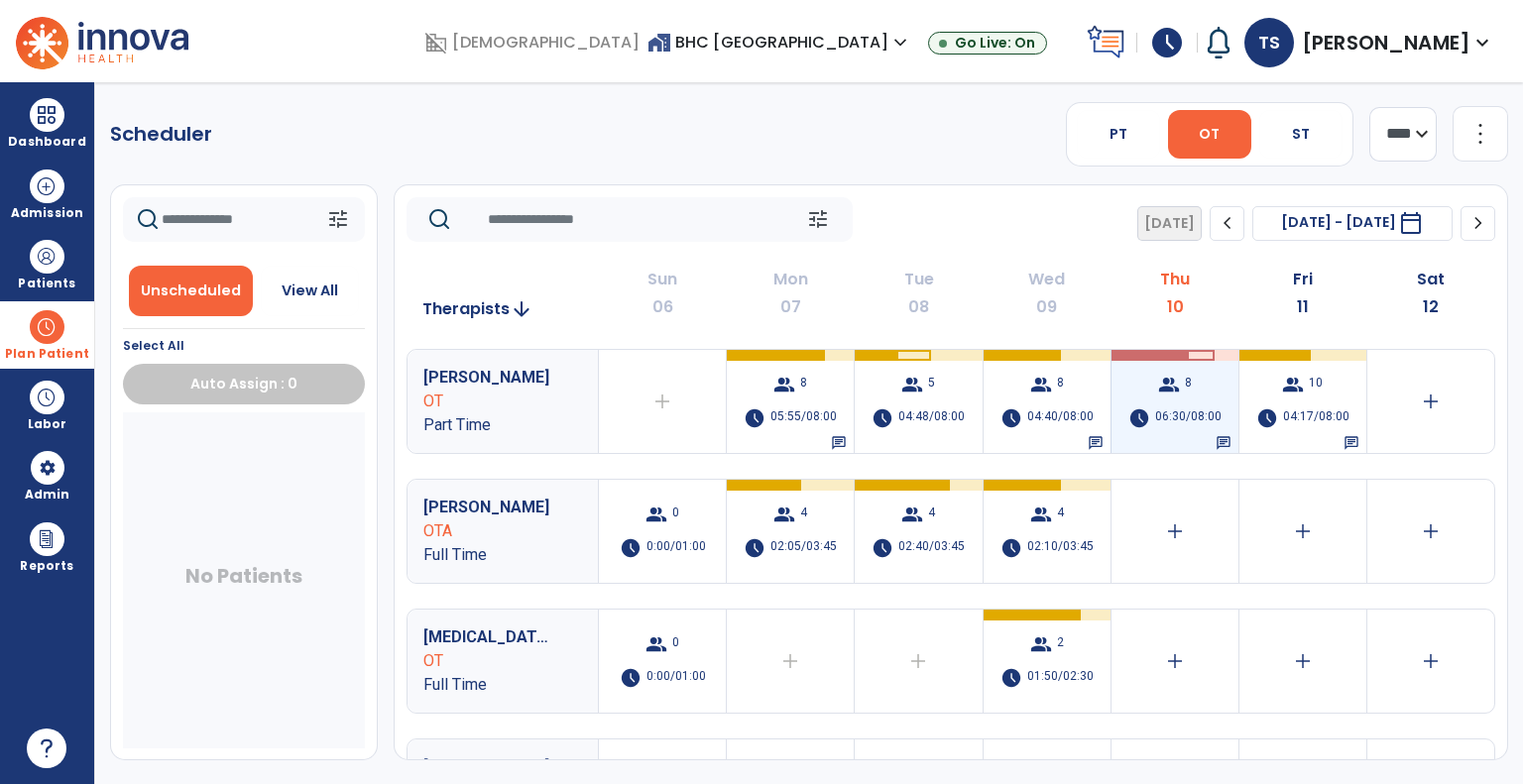 click on "06:30/08:00" at bounding box center (1188, 418) 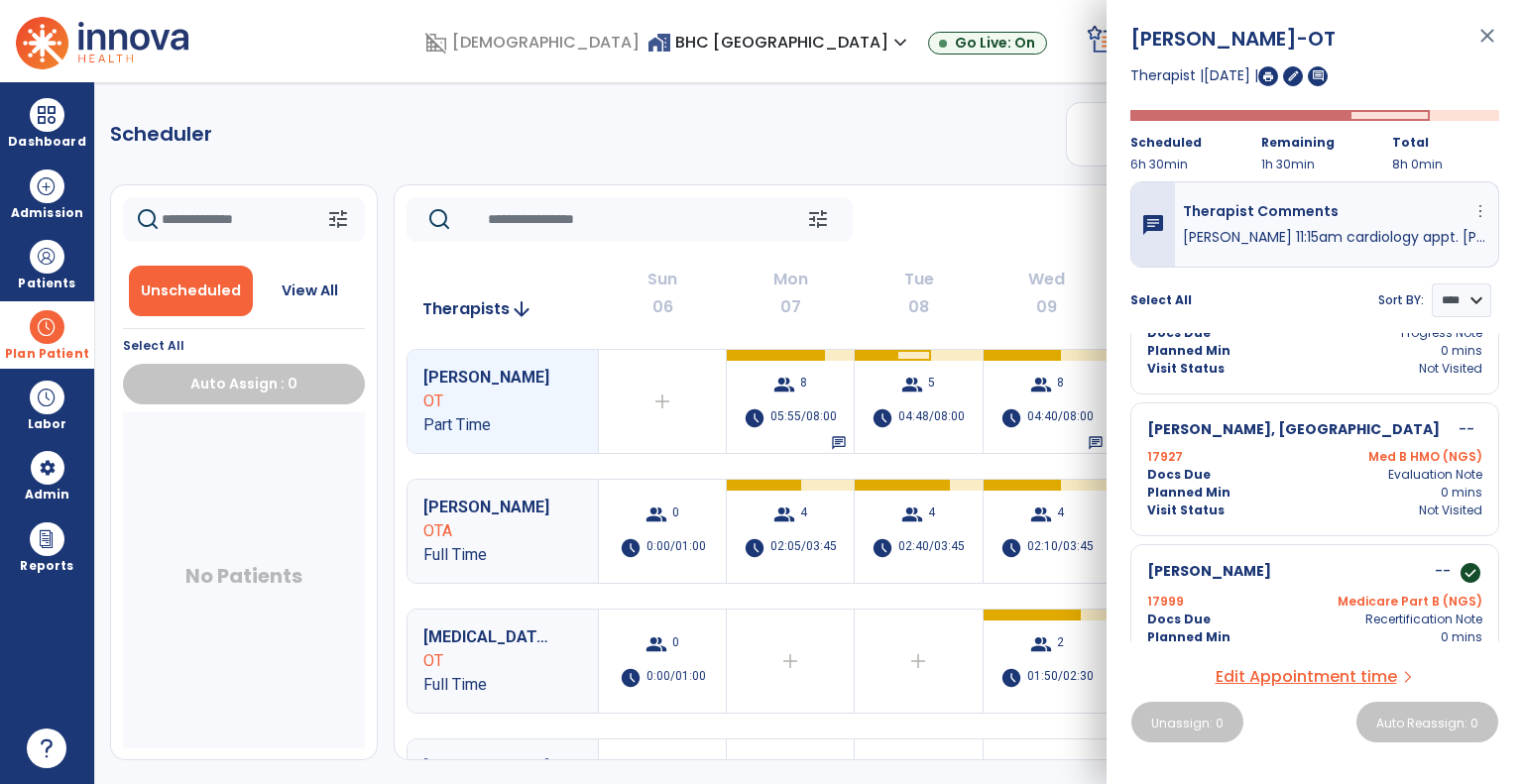 scroll, scrollTop: 928, scrollLeft: 0, axis: vertical 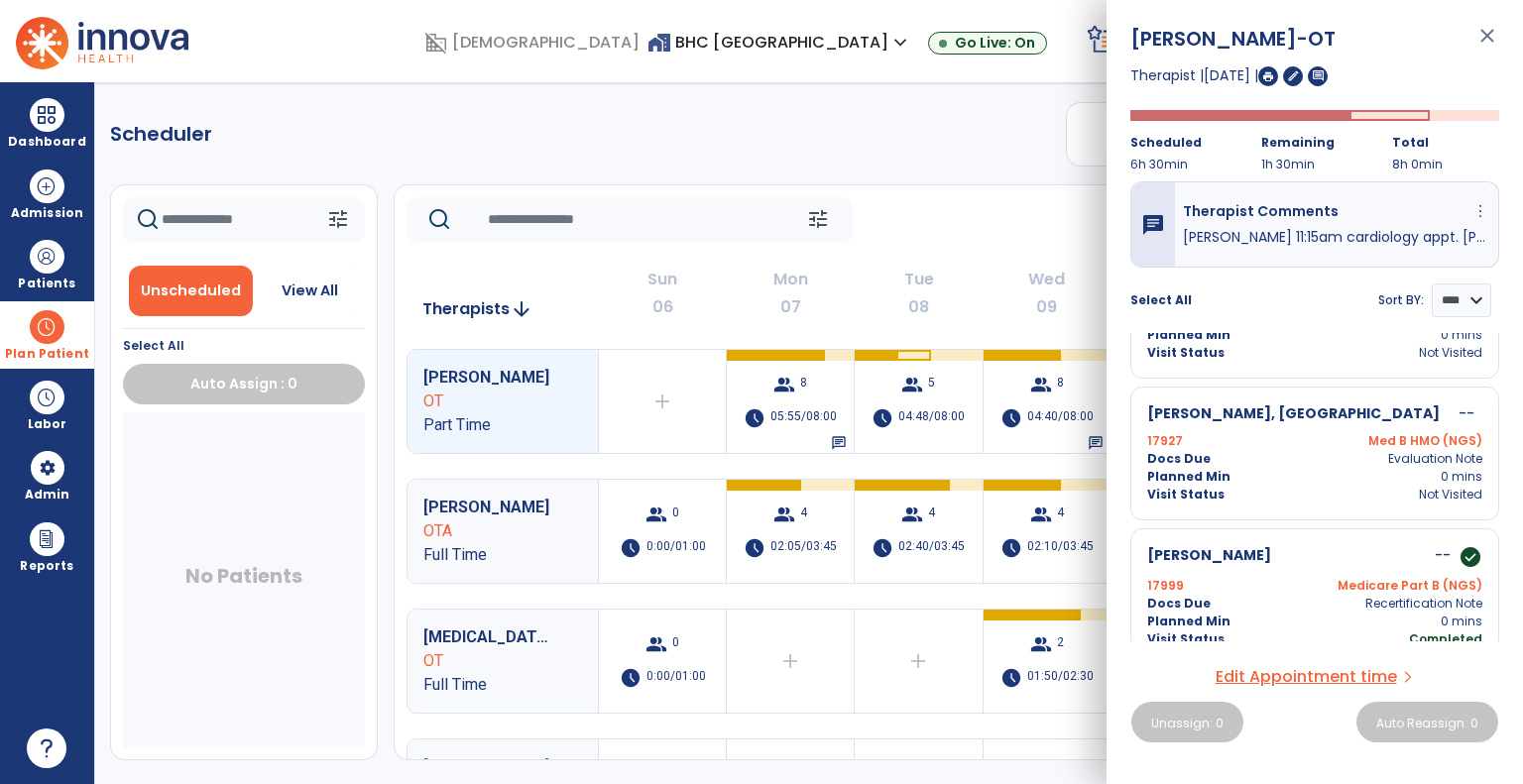 click on "close" at bounding box center [1487, 45] 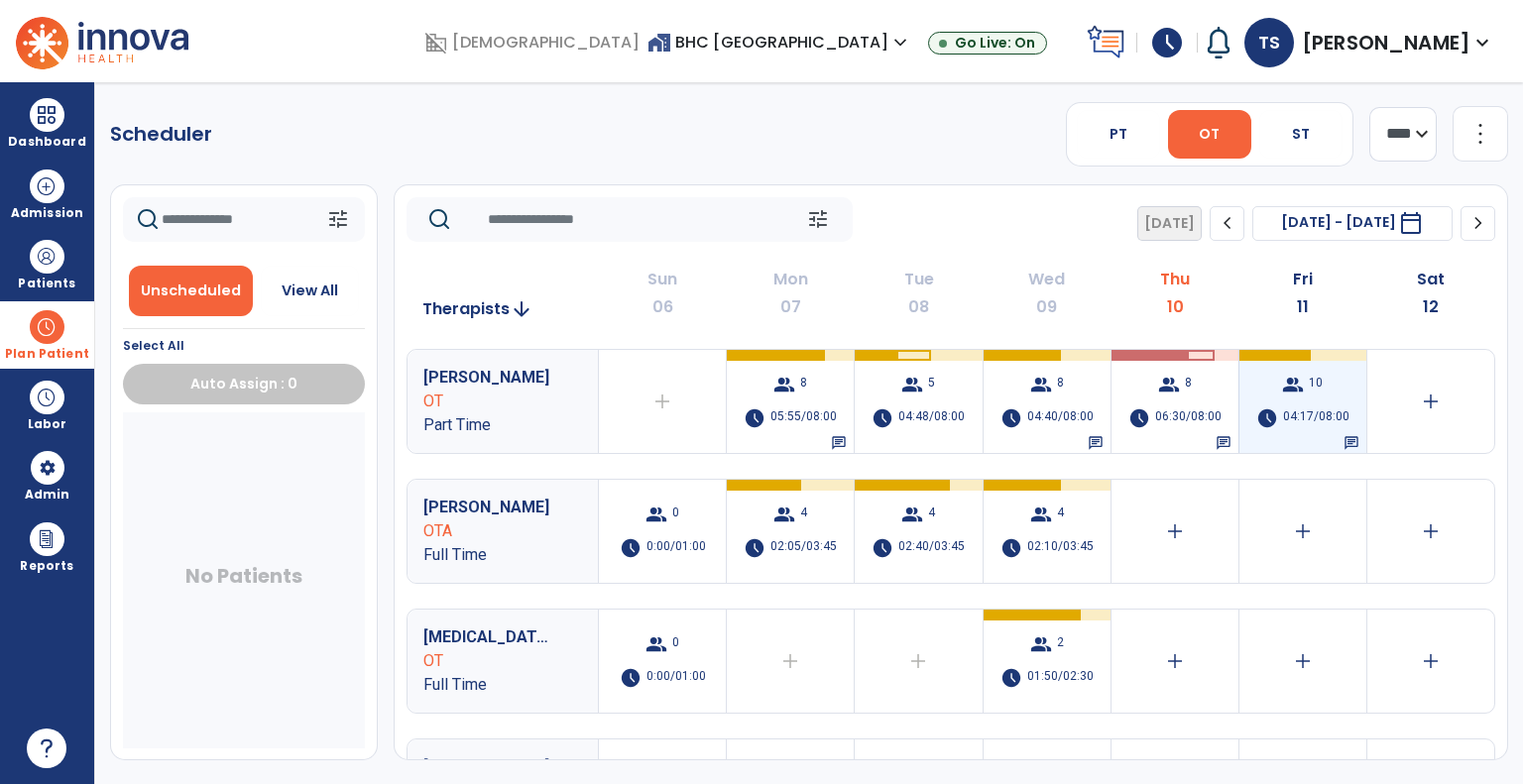 click on "group  10  schedule  04:17/08:00   chat" at bounding box center (1303, 401) 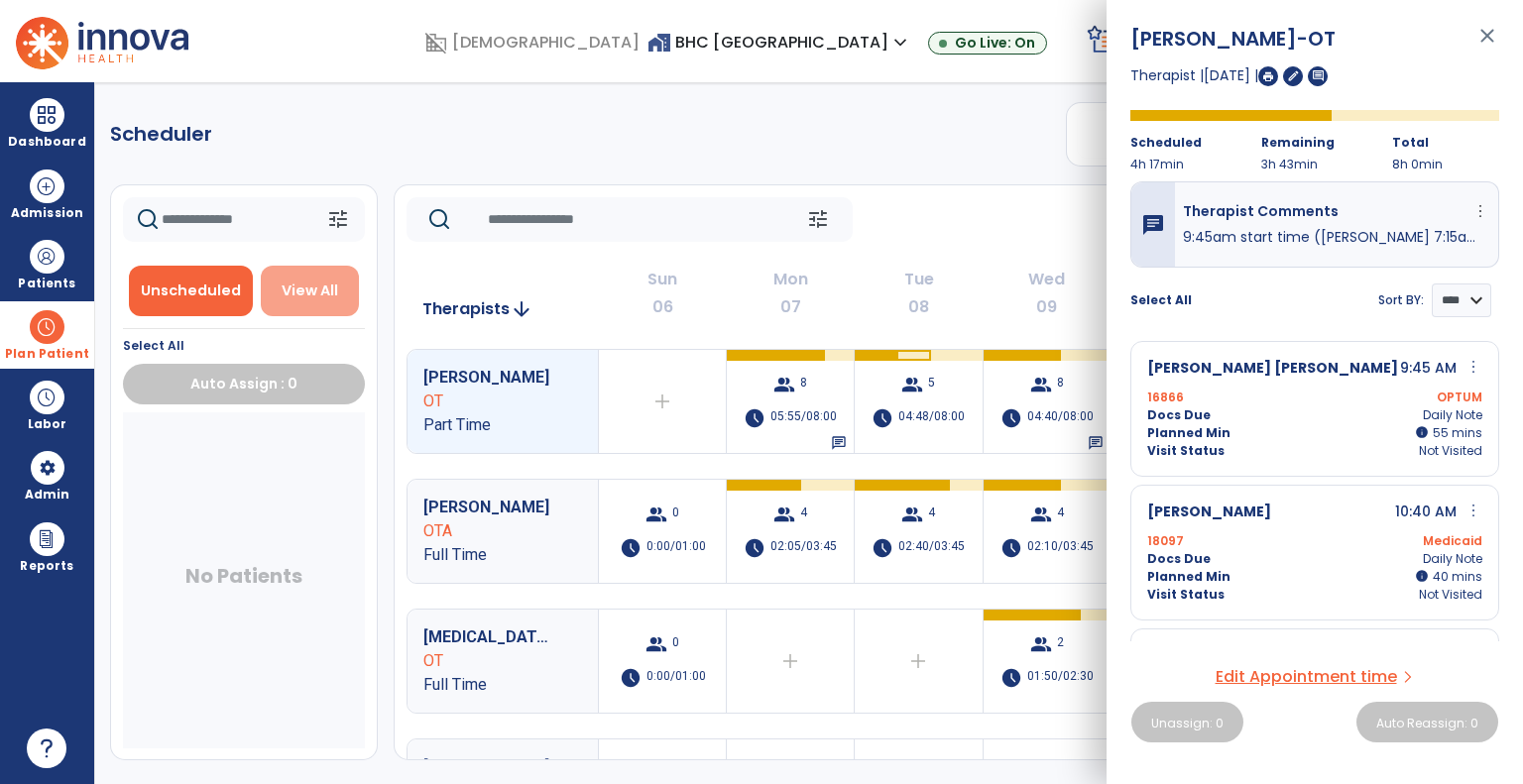 click on "View All" at bounding box center (309, 290) 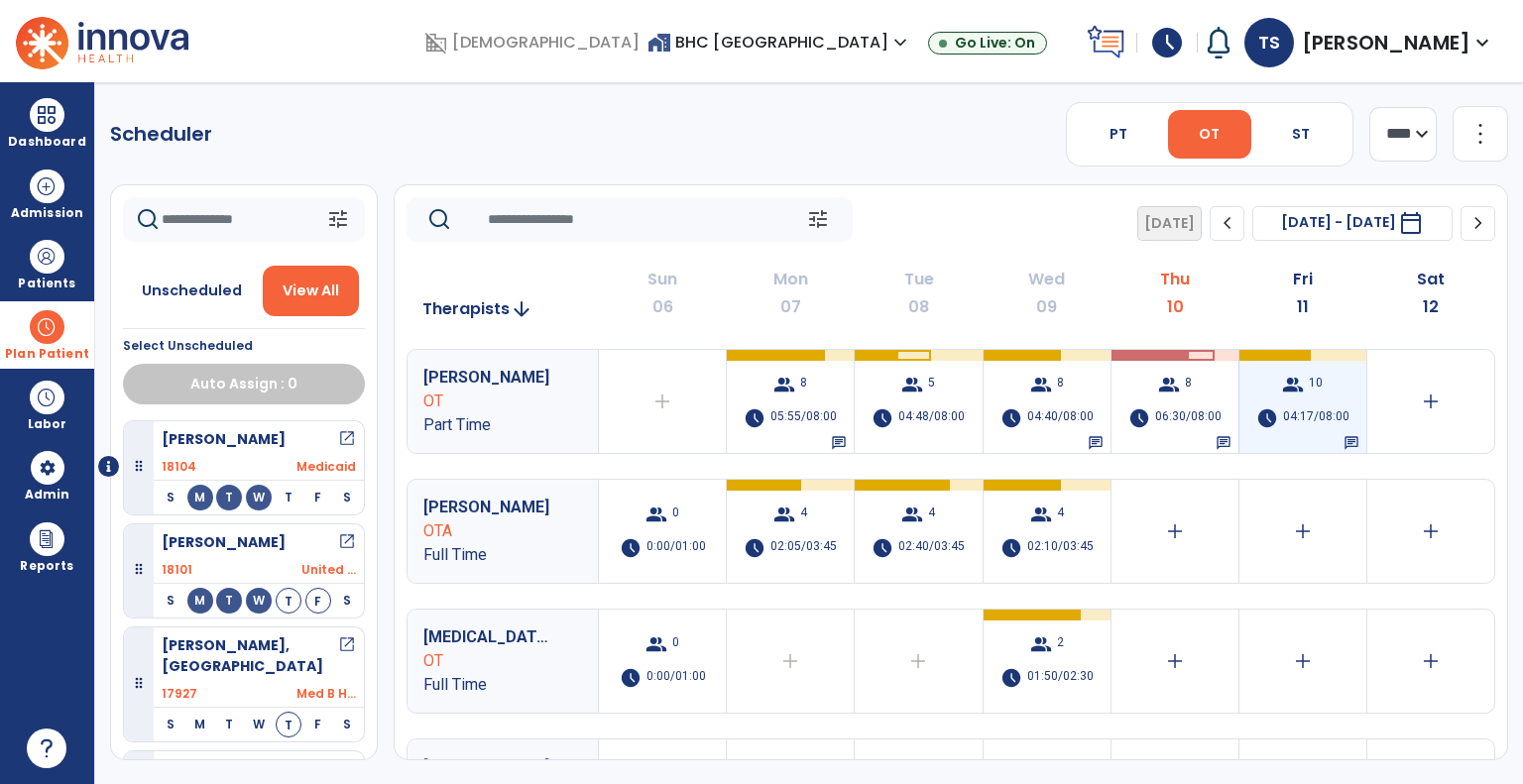 click on "04:17/08:00" at bounding box center (1316, 418) 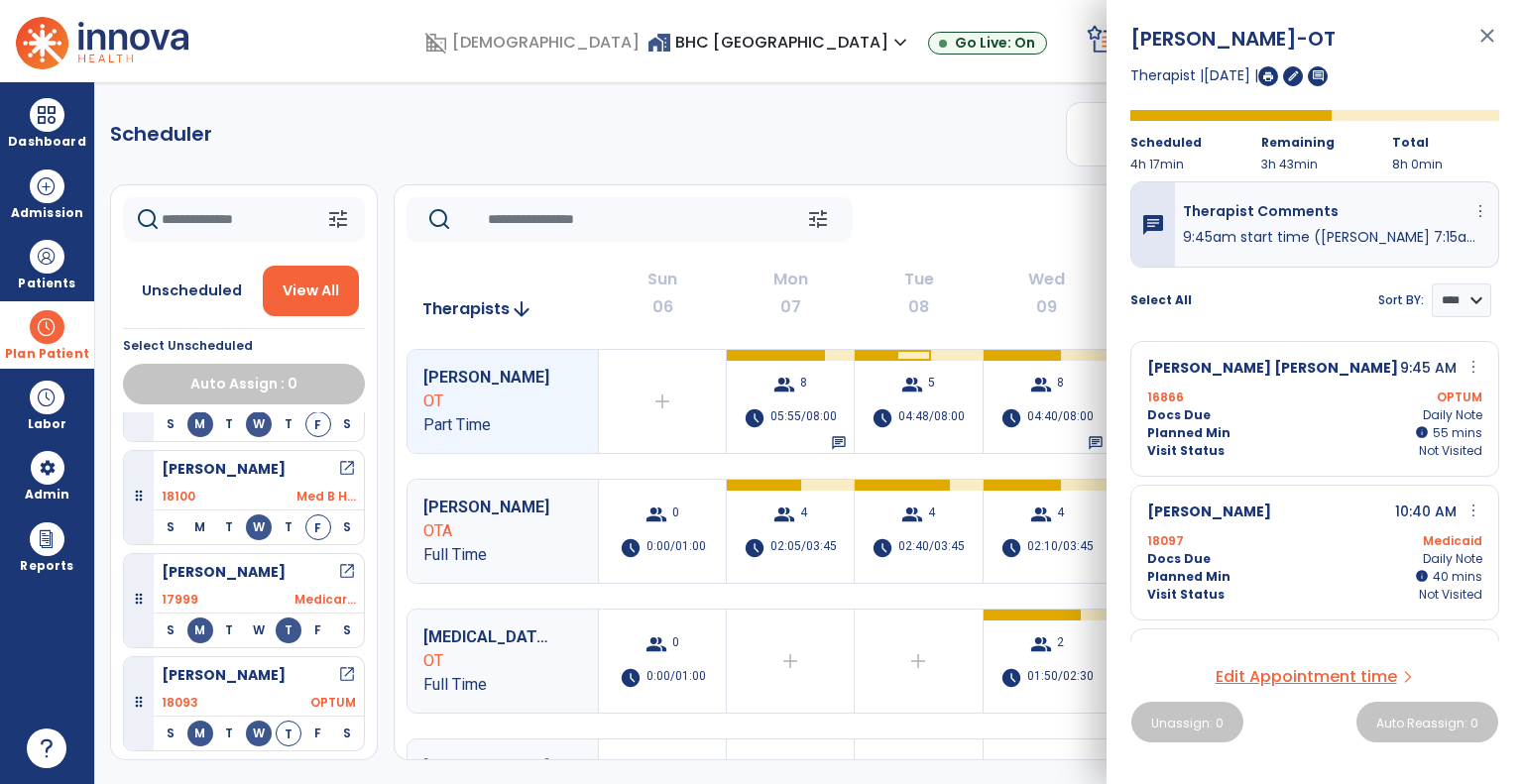 scroll, scrollTop: 1078, scrollLeft: 0, axis: vertical 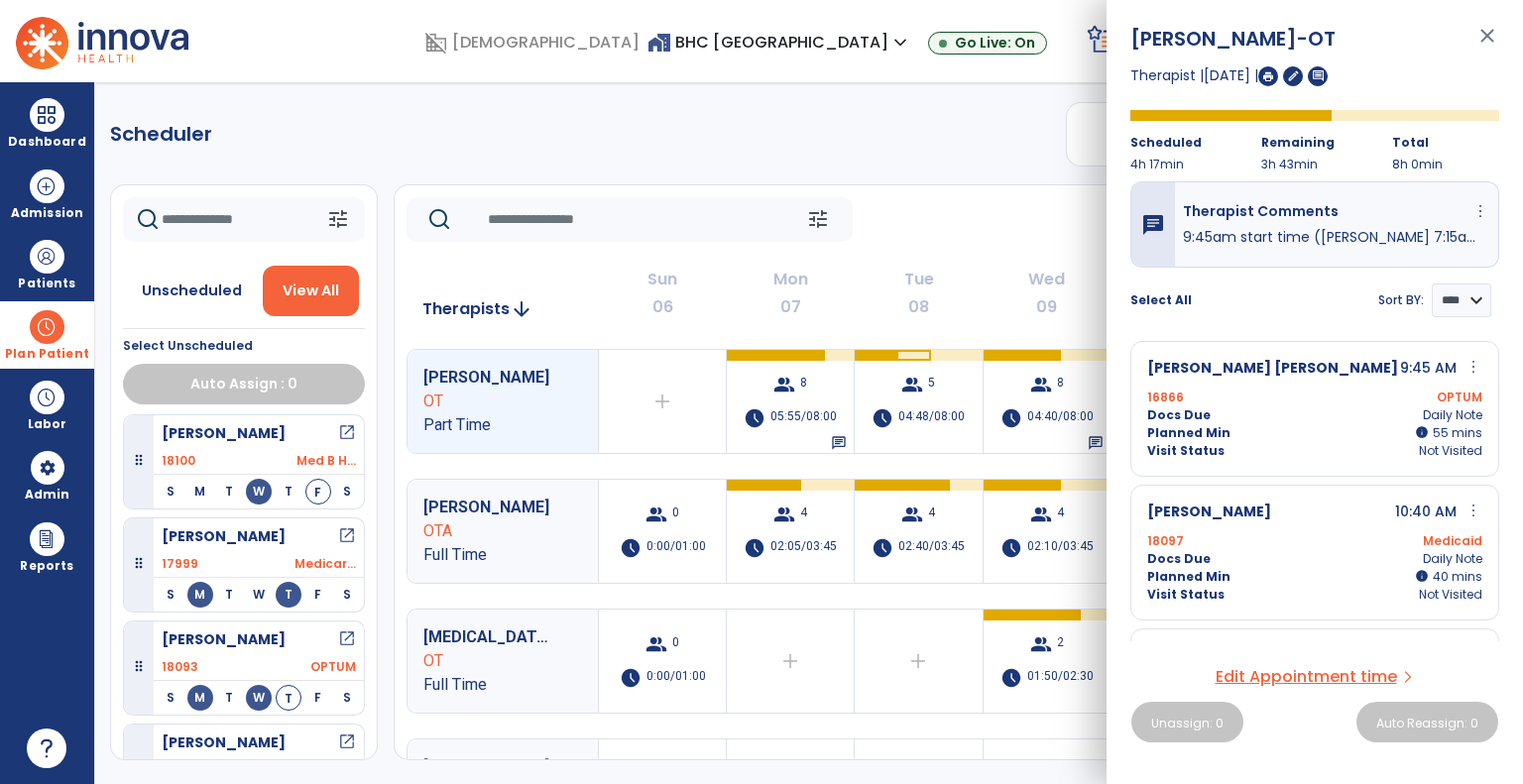 click on "Edit Appointment time" at bounding box center [1306, 677] 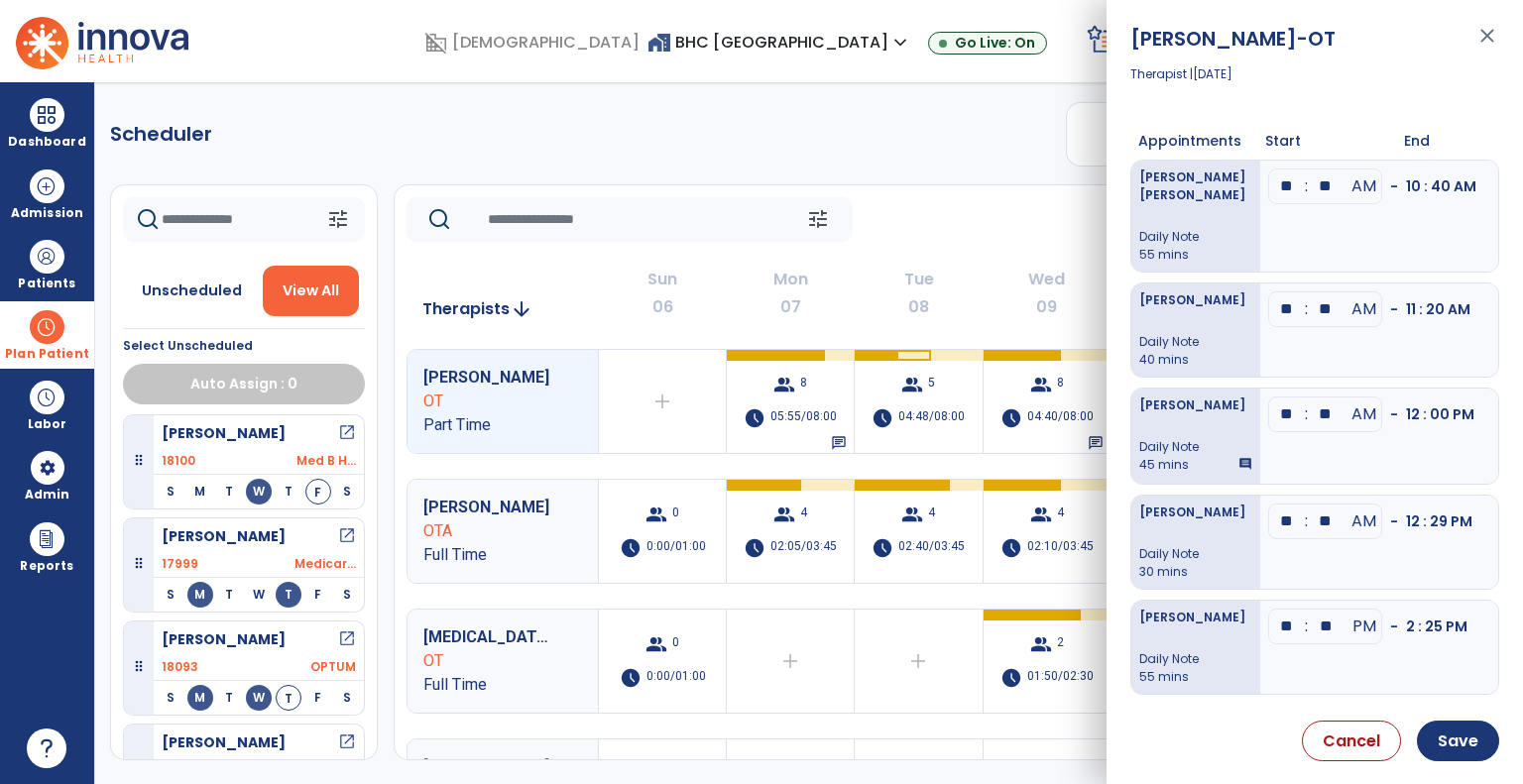 click on "**" at bounding box center (1287, 186) 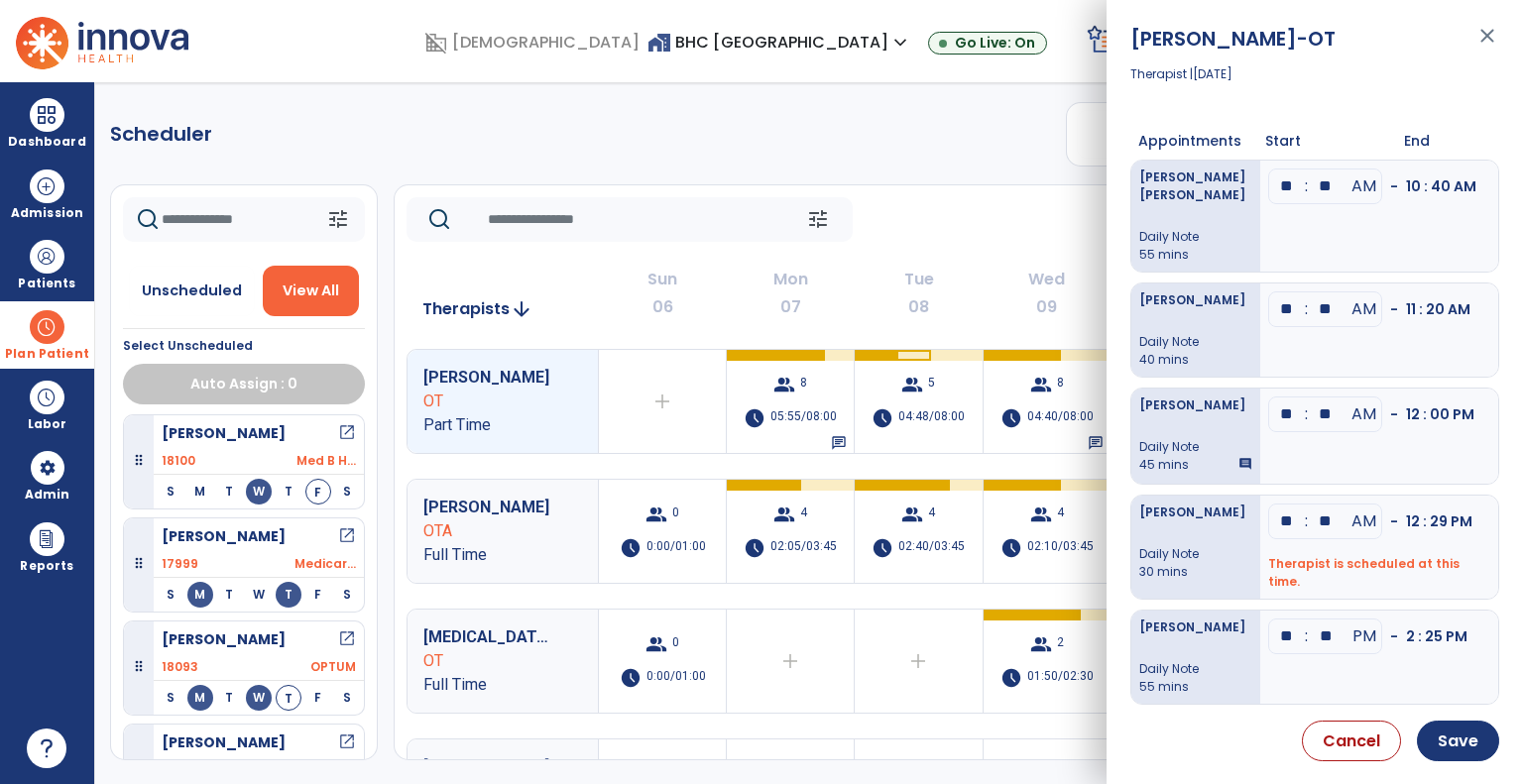click on "**" at bounding box center (1287, 186) 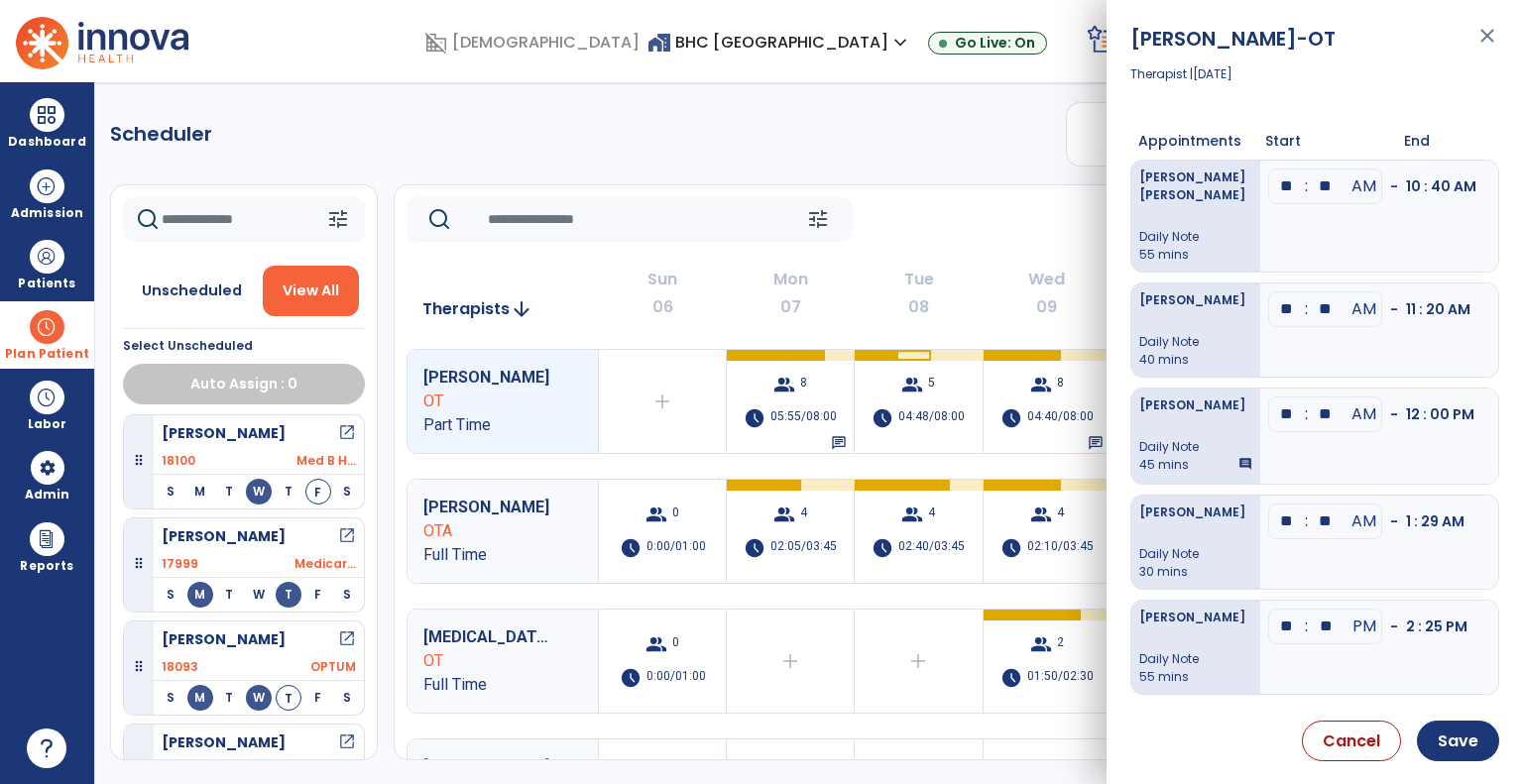 type on "**" 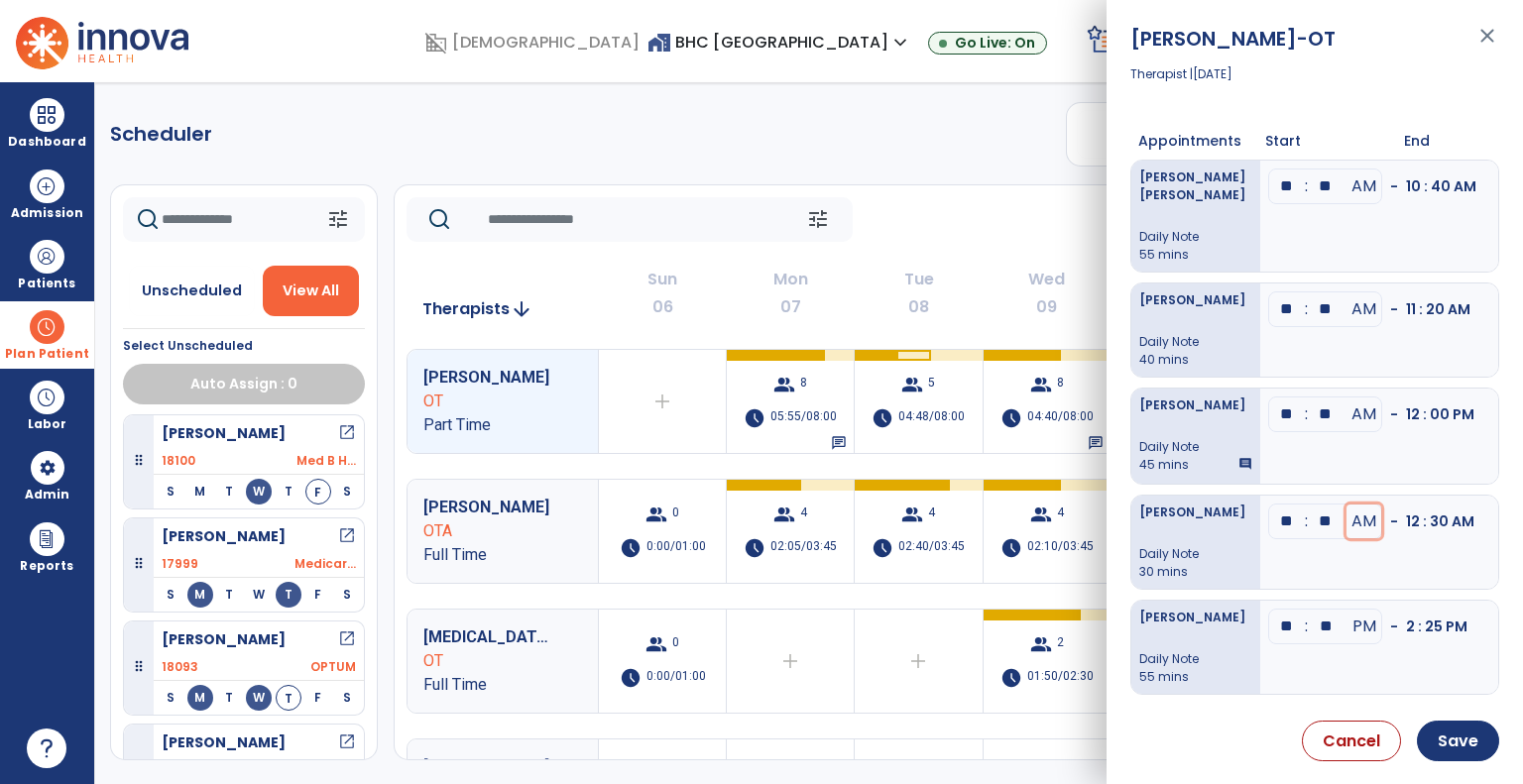 type 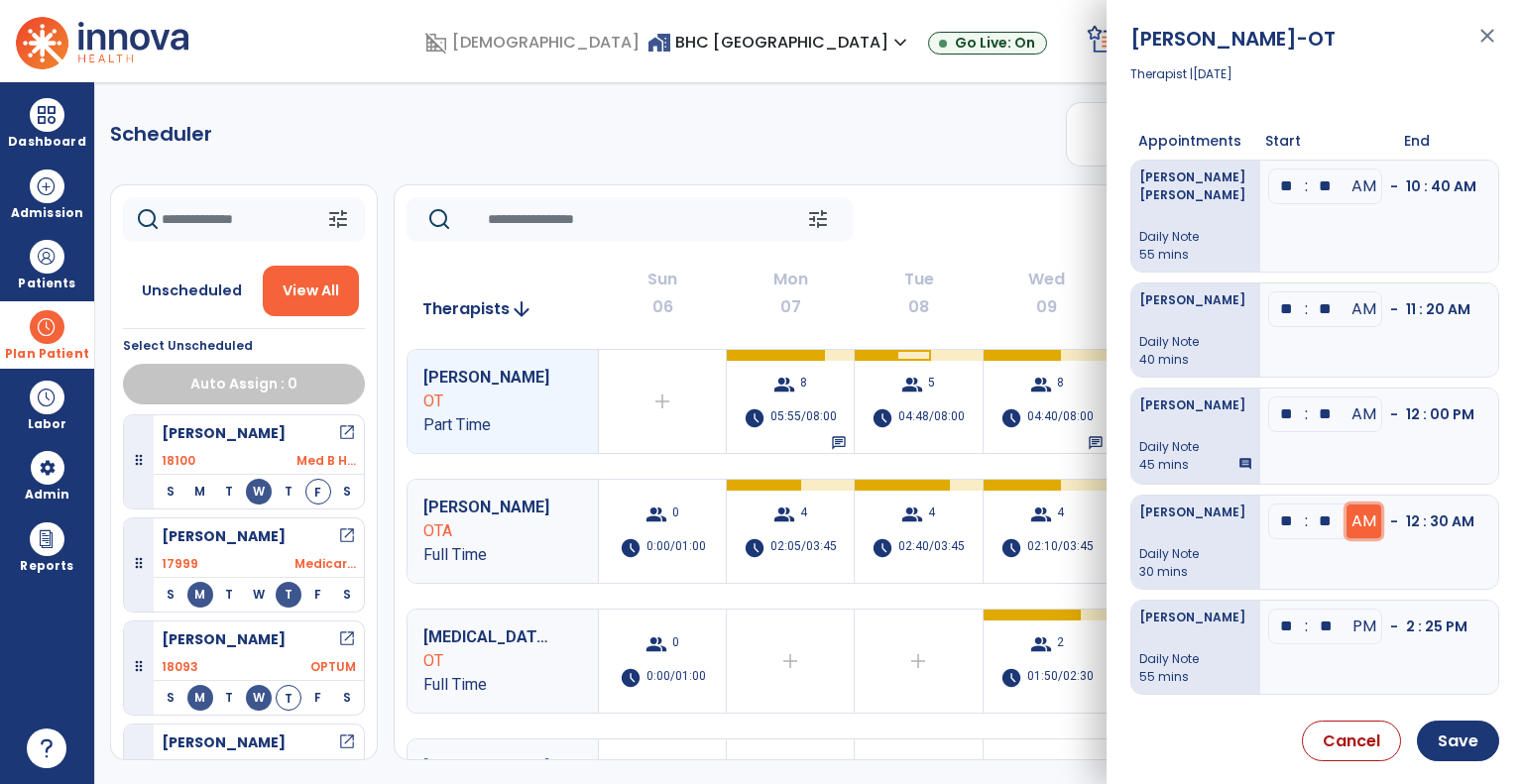click on "AM" at bounding box center (1363, 521) 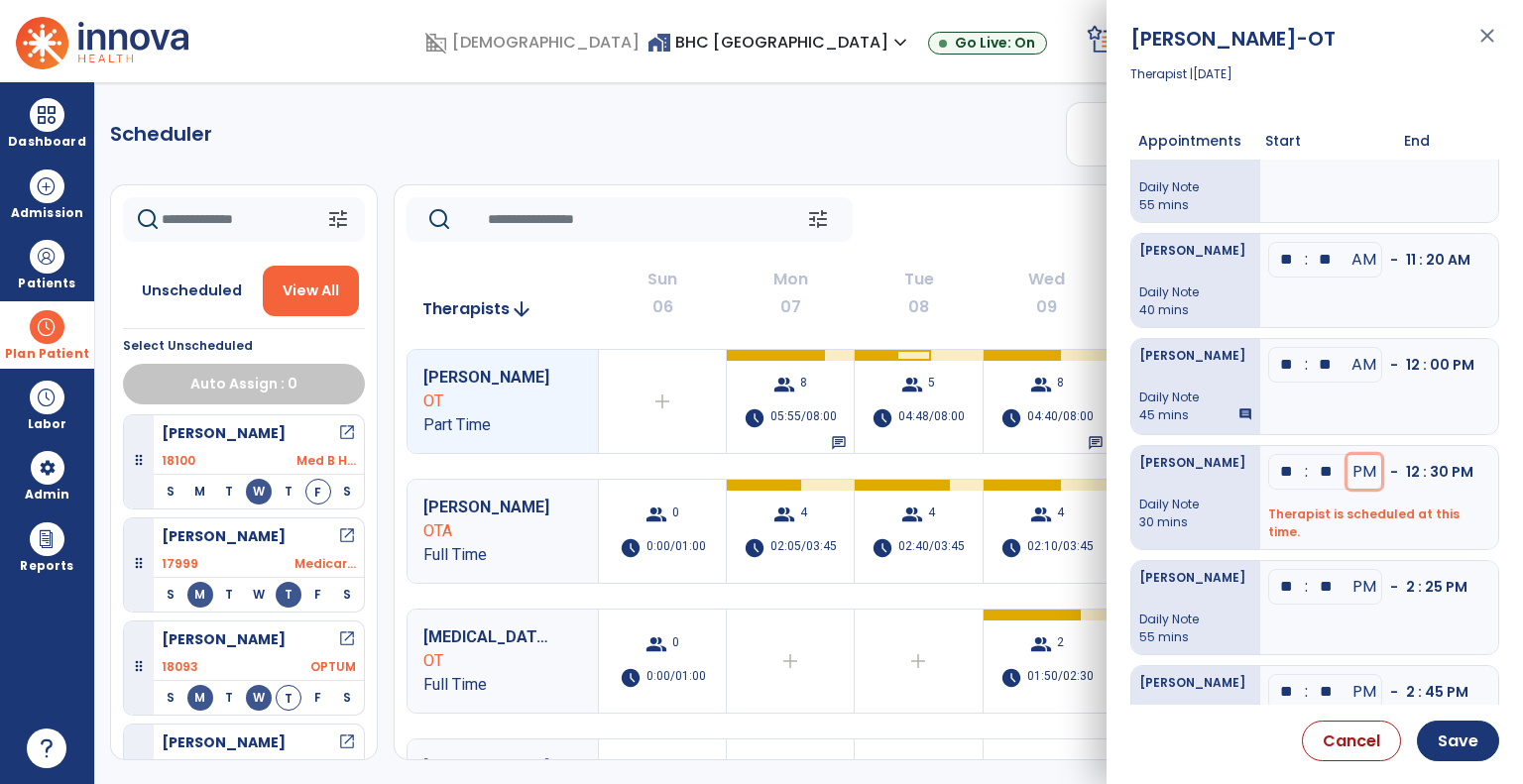 scroll, scrollTop: 127, scrollLeft: 0, axis: vertical 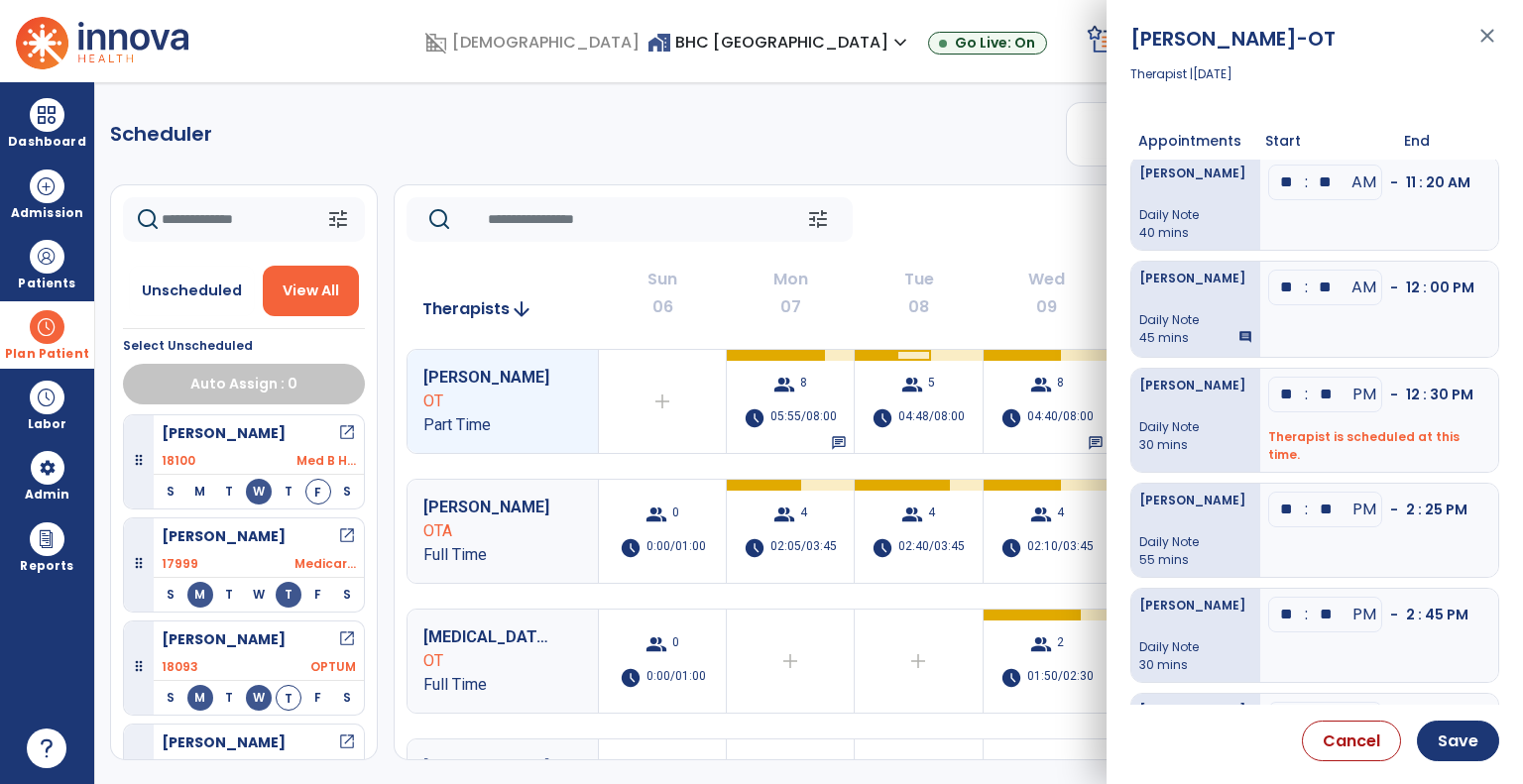 click on "**" at bounding box center (1287, 59) 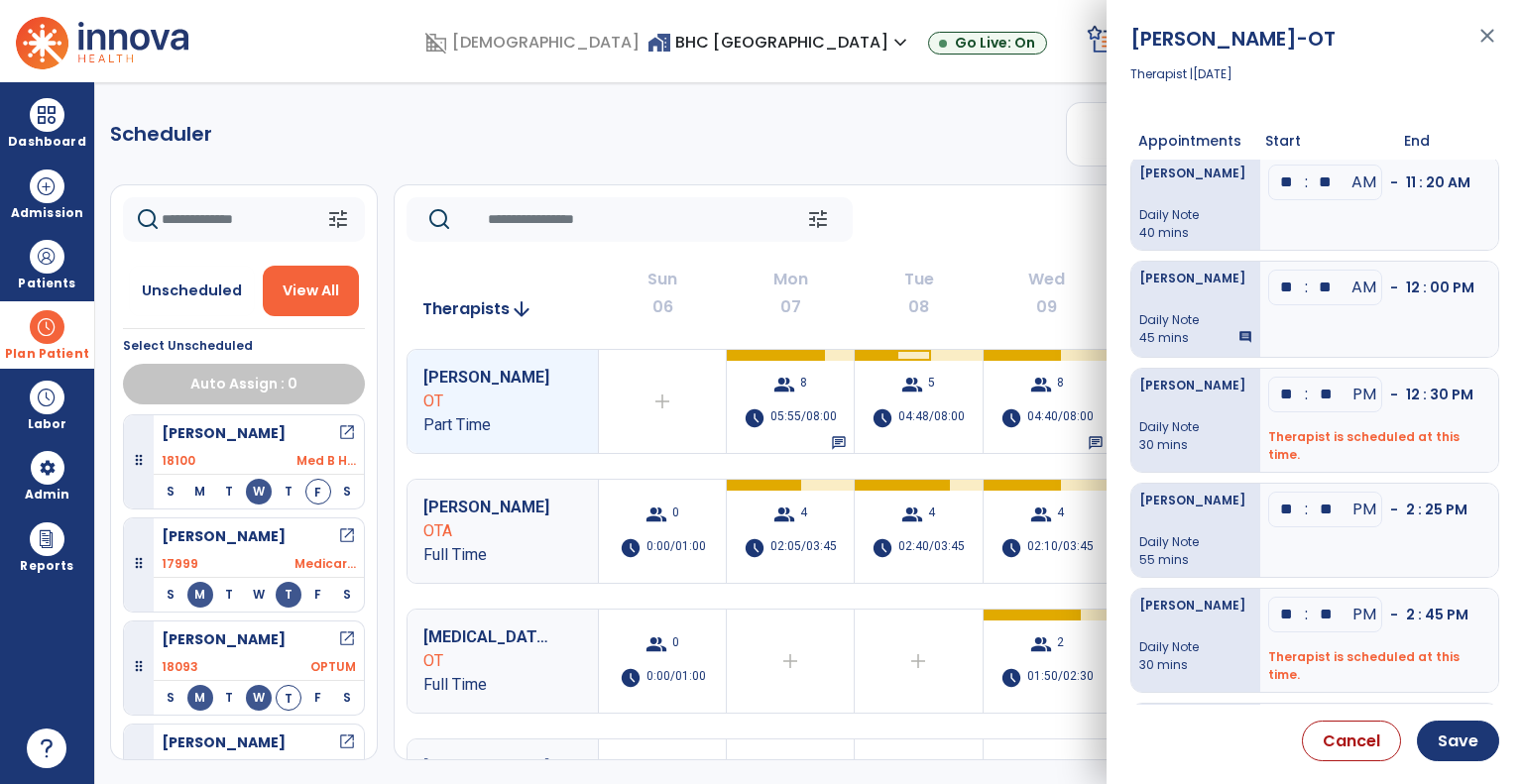click on "**" at bounding box center (1287, 59) 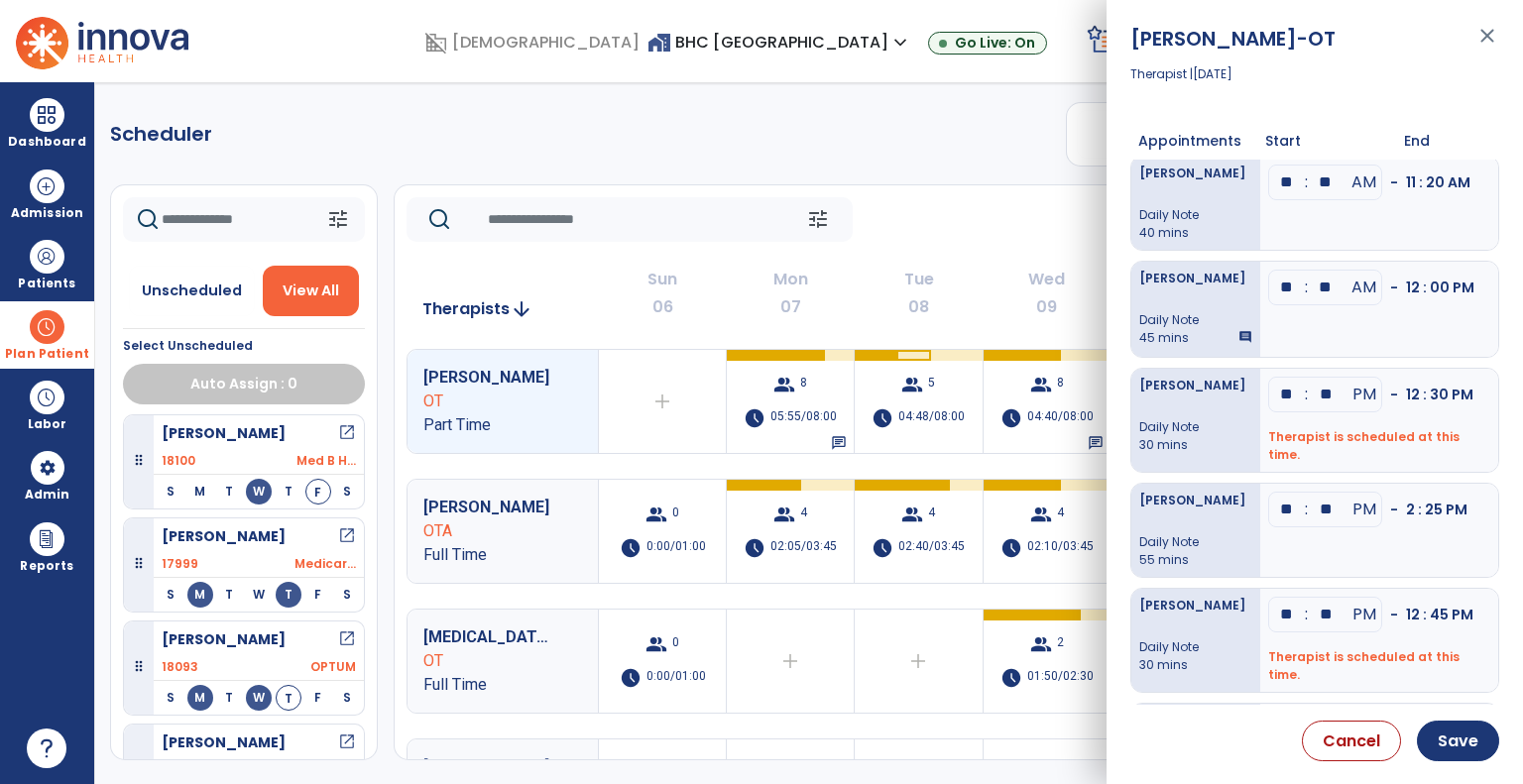 type on "**" 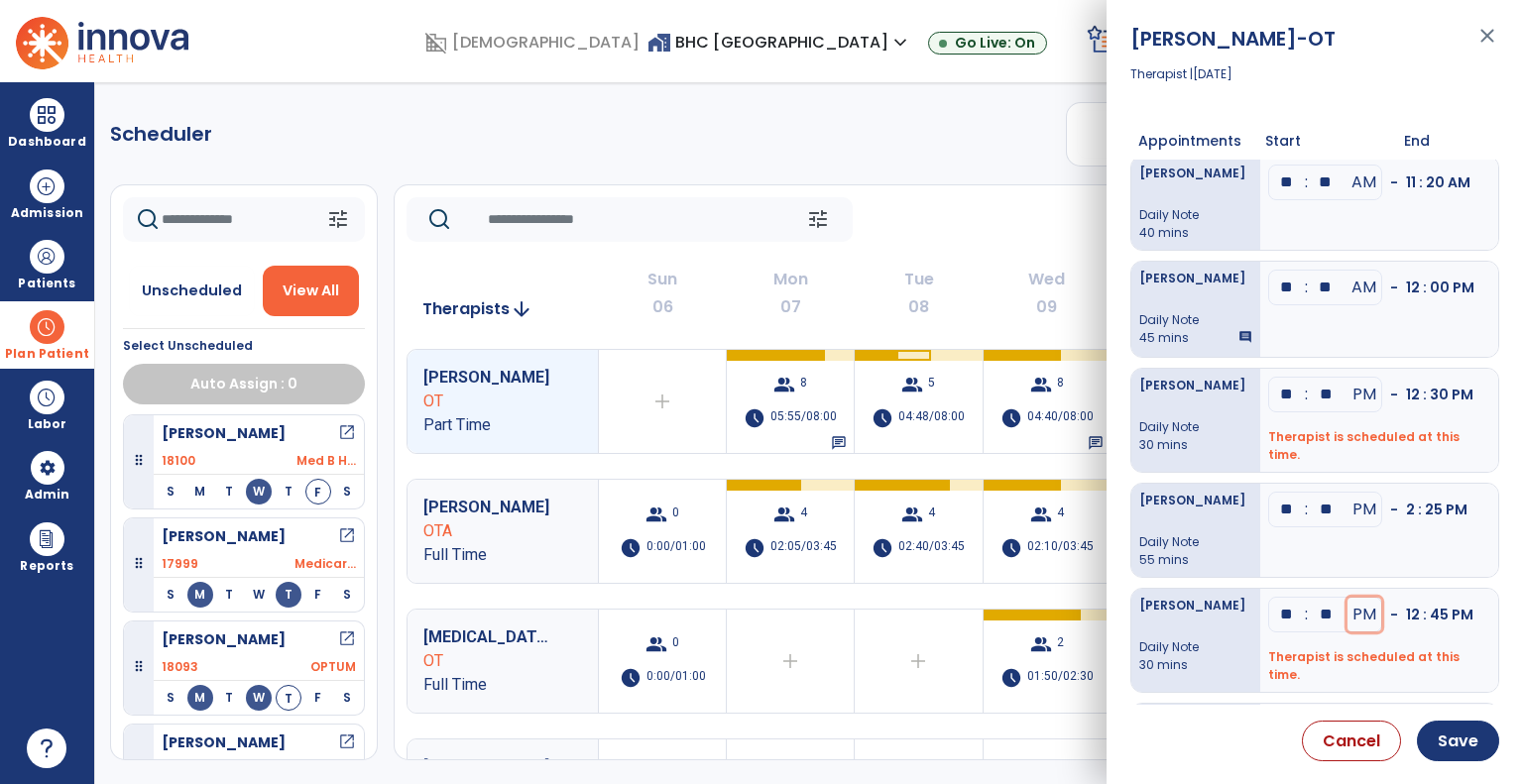 type 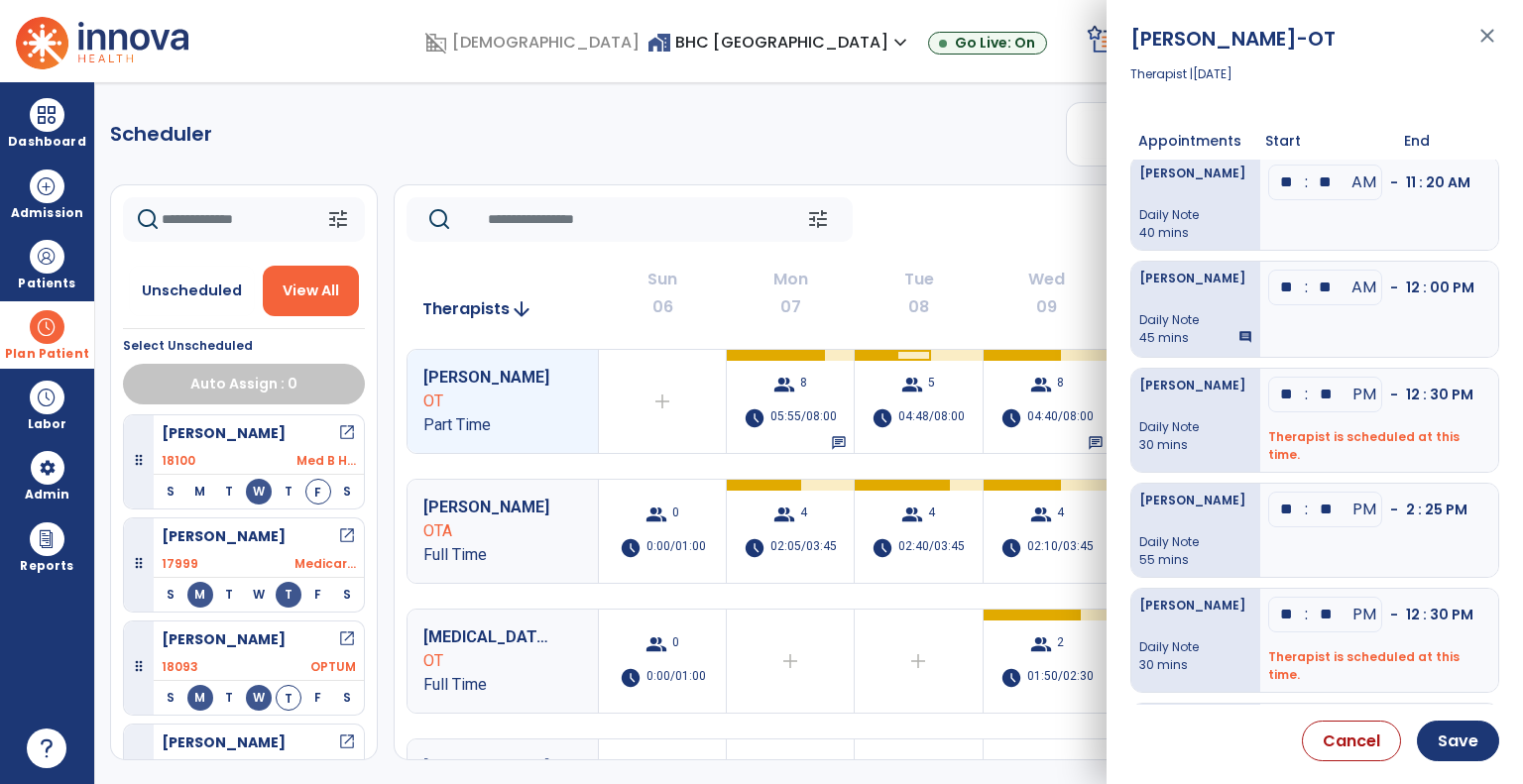 click on "**" at bounding box center (1287, 59) 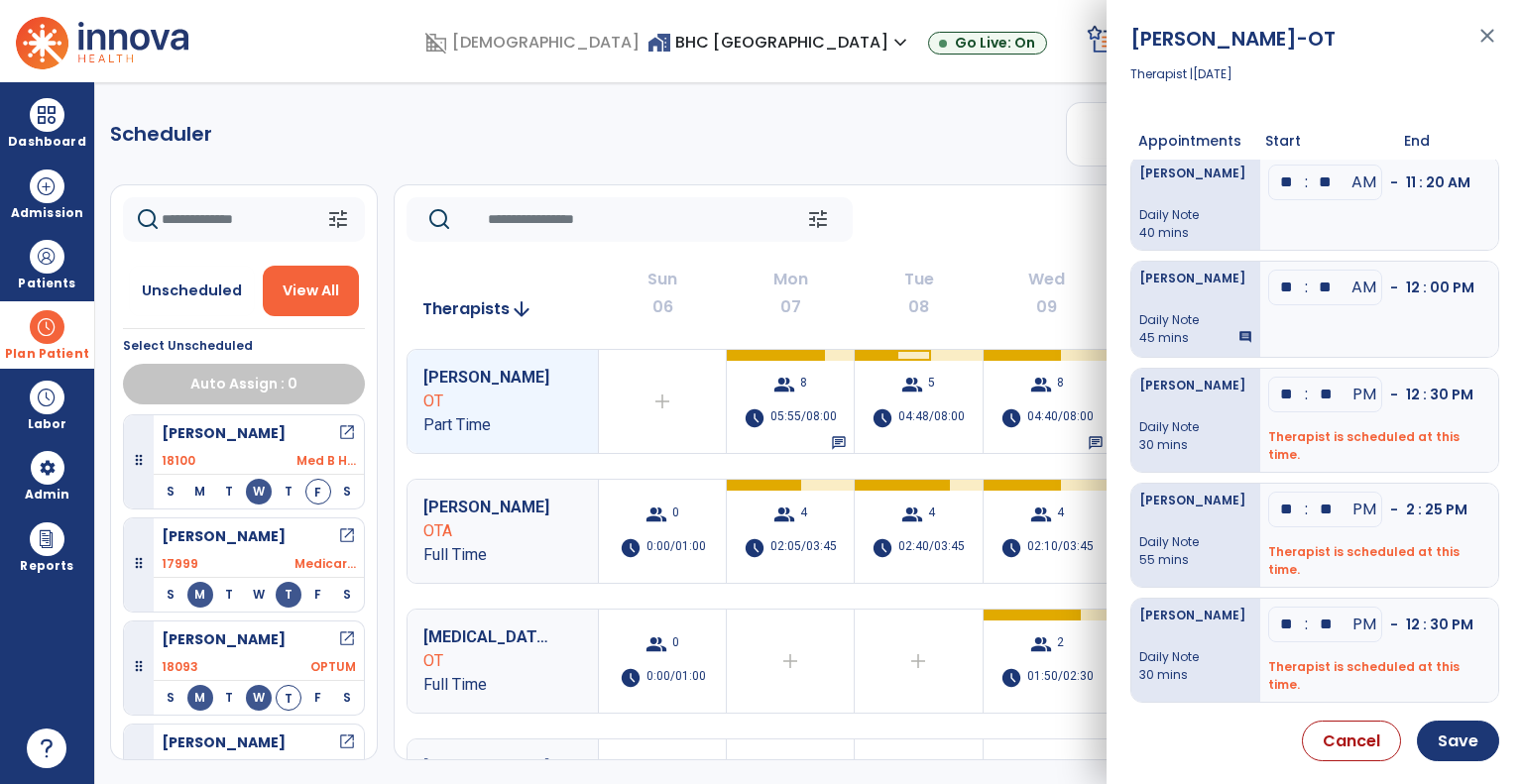 click on "**" at bounding box center (1287, 59) 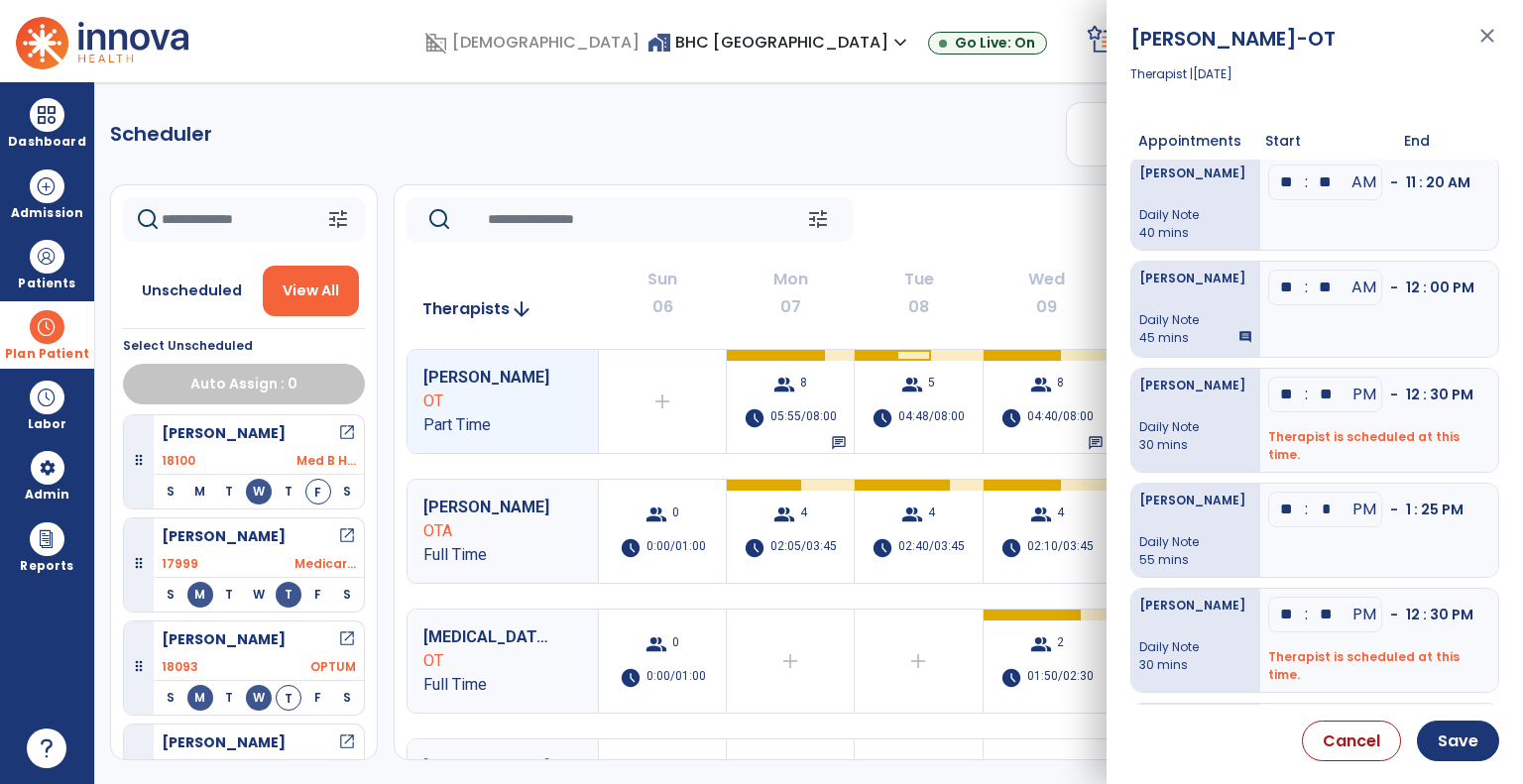 type on "**" 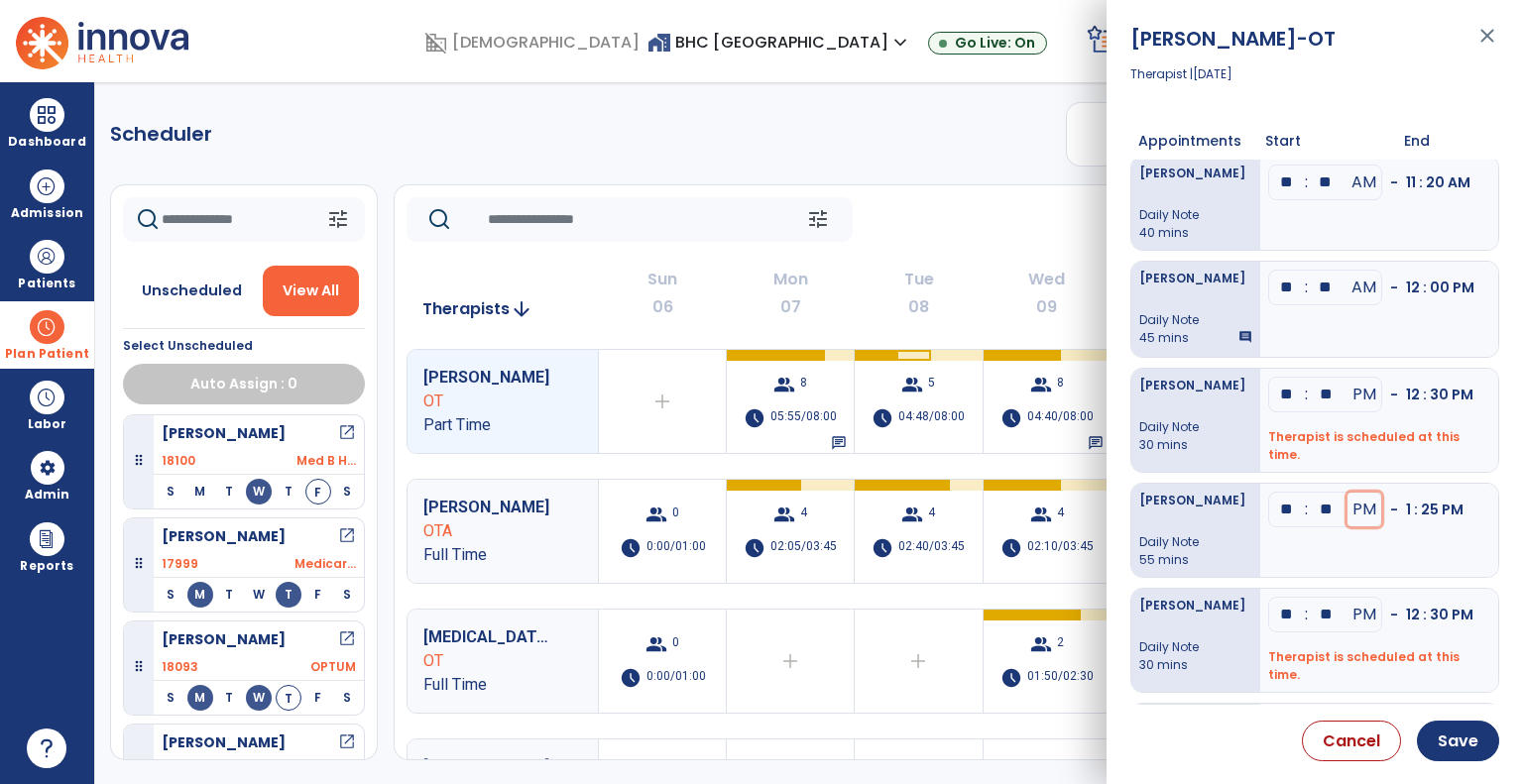 type 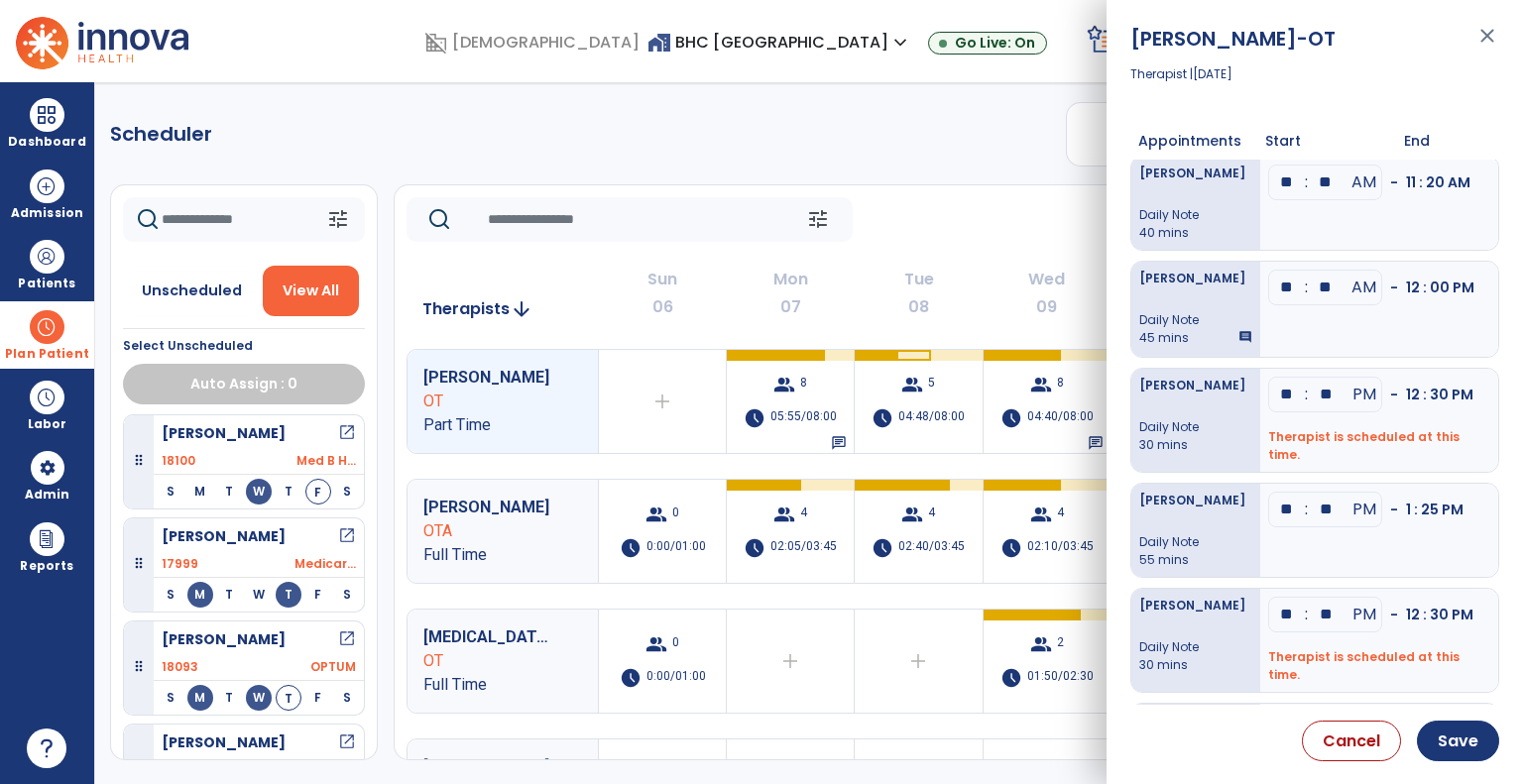 click on "**" at bounding box center [1287, 394] 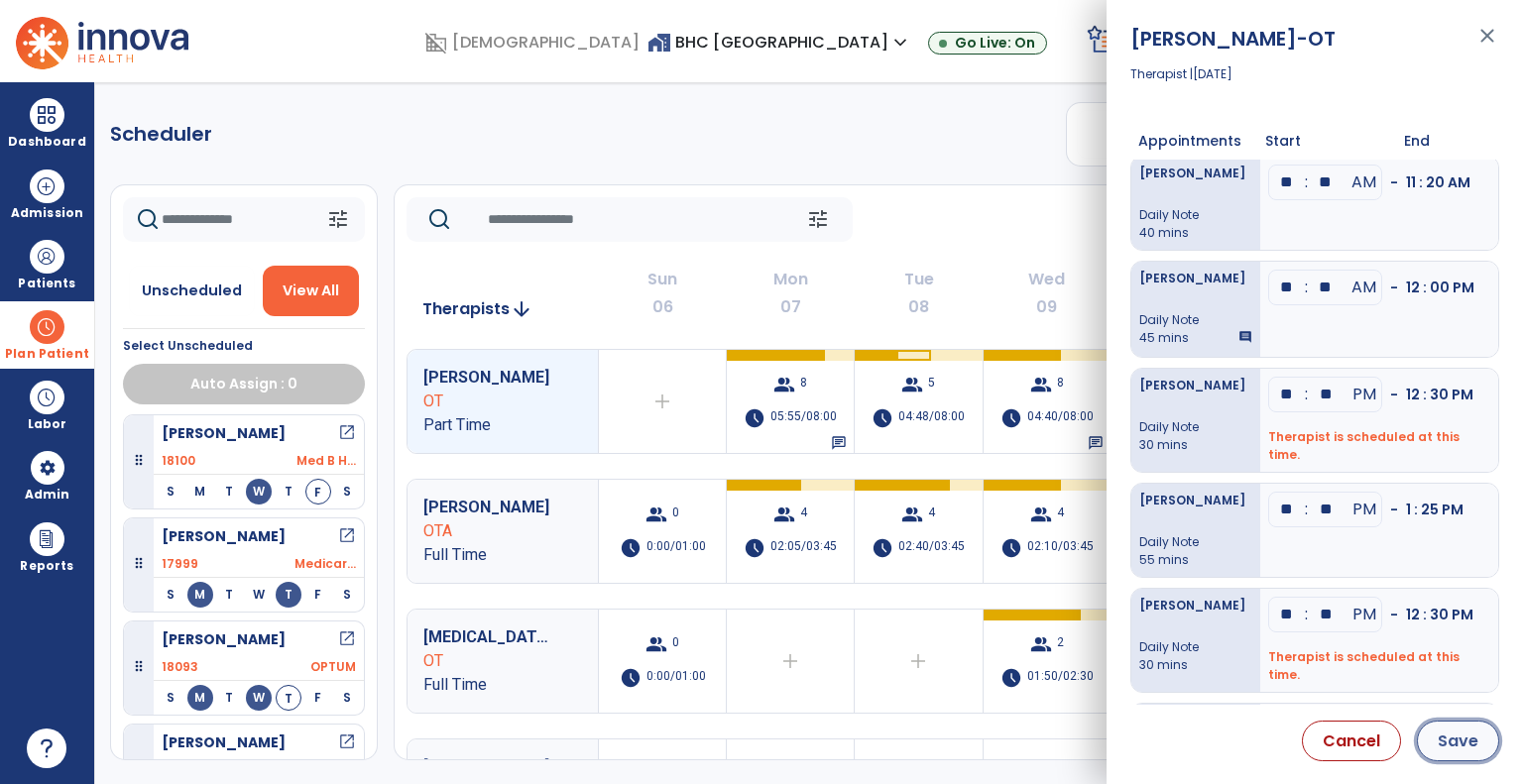 click on "Save" at bounding box center [1458, 740] 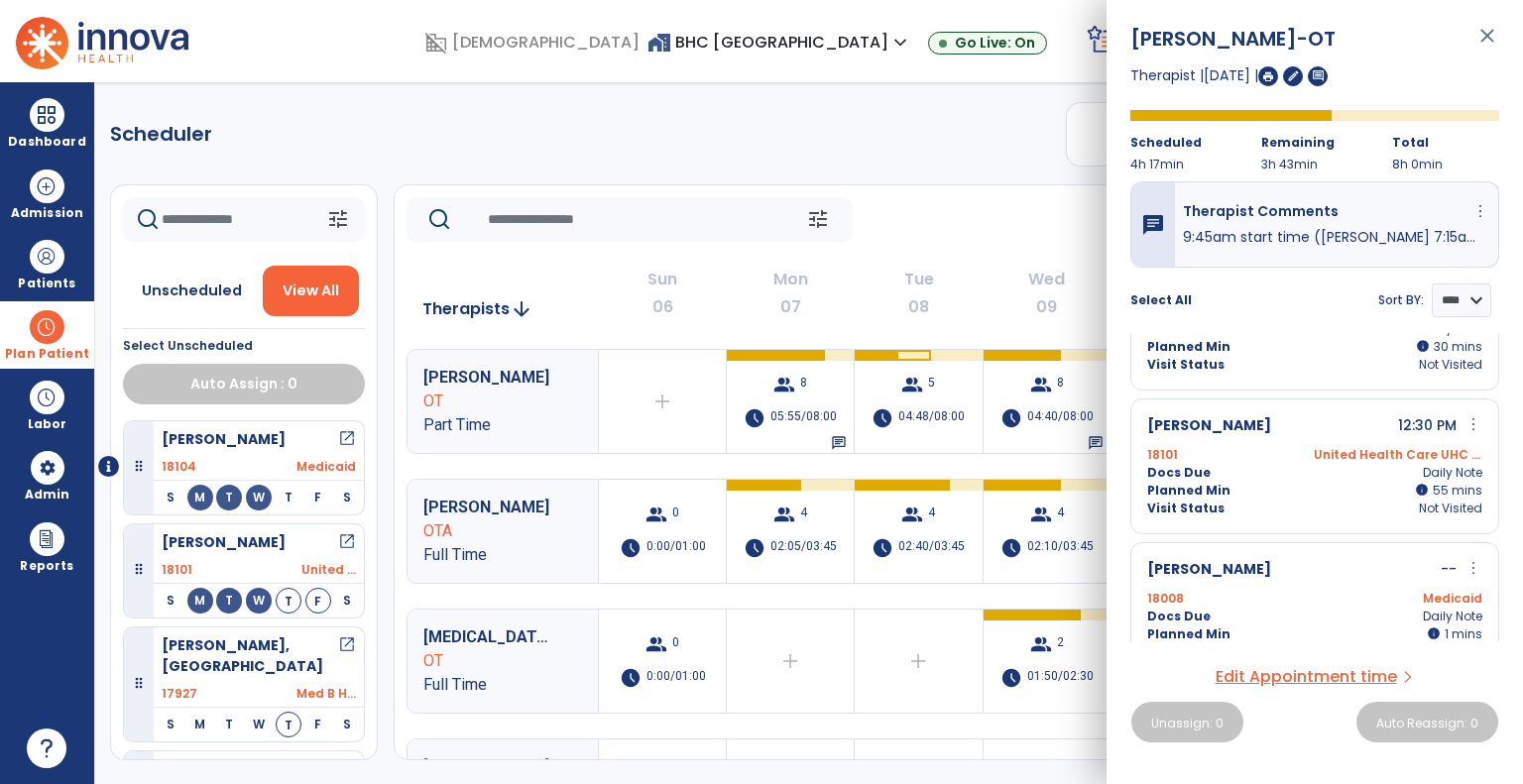 scroll, scrollTop: 635, scrollLeft: 0, axis: vertical 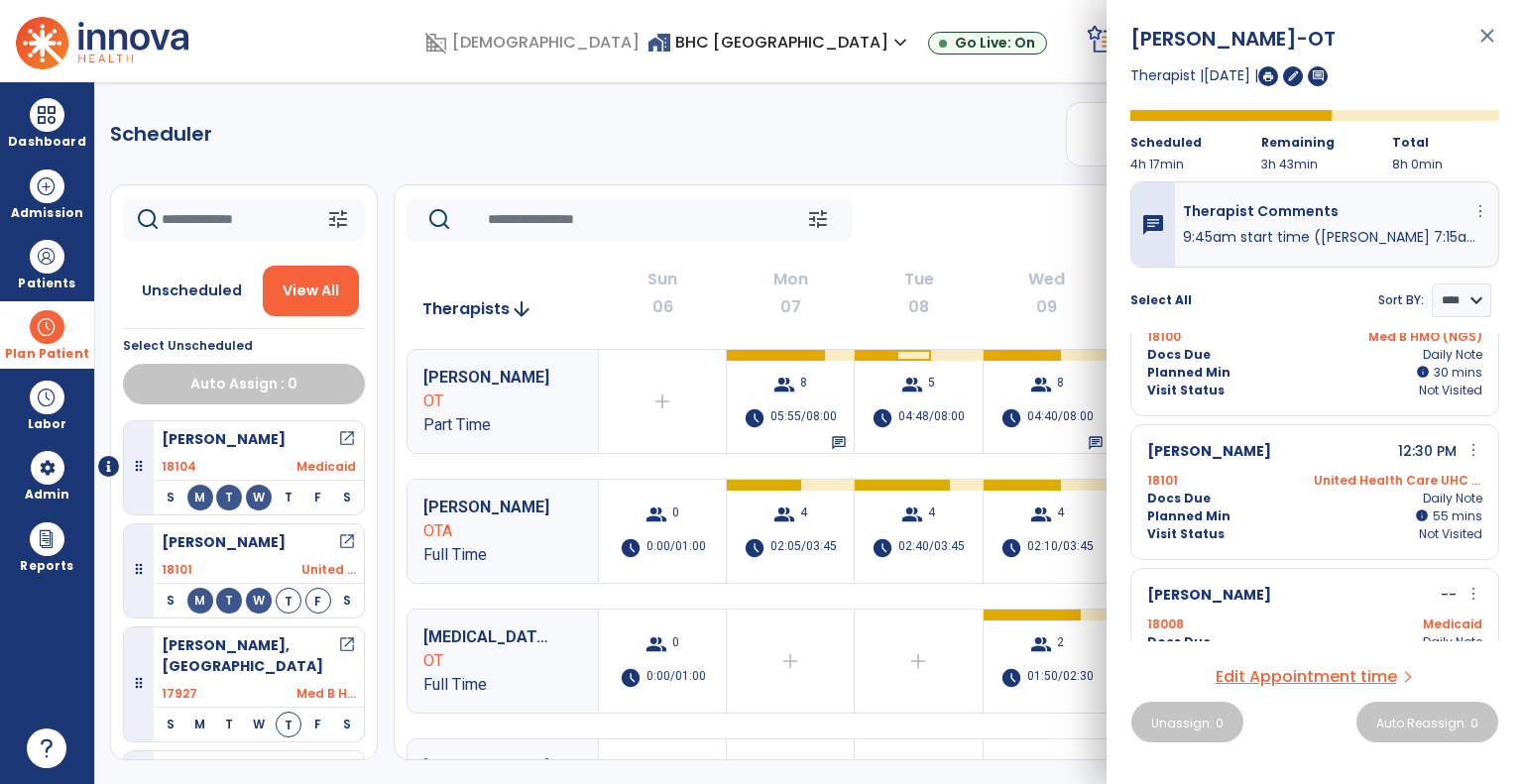 click on "more_vert" at bounding box center [1473, 450] 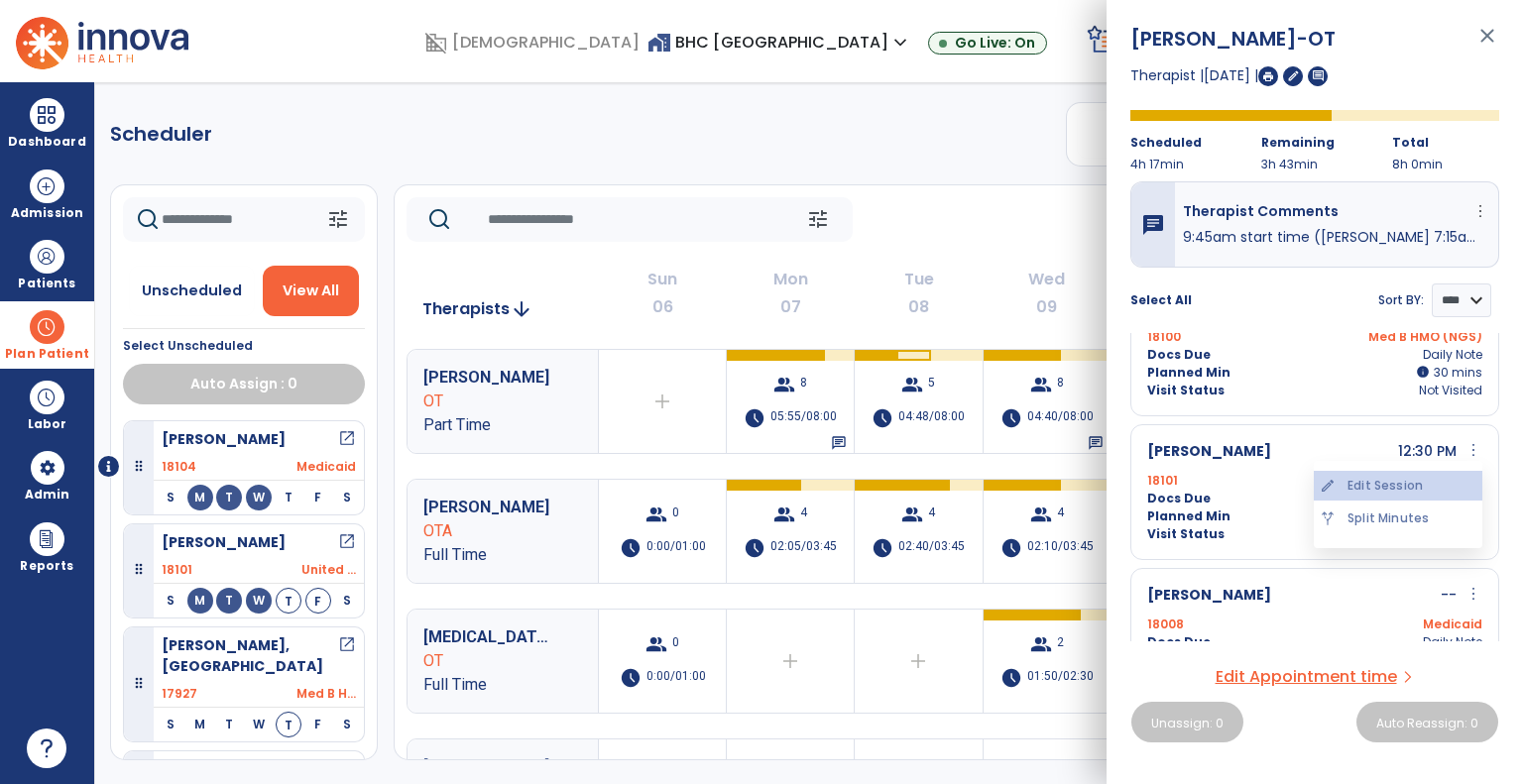 click on "edit   Edit Session" at bounding box center [1398, 486] 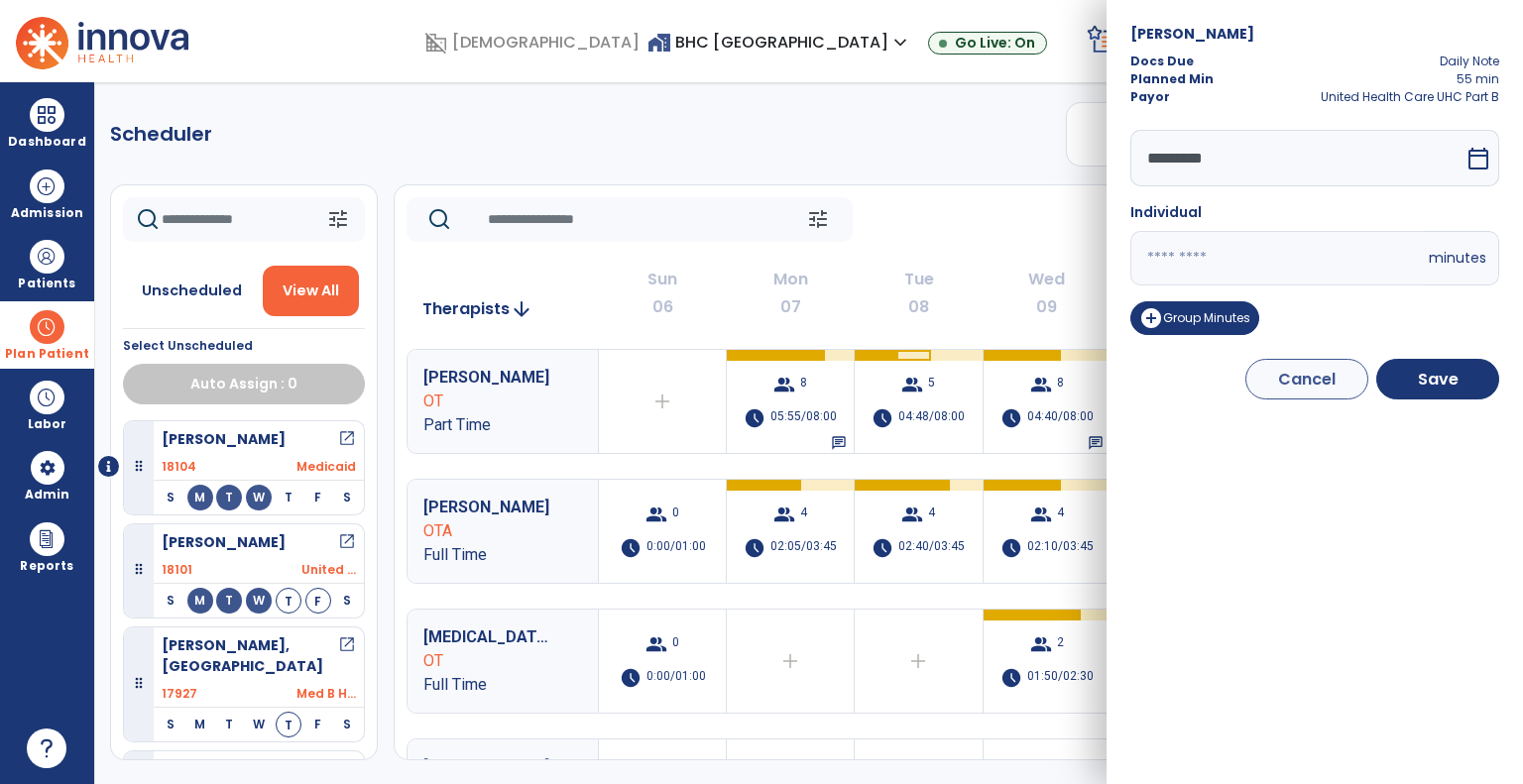 click on "**" at bounding box center (1277, 258) 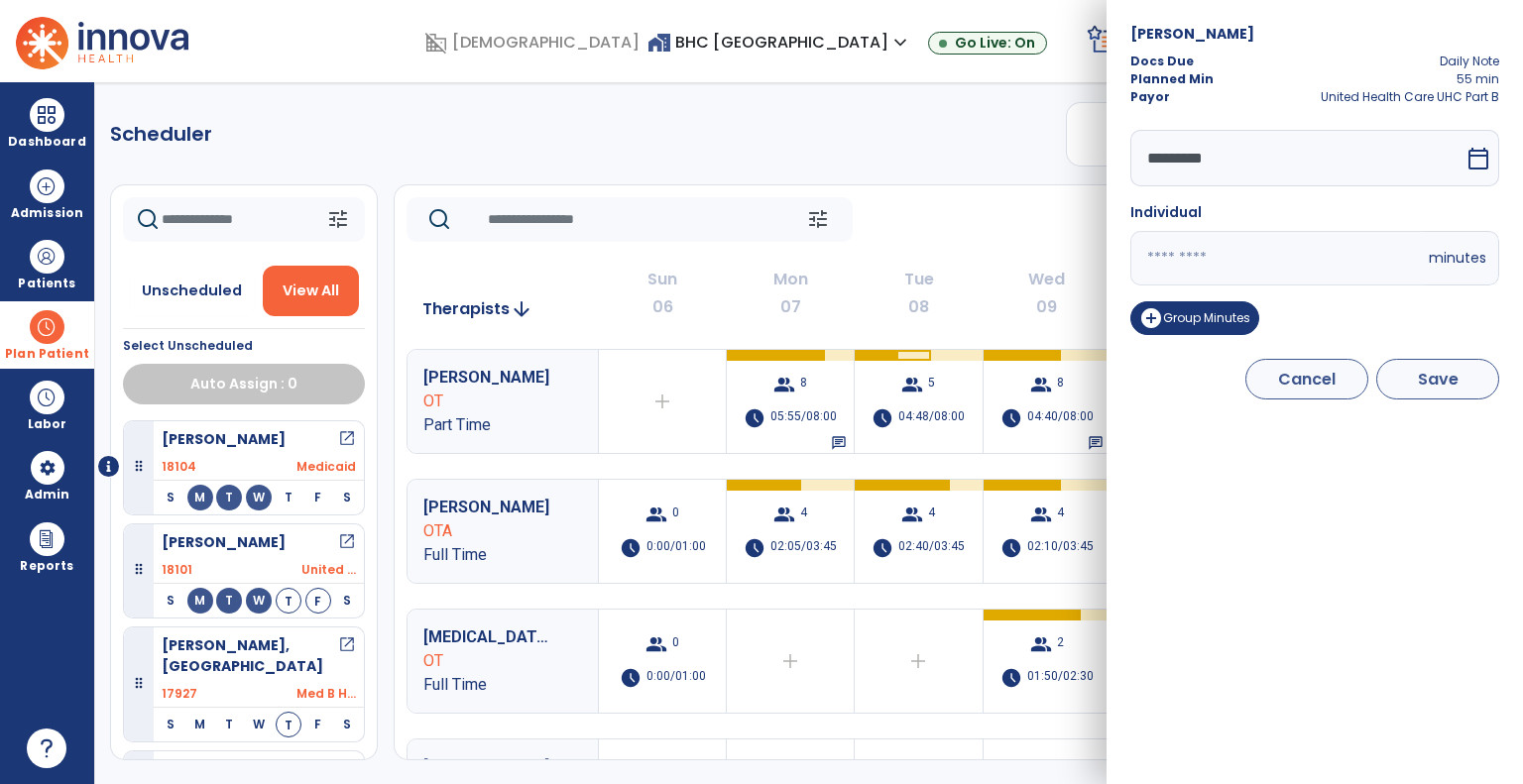 type on "**" 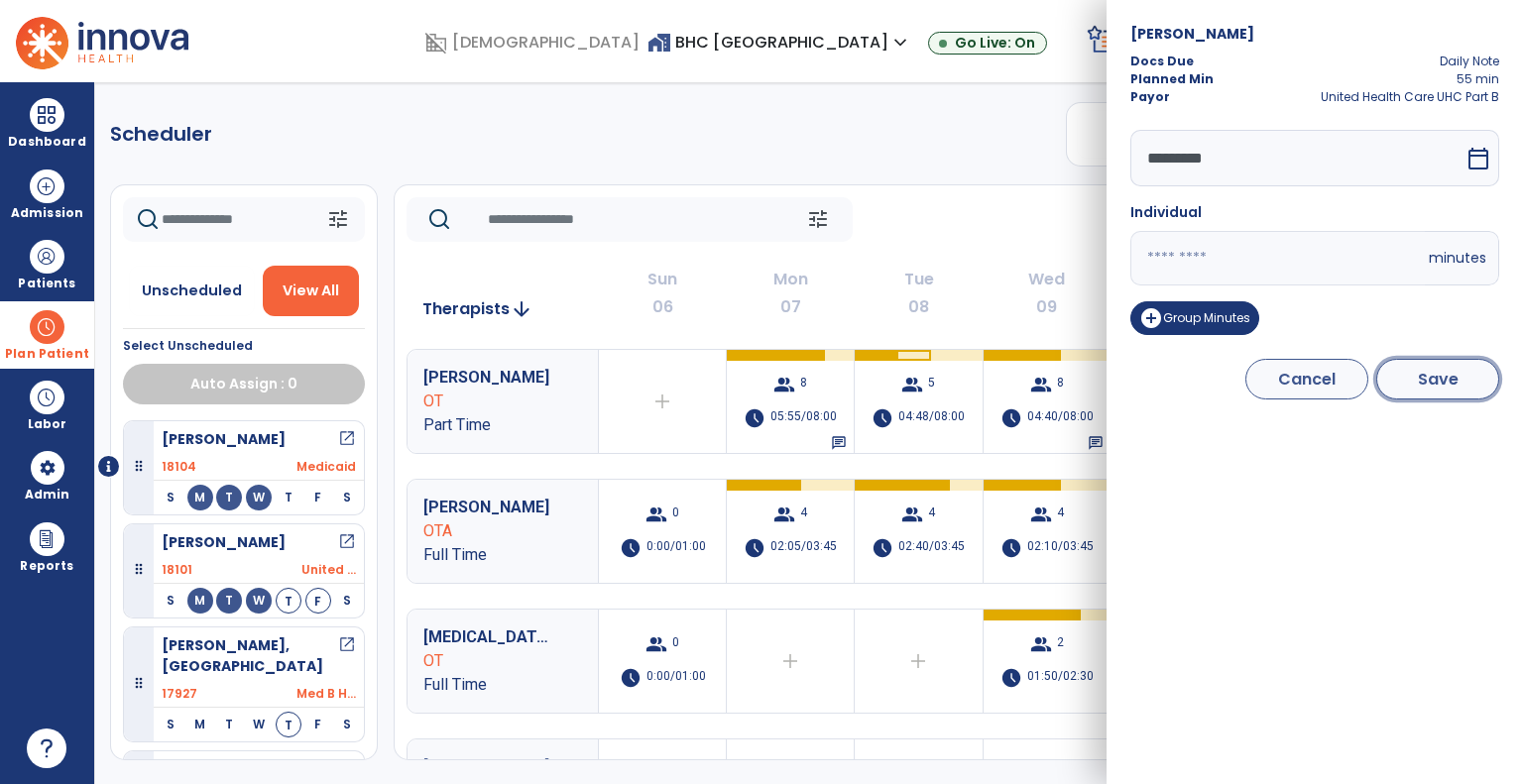 click on "Save" at bounding box center [1438, 379] 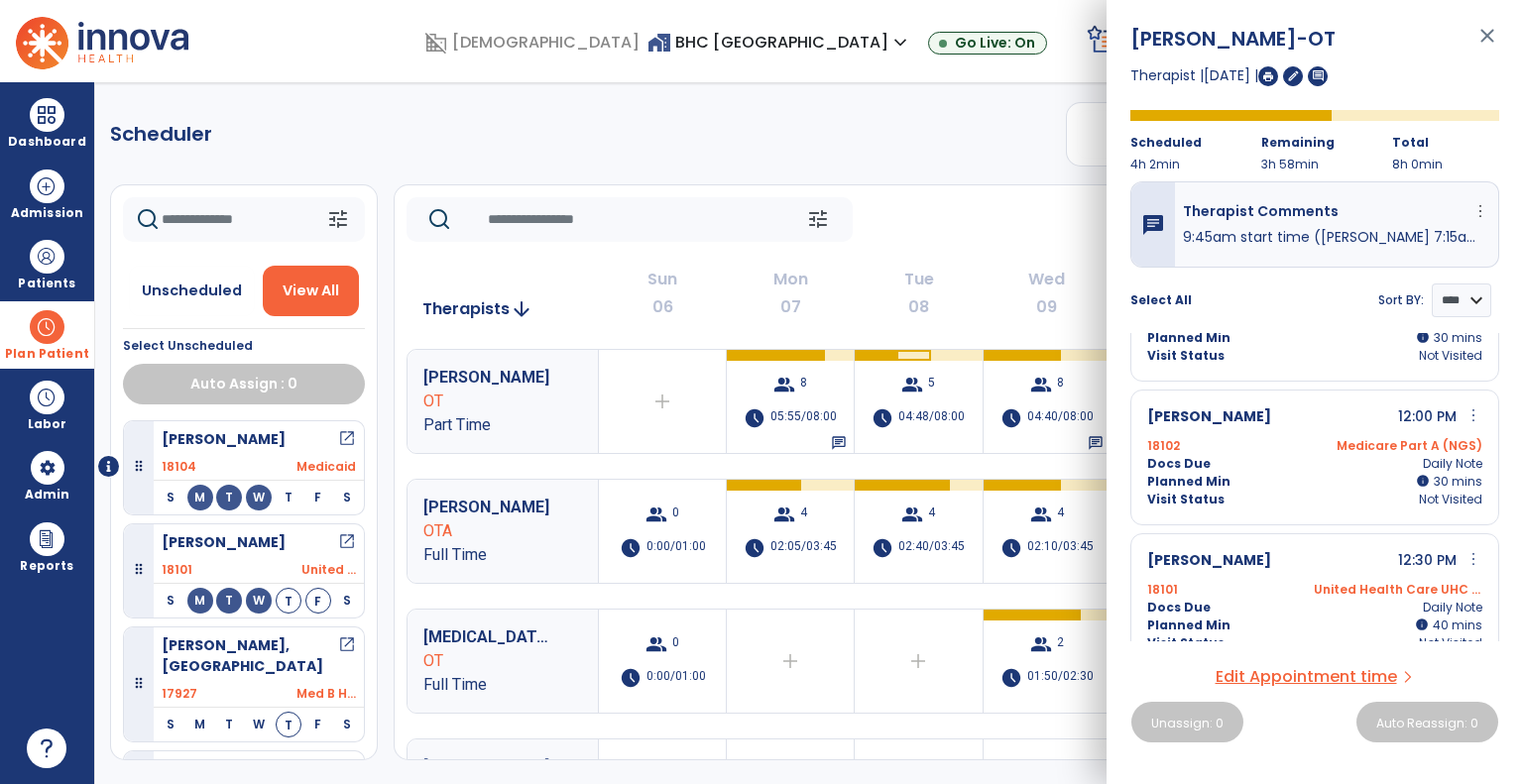 scroll, scrollTop: 503, scrollLeft: 0, axis: vertical 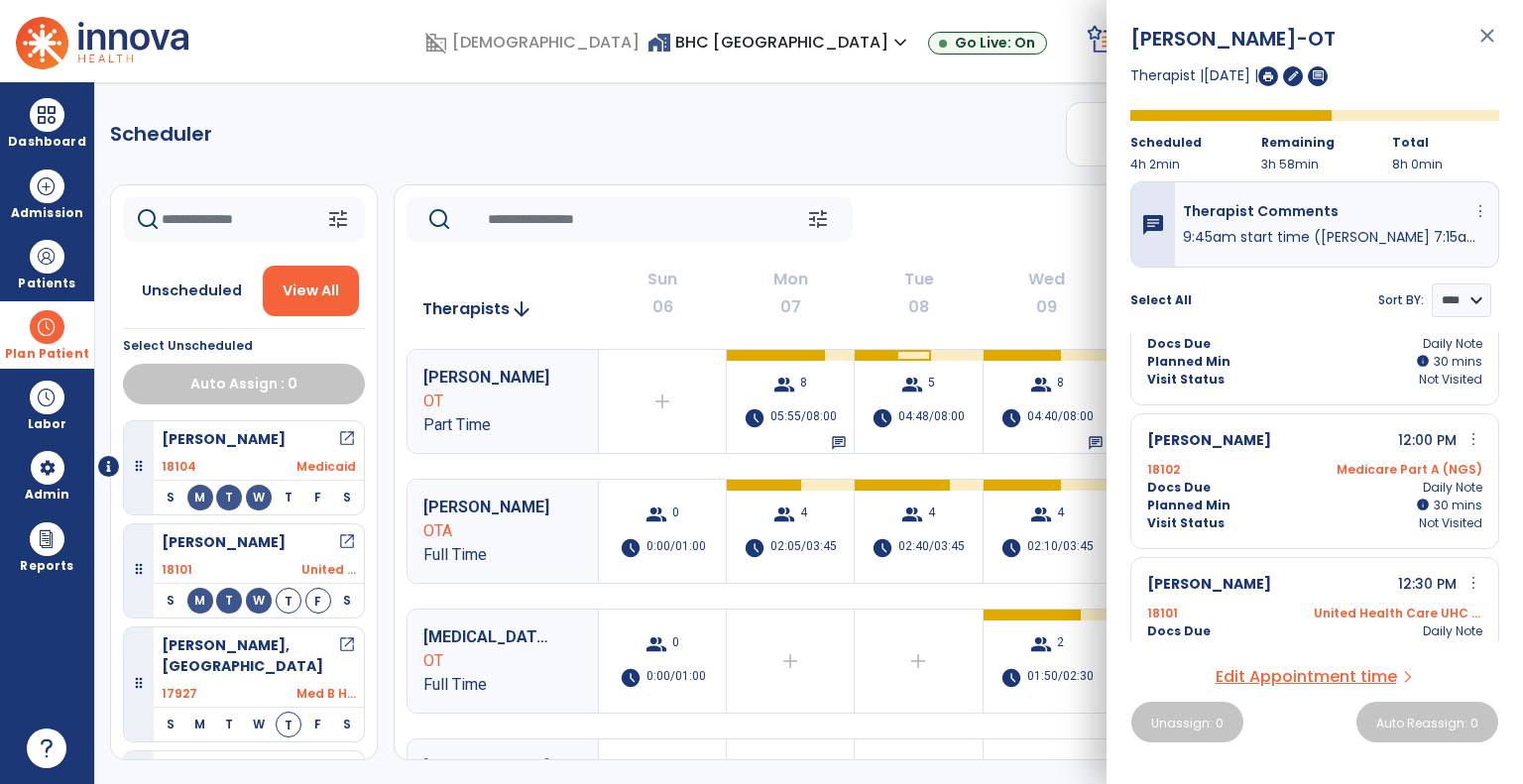 click on "more_vert" at bounding box center [1473, 439] 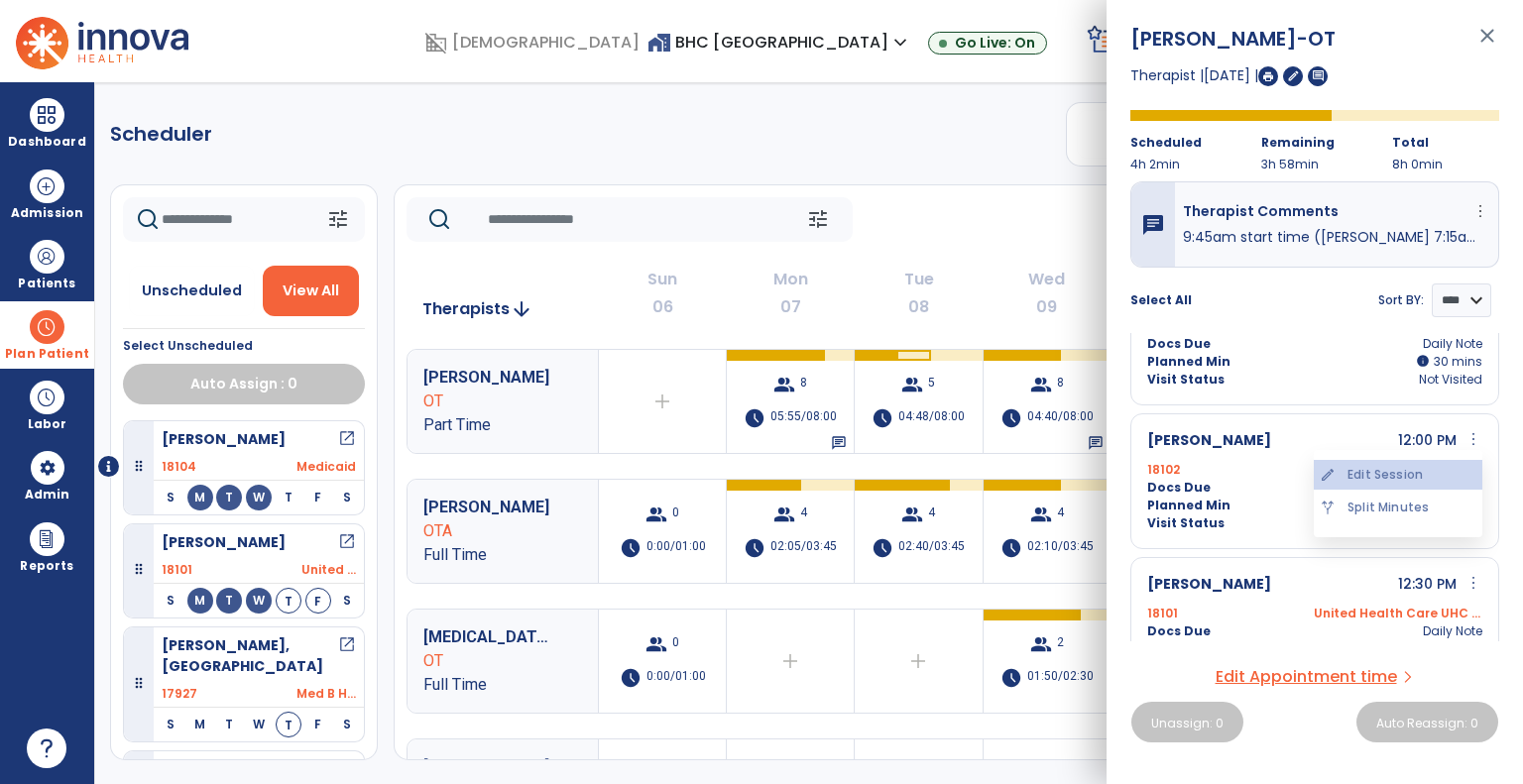 click on "edit   Edit Session" at bounding box center [1398, 475] 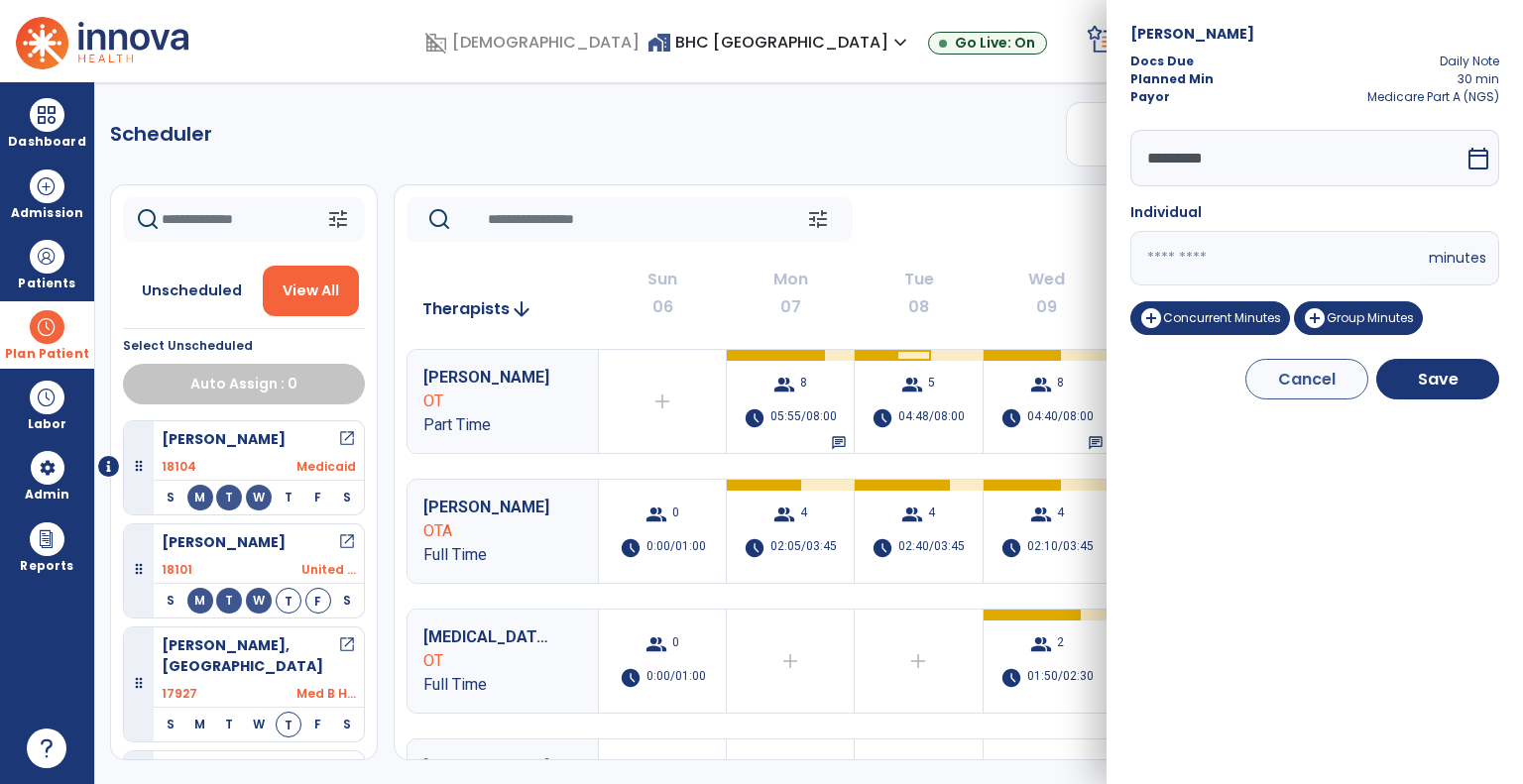 click on "**" at bounding box center [1277, 258] 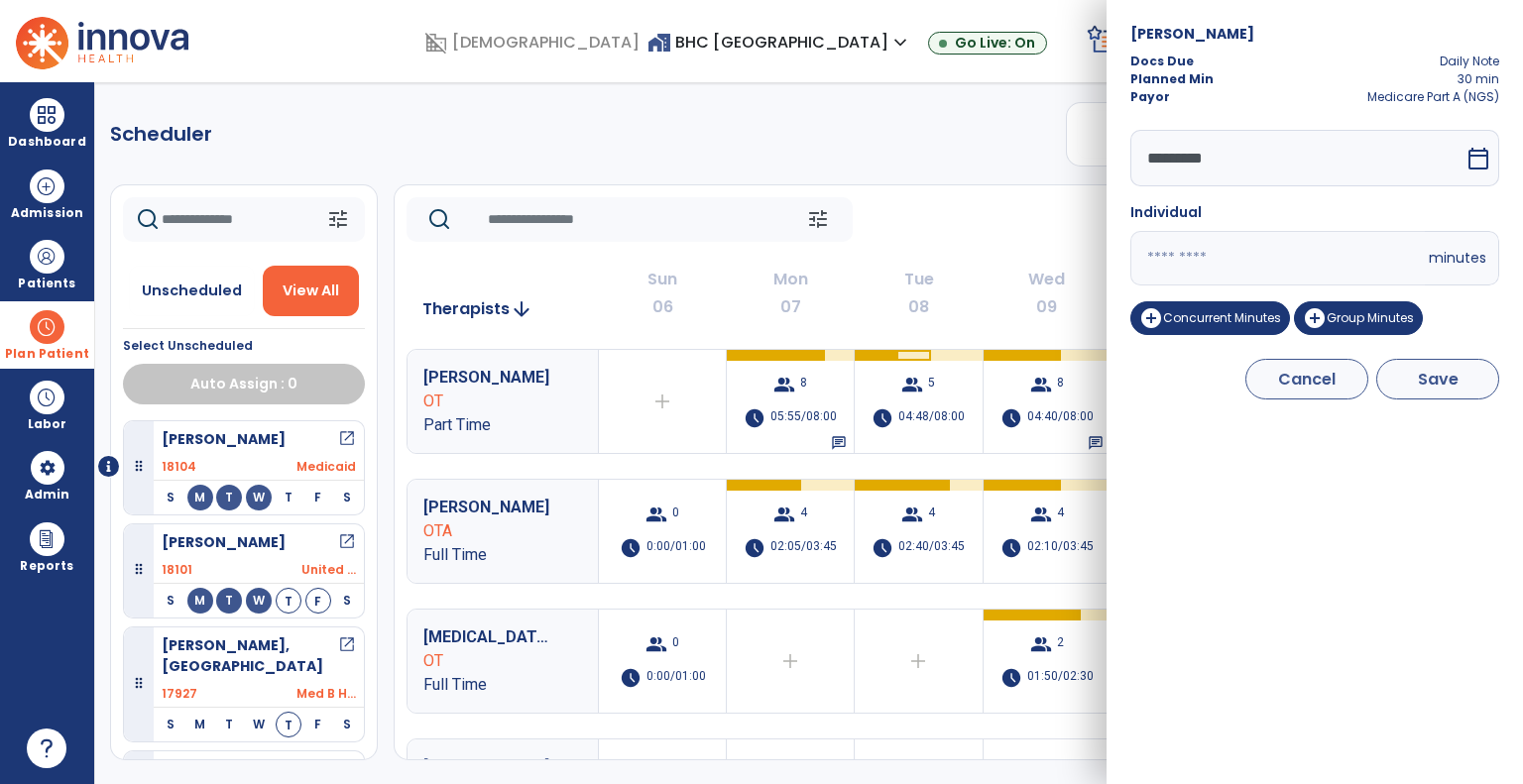 type on "**" 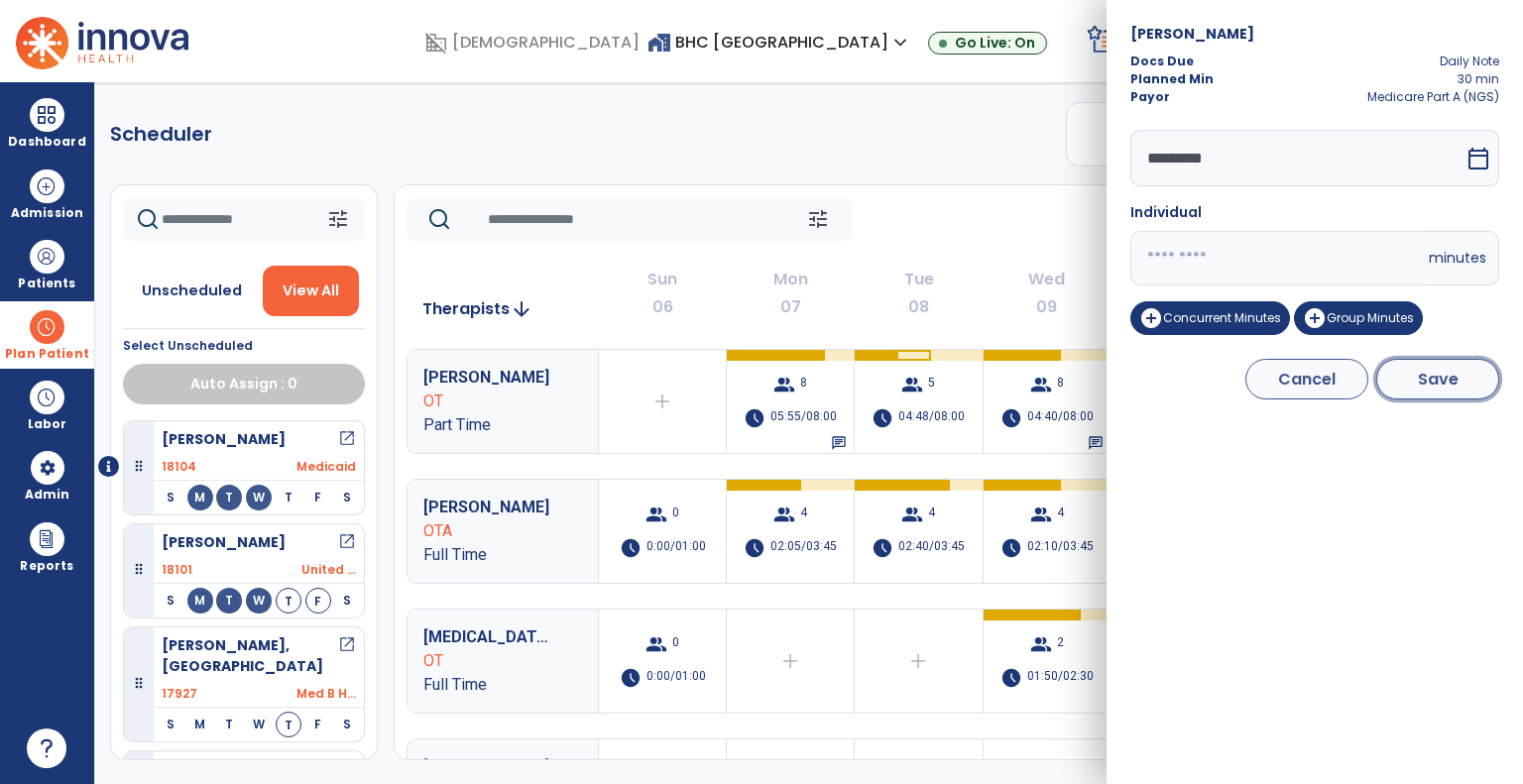 click on "Save" at bounding box center [1438, 379] 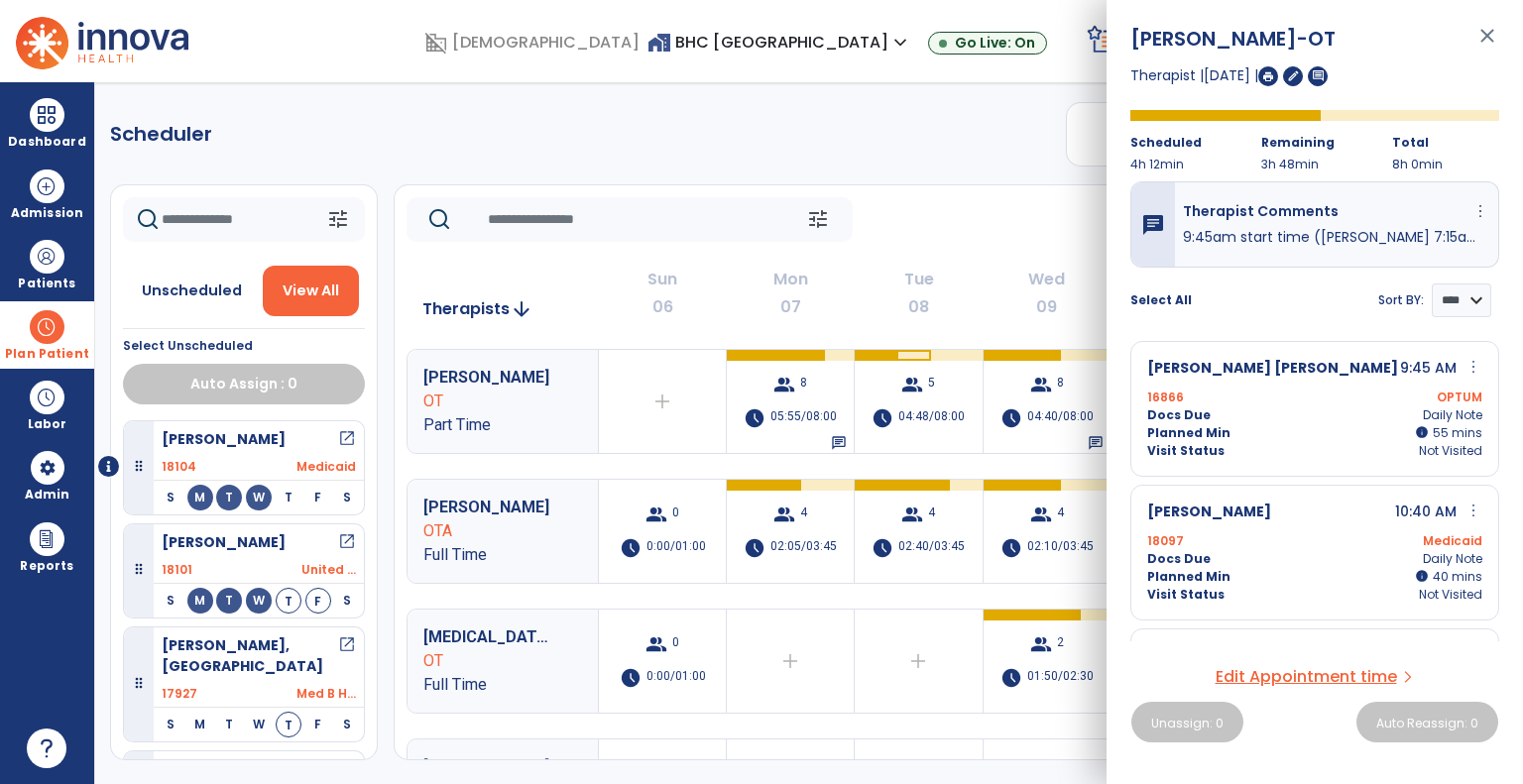 click on "Edit Appointment time" at bounding box center [1306, 677] 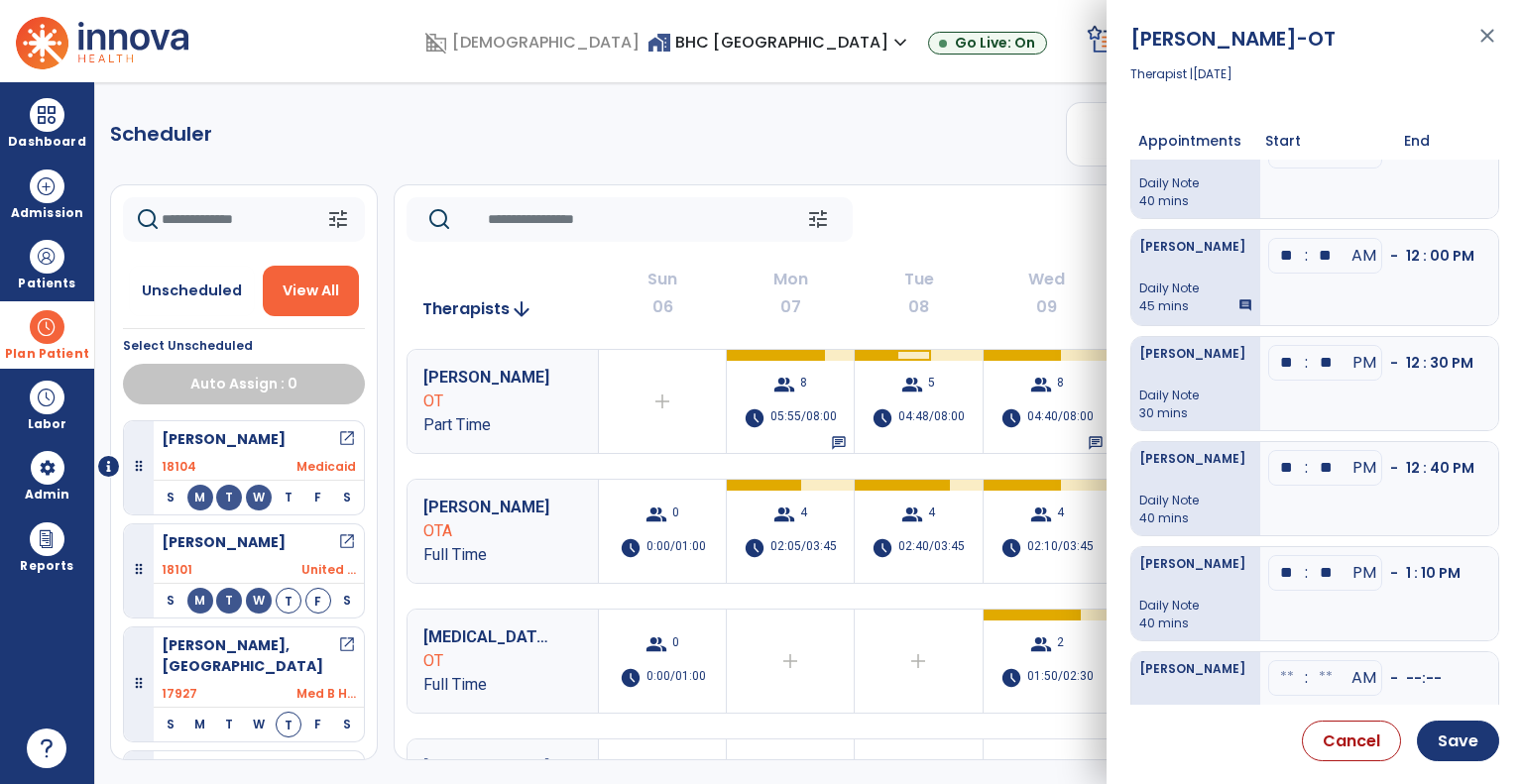 scroll, scrollTop: 177, scrollLeft: 0, axis: vertical 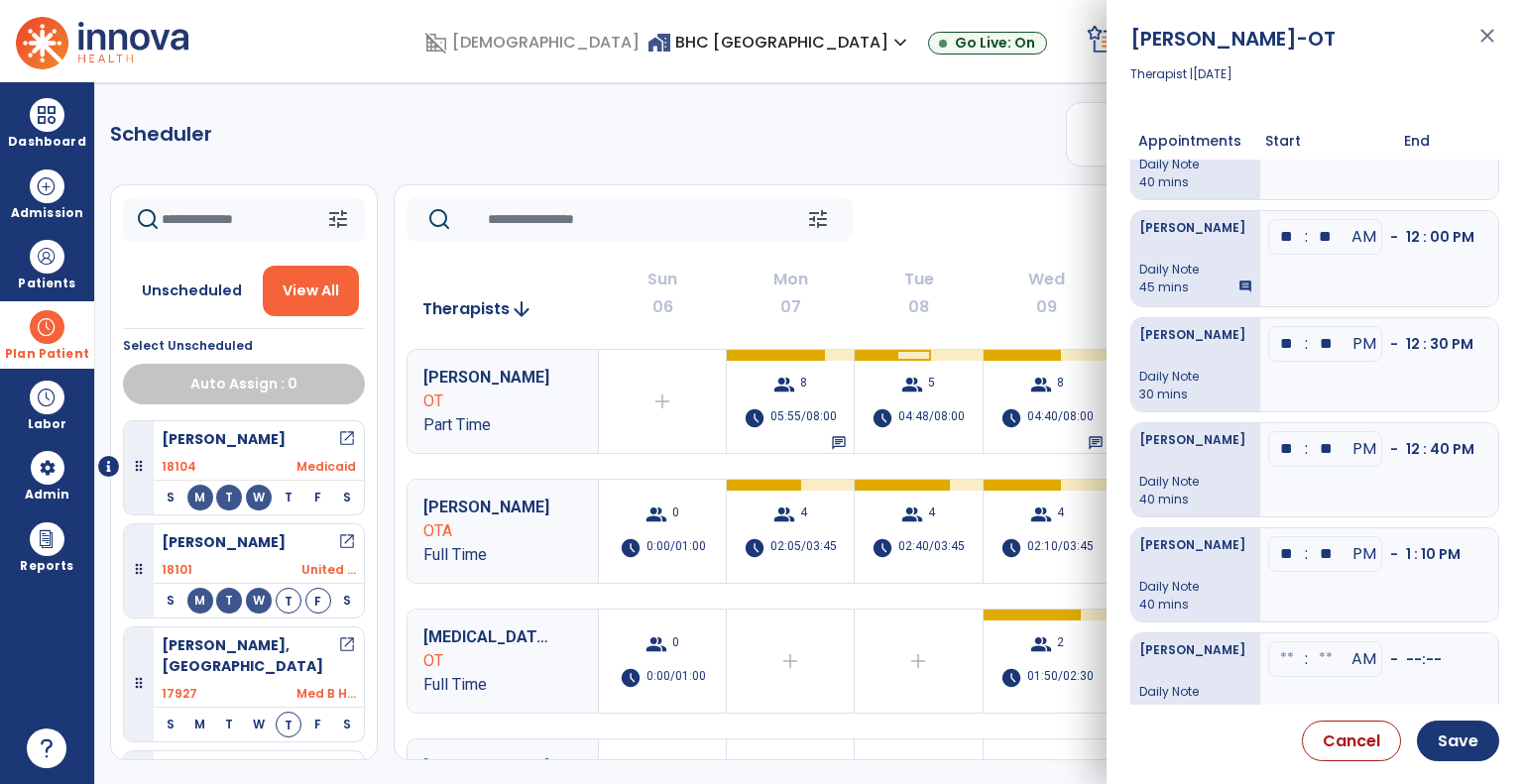 click on "**" at bounding box center [1287, 9] 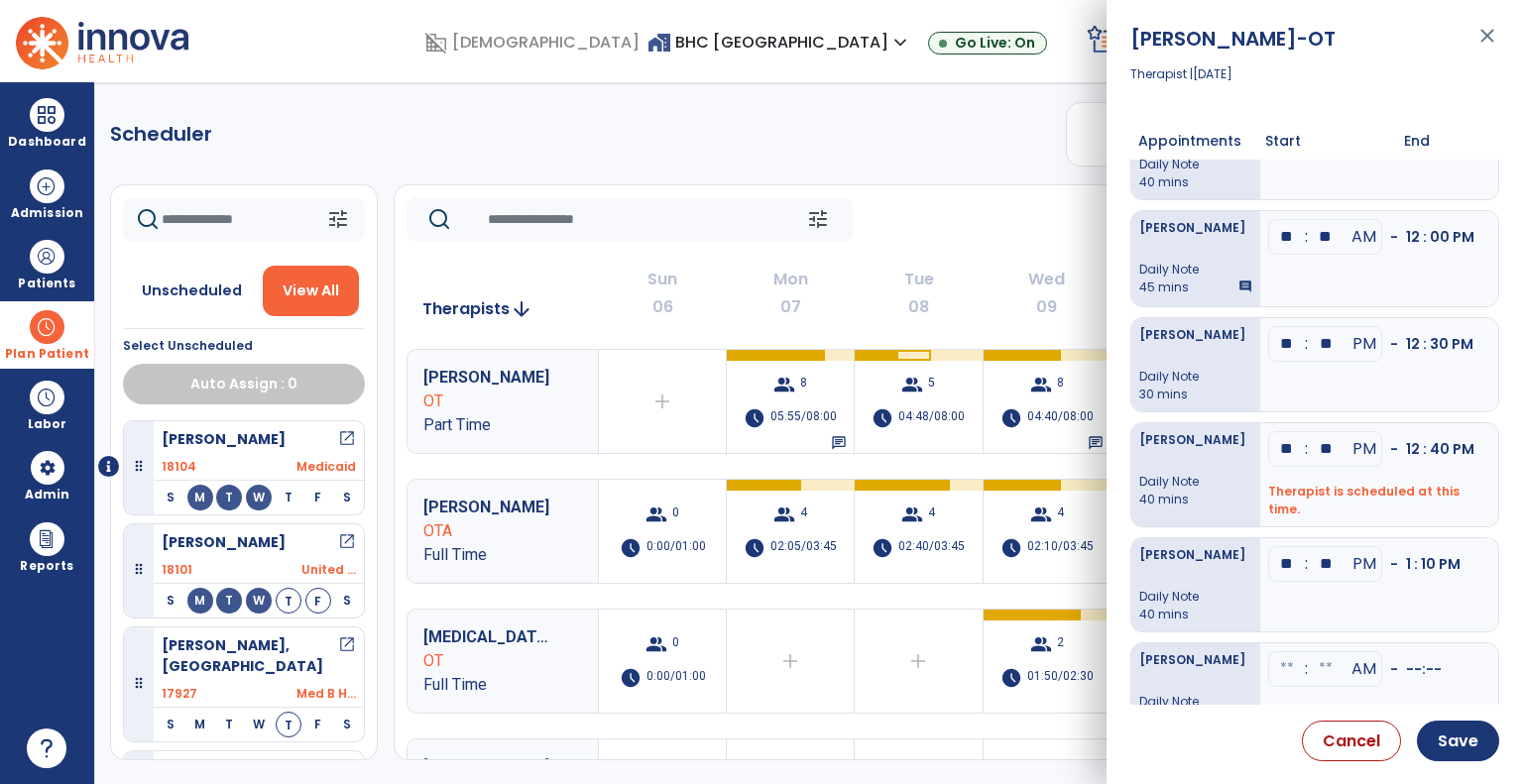 click on "**" at bounding box center [1287, 9] 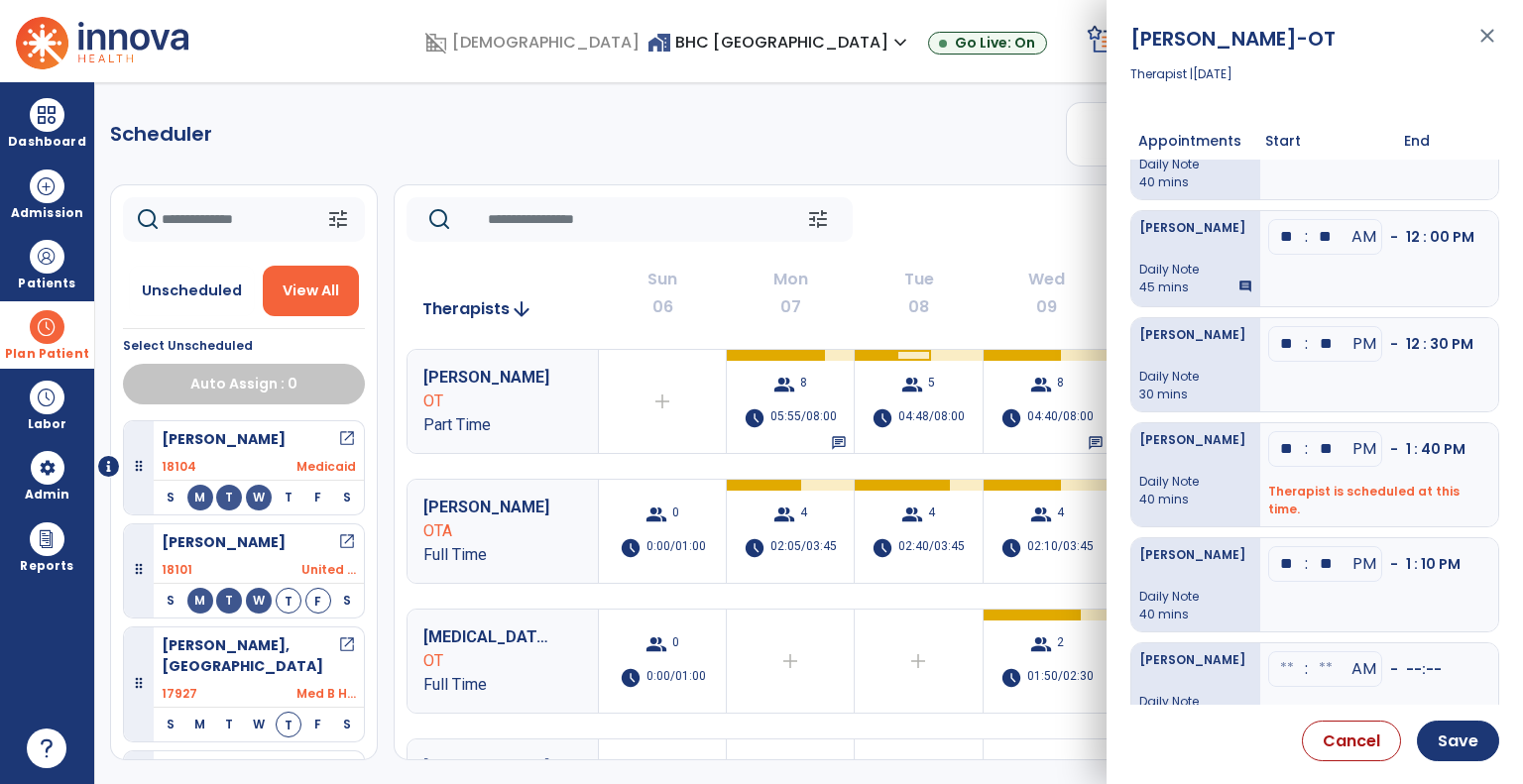 type on "**" 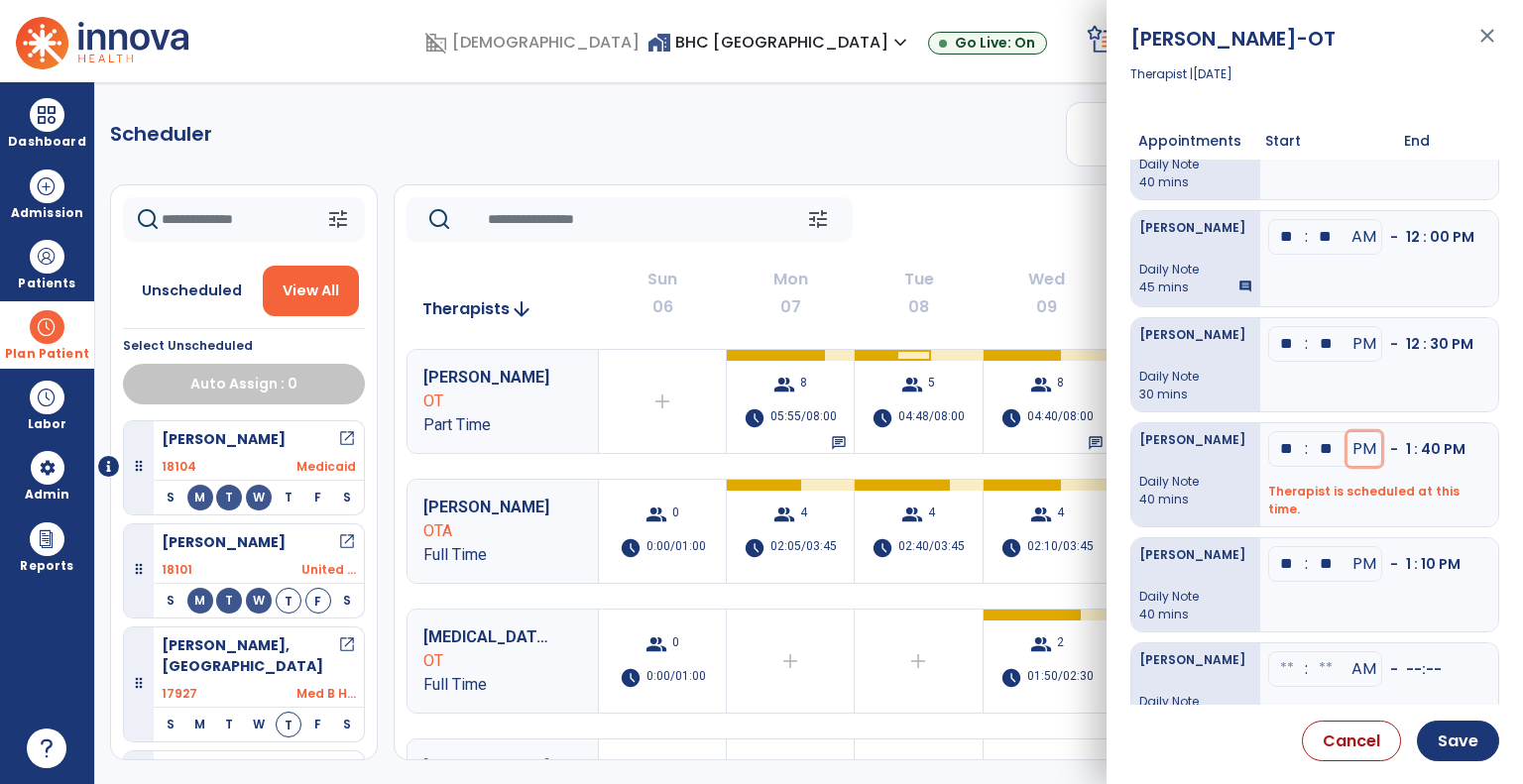 type 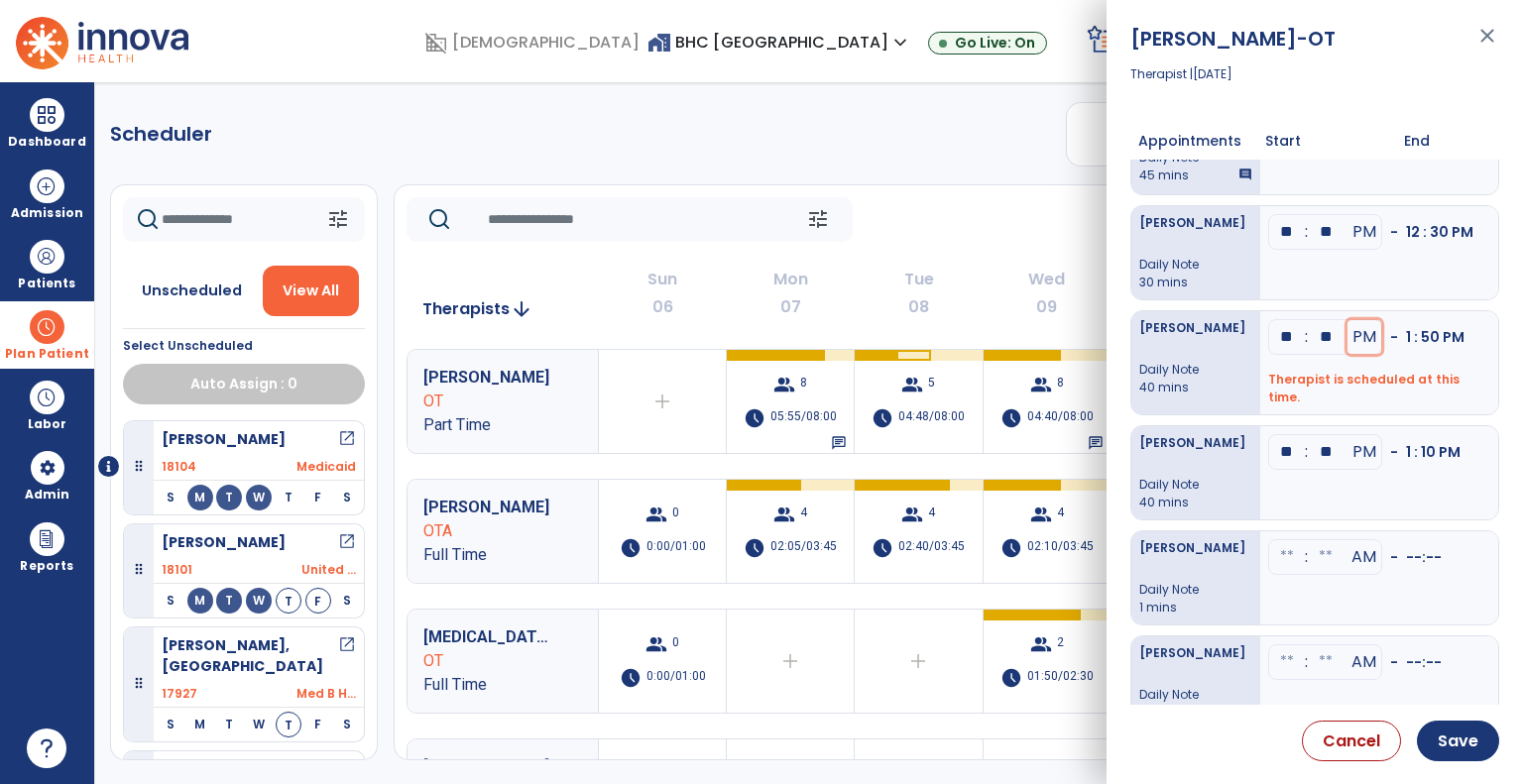 scroll, scrollTop: 293, scrollLeft: 0, axis: vertical 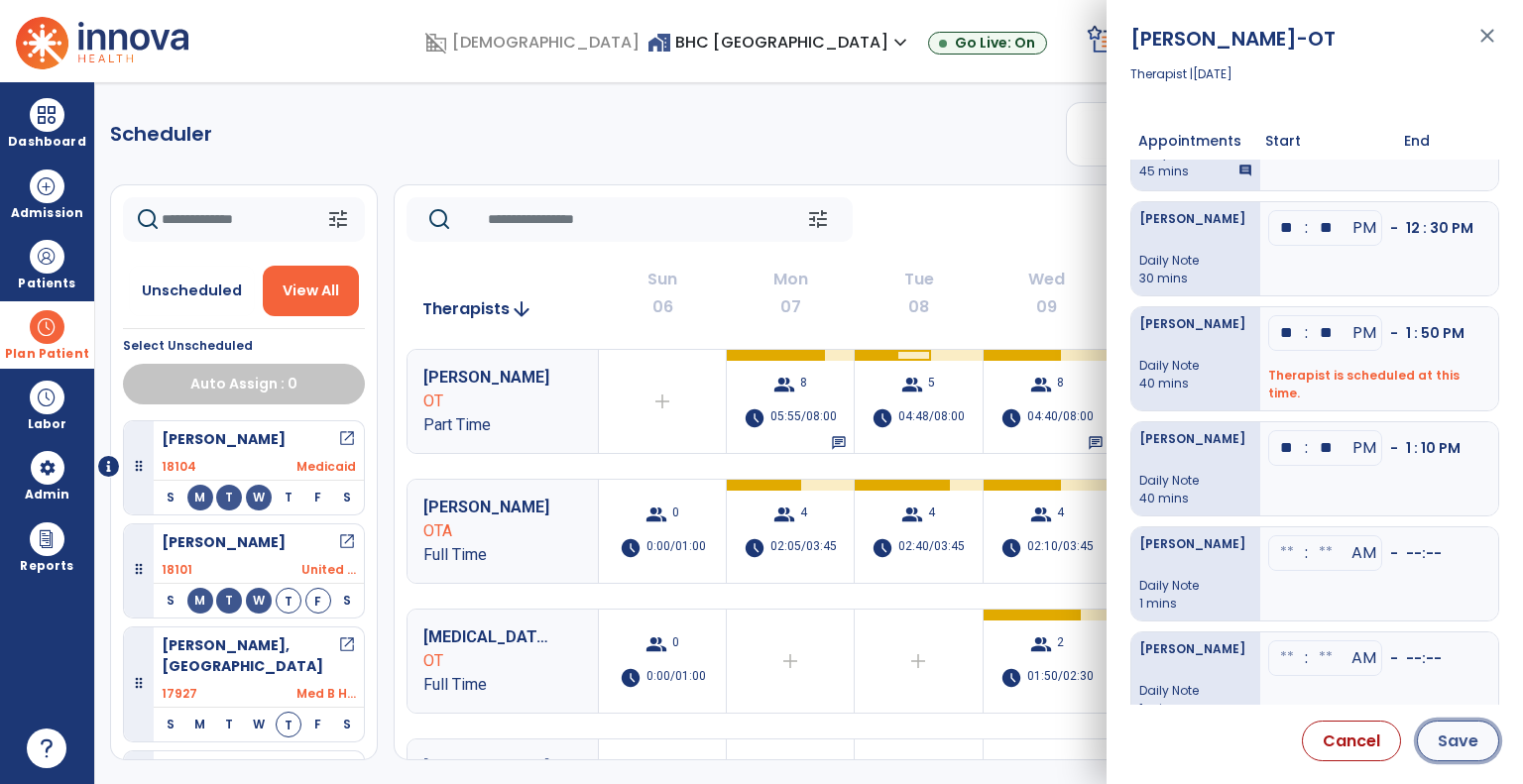 click on "Save" at bounding box center [1458, 740] 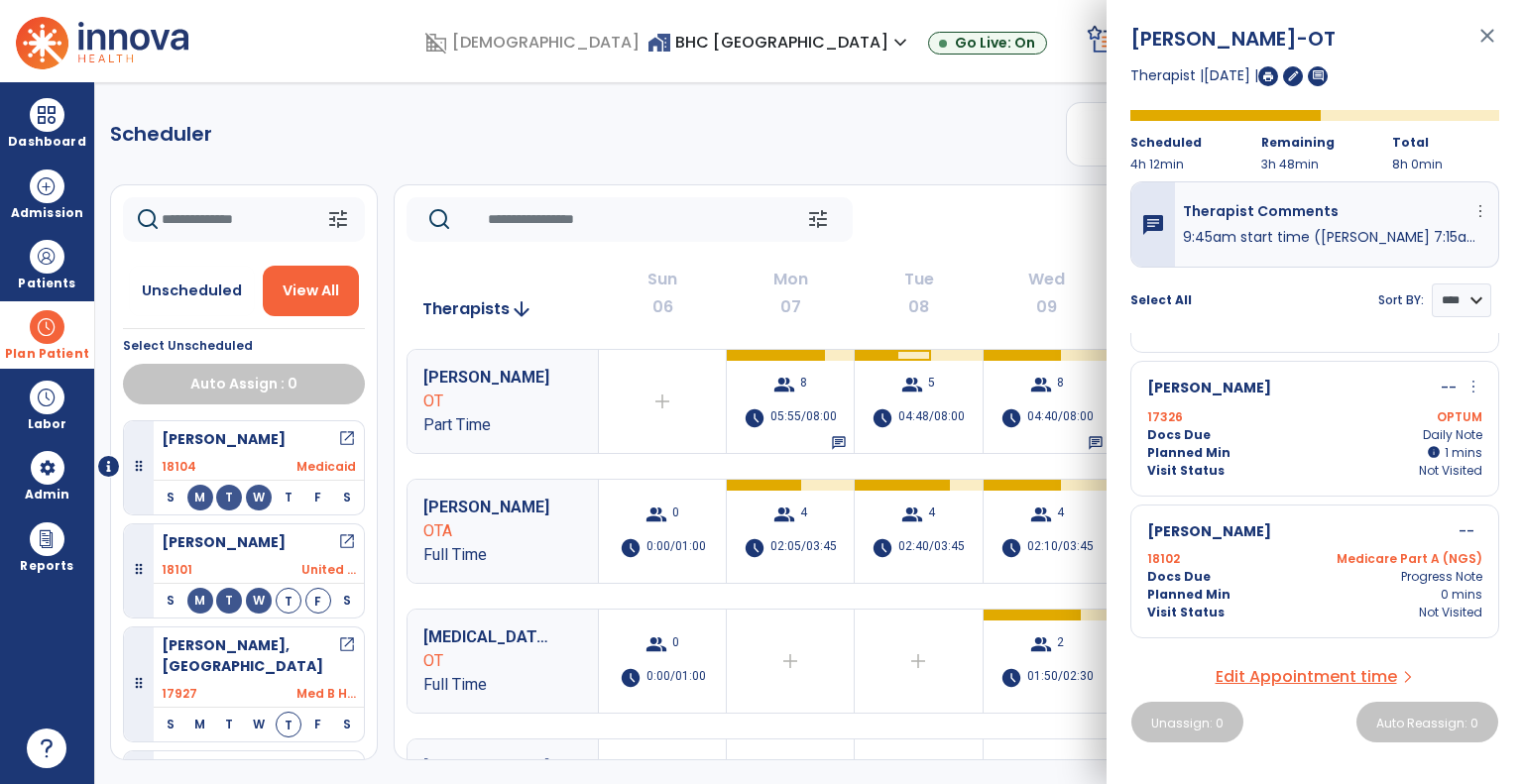scroll, scrollTop: 972, scrollLeft: 0, axis: vertical 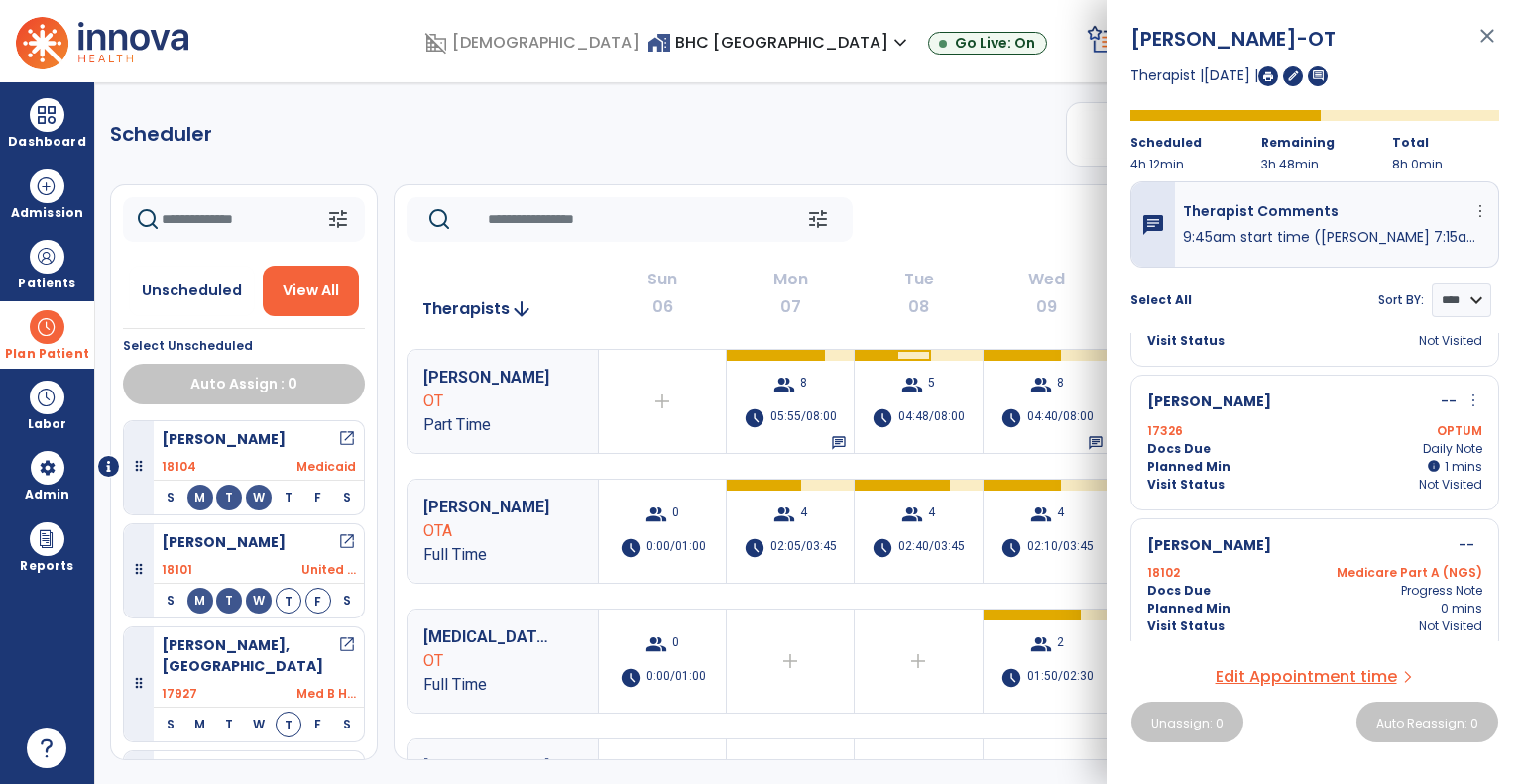 click on "more_vert" at bounding box center (1473, 400) 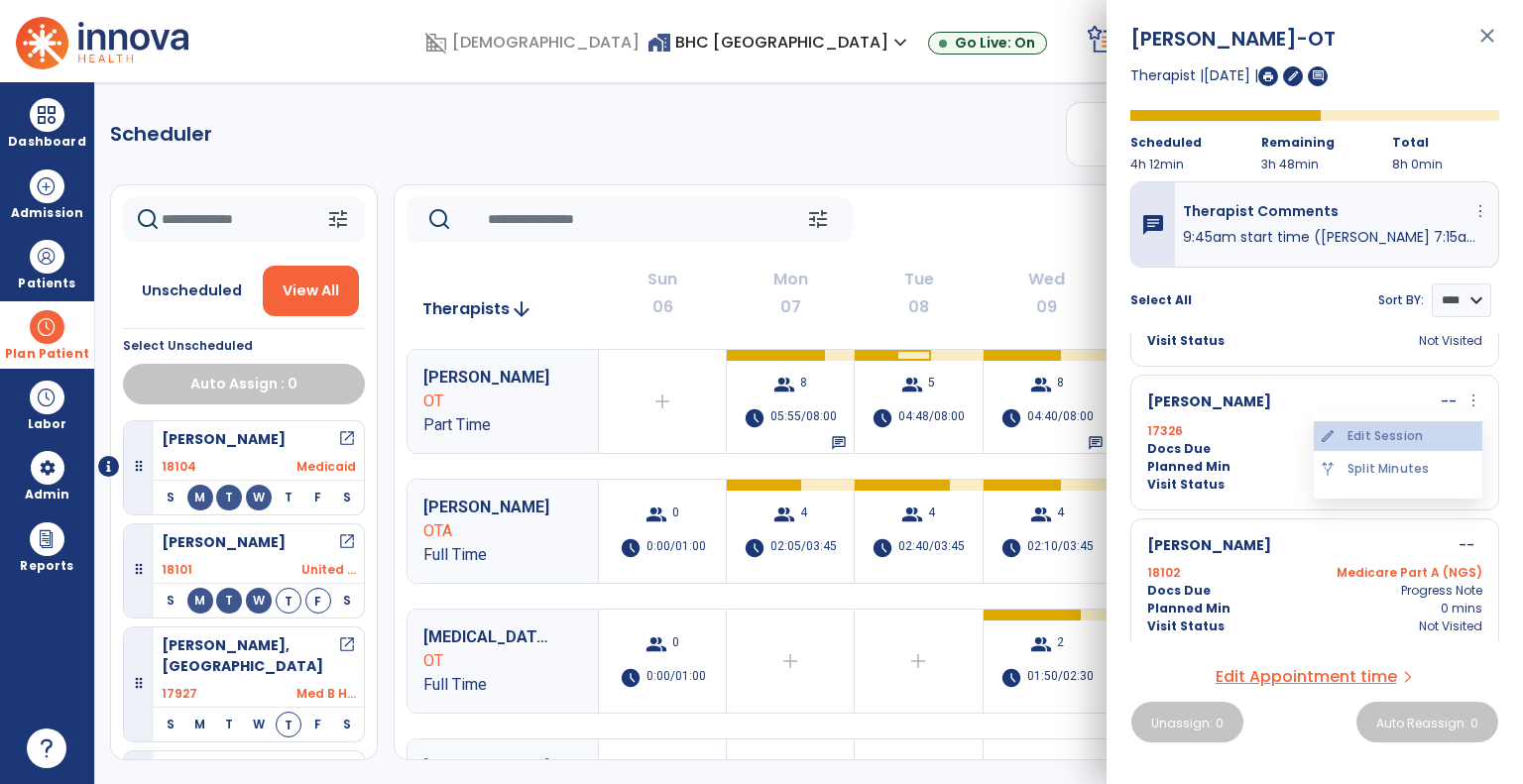 click on "edit   Edit Session" at bounding box center [1398, 436] 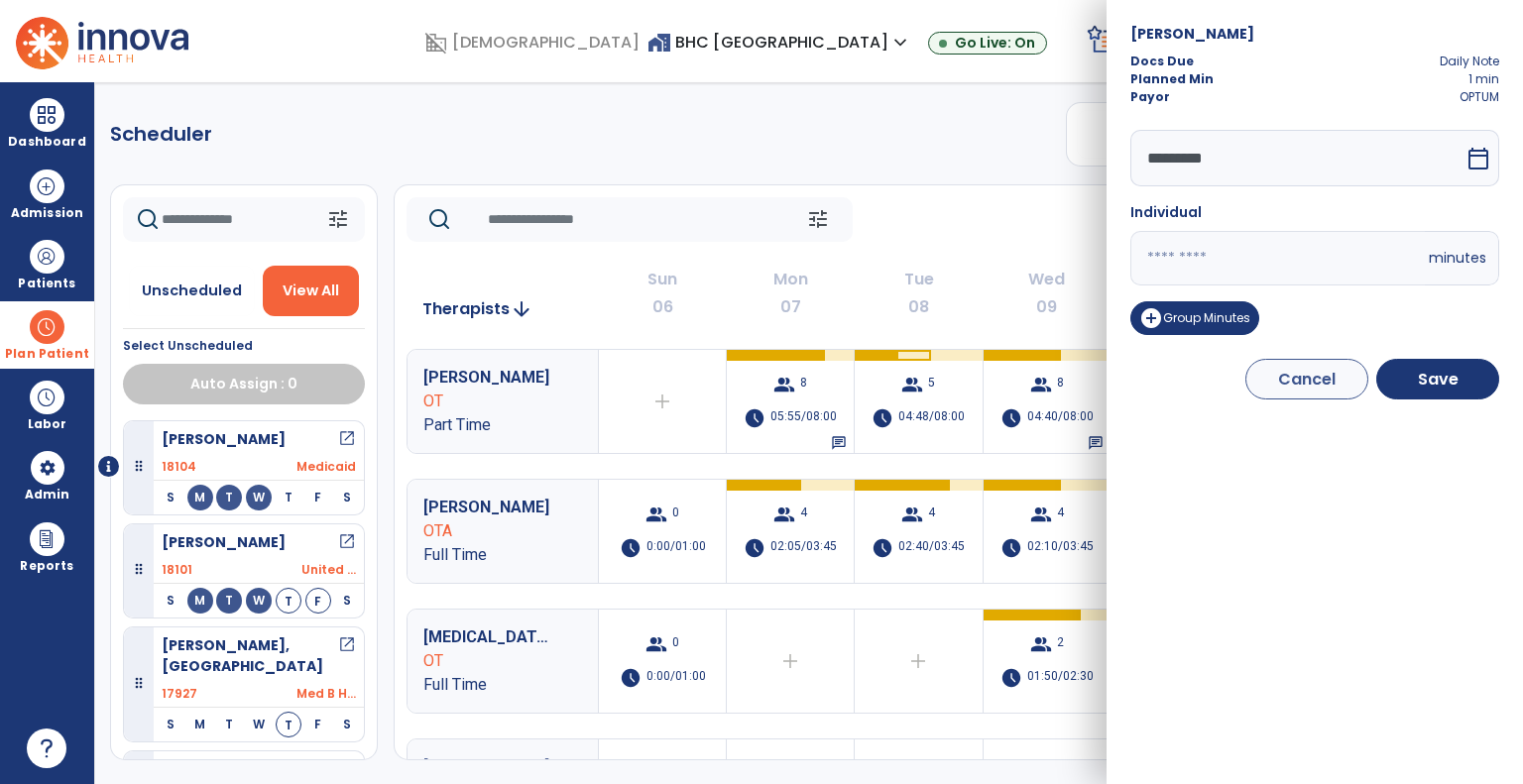 click on "*" at bounding box center [1277, 258] 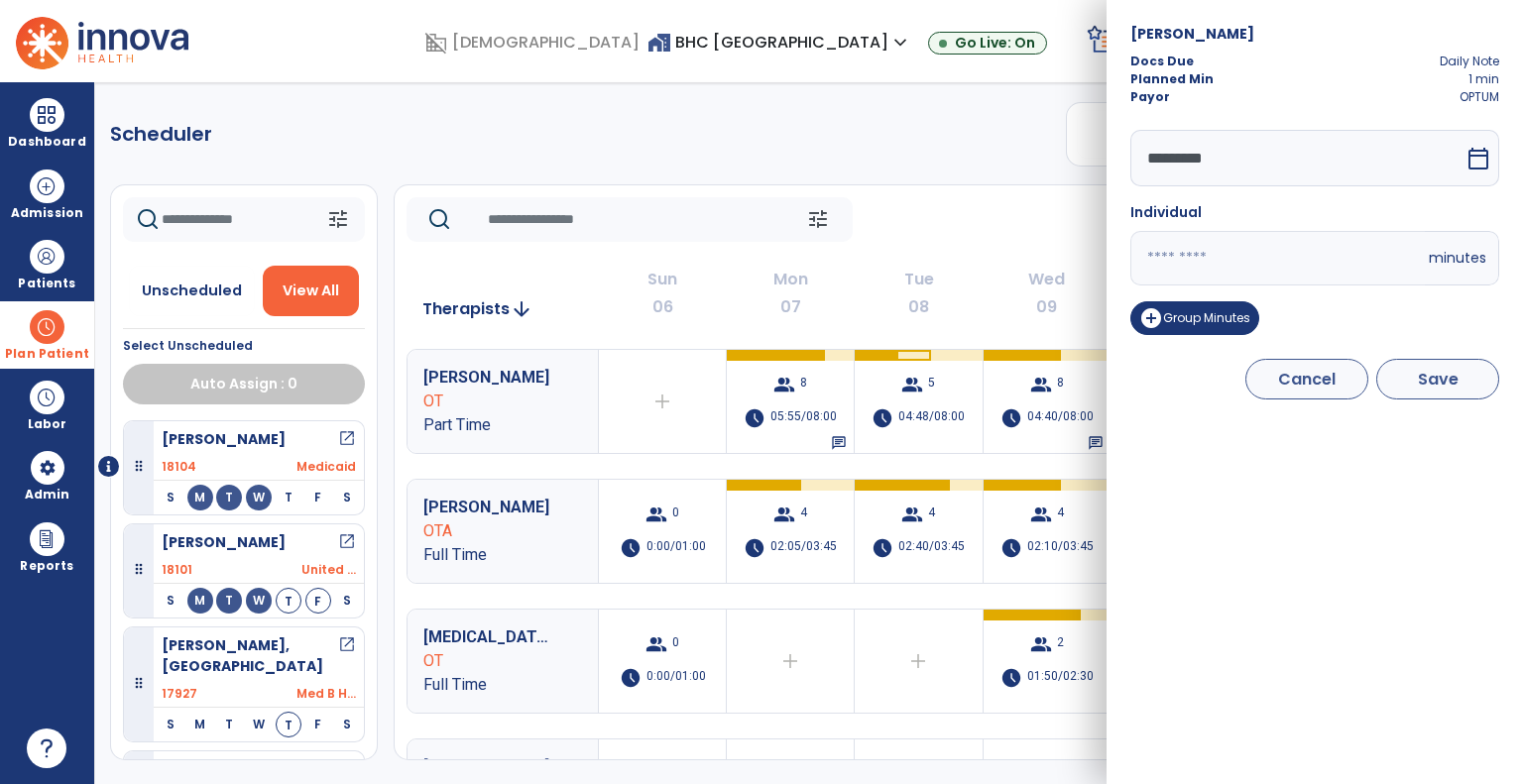 type on "**" 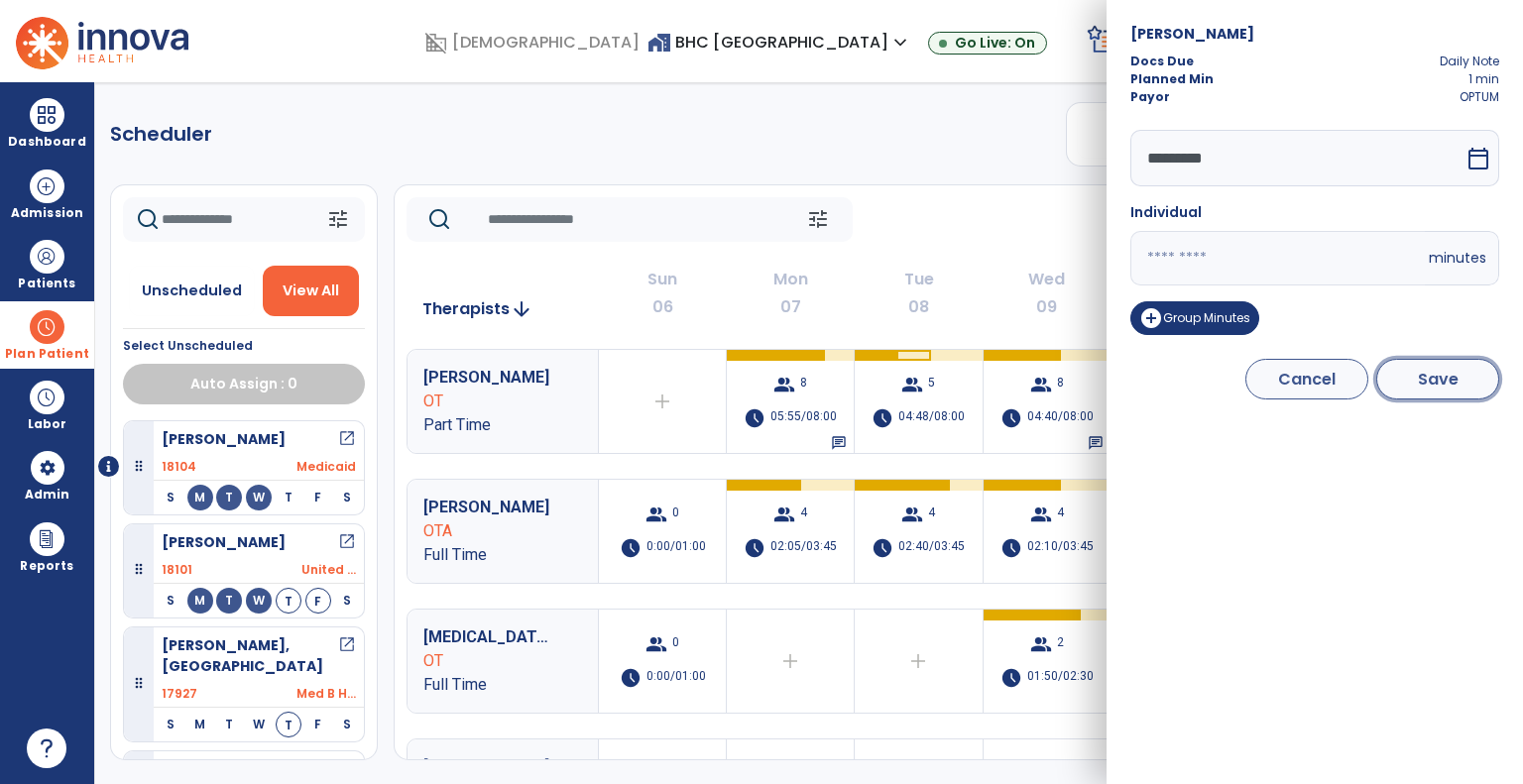 click on "Save" at bounding box center [1438, 379] 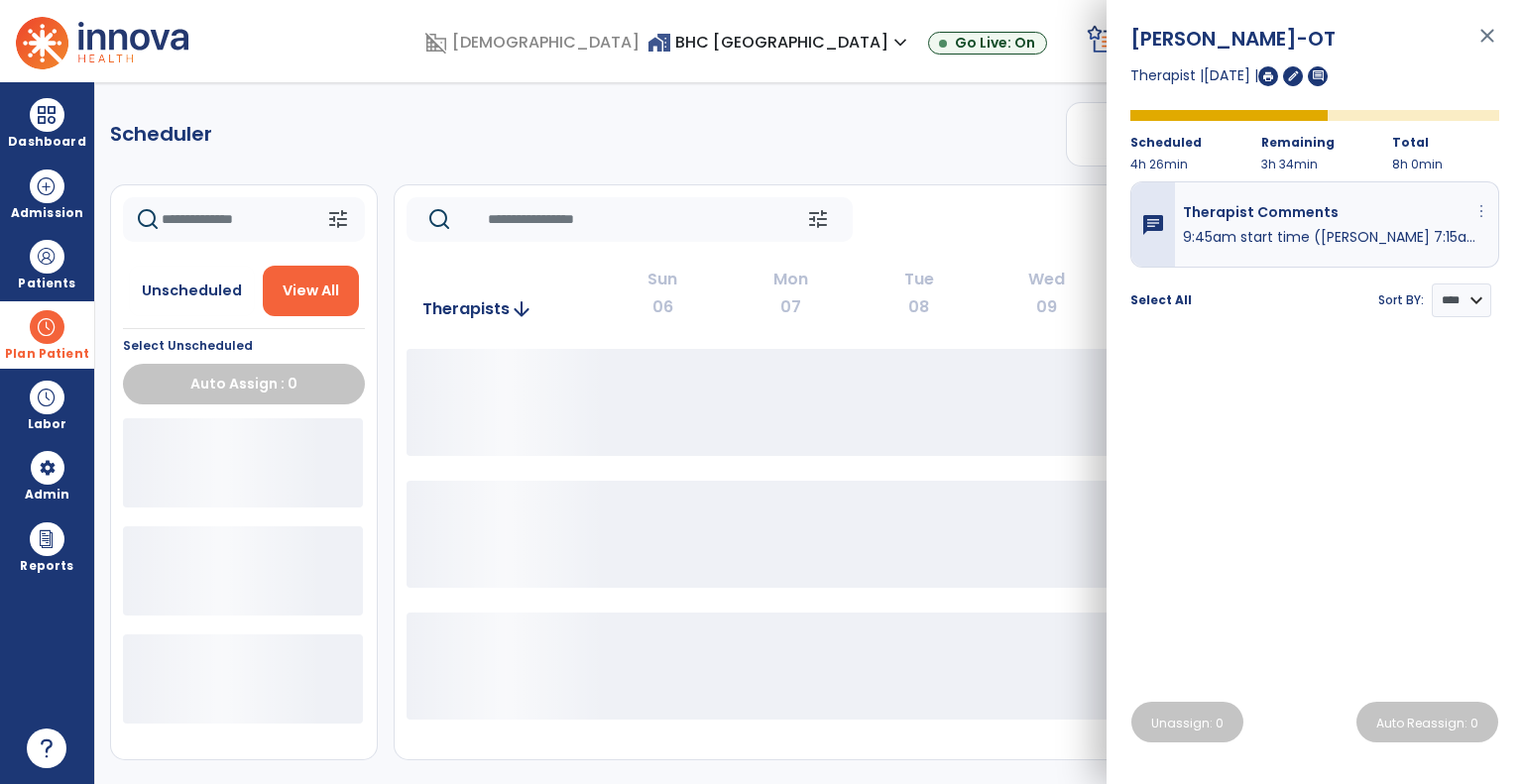 click on "more_vert" at bounding box center [1481, 211] 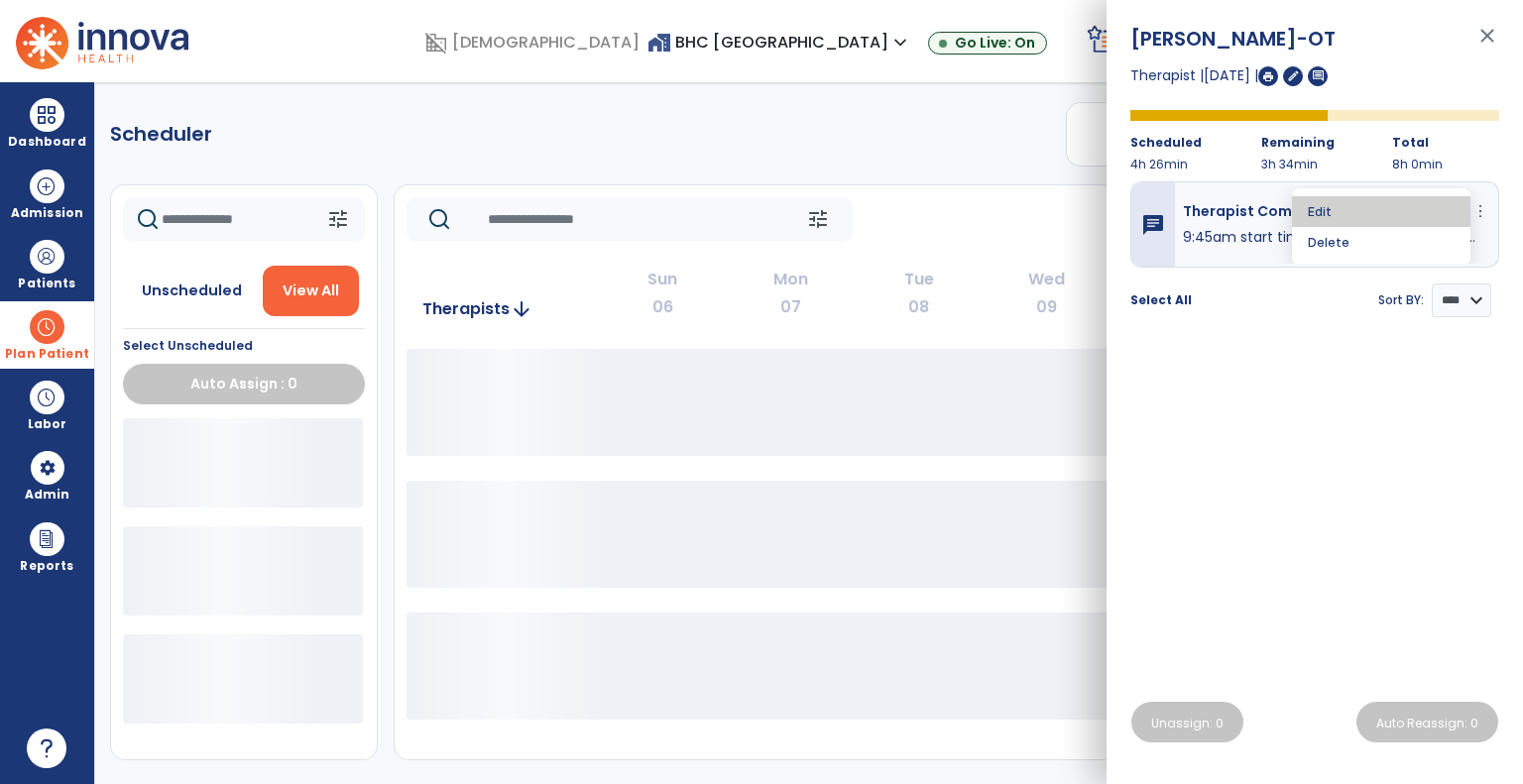 click on "Edit" at bounding box center [1381, 211] 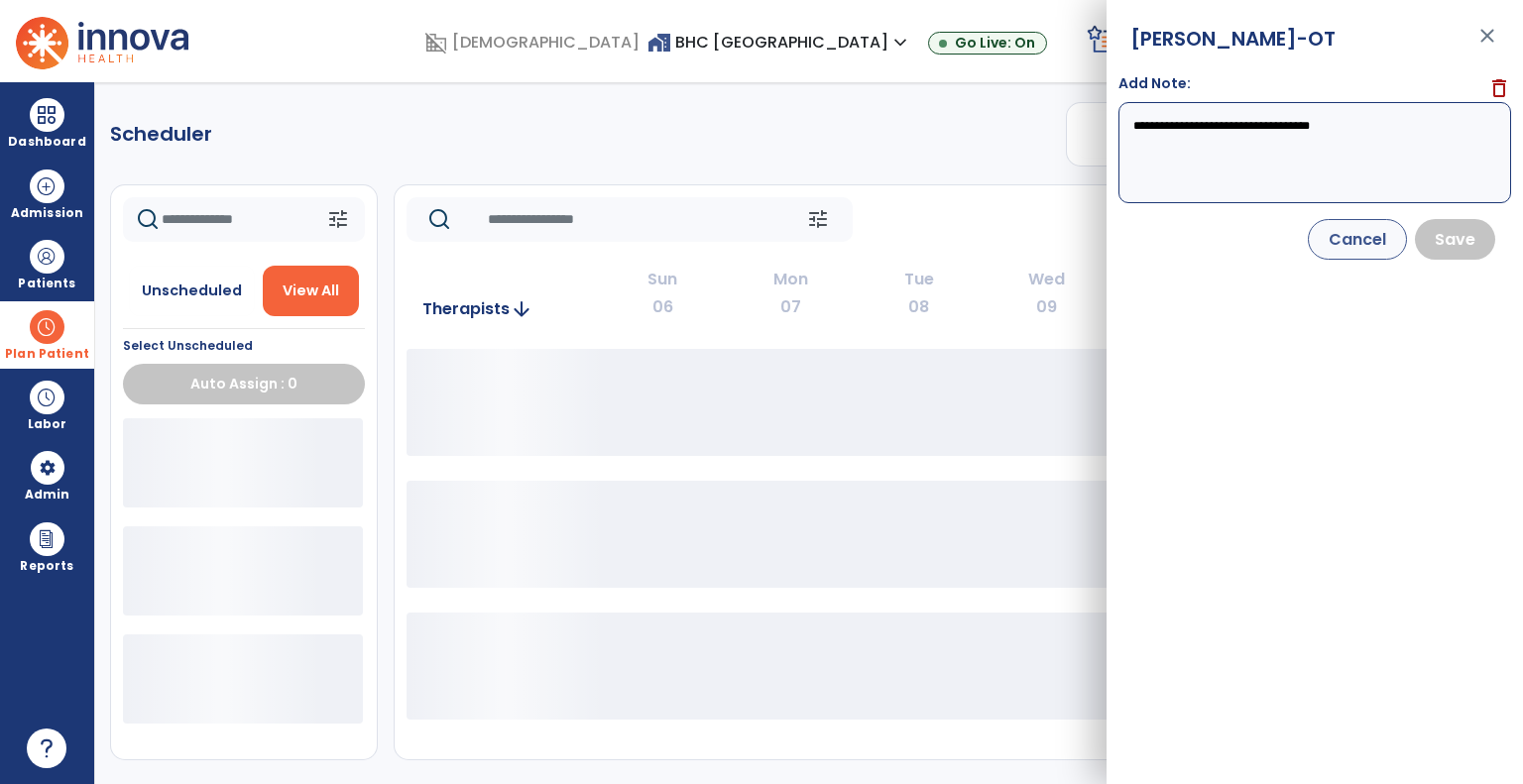 click on "**********" at bounding box center [1315, 153] 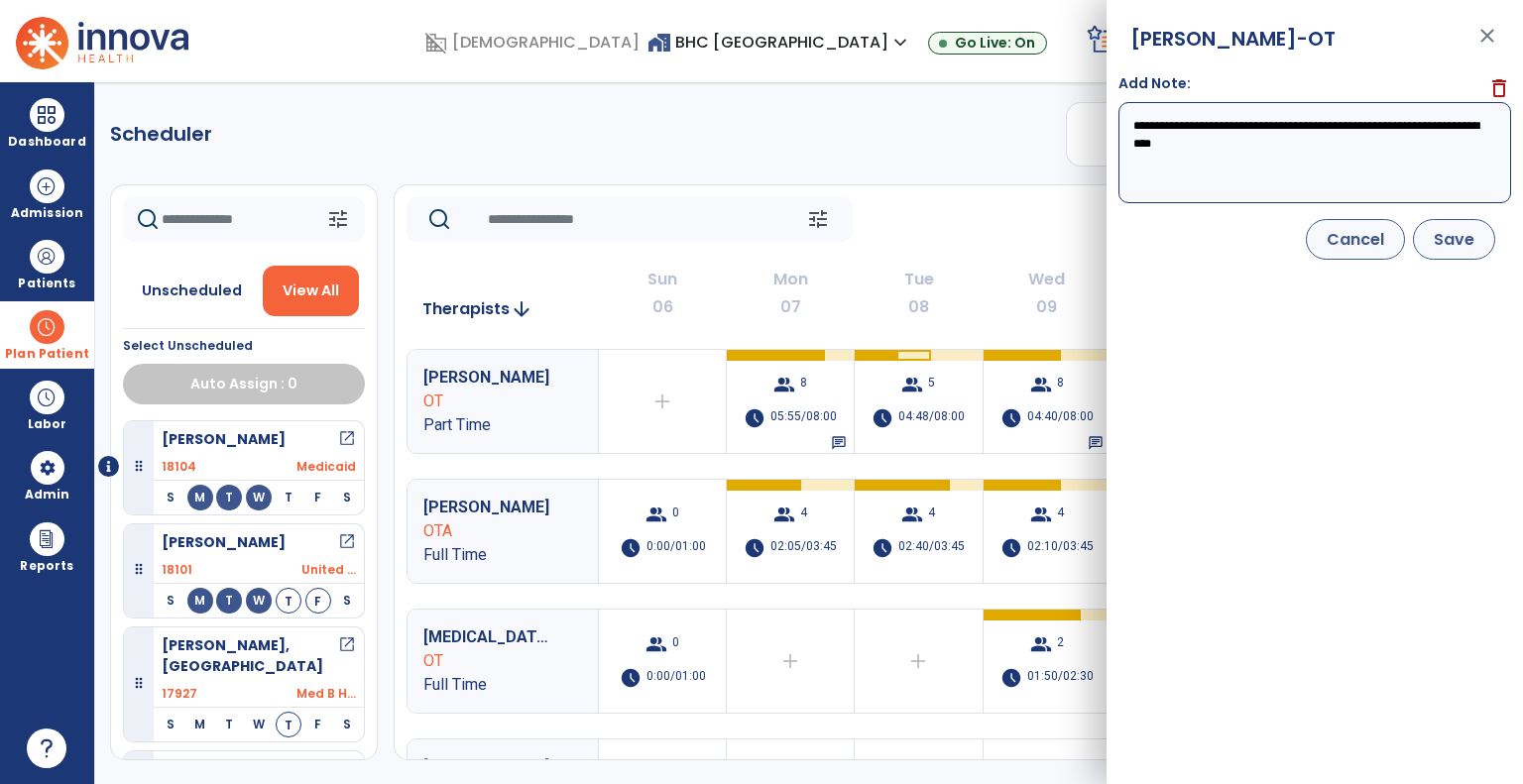 type on "**********" 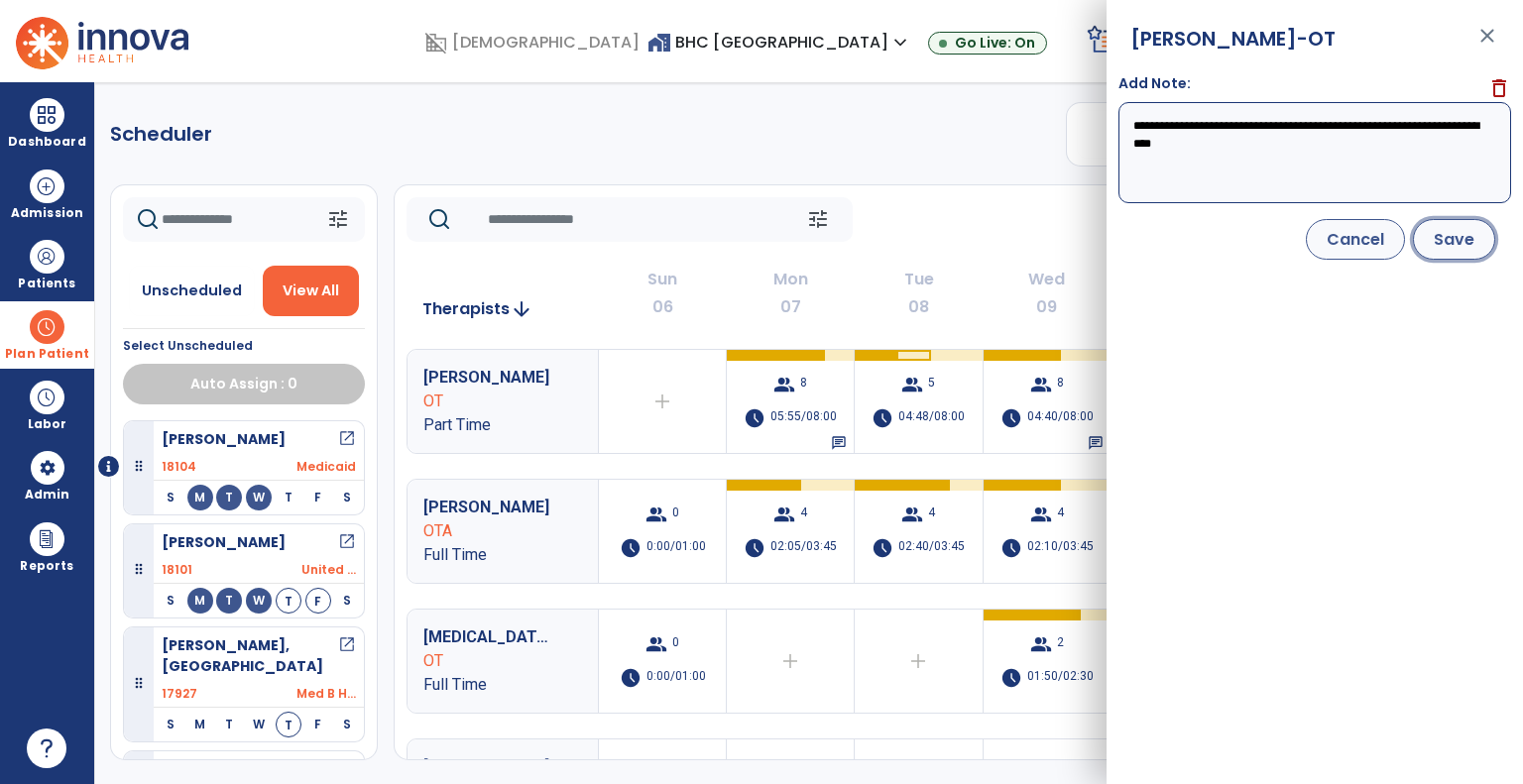 click on "Save" at bounding box center (1454, 239) 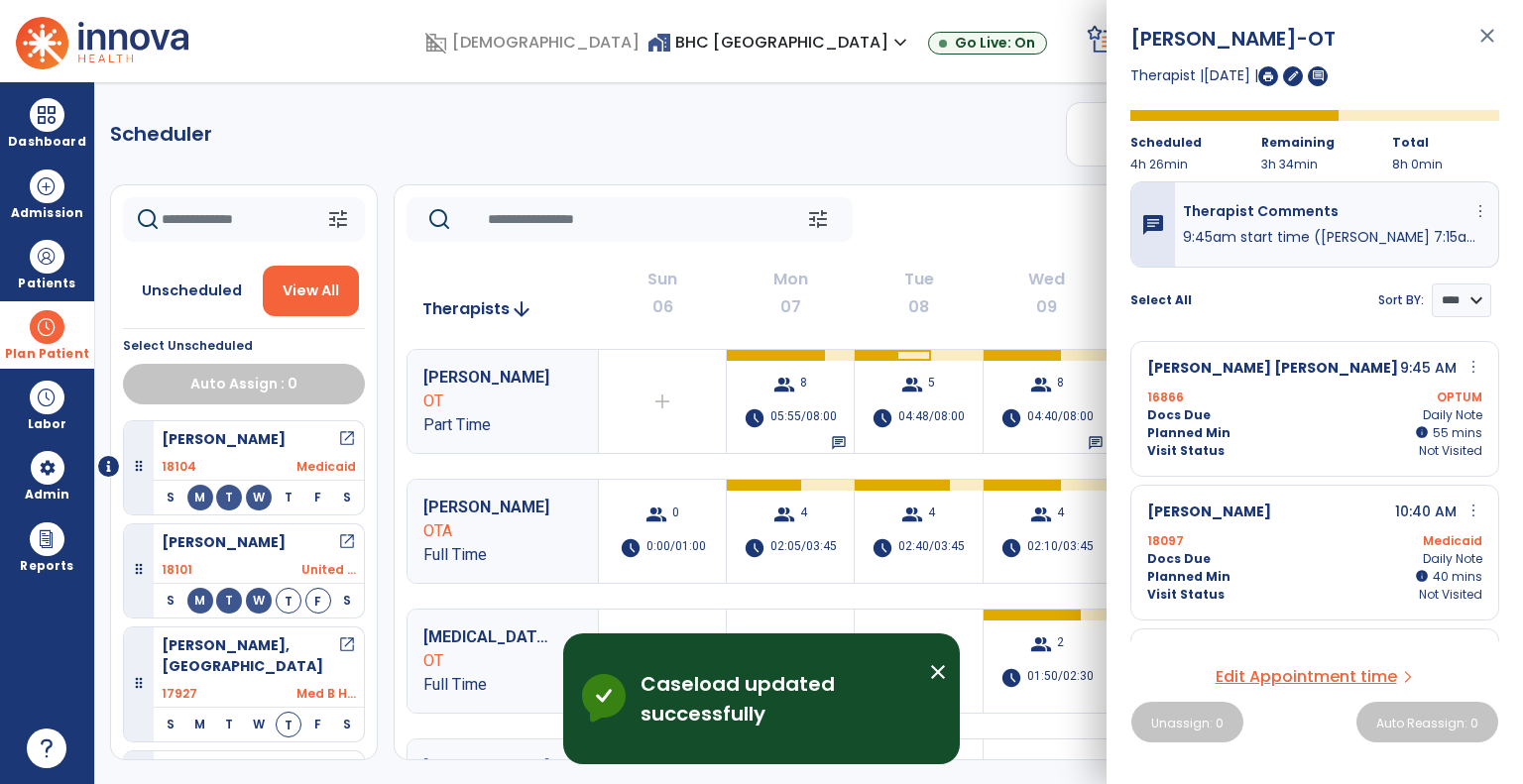 click on "close" at bounding box center [1487, 45] 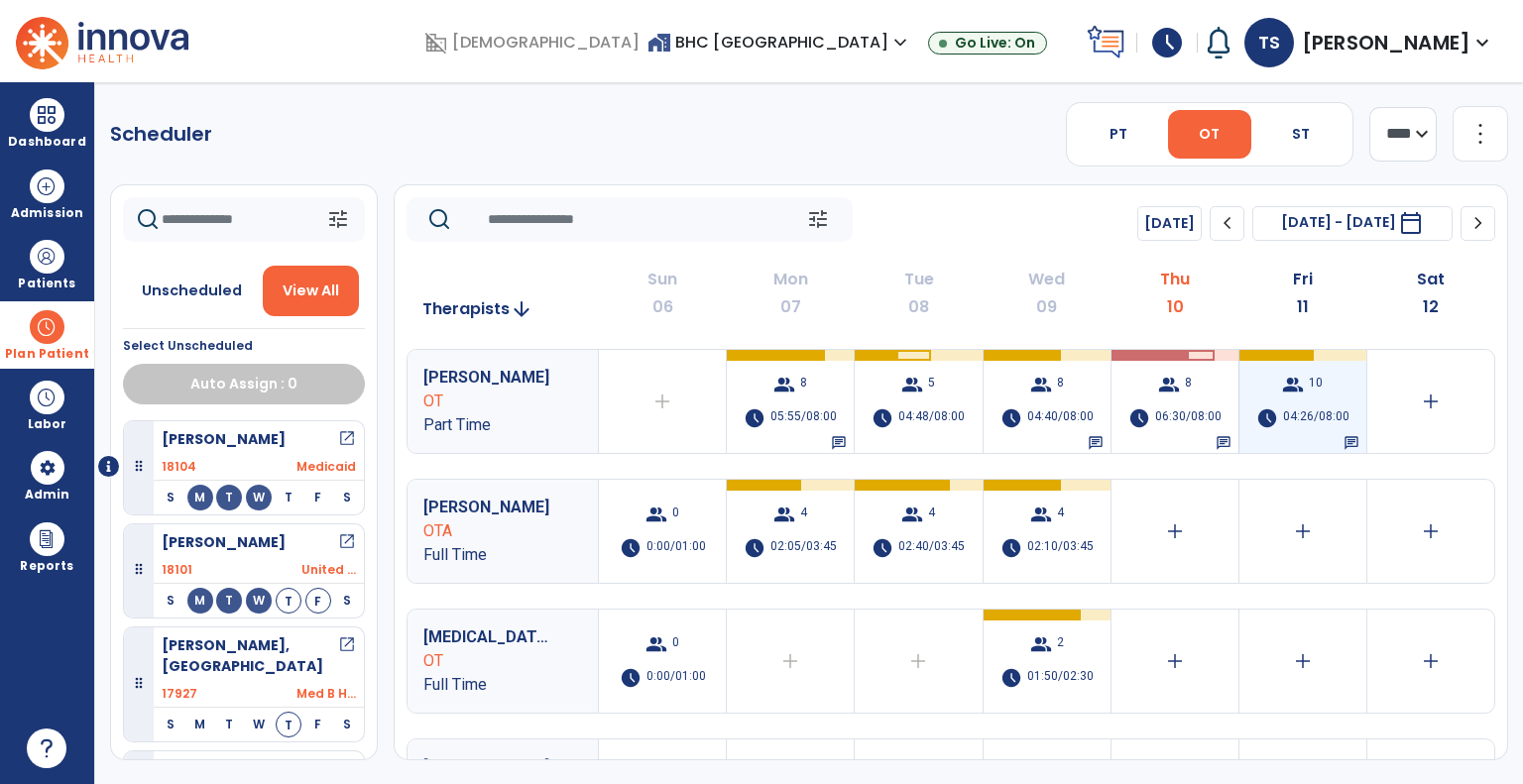 click on "group  10  schedule  04:26/08:00   chat" at bounding box center [1303, 401] 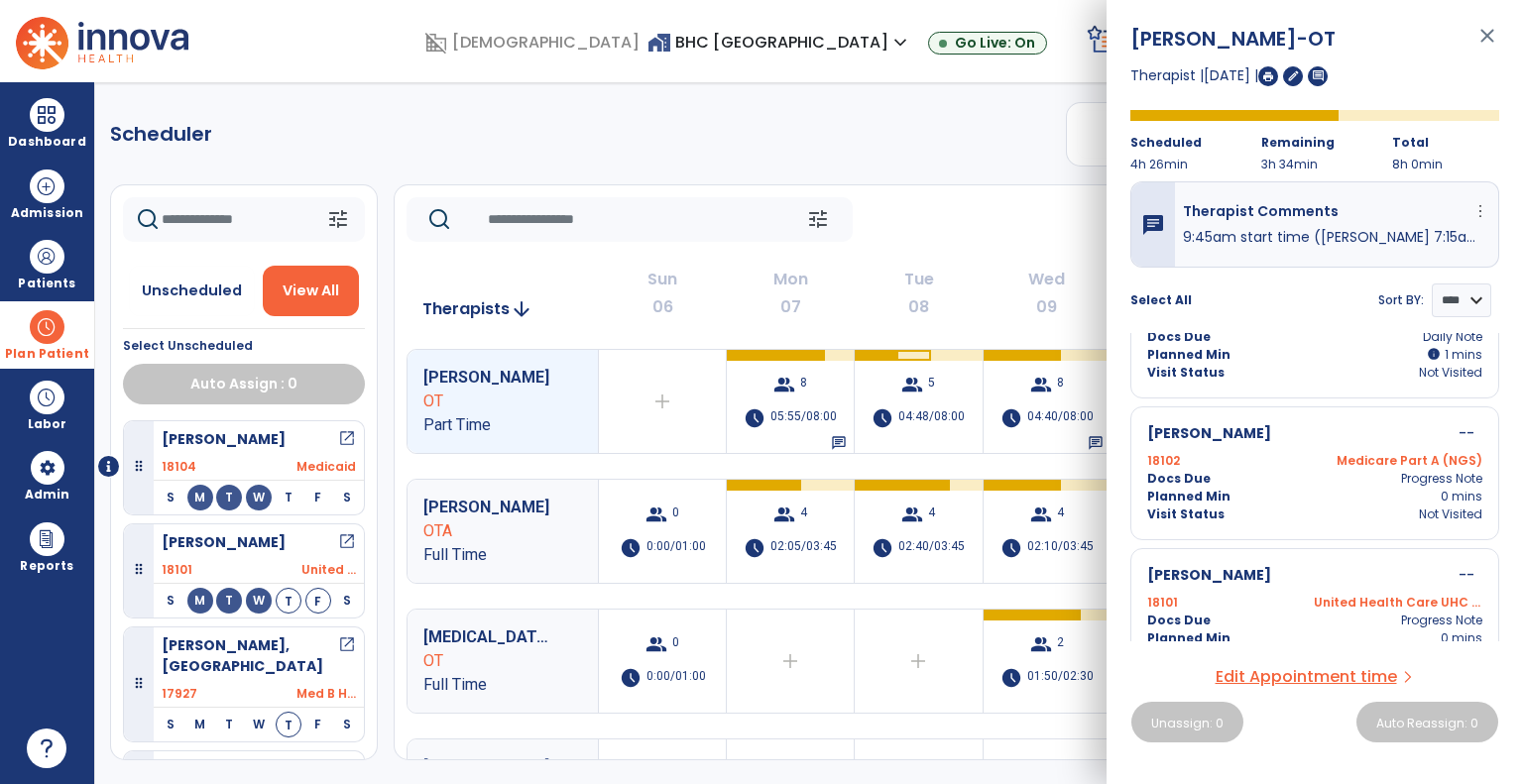 scroll, scrollTop: 1118, scrollLeft: 0, axis: vertical 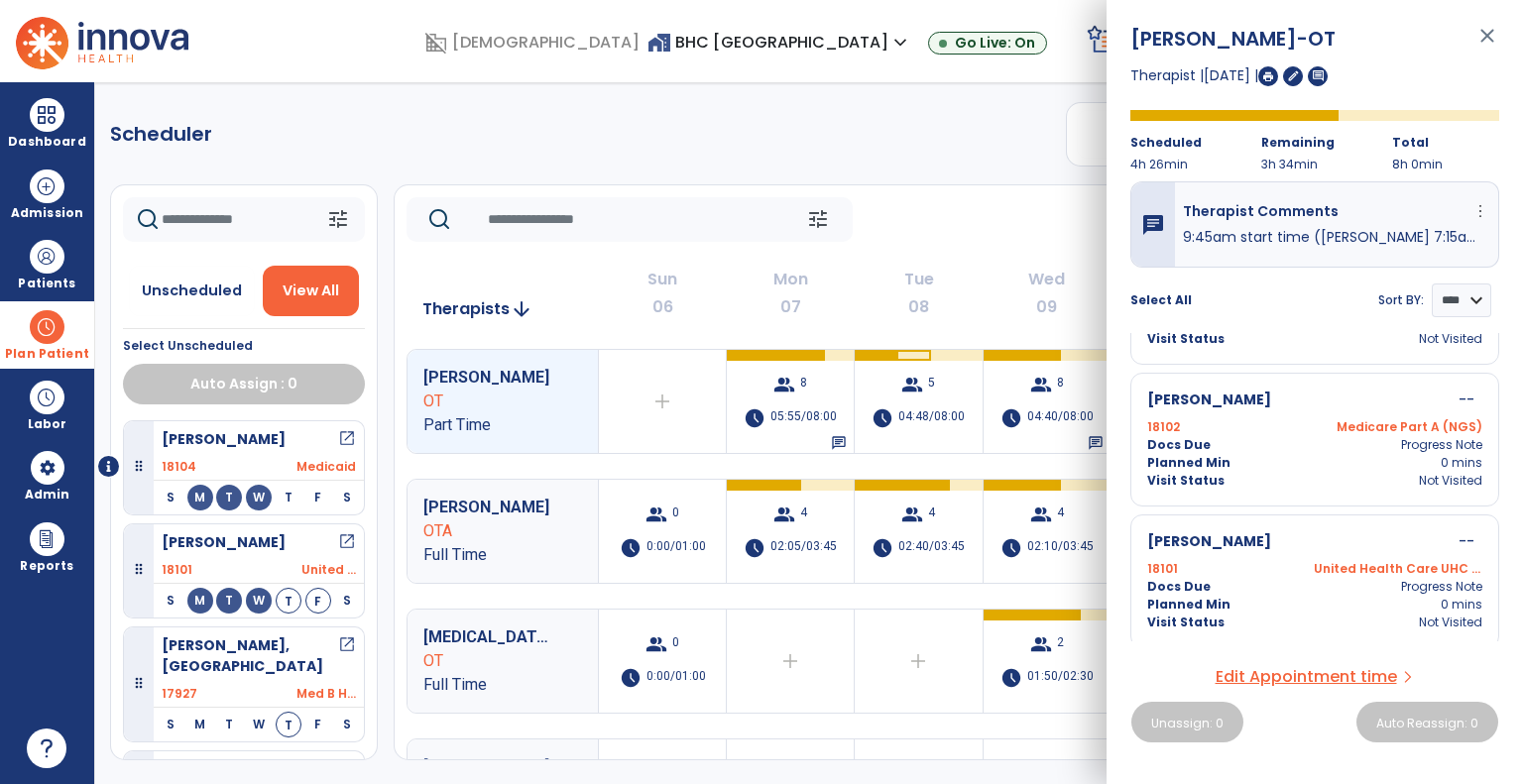 click on "close" at bounding box center [1487, 45] 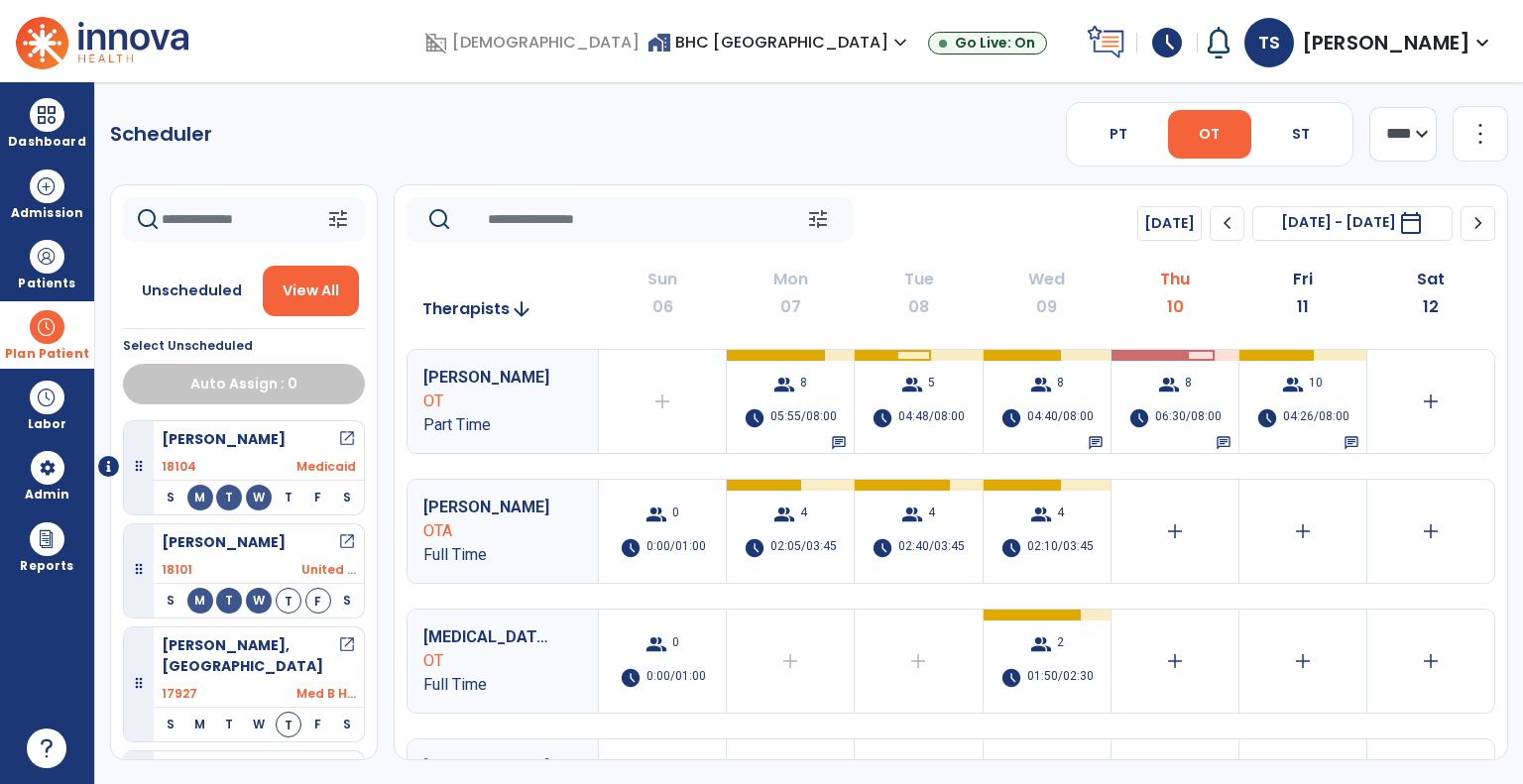 click on "chevron_right" 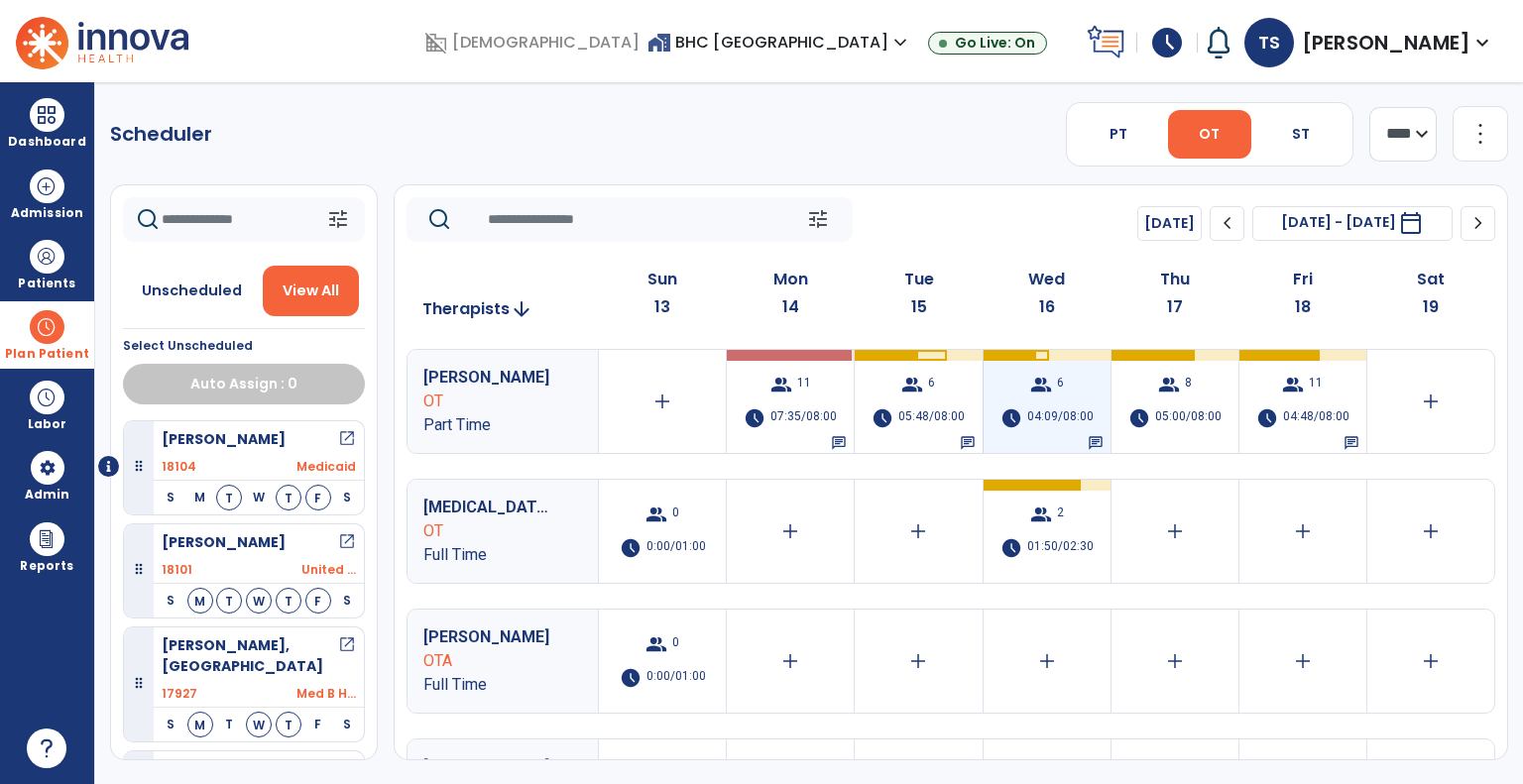 click on "04:09/08:00" at bounding box center (1060, 418) 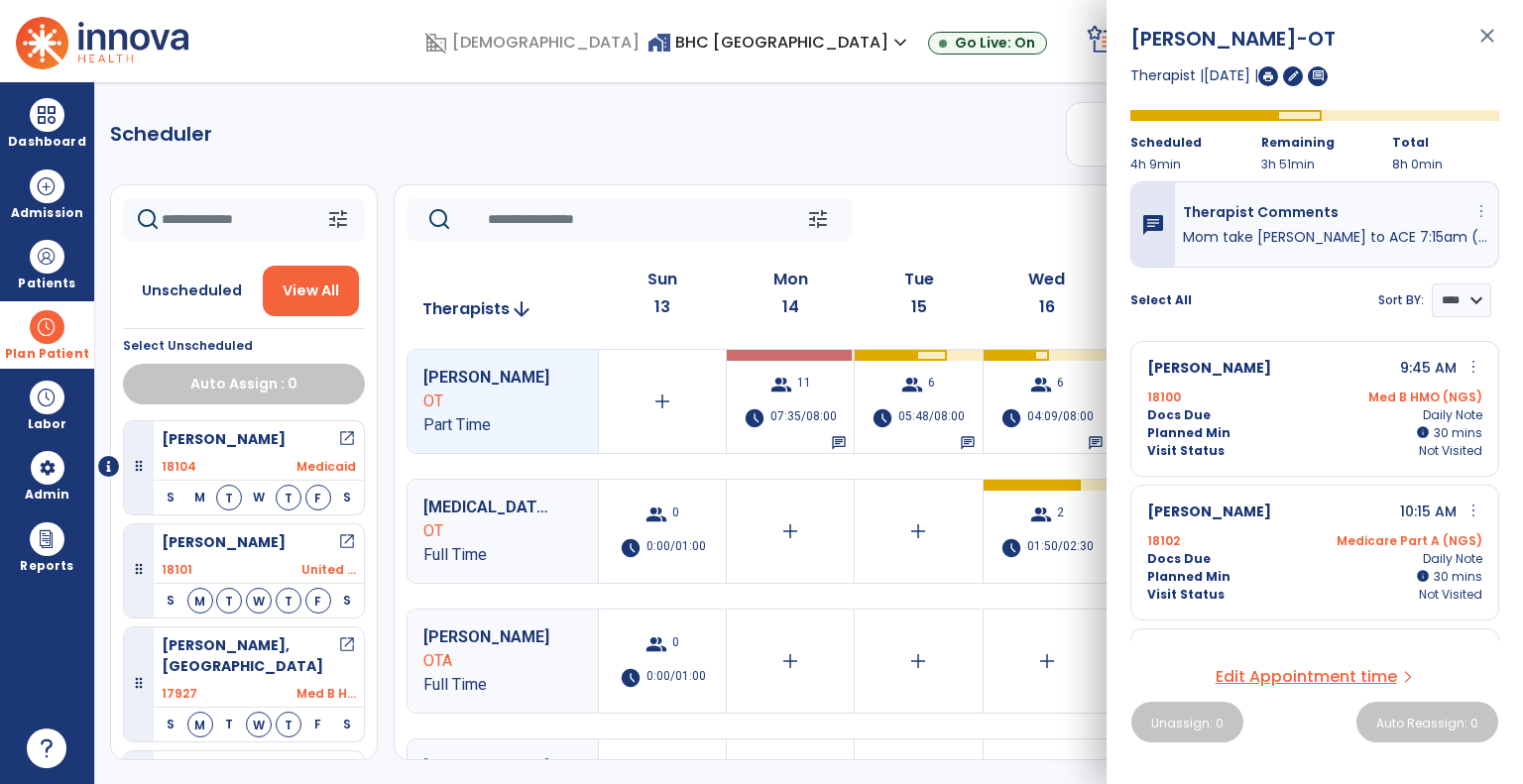 click on "more_vert" at bounding box center (1481, 211) 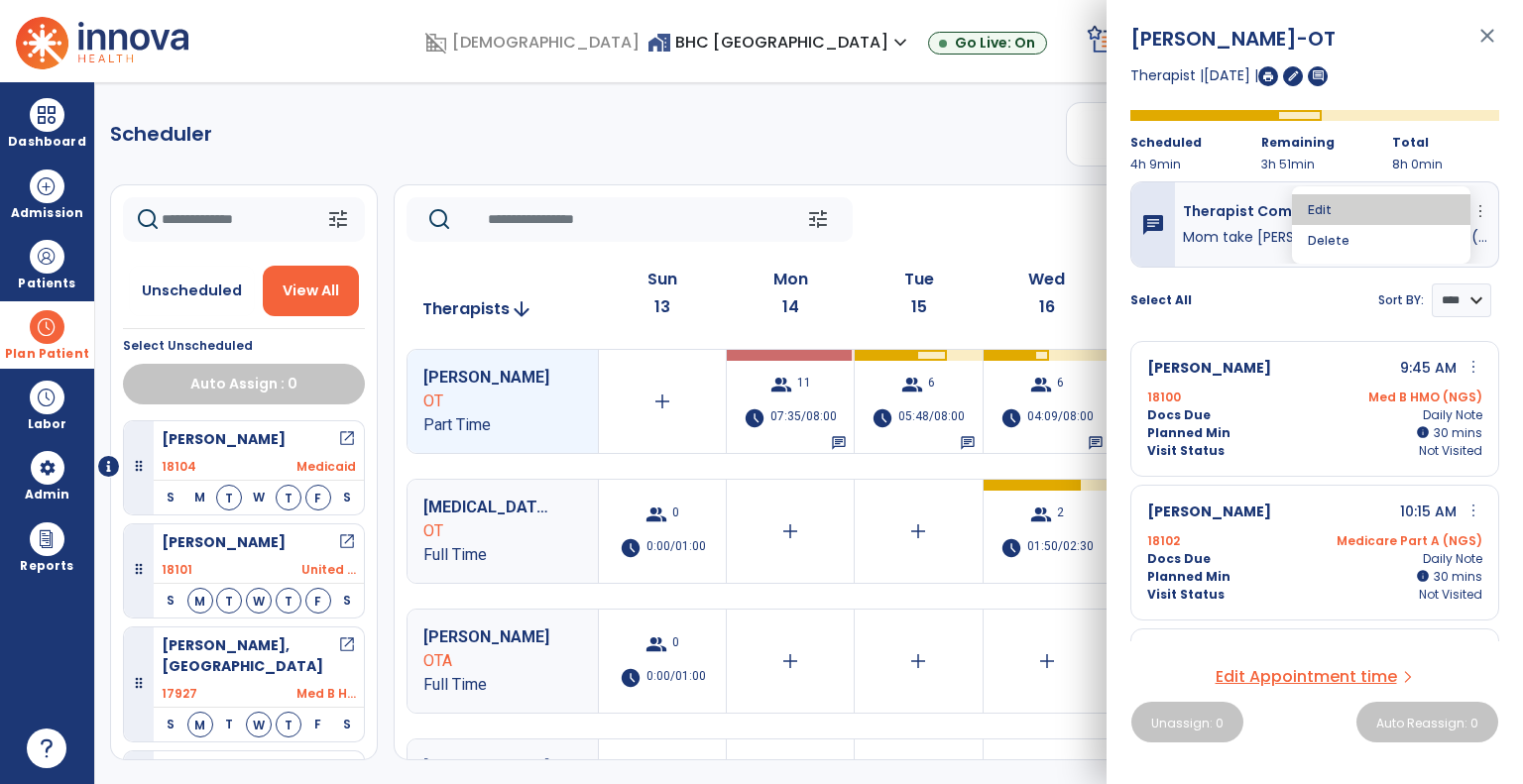 click on "Edit" at bounding box center [1381, 209] 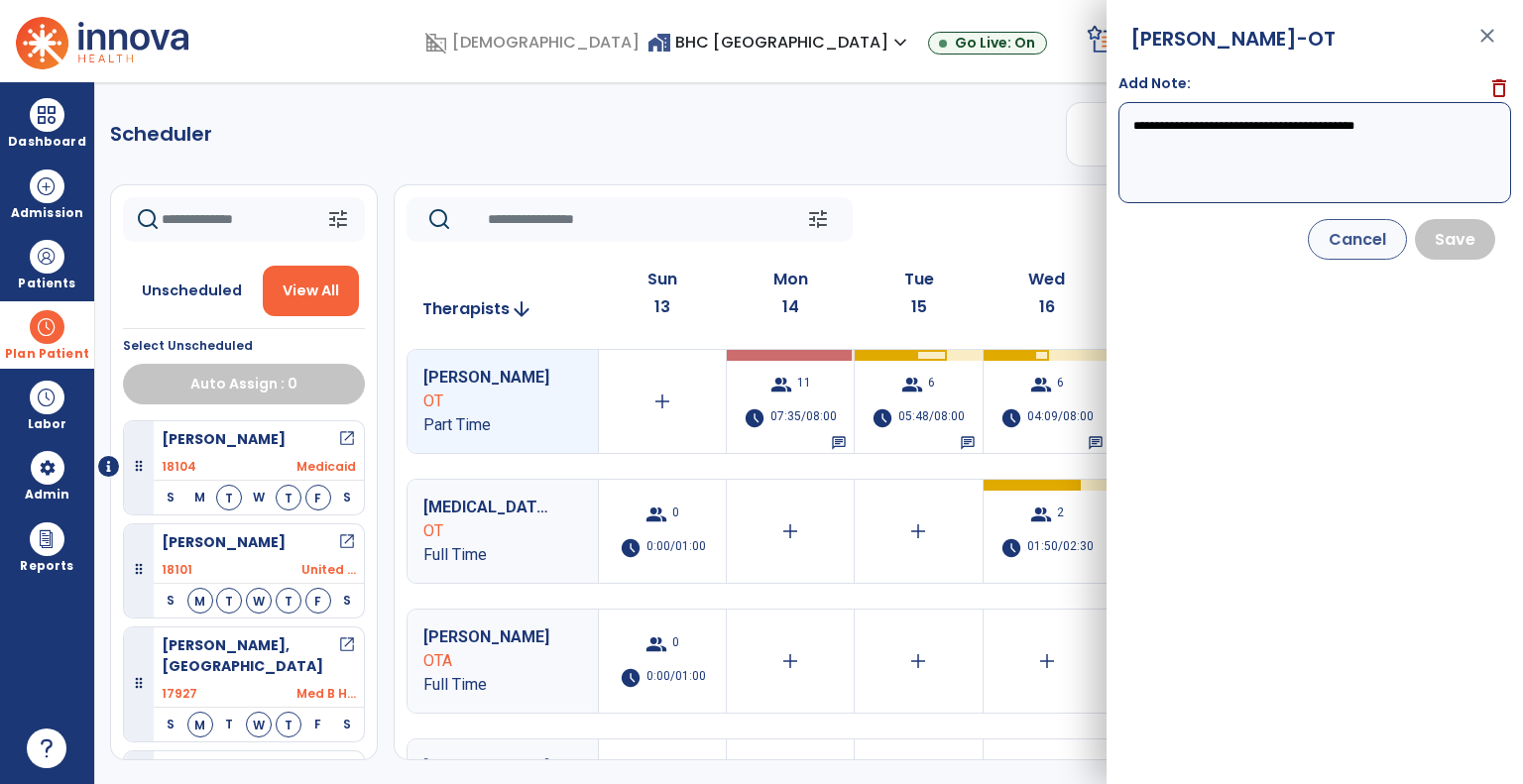 click on "close" at bounding box center [1487, 45] 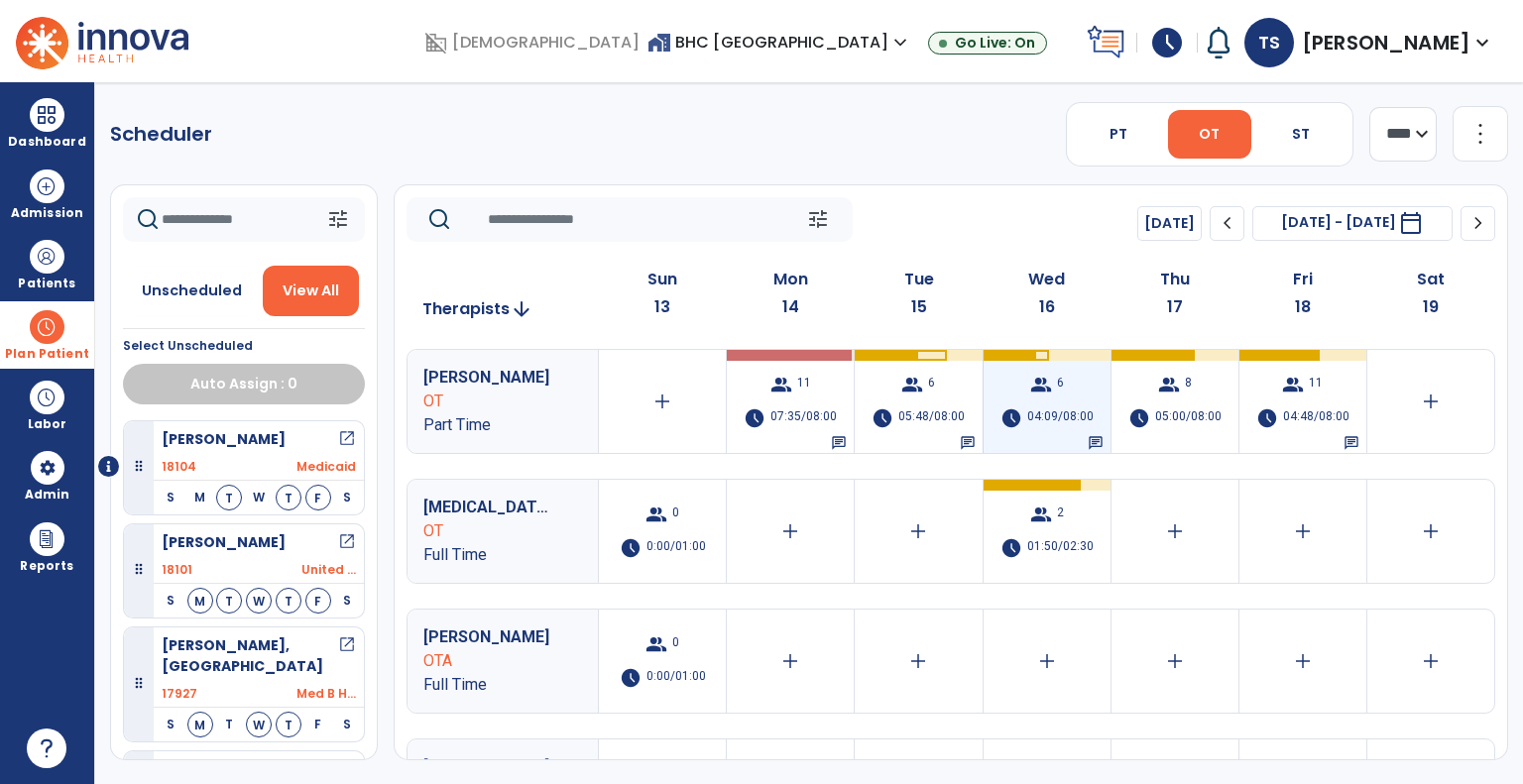 click on "04:09/08:00" at bounding box center [1060, 418] 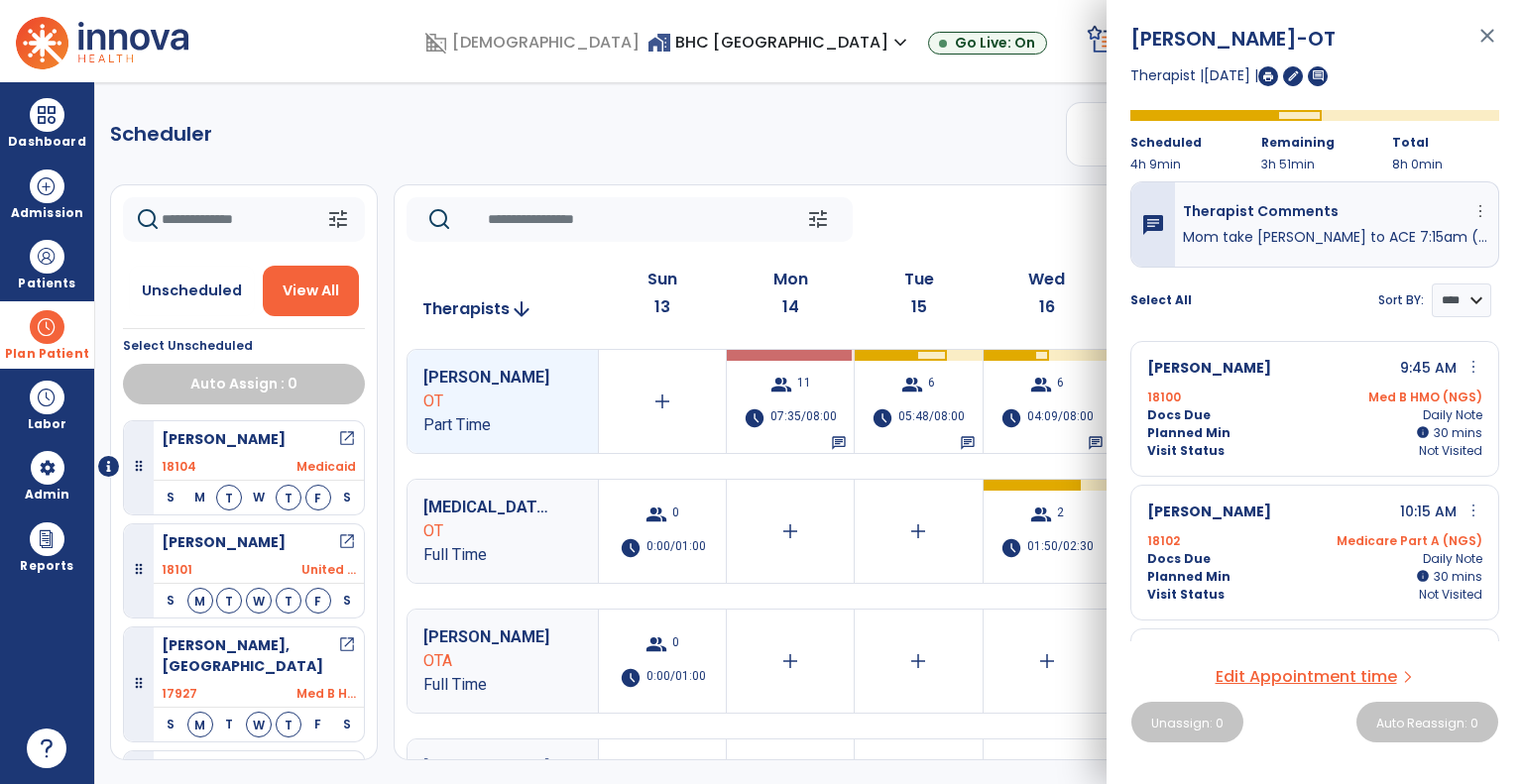 click on "Edit Appointment time" at bounding box center (1306, 677) 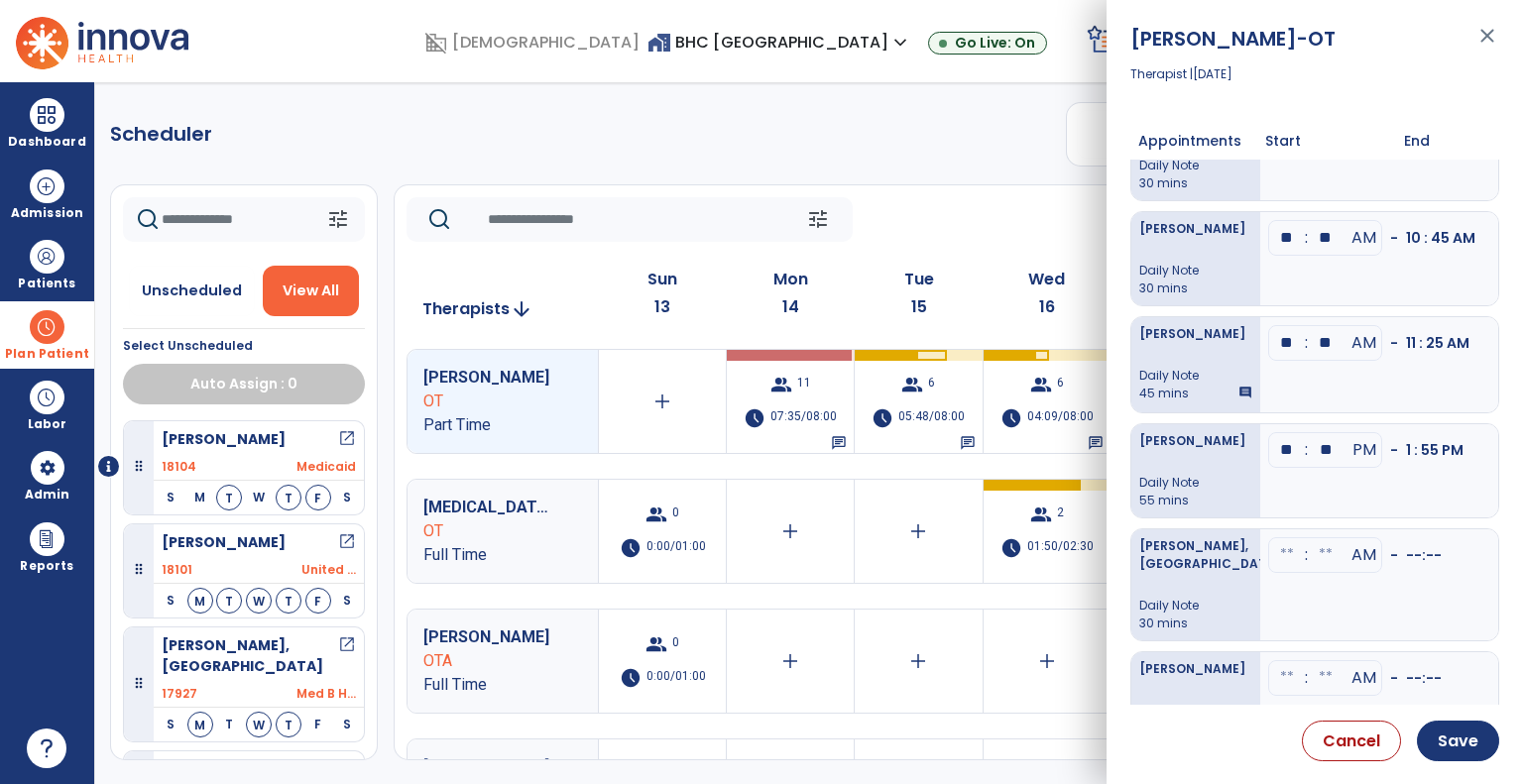 scroll, scrollTop: 84, scrollLeft: 0, axis: vertical 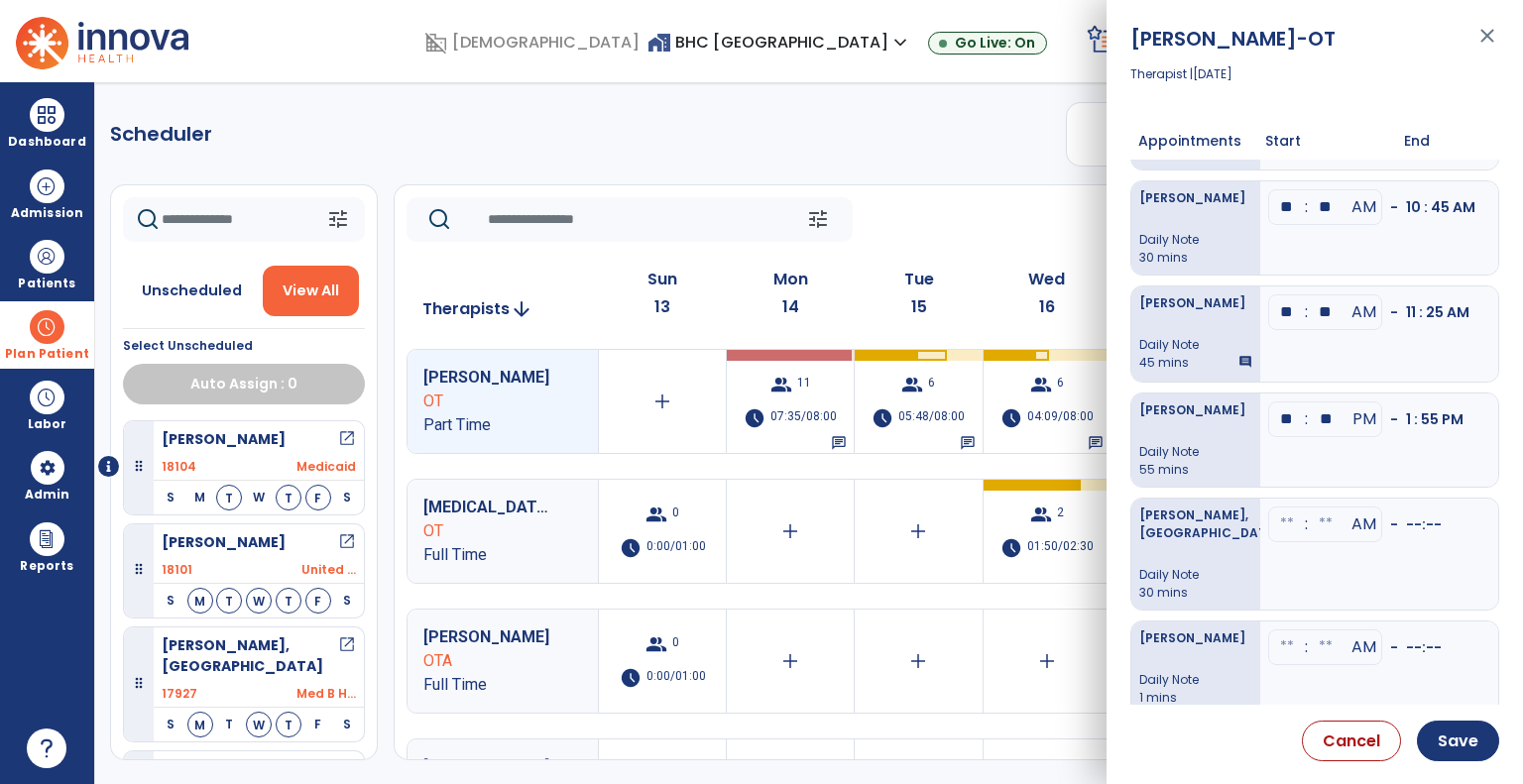 click at bounding box center [1287, 102] 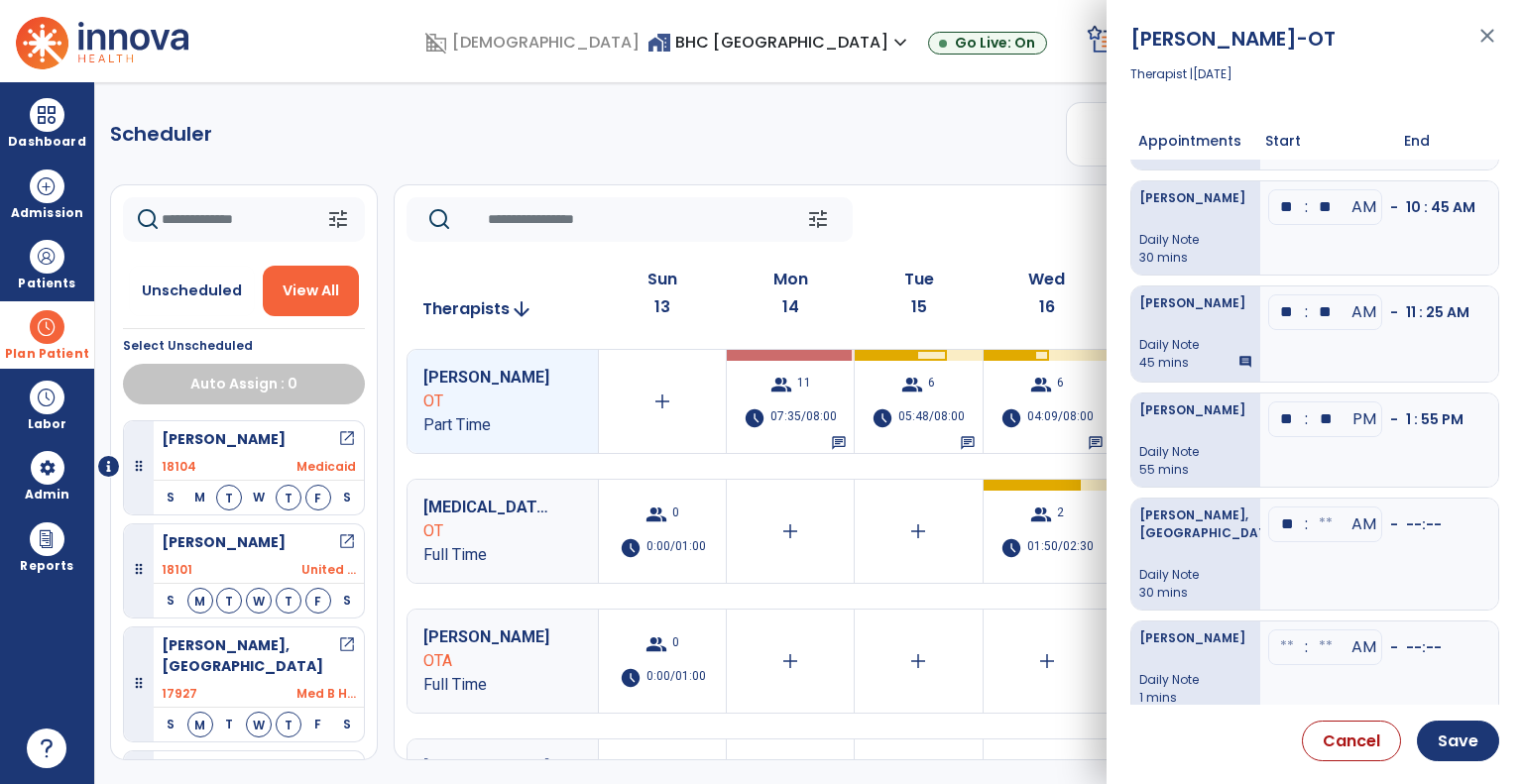 type on "**" 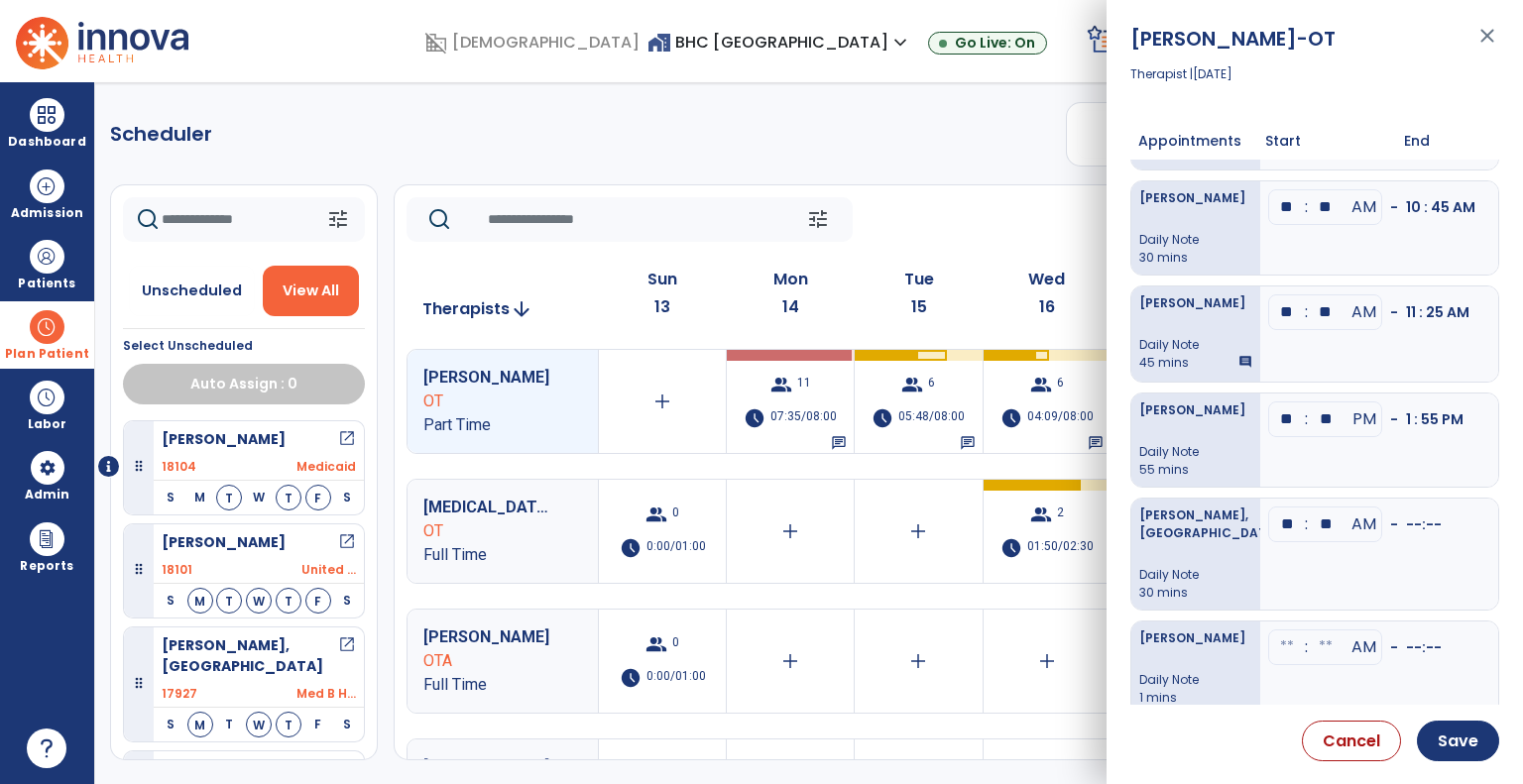 type on "**" 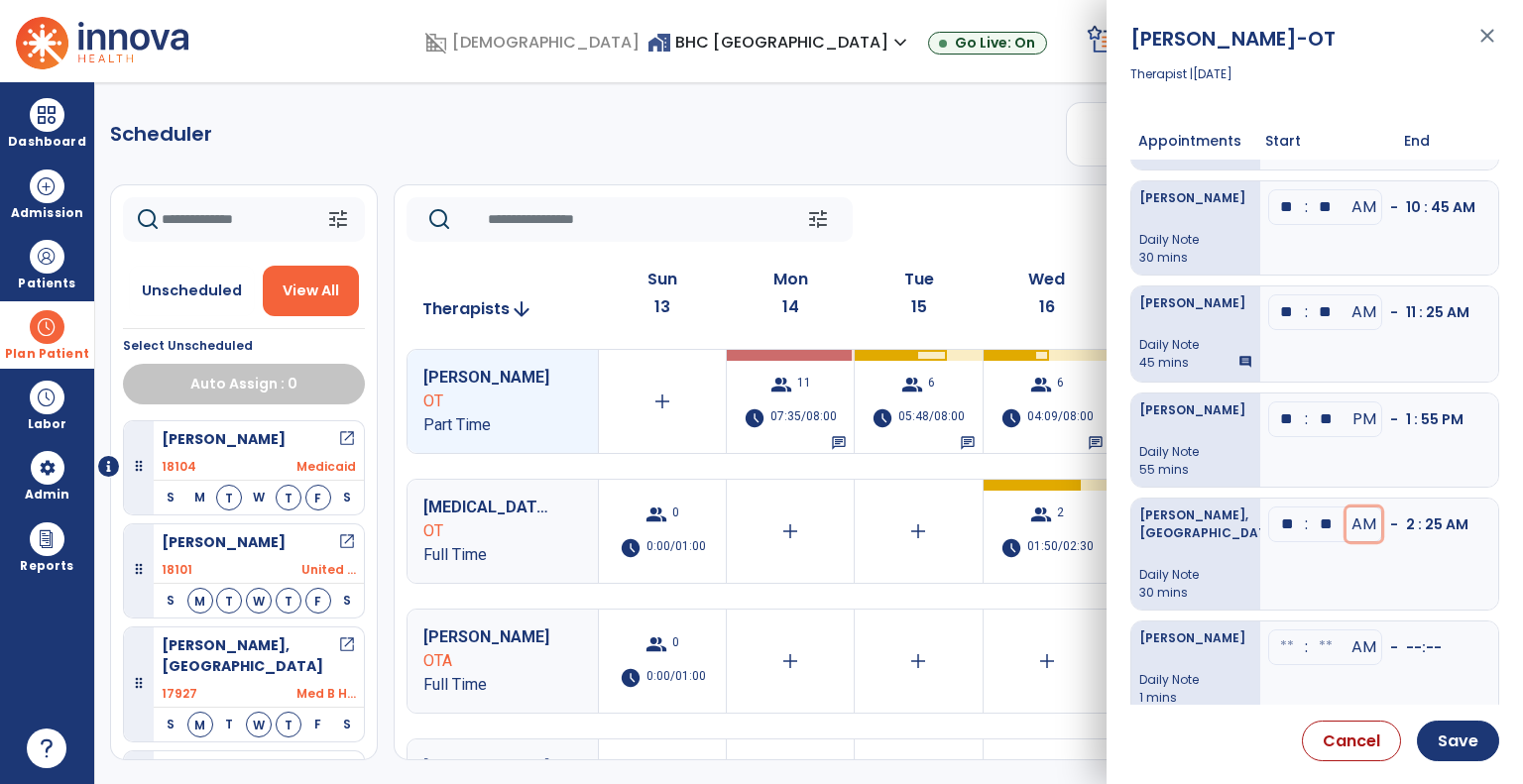 type 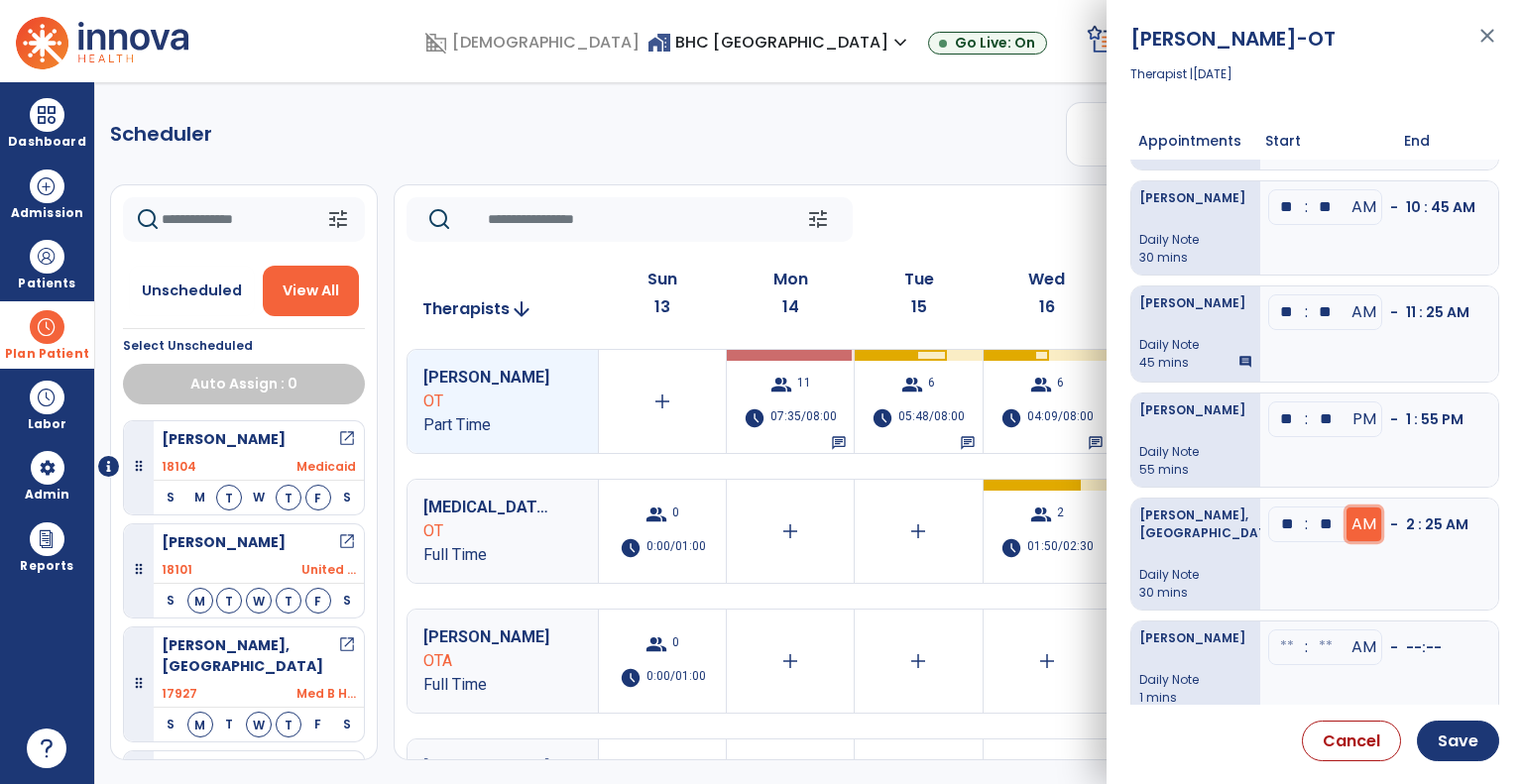 click on "AM" at bounding box center (1363, 524) 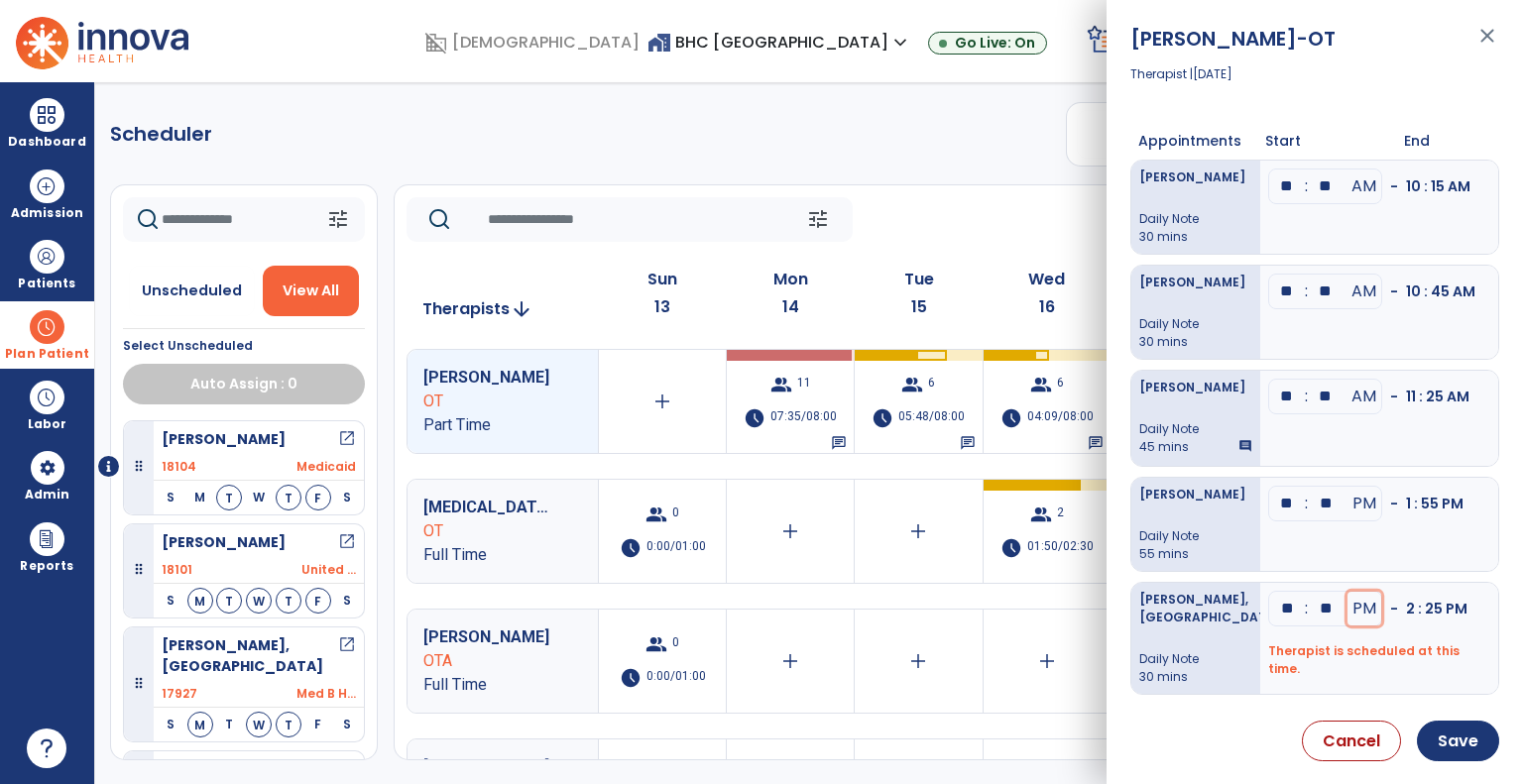 scroll, scrollTop: 84, scrollLeft: 0, axis: vertical 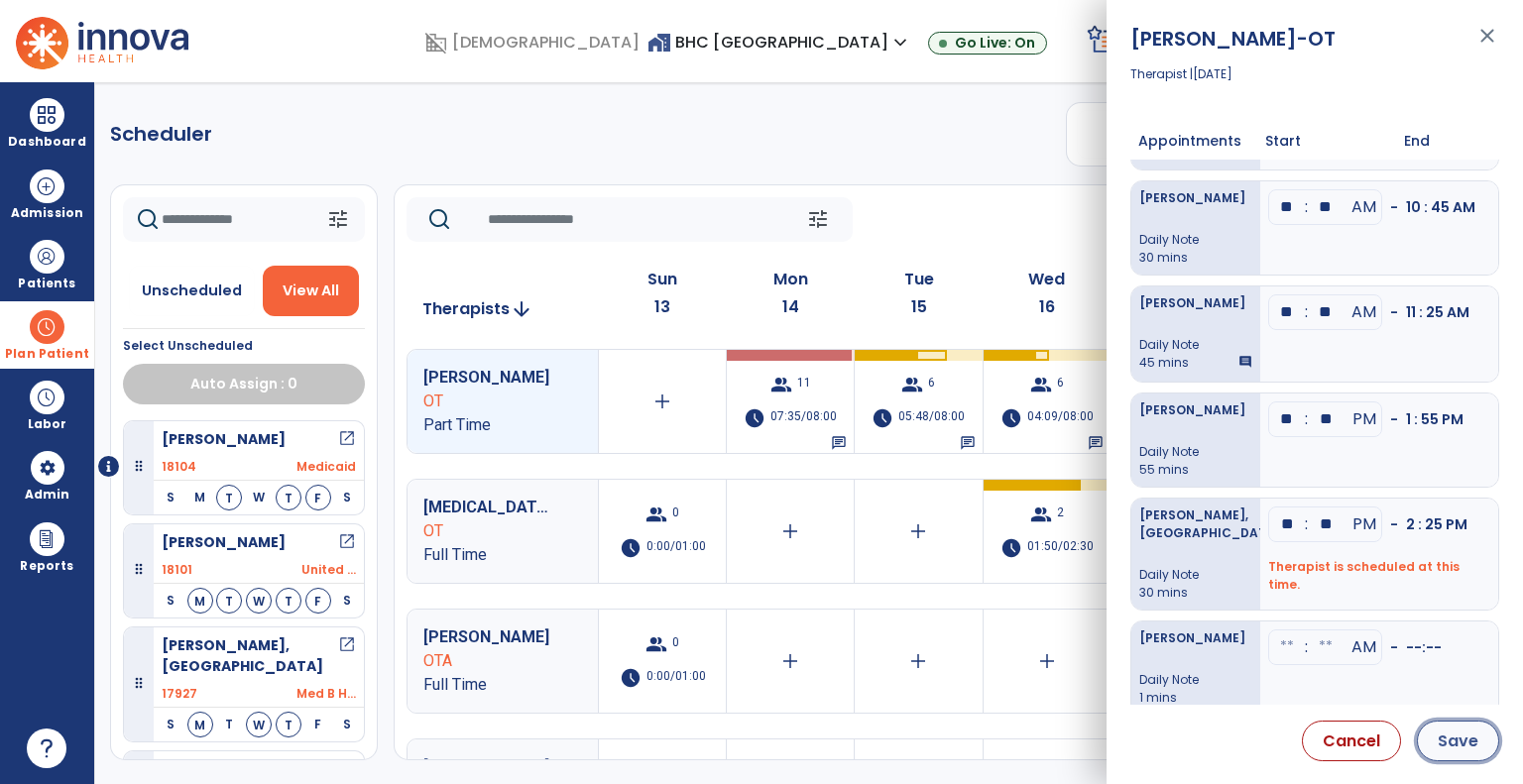 click on "Save" at bounding box center (1458, 740) 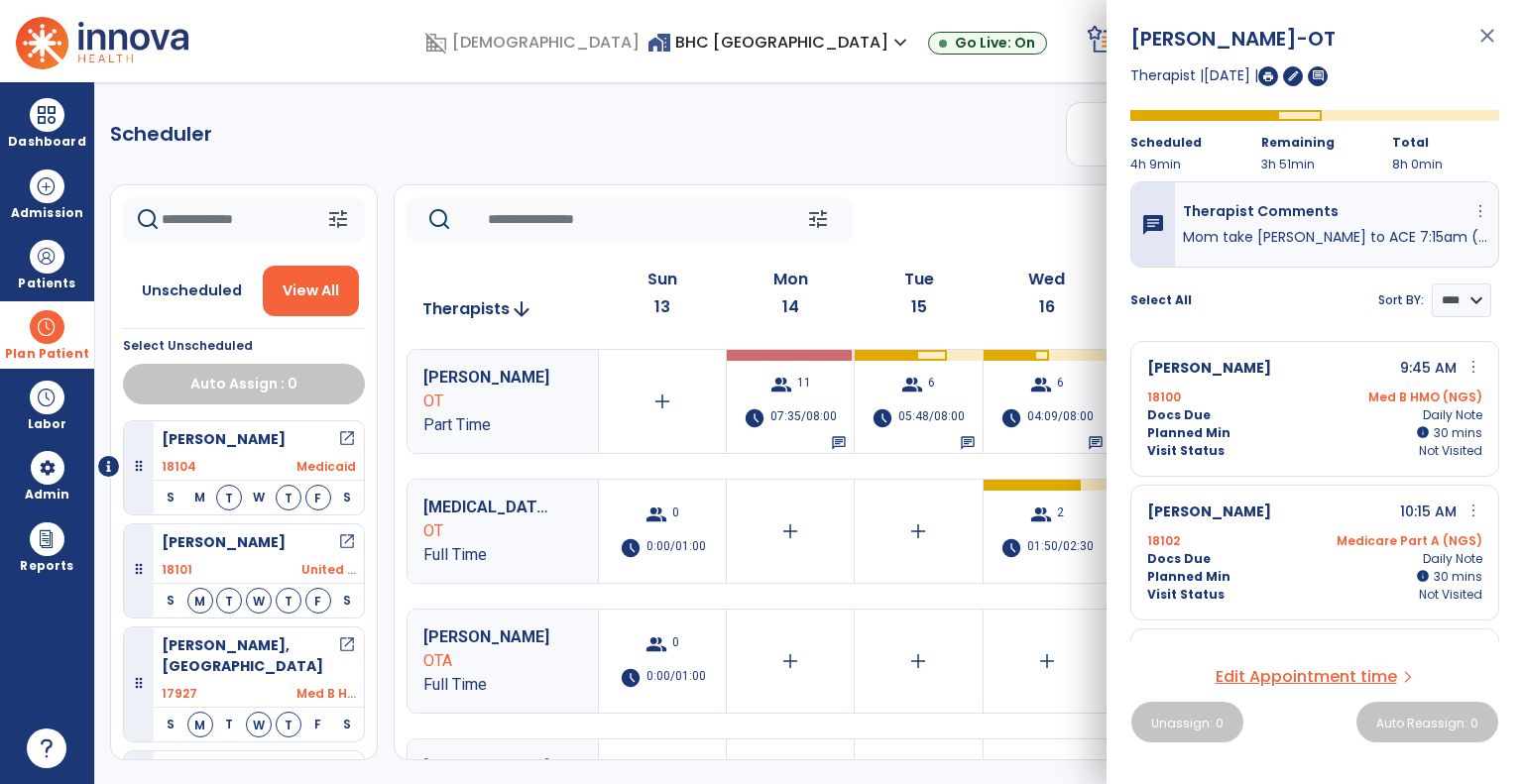 click on "close" at bounding box center (1487, 45) 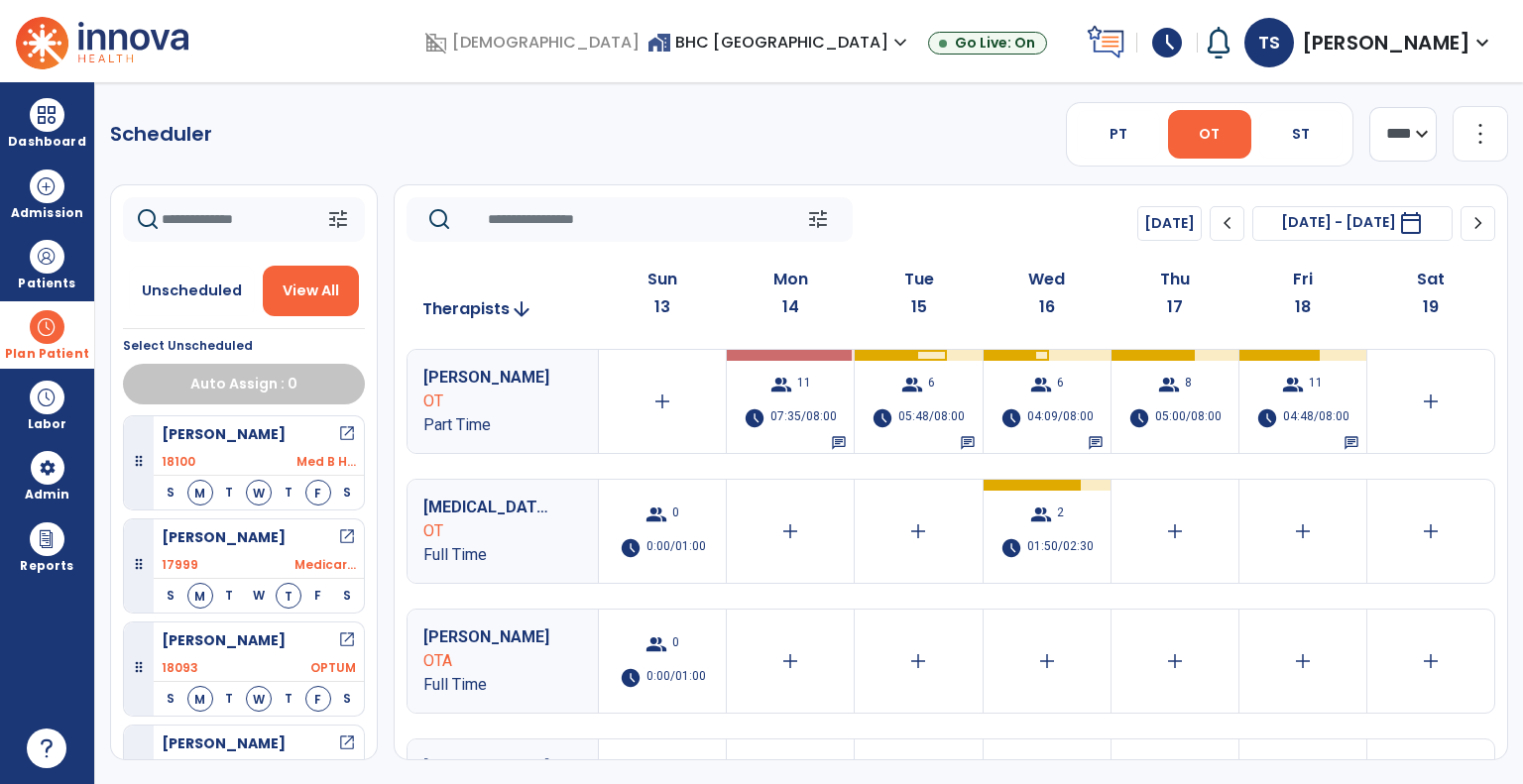 scroll, scrollTop: 1078, scrollLeft: 0, axis: vertical 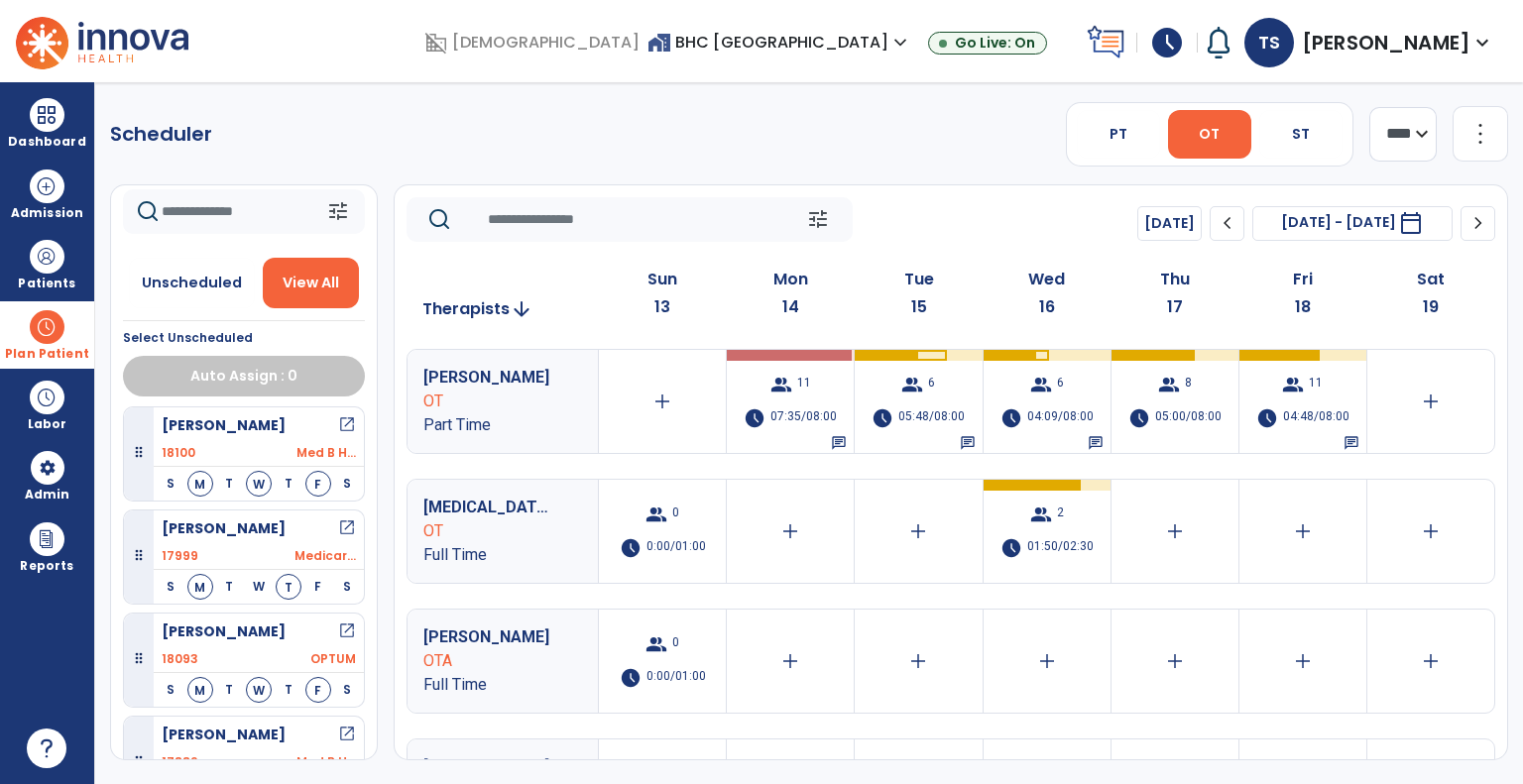 click at bounding box center (47, 327) 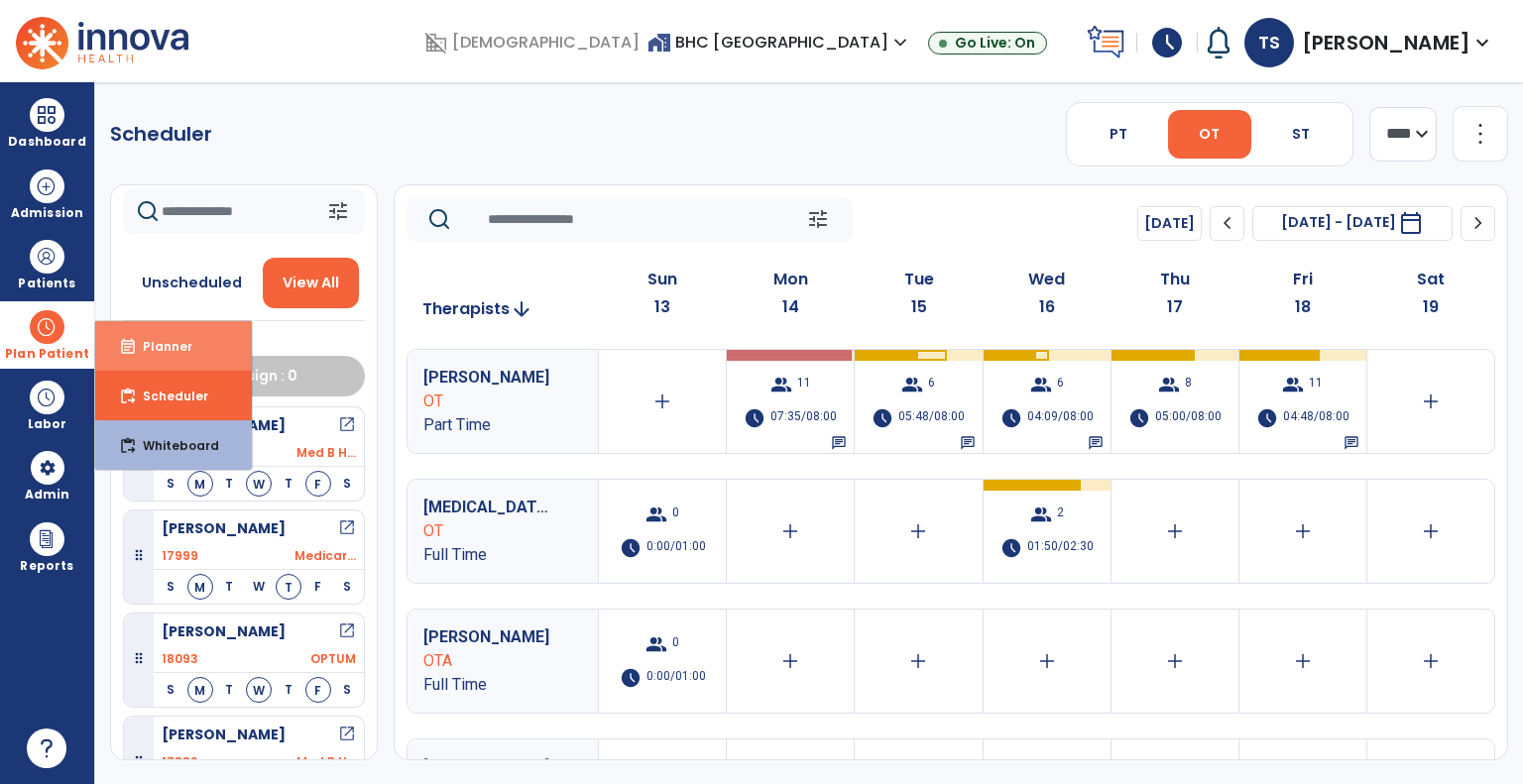 click on "event_note  Planner" at bounding box center [174, 346] 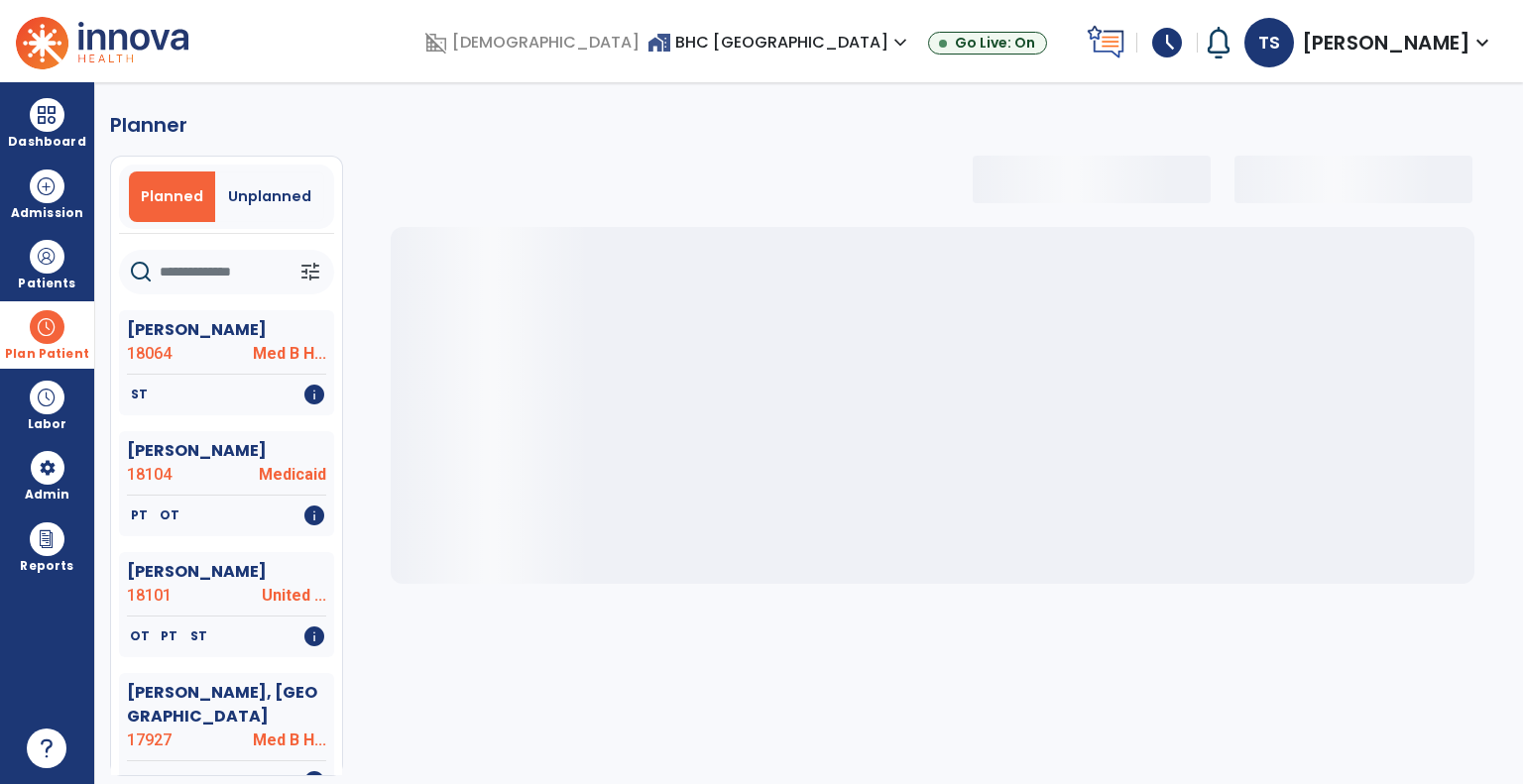 select on "***" 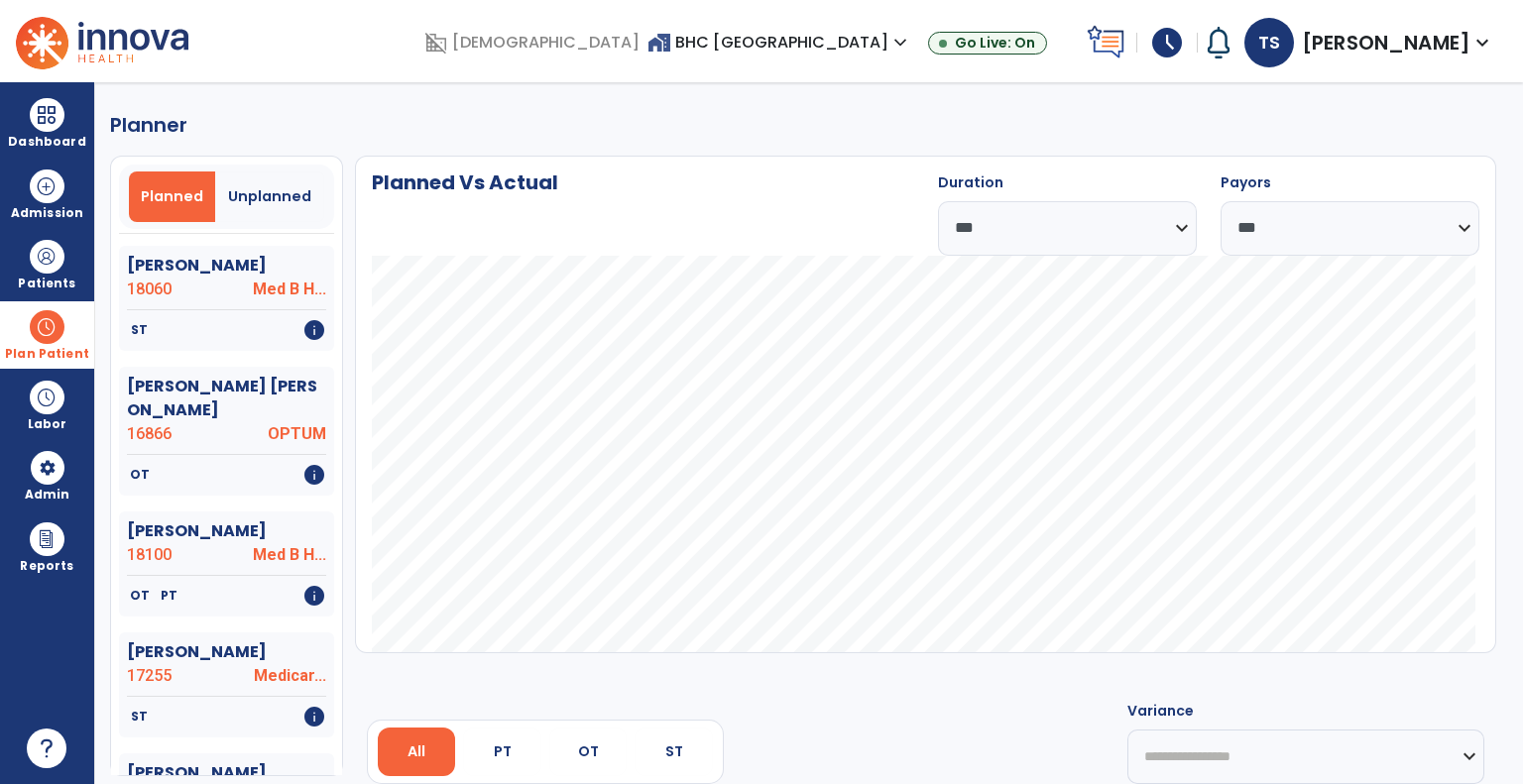 scroll, scrollTop: 2147, scrollLeft: 0, axis: vertical 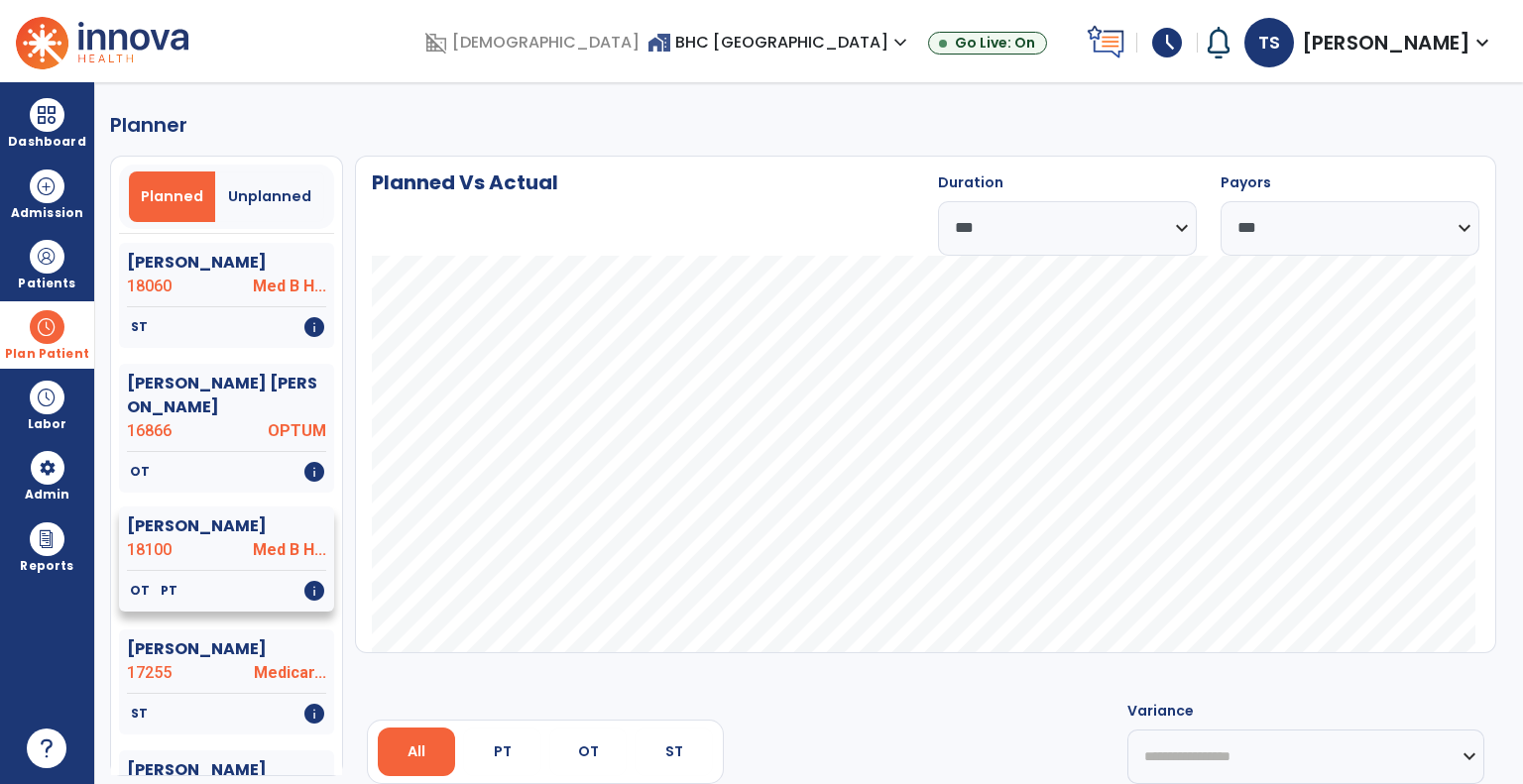 click on "18100" 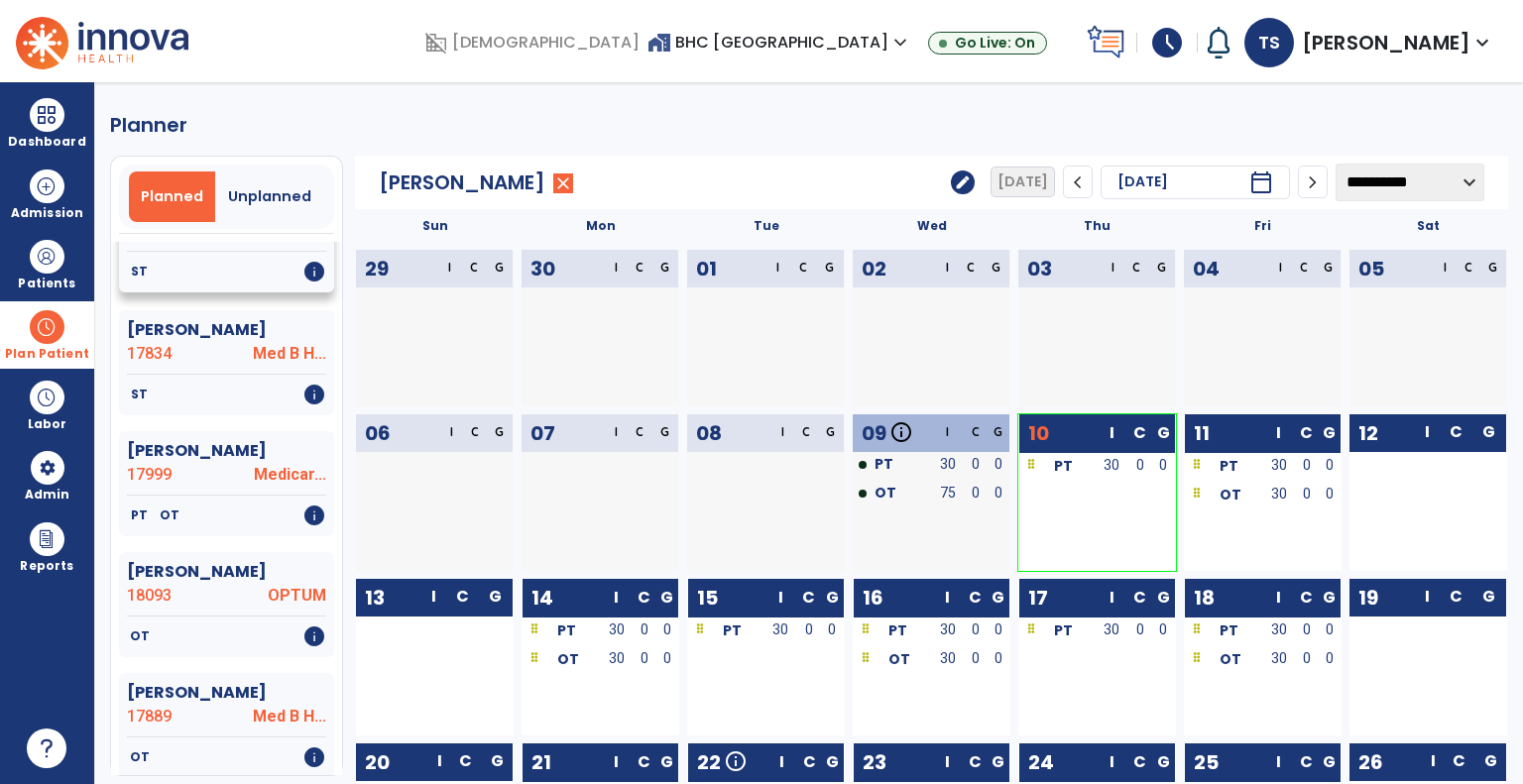 scroll, scrollTop: 2657, scrollLeft: 0, axis: vertical 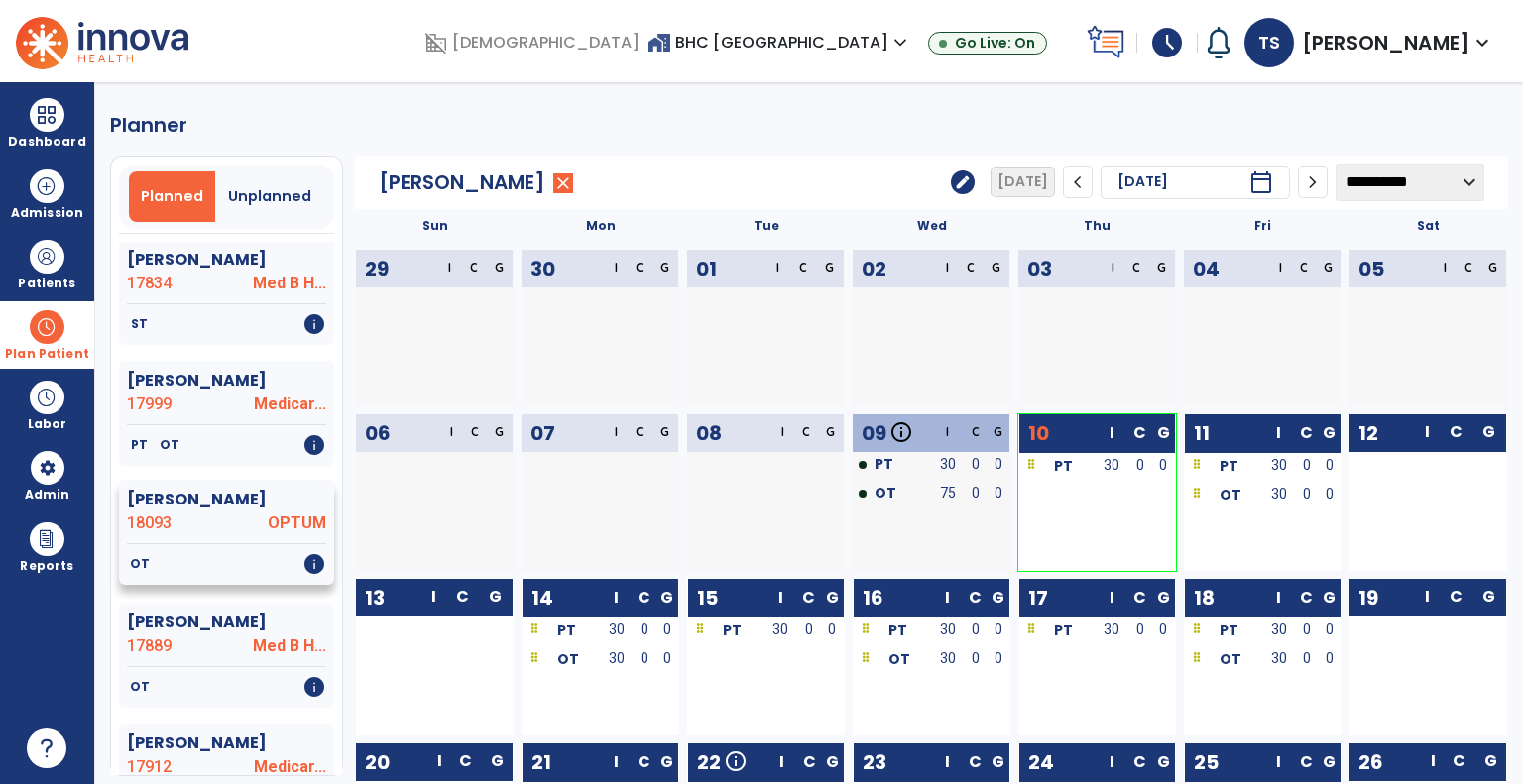 click on "18093" 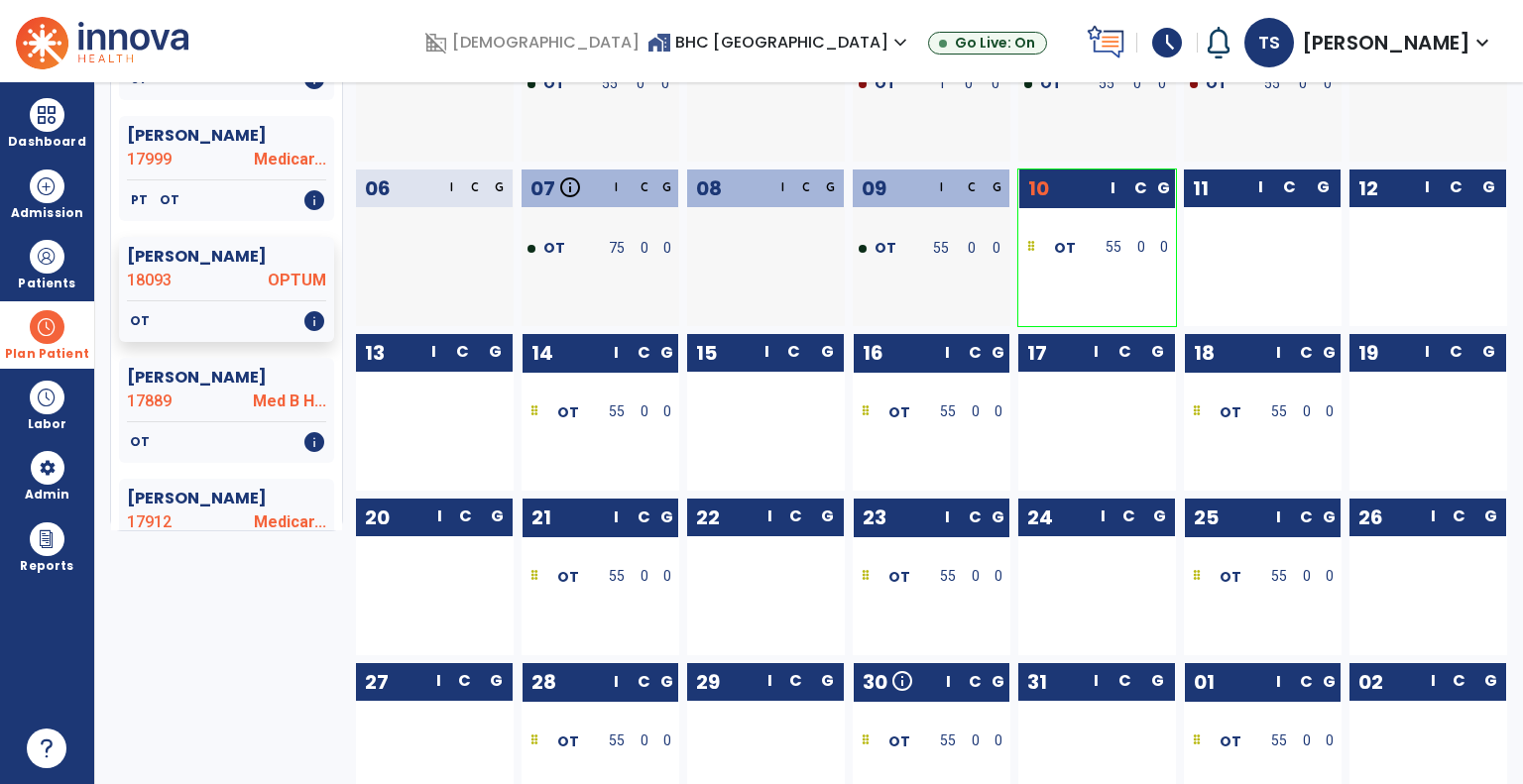 scroll, scrollTop: 0, scrollLeft: 0, axis: both 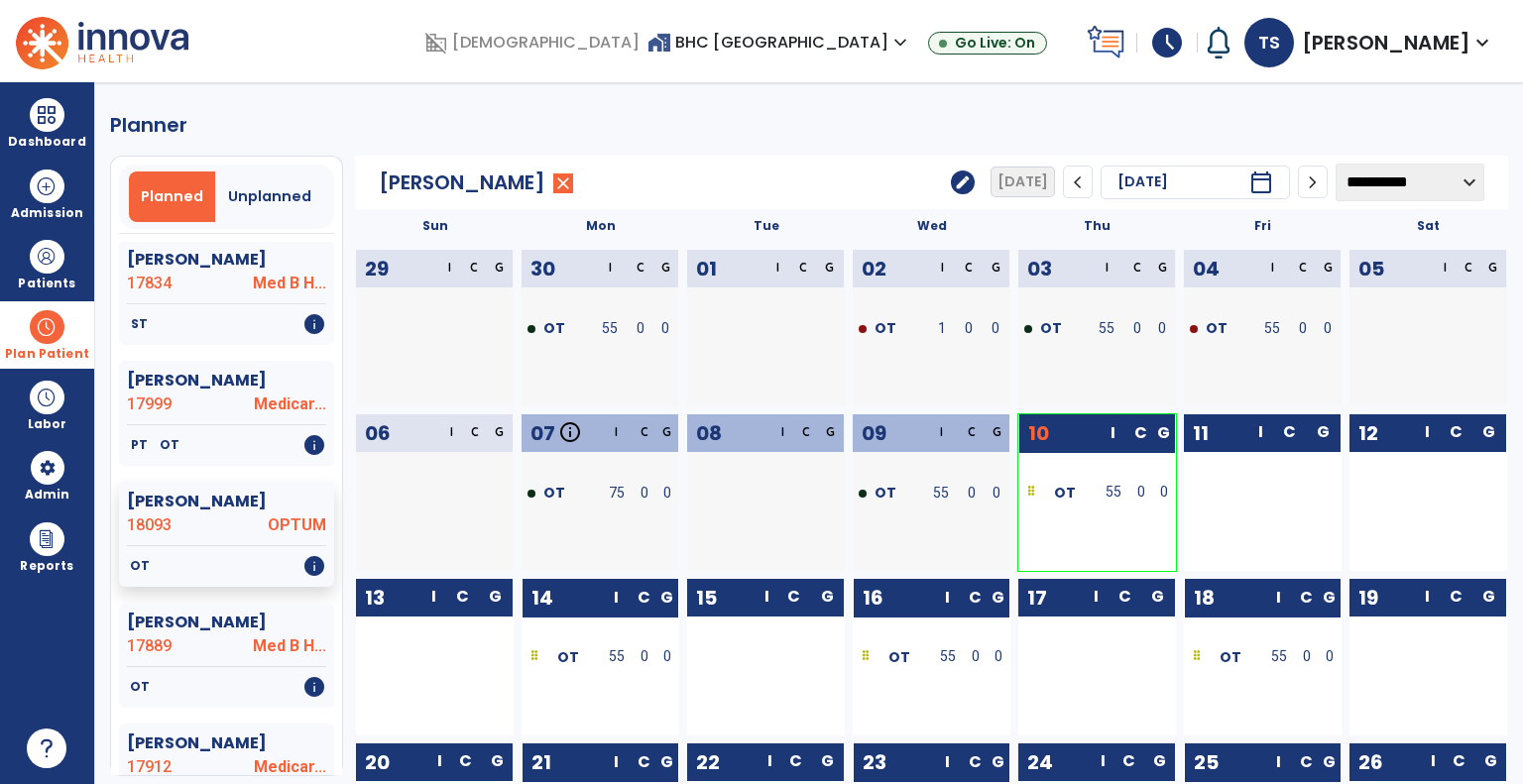 click on "edit" 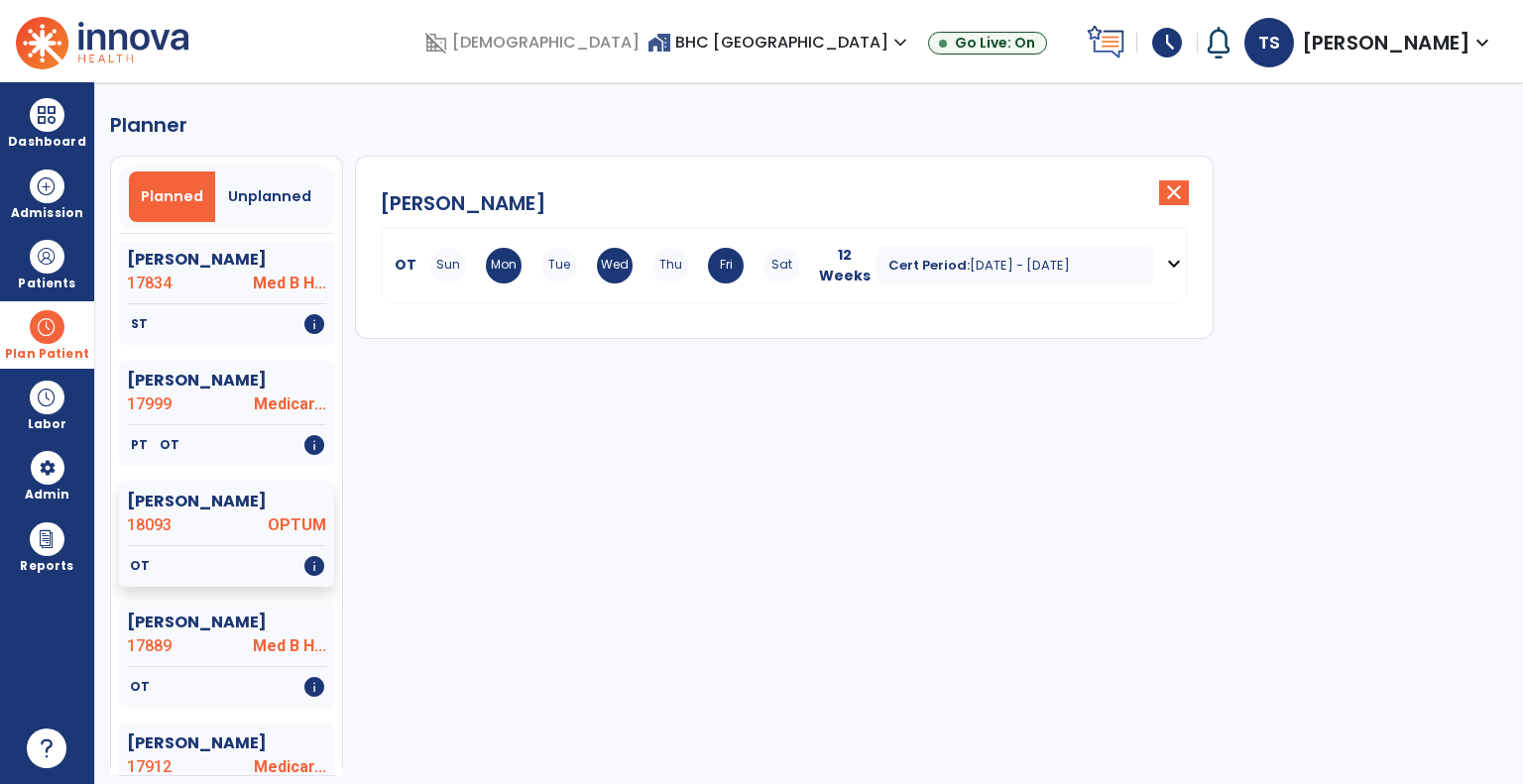 click on "expand_more" at bounding box center [1174, 264] 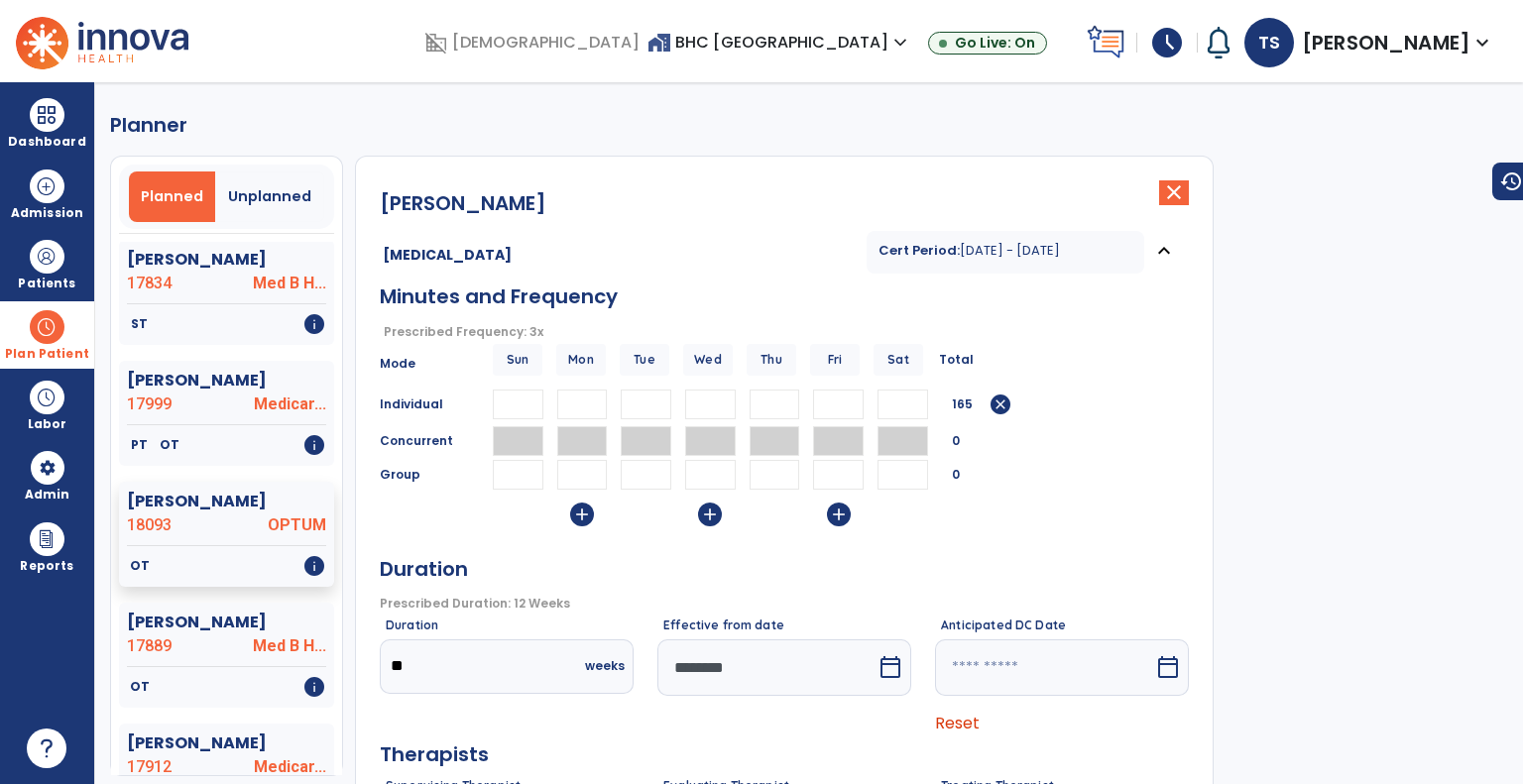 click on "**" at bounding box center (582, 404) 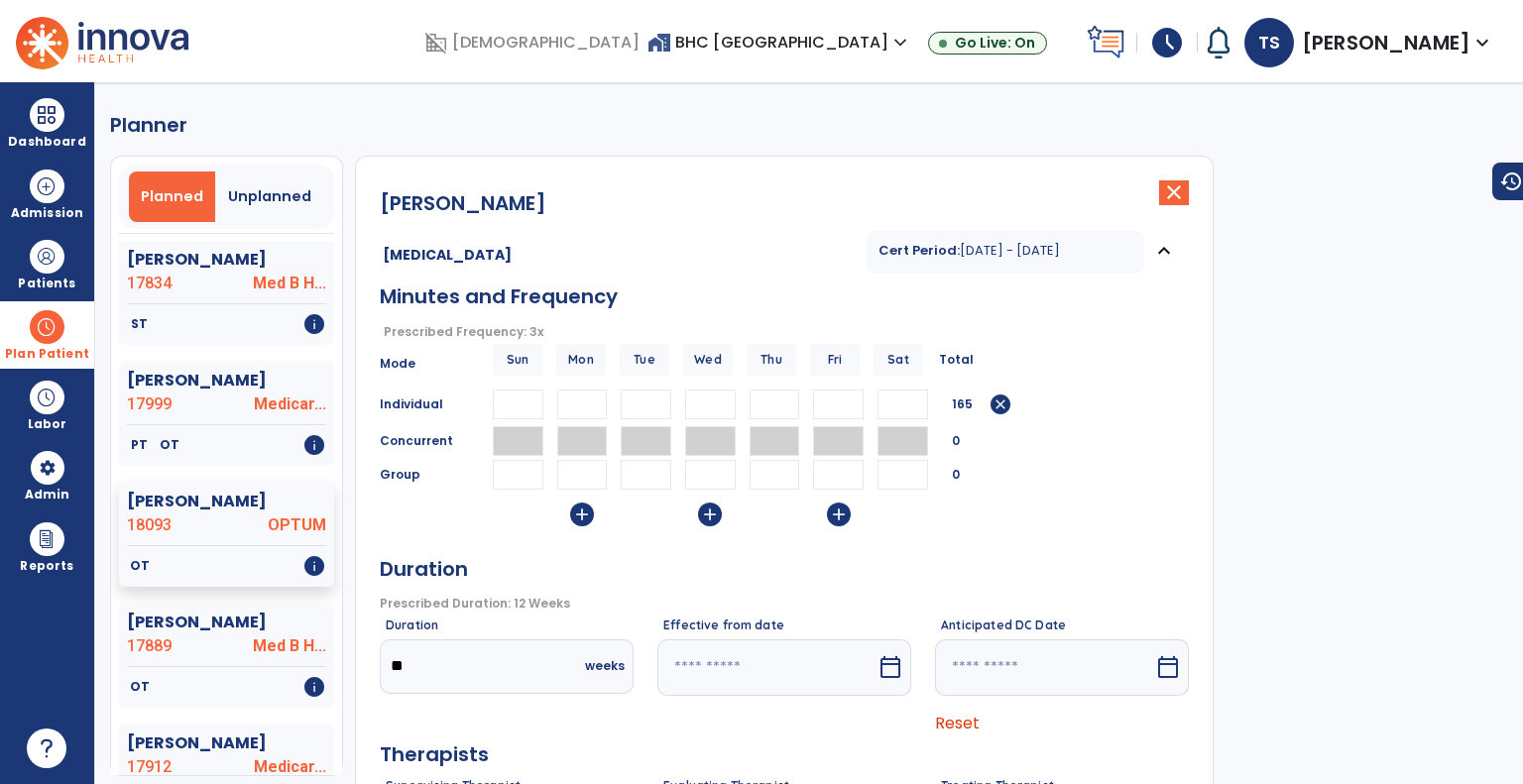type on "*" 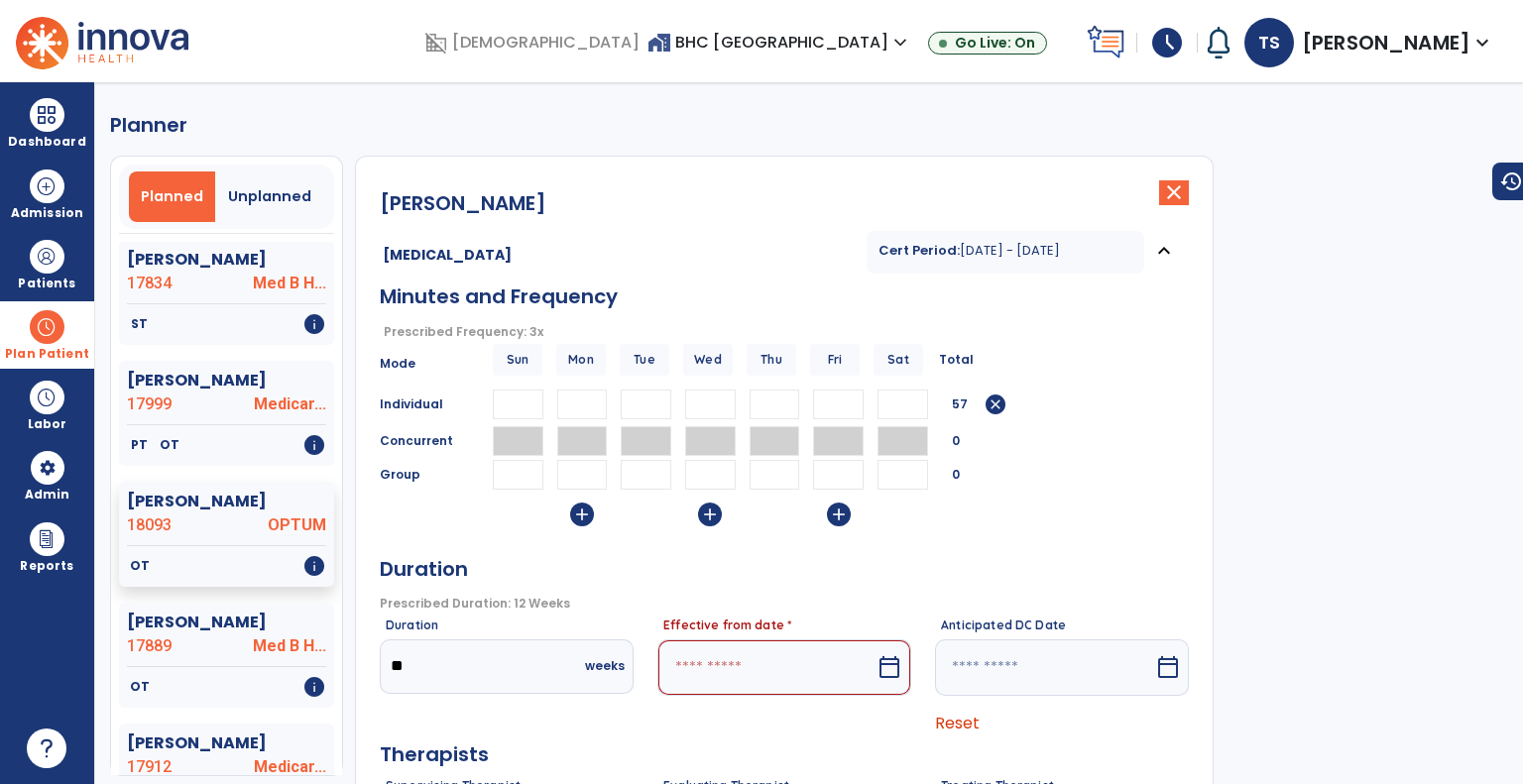 type on "*" 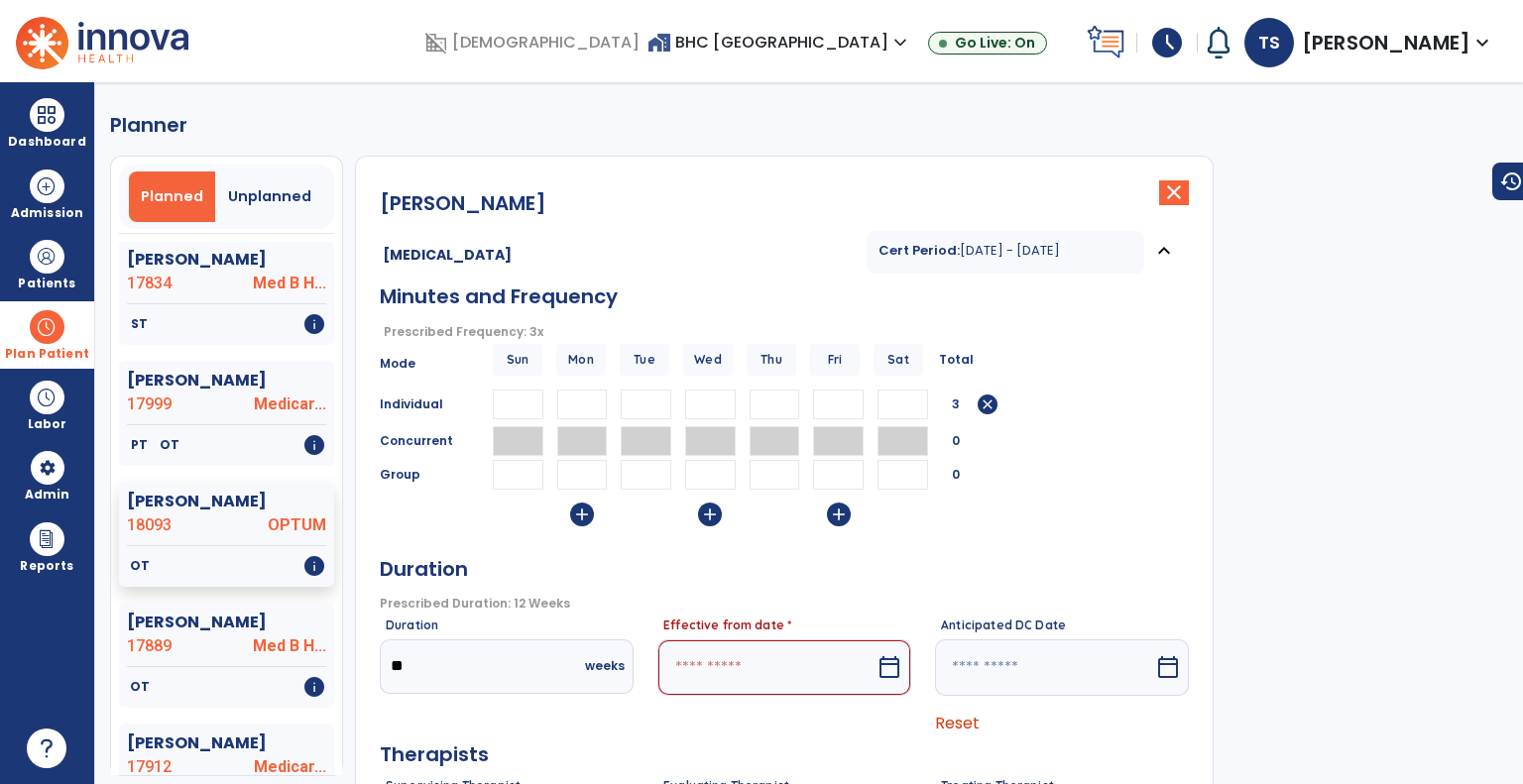 type on "*" 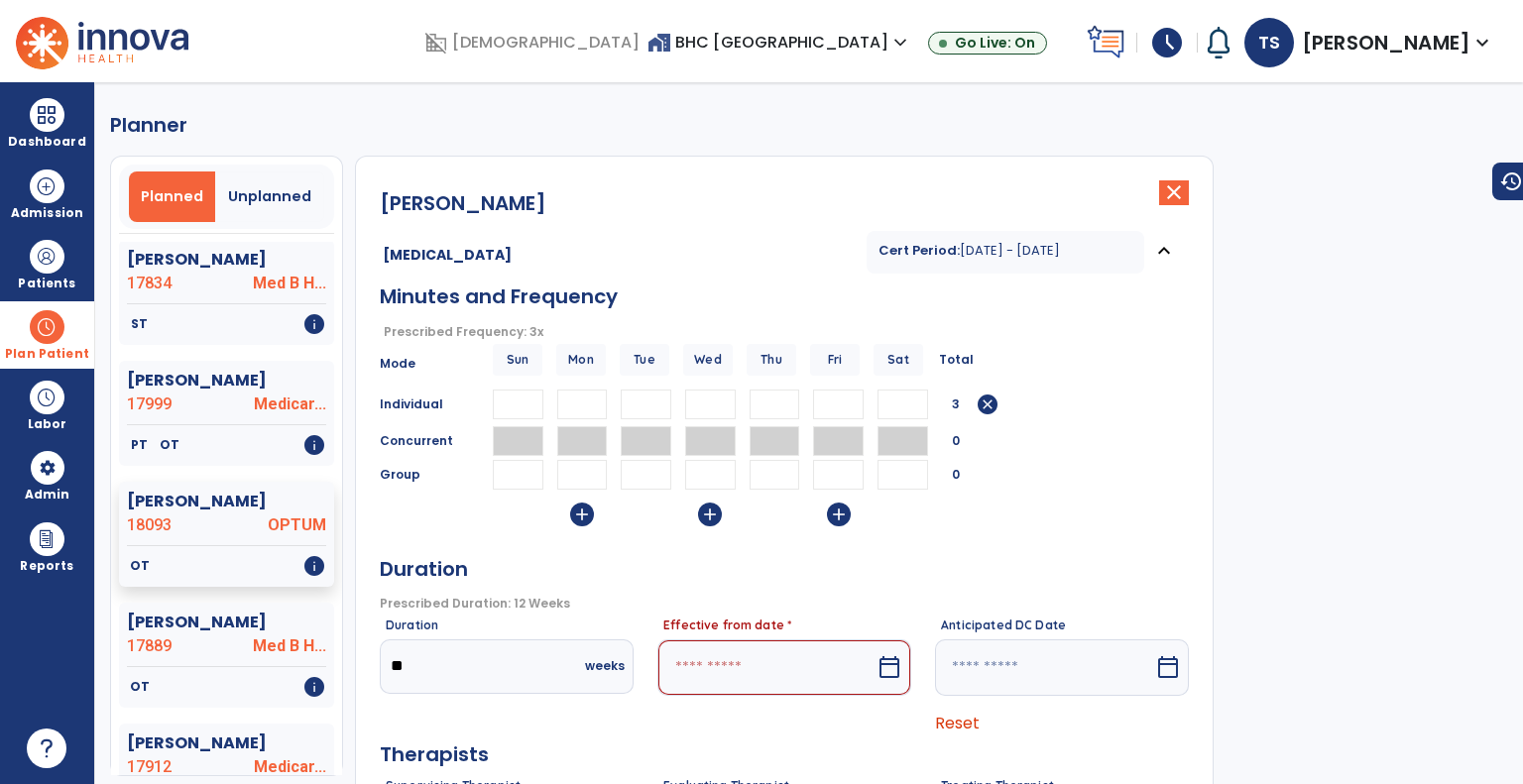 click on "calendar_today" at bounding box center (889, 667) 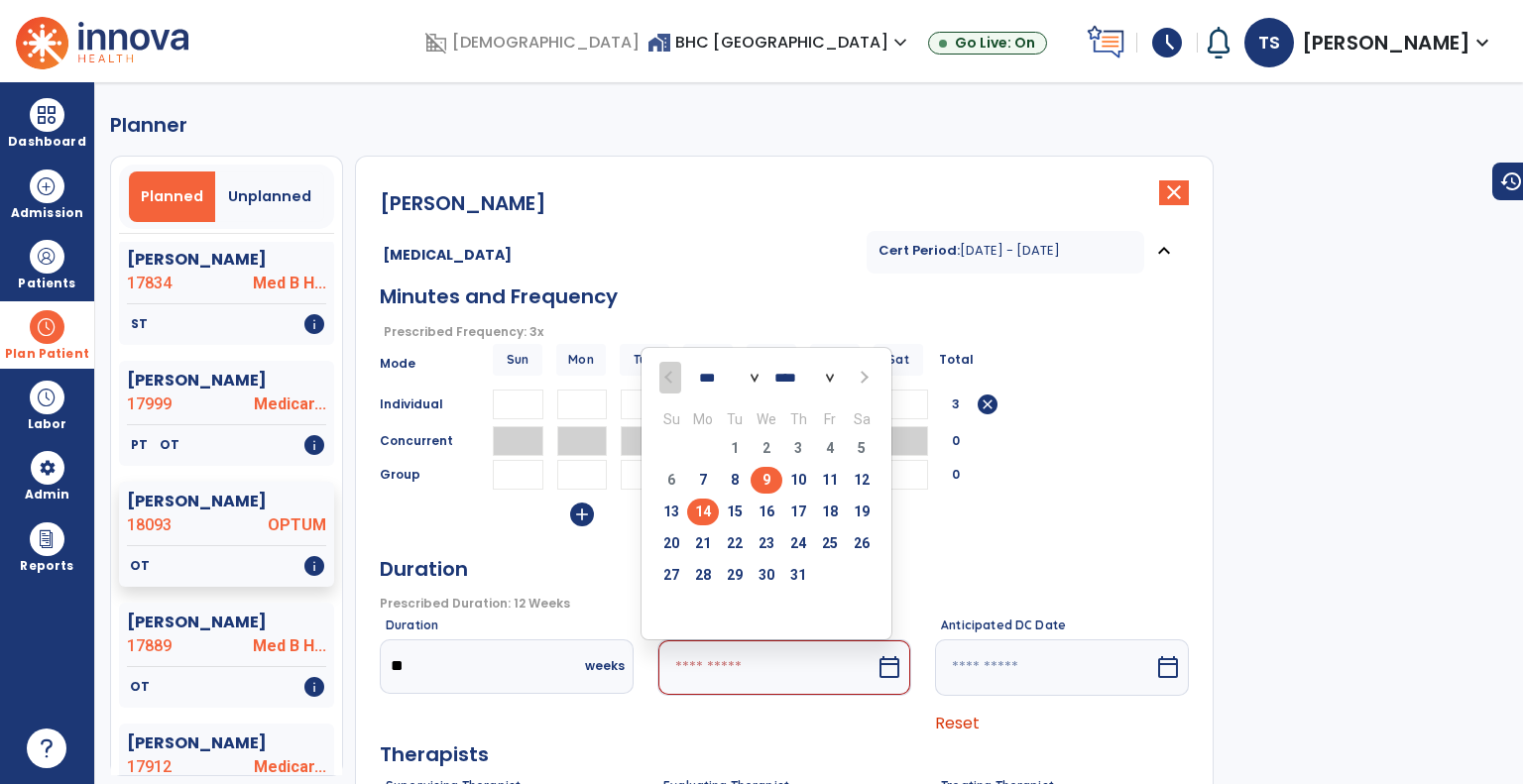 click on "14" at bounding box center (703, 511) 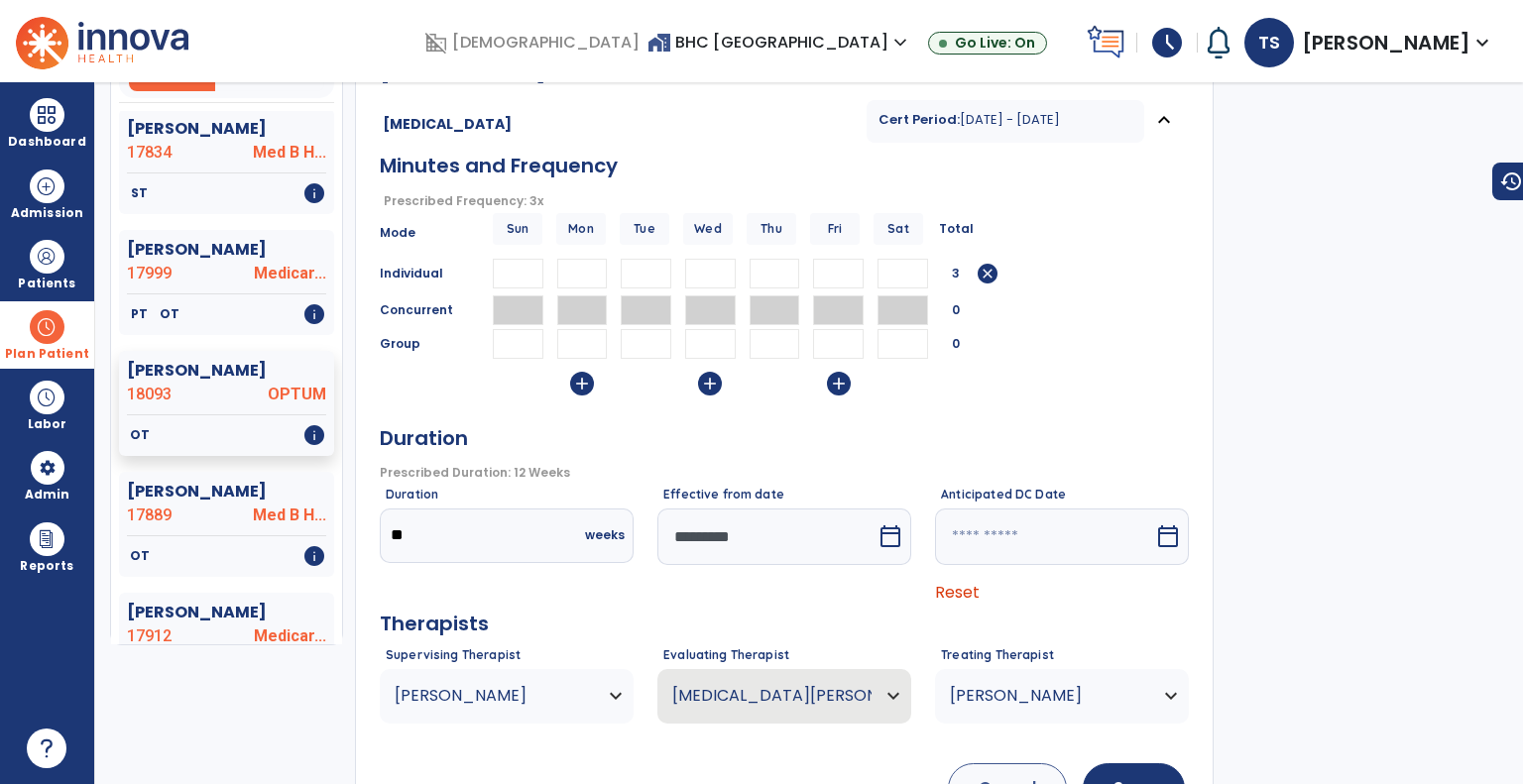 scroll, scrollTop: 216, scrollLeft: 0, axis: vertical 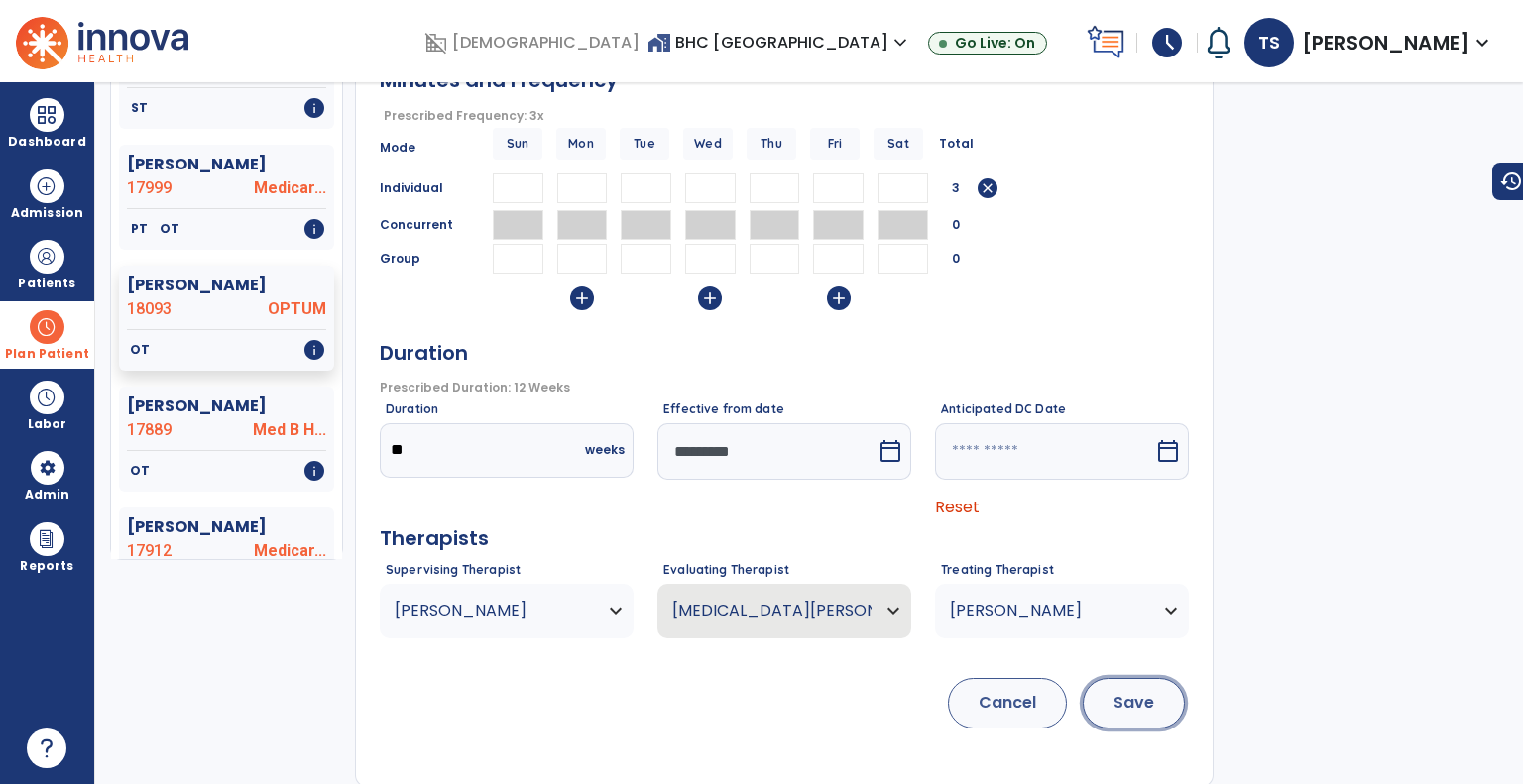 click on "Save" at bounding box center [1133, 703] 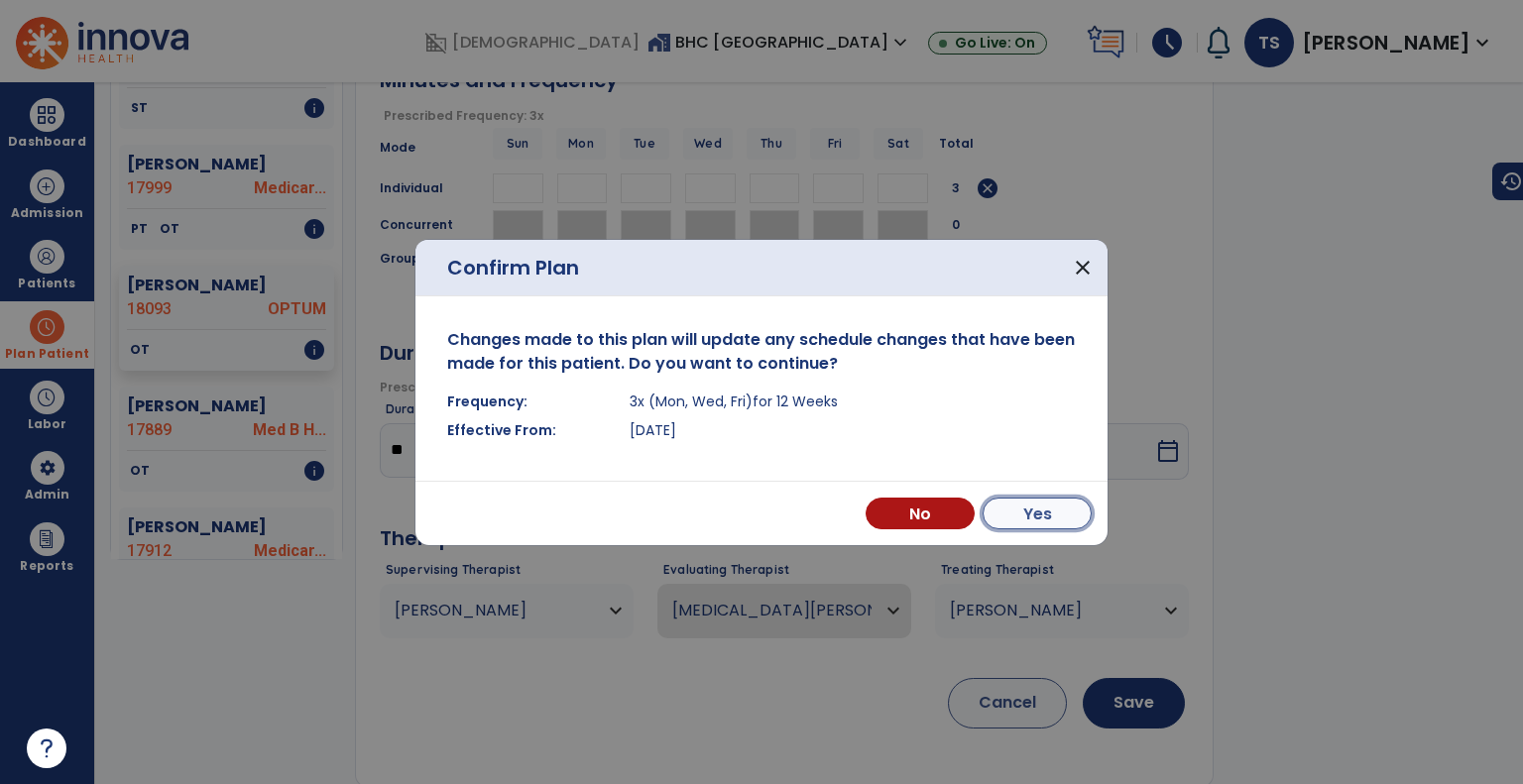 click on "Yes" at bounding box center (1037, 513) 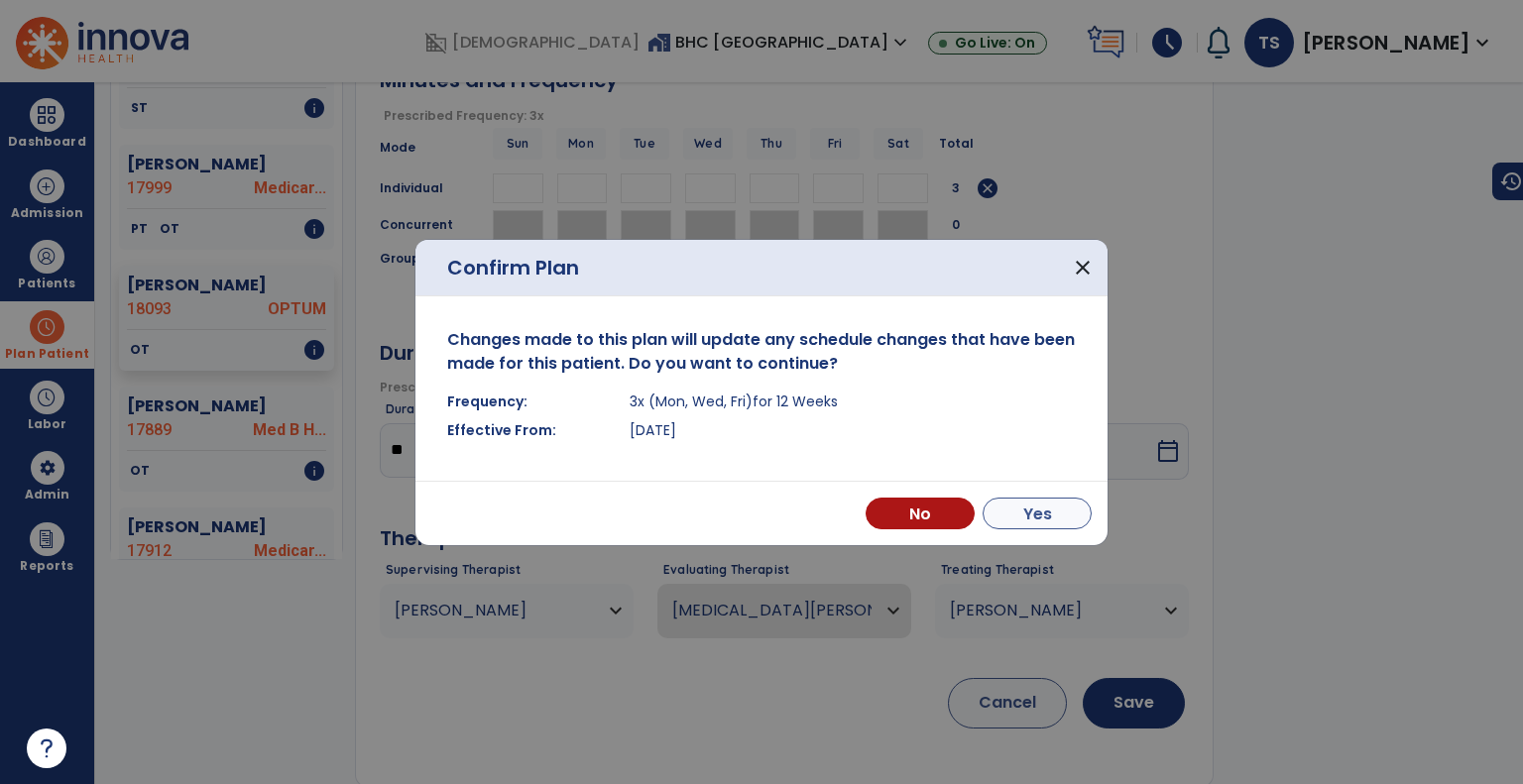 scroll, scrollTop: 650, scrollLeft: 0, axis: vertical 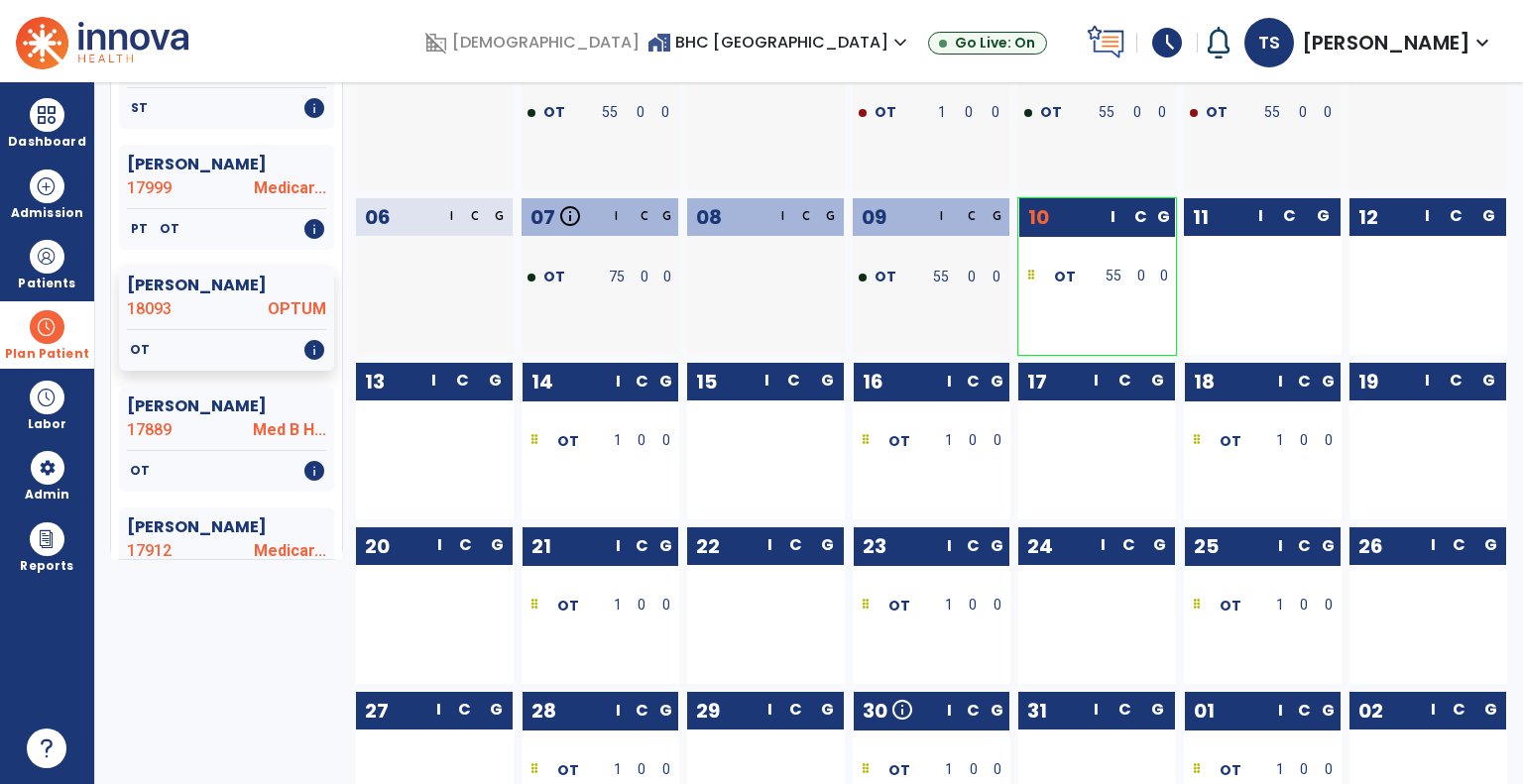 click at bounding box center (47, 327) 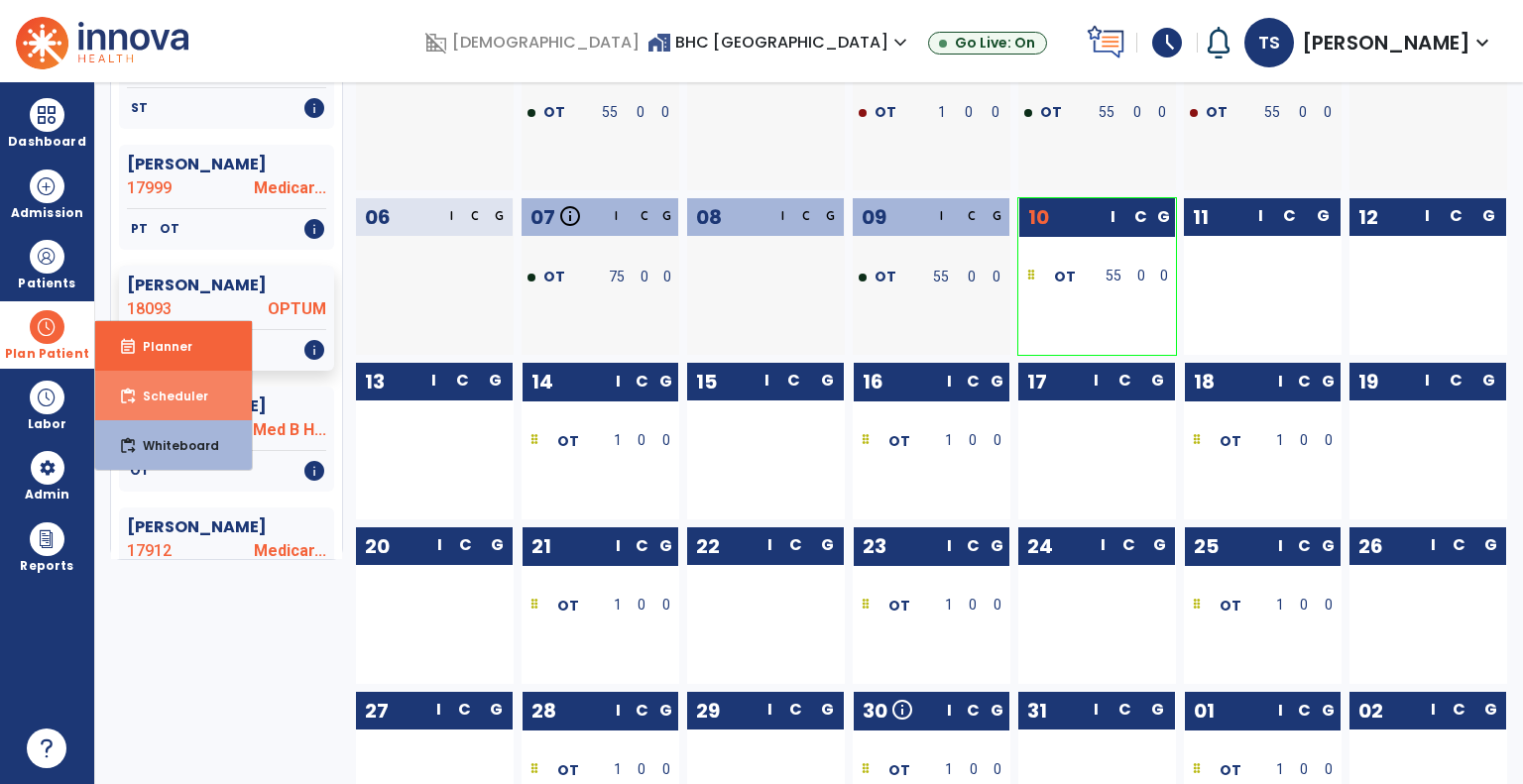 click on "Scheduler" at bounding box center (168, 395) 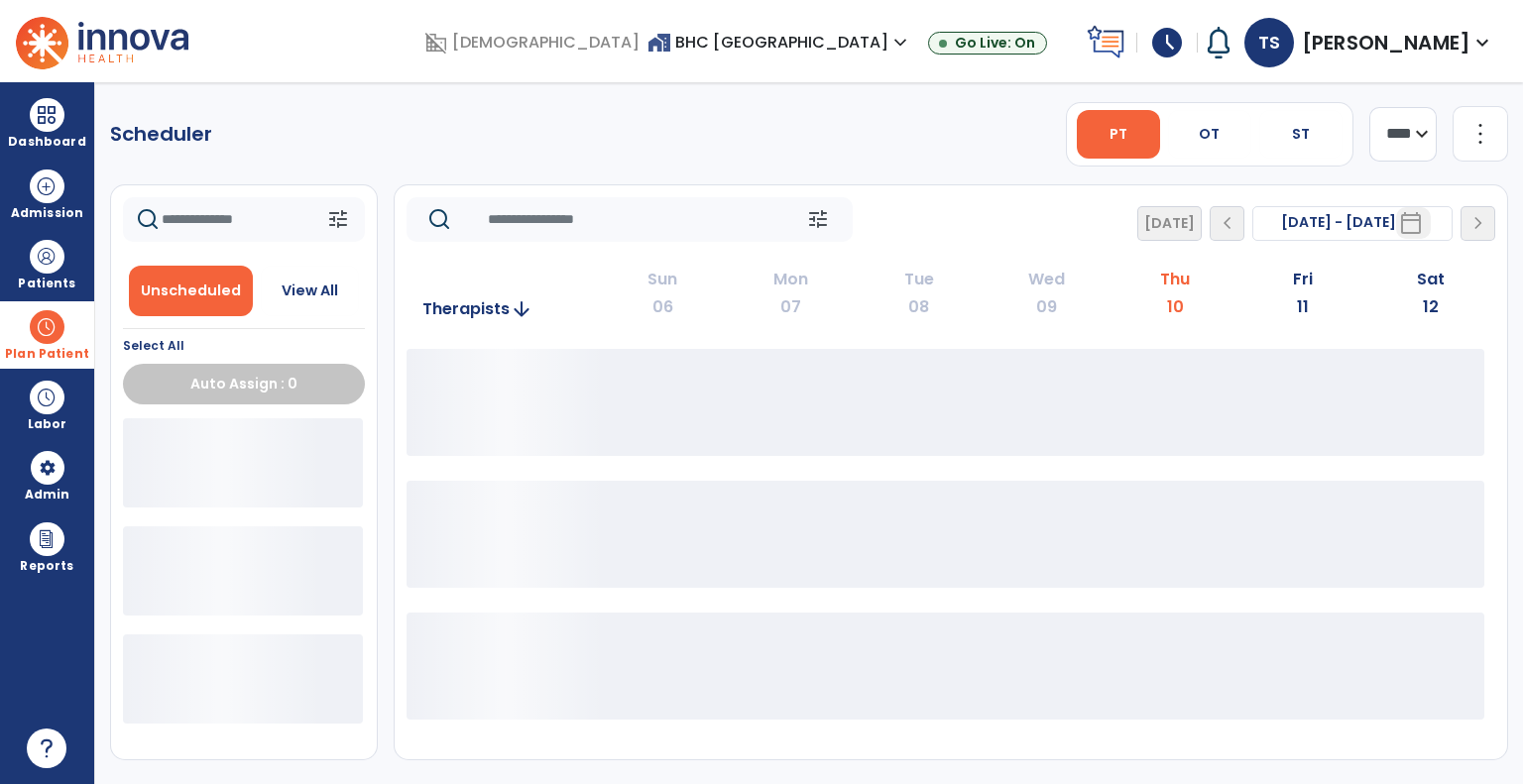 scroll, scrollTop: 0, scrollLeft: 0, axis: both 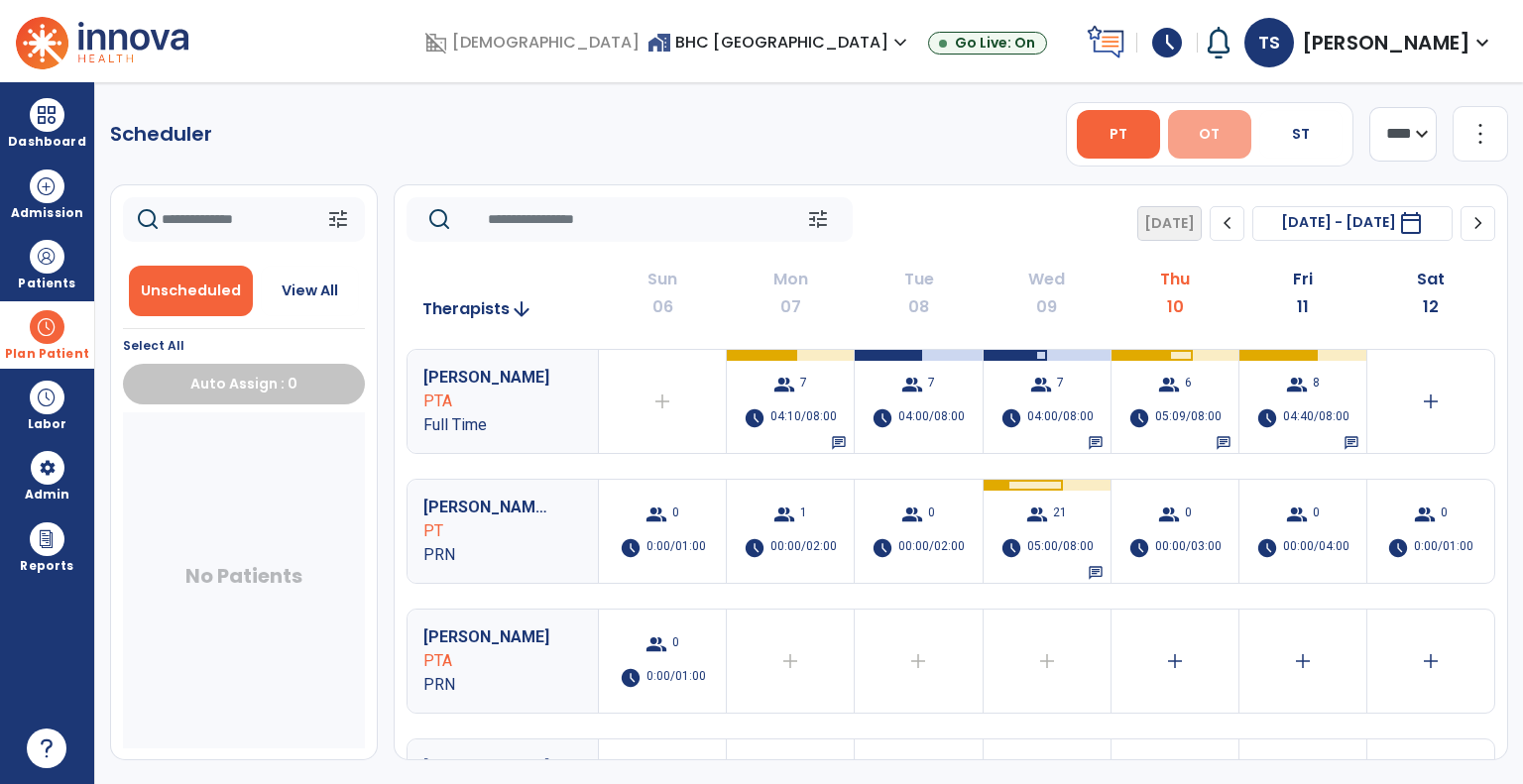 click on "OT" at bounding box center [1210, 134] 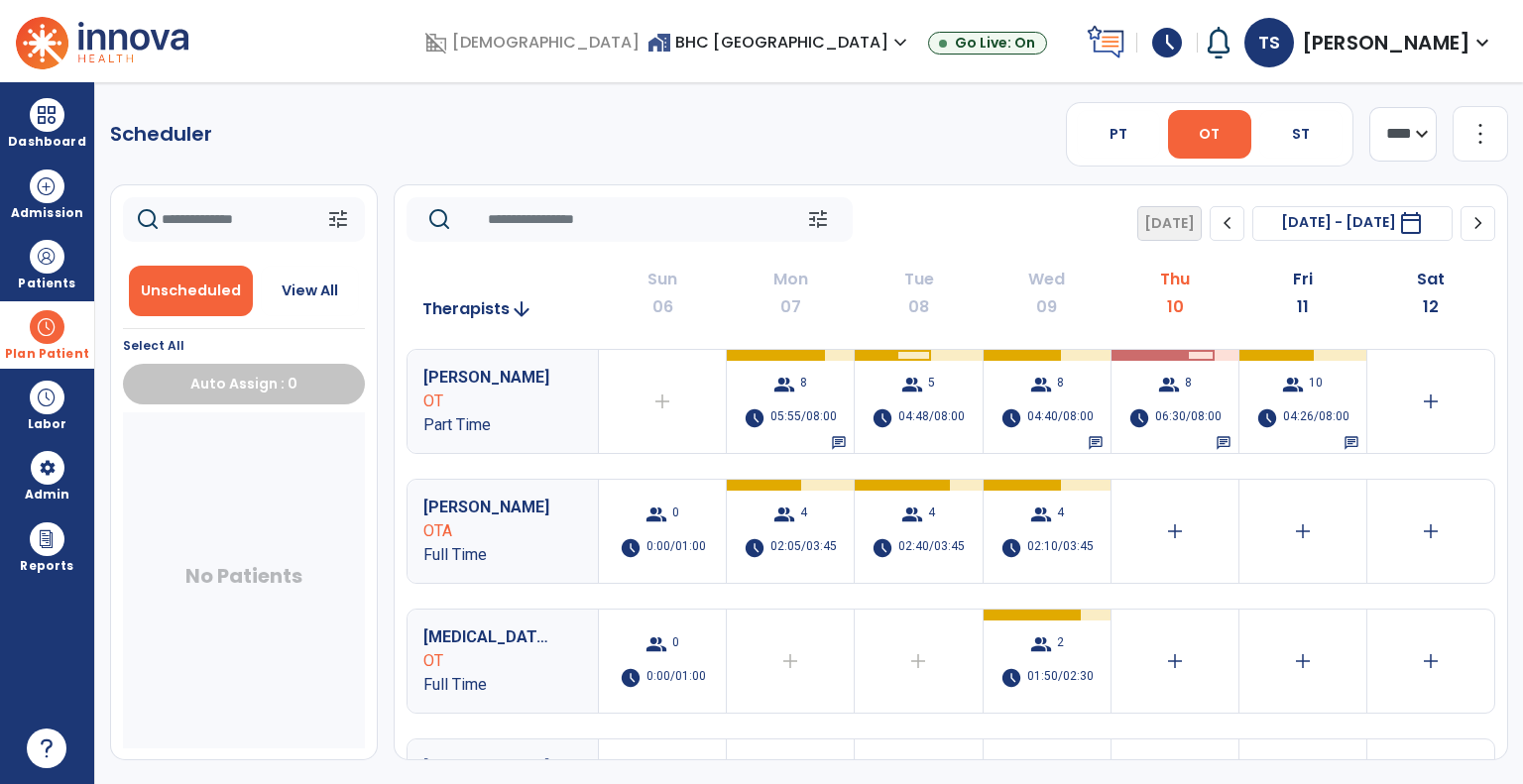click on "chevron_right" 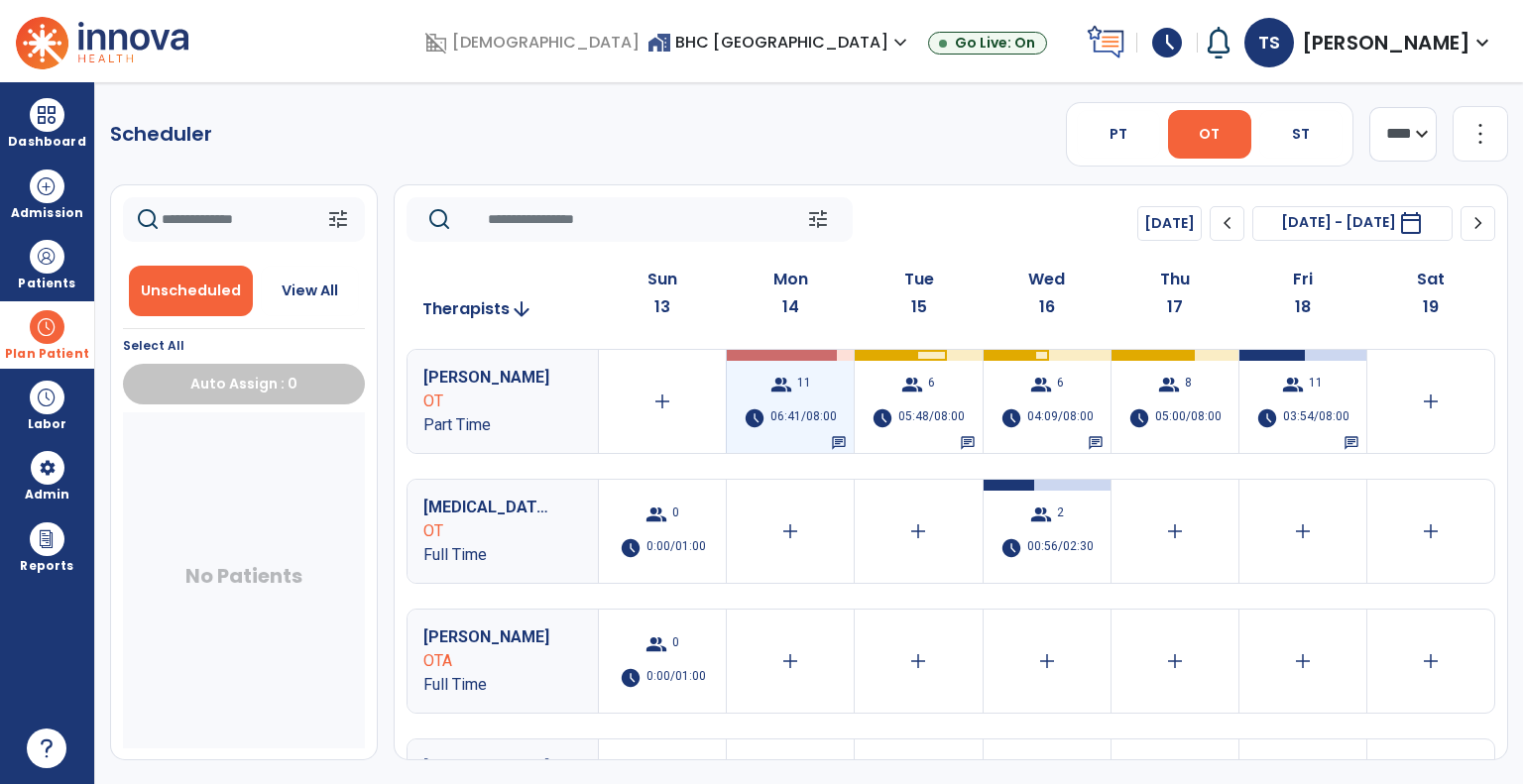click on "group  11  schedule  06:41/08:00   chat" at bounding box center (790, 401) 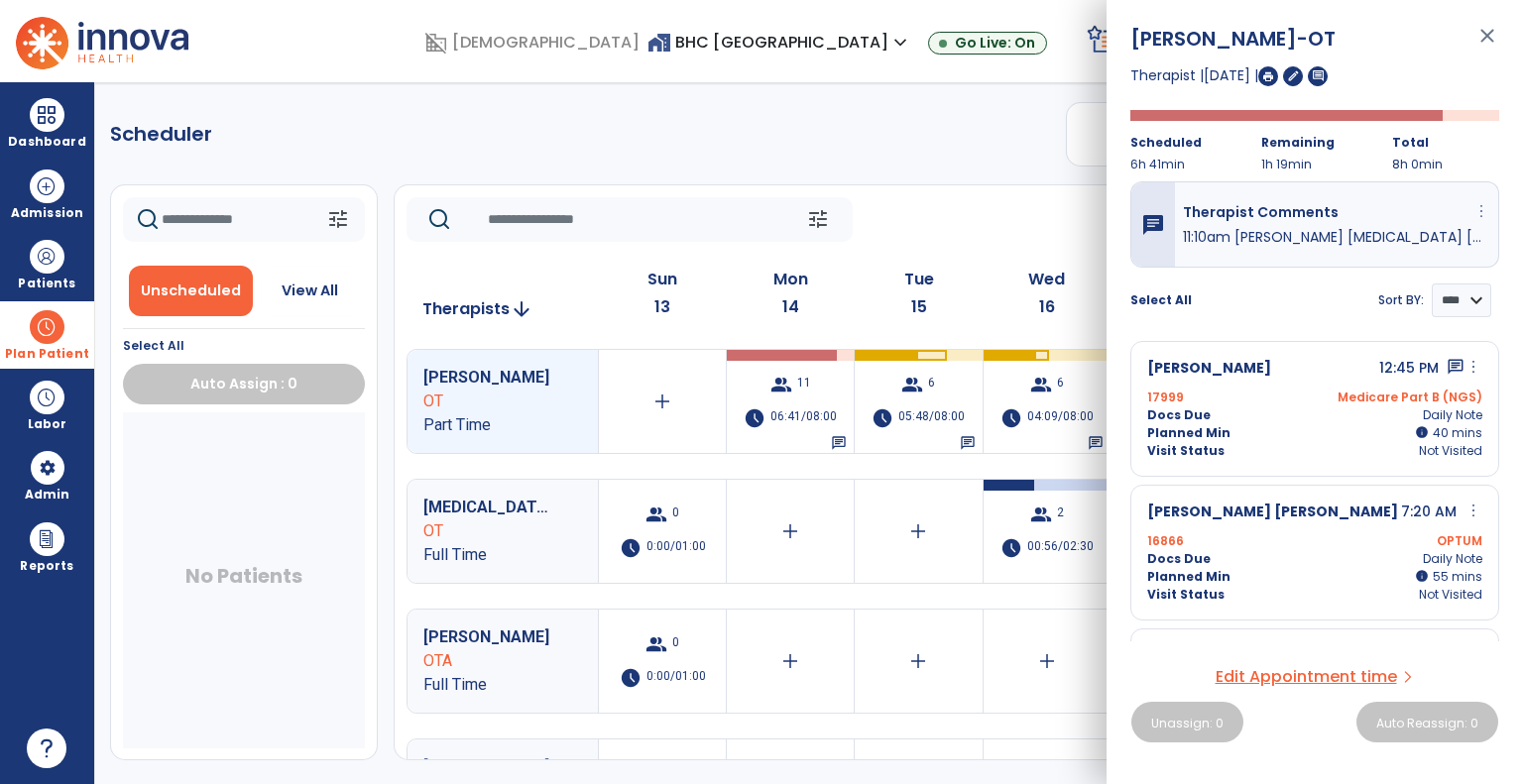 click on "more_vert" at bounding box center [1481, 211] 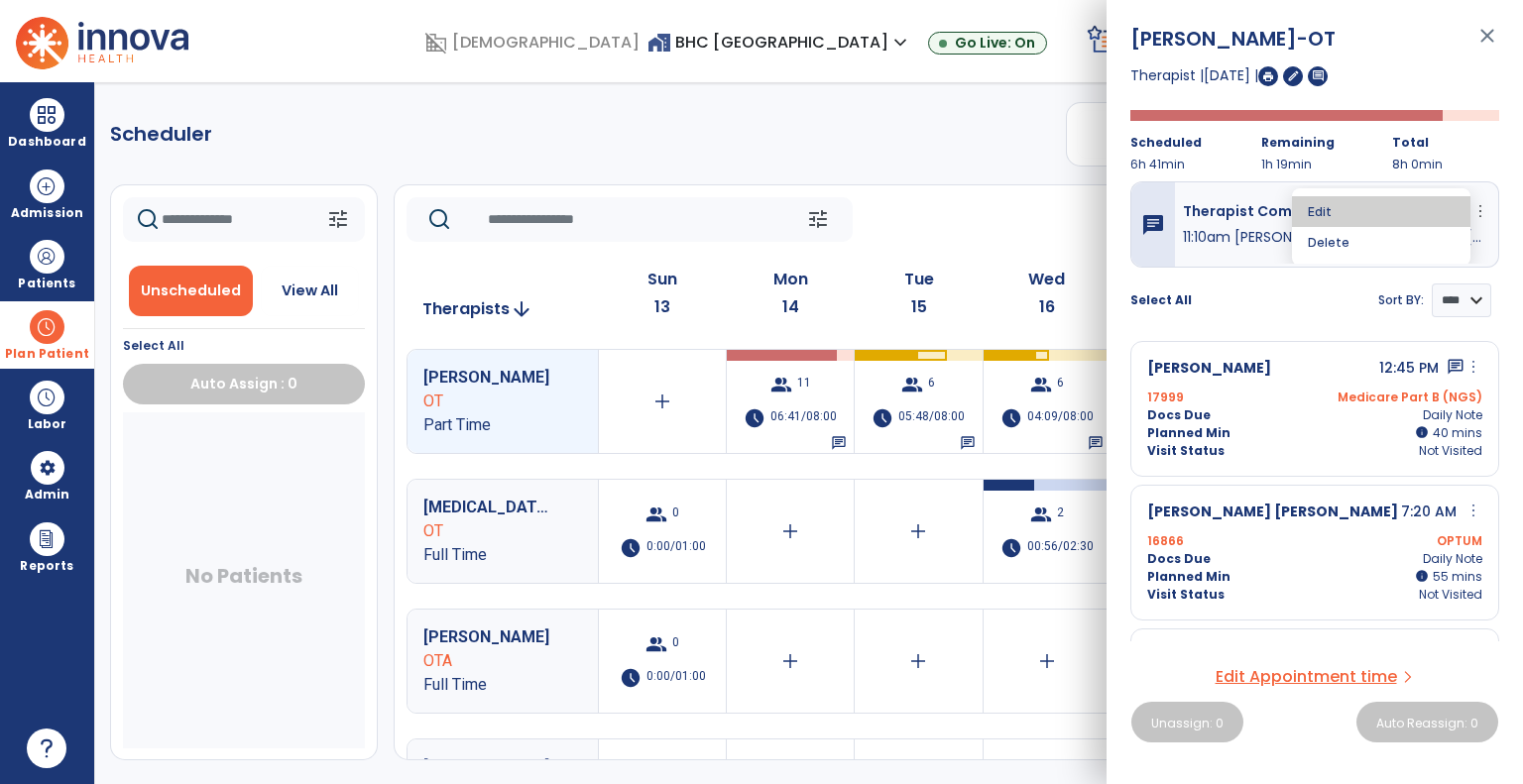 click on "Edit" at bounding box center [1381, 211] 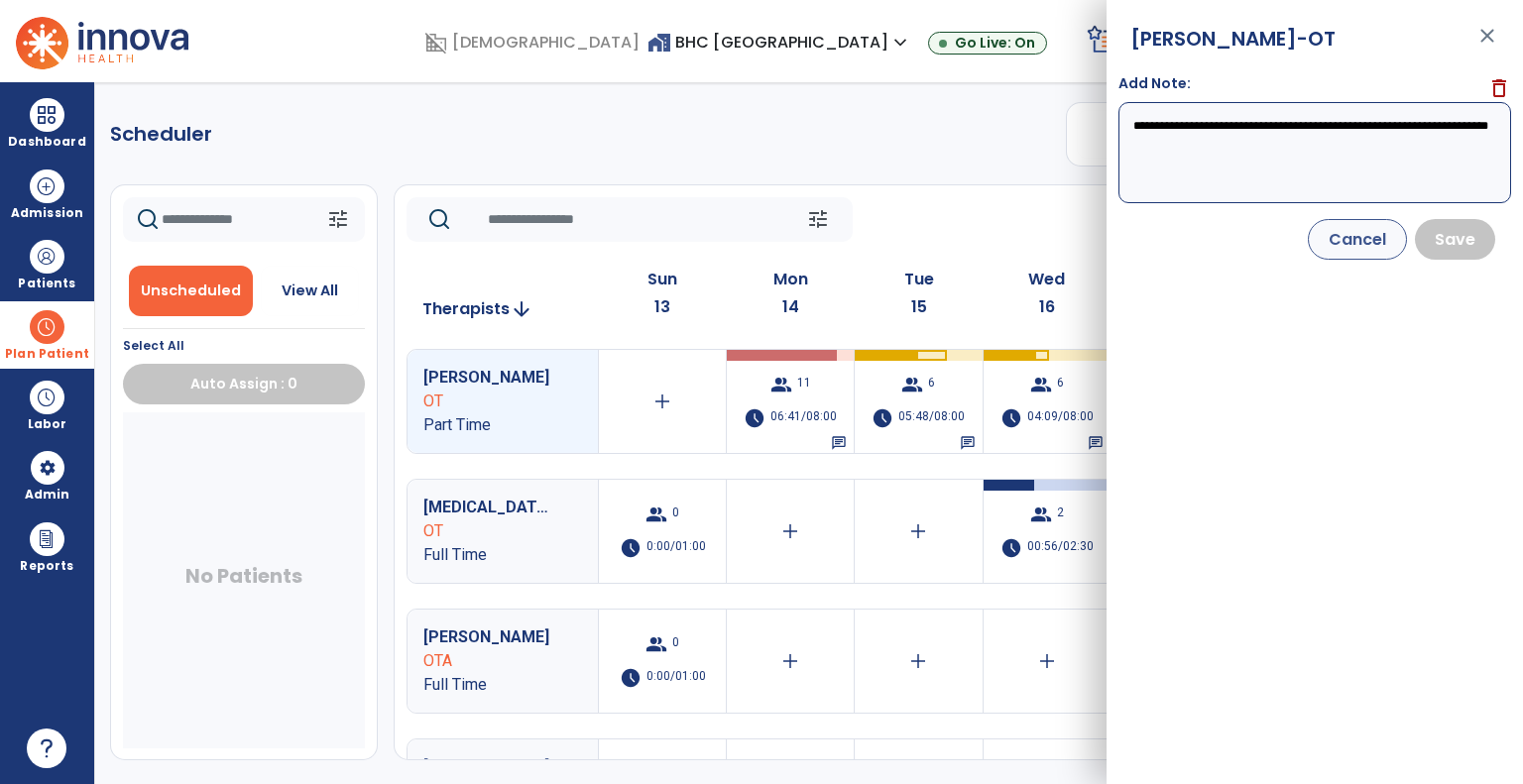 click on "close" at bounding box center (1487, 45) 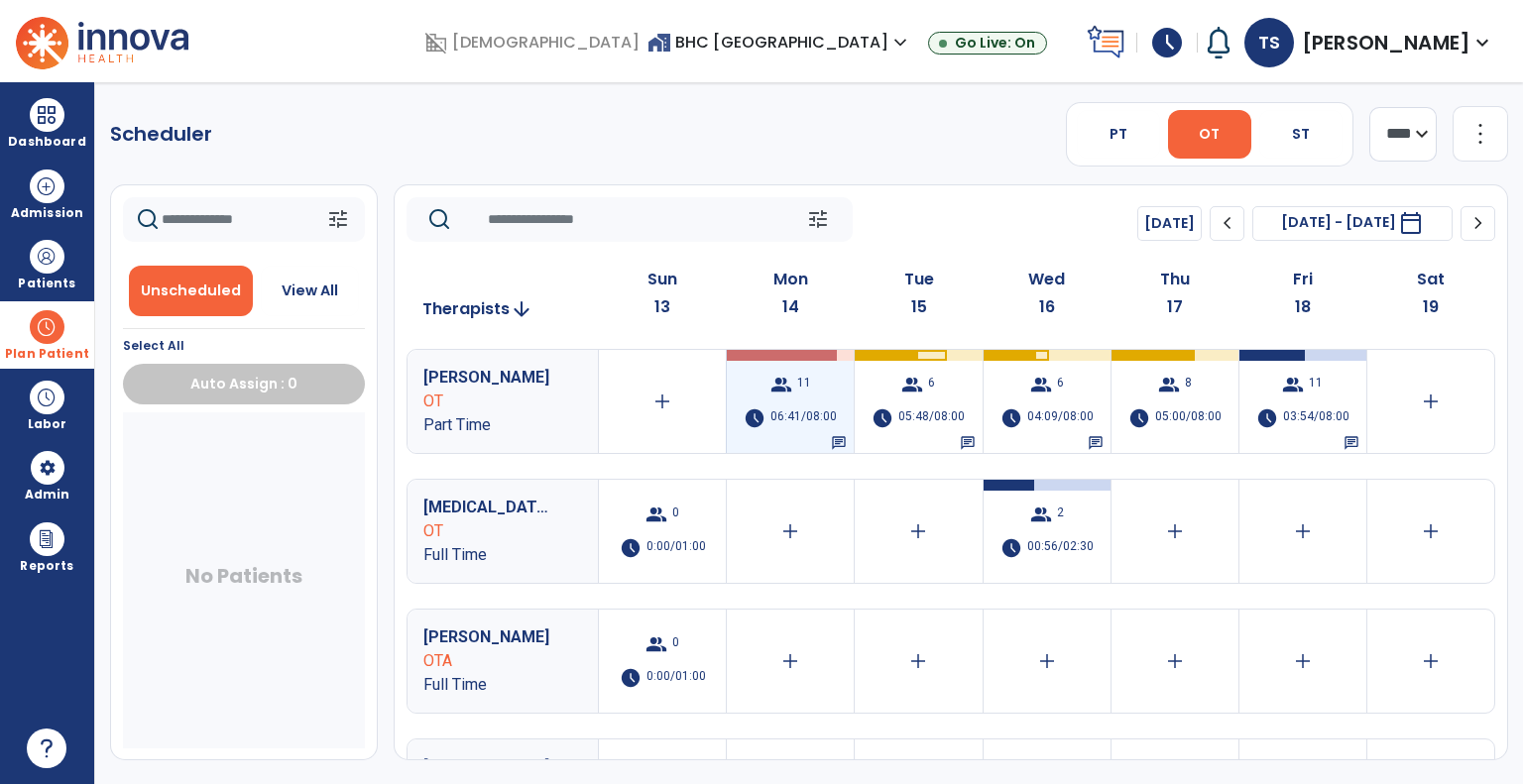 click on "06:41/08:00" at bounding box center [803, 418] 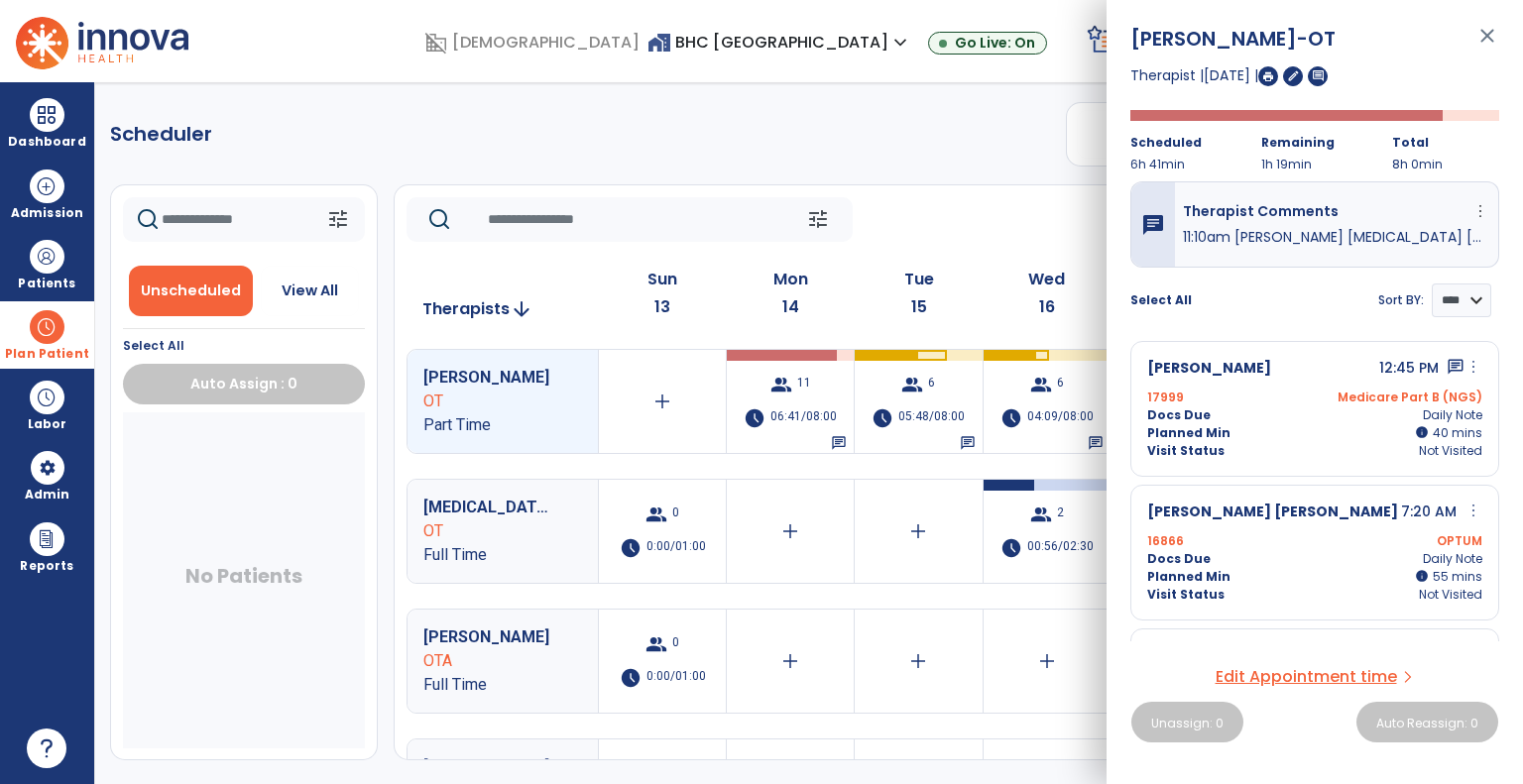 click on "Edit Appointment time" at bounding box center (1306, 677) 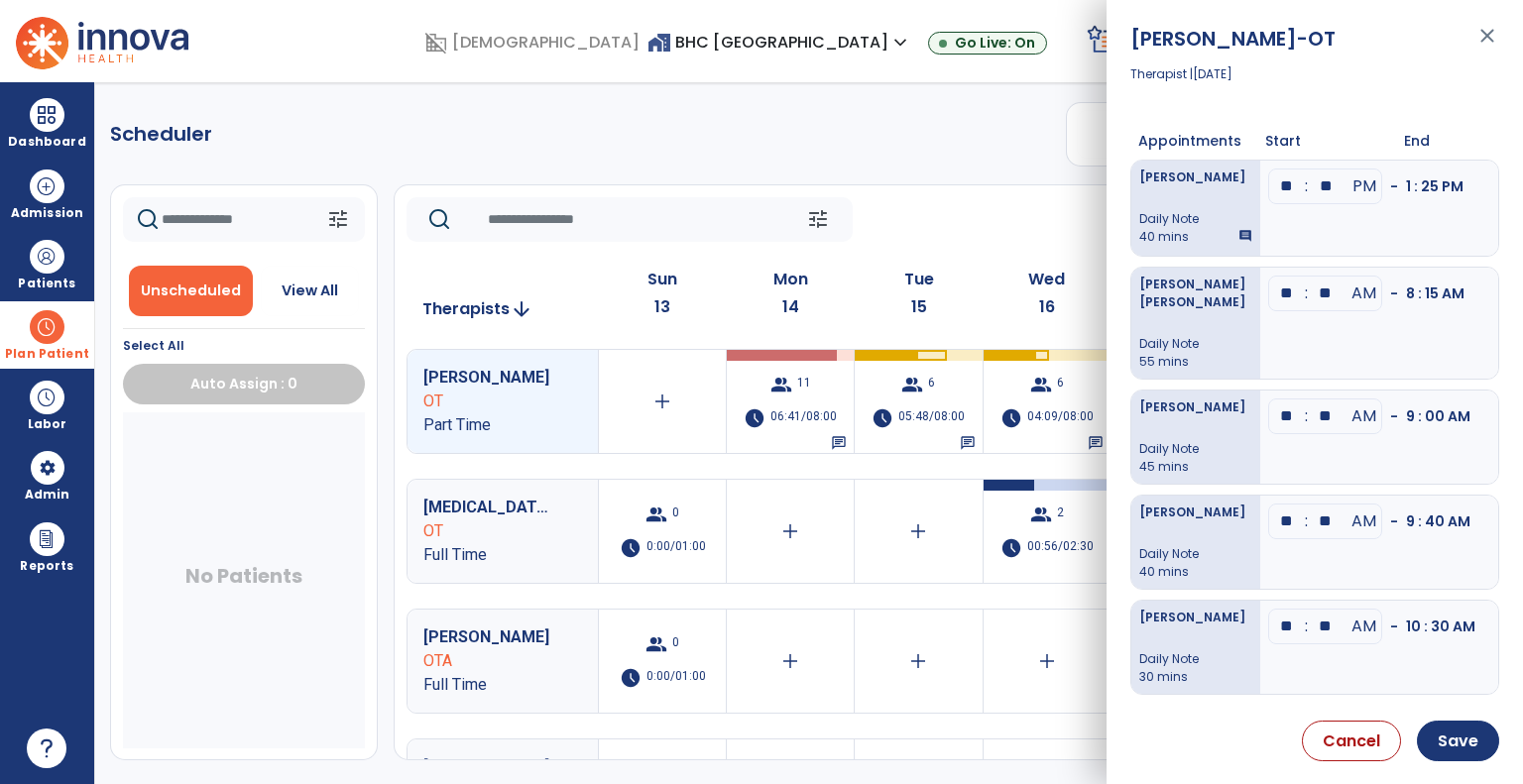 click on "**" at bounding box center (1326, 186) 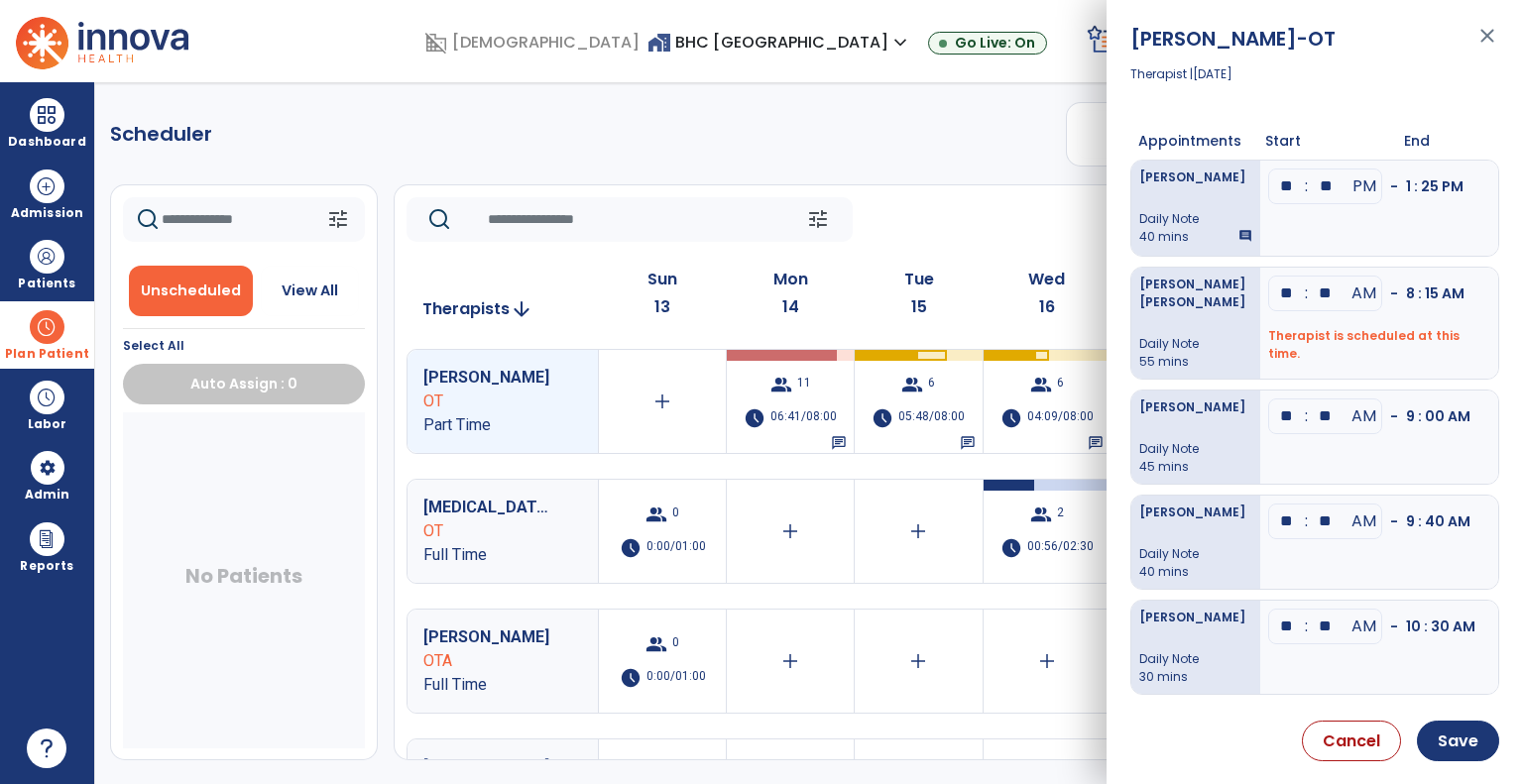 click on "**" at bounding box center (1326, 186) 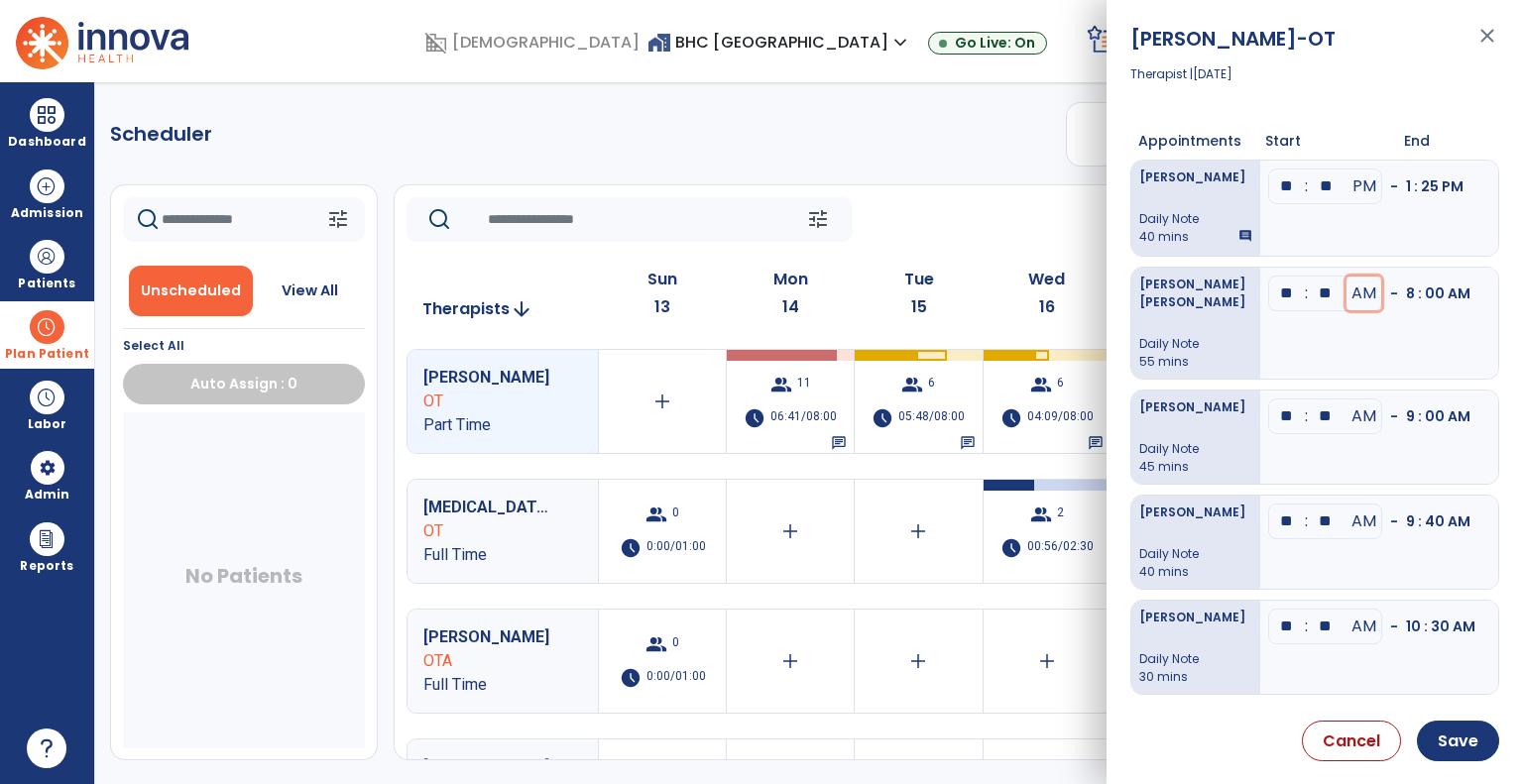 type 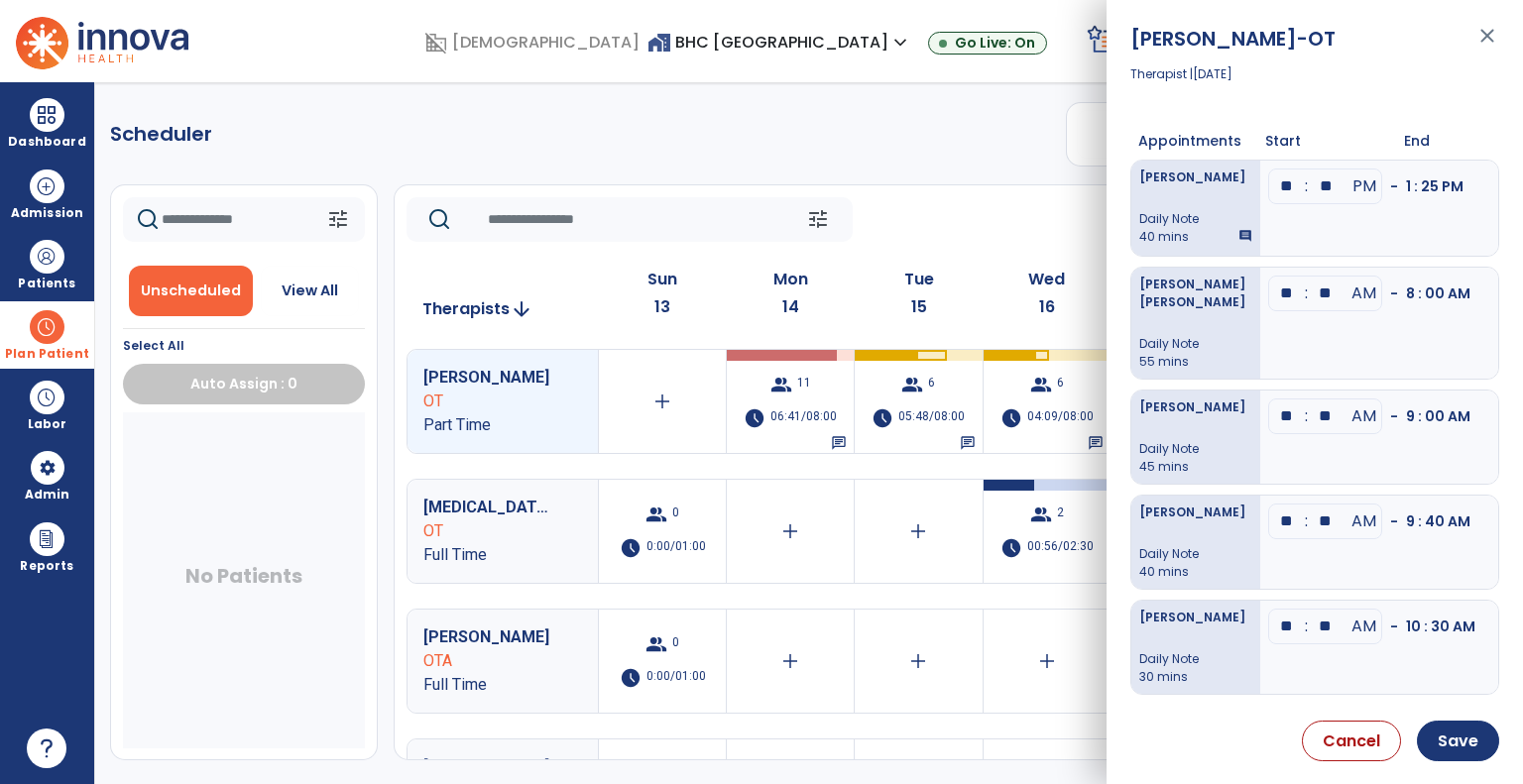 click on "**" at bounding box center (1287, 186) 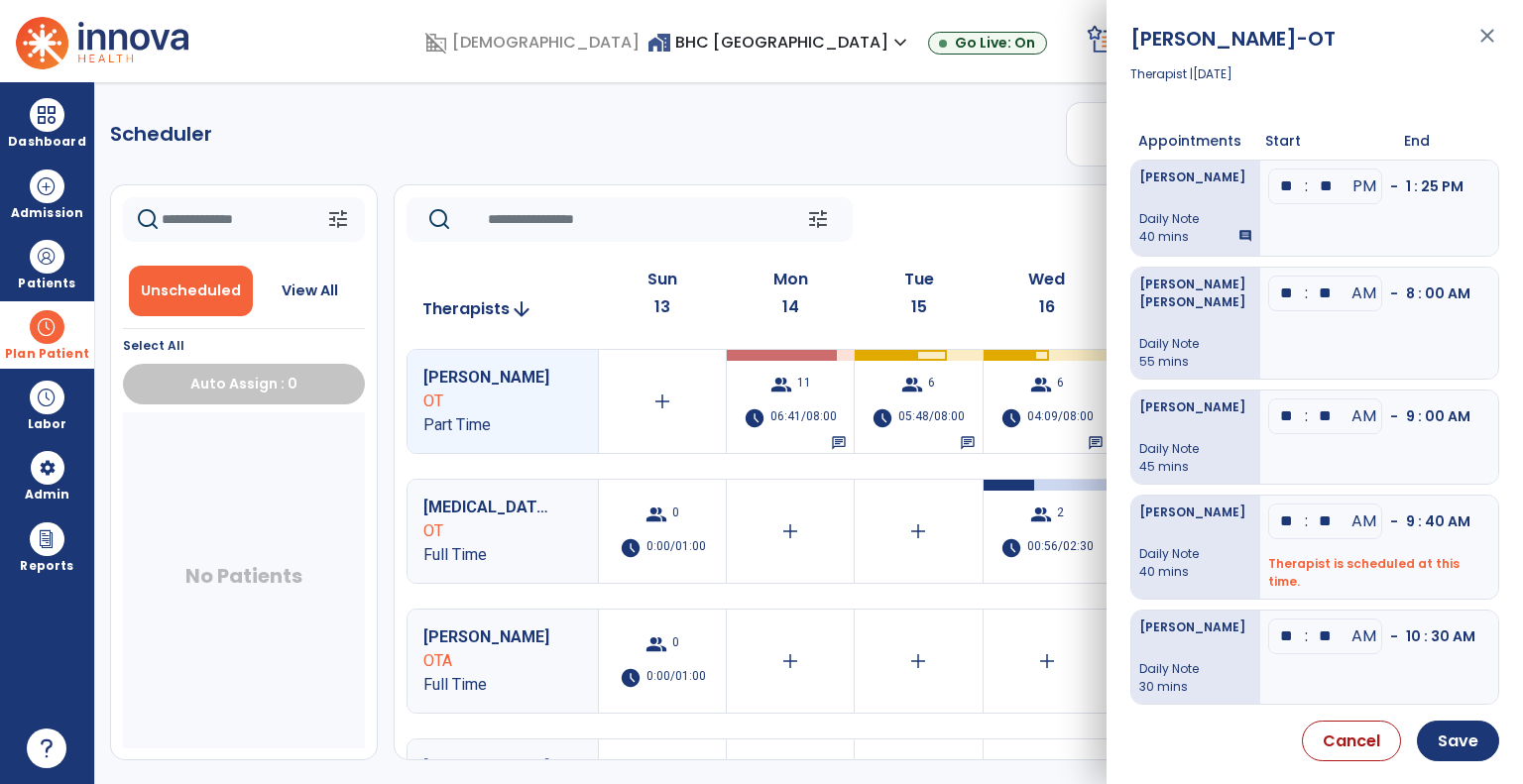 click on "**" at bounding box center (1287, 186) 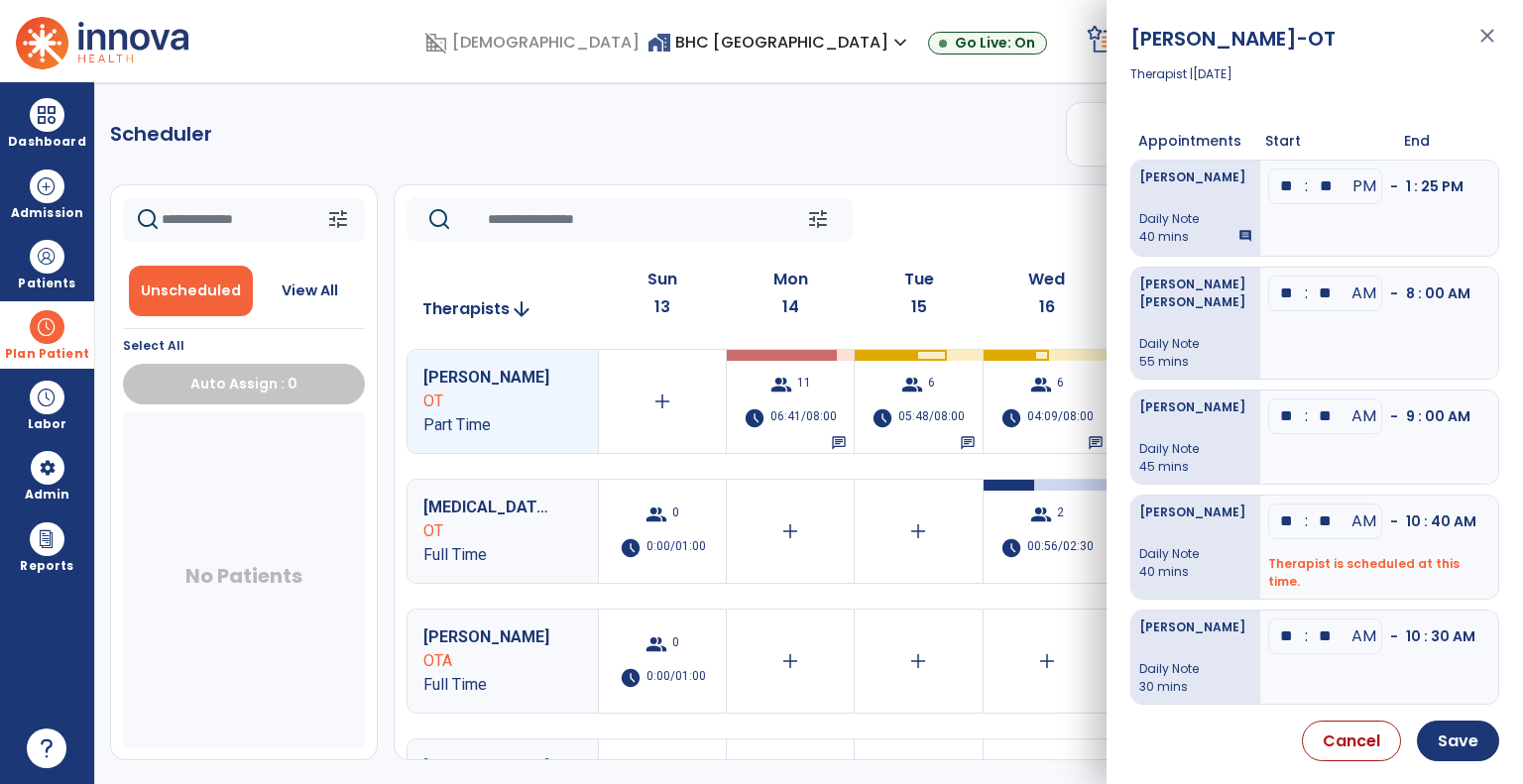 type on "**" 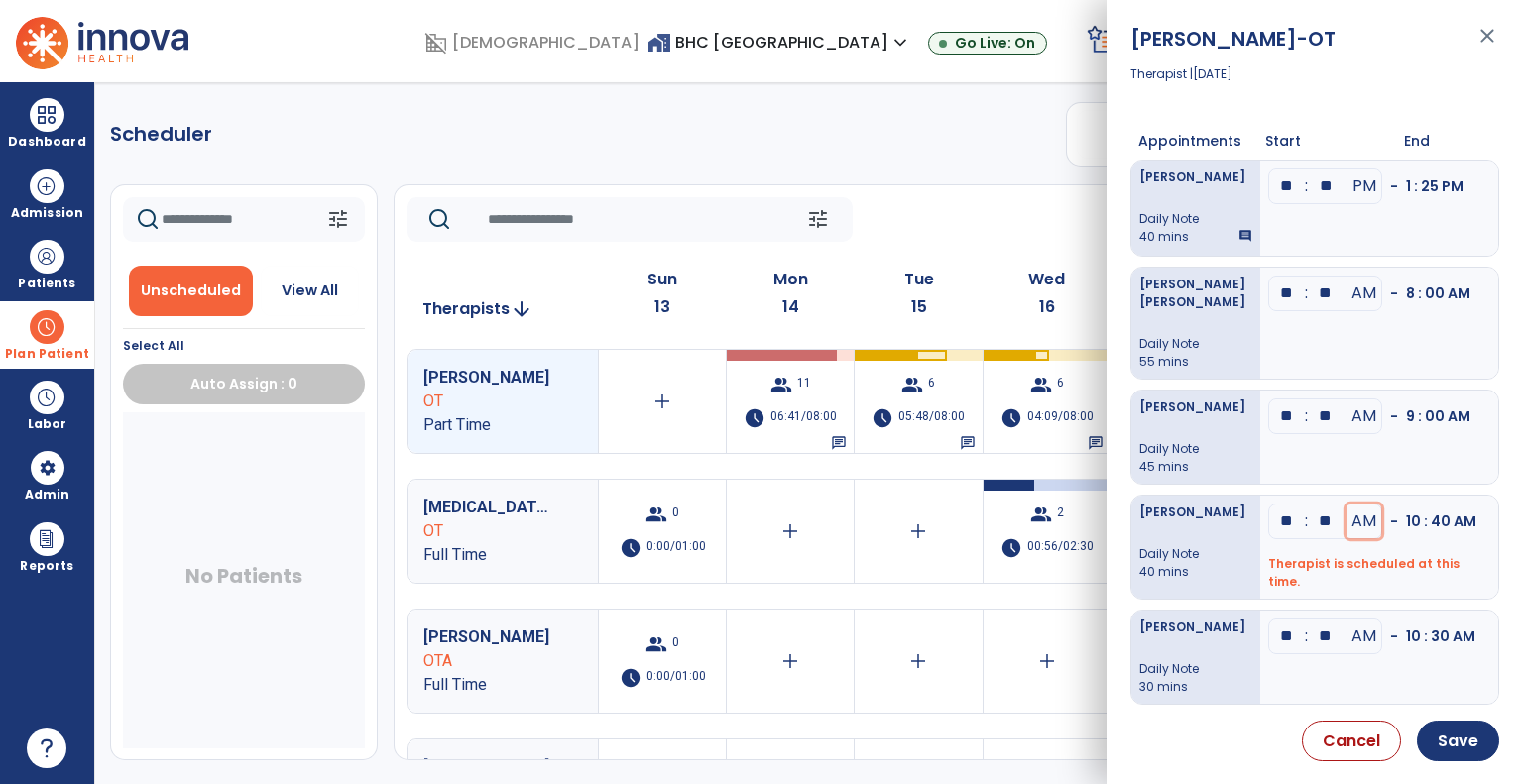 type 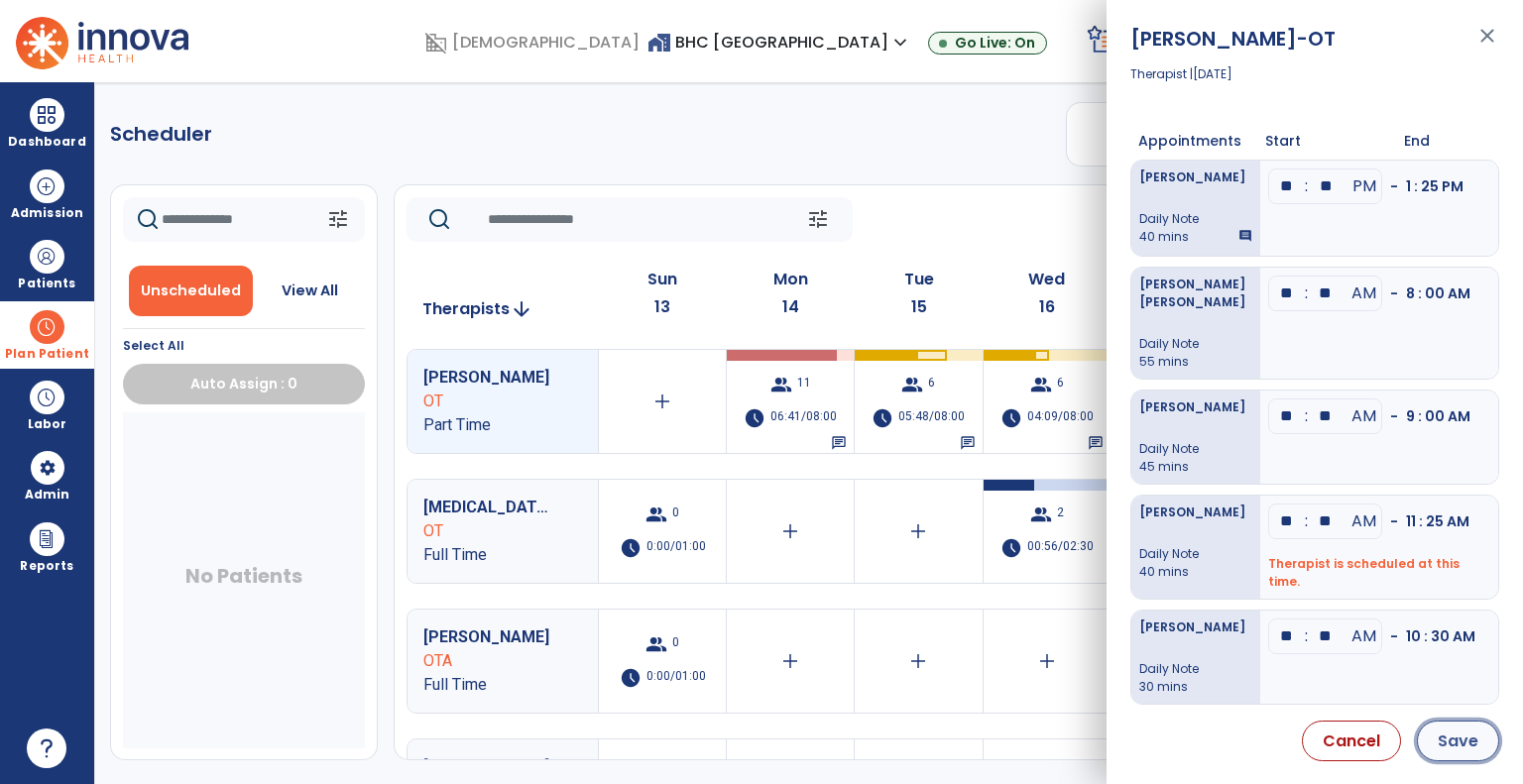 click on "Save" at bounding box center (1458, 740) 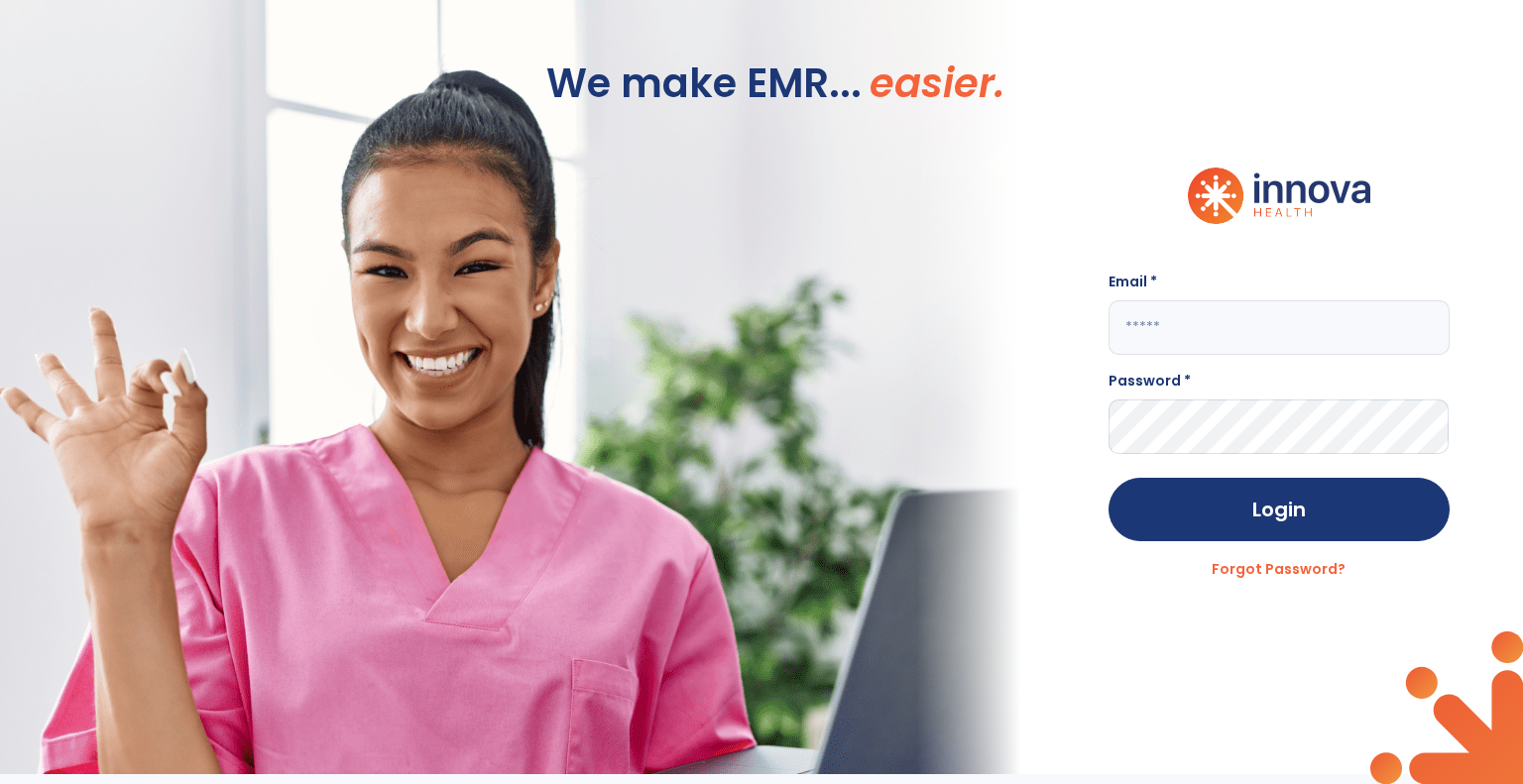 click 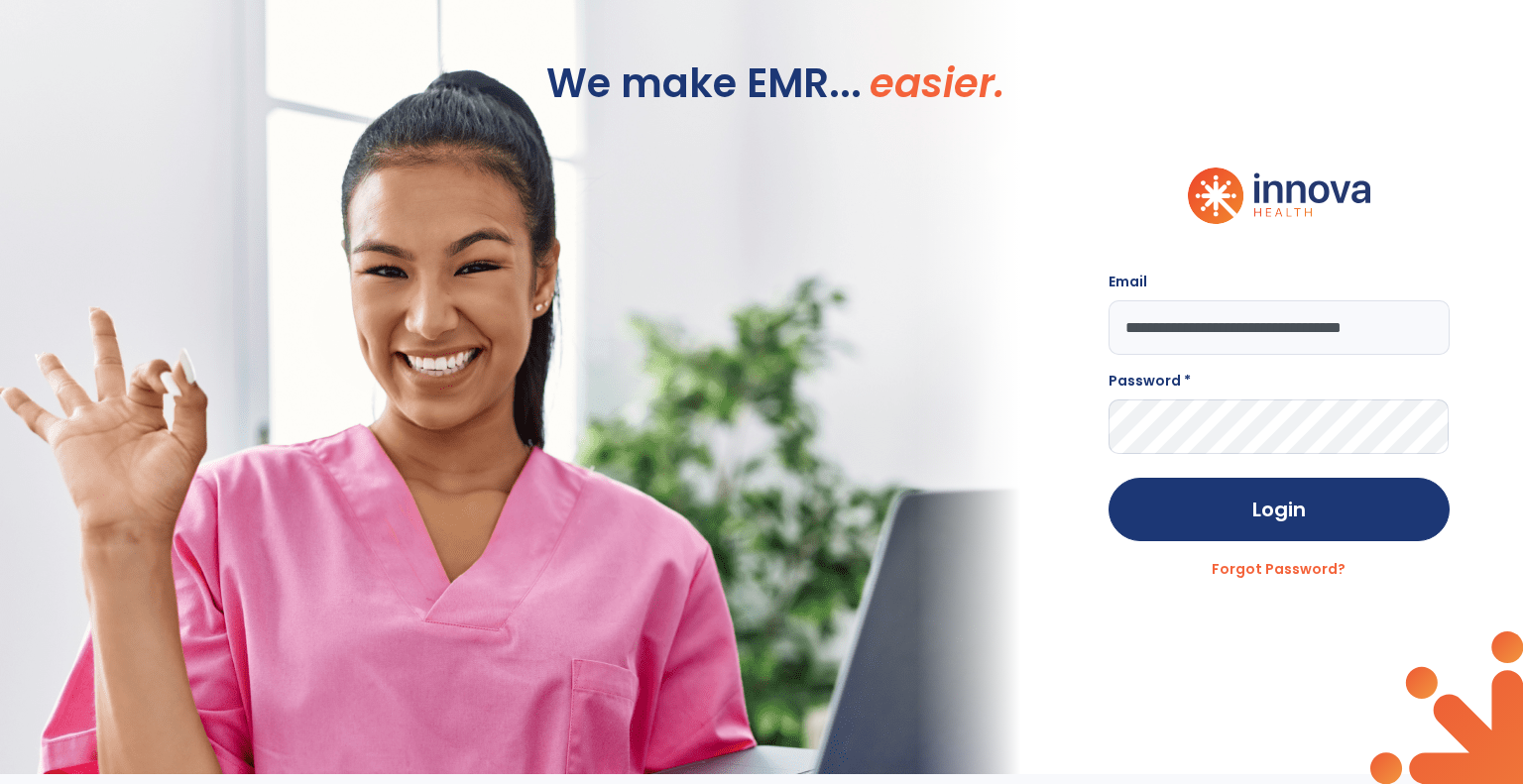type on "**********" 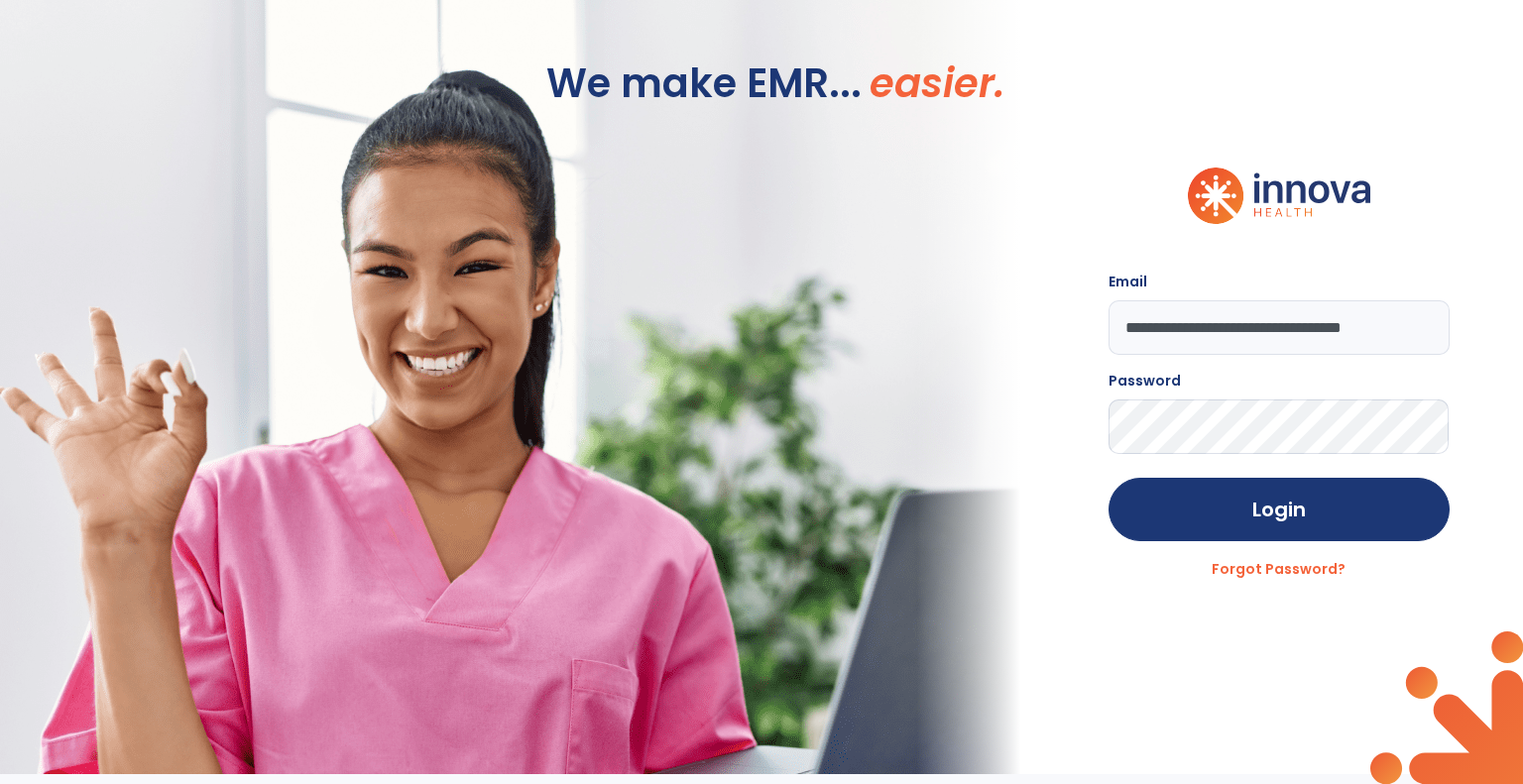 click on "Login" 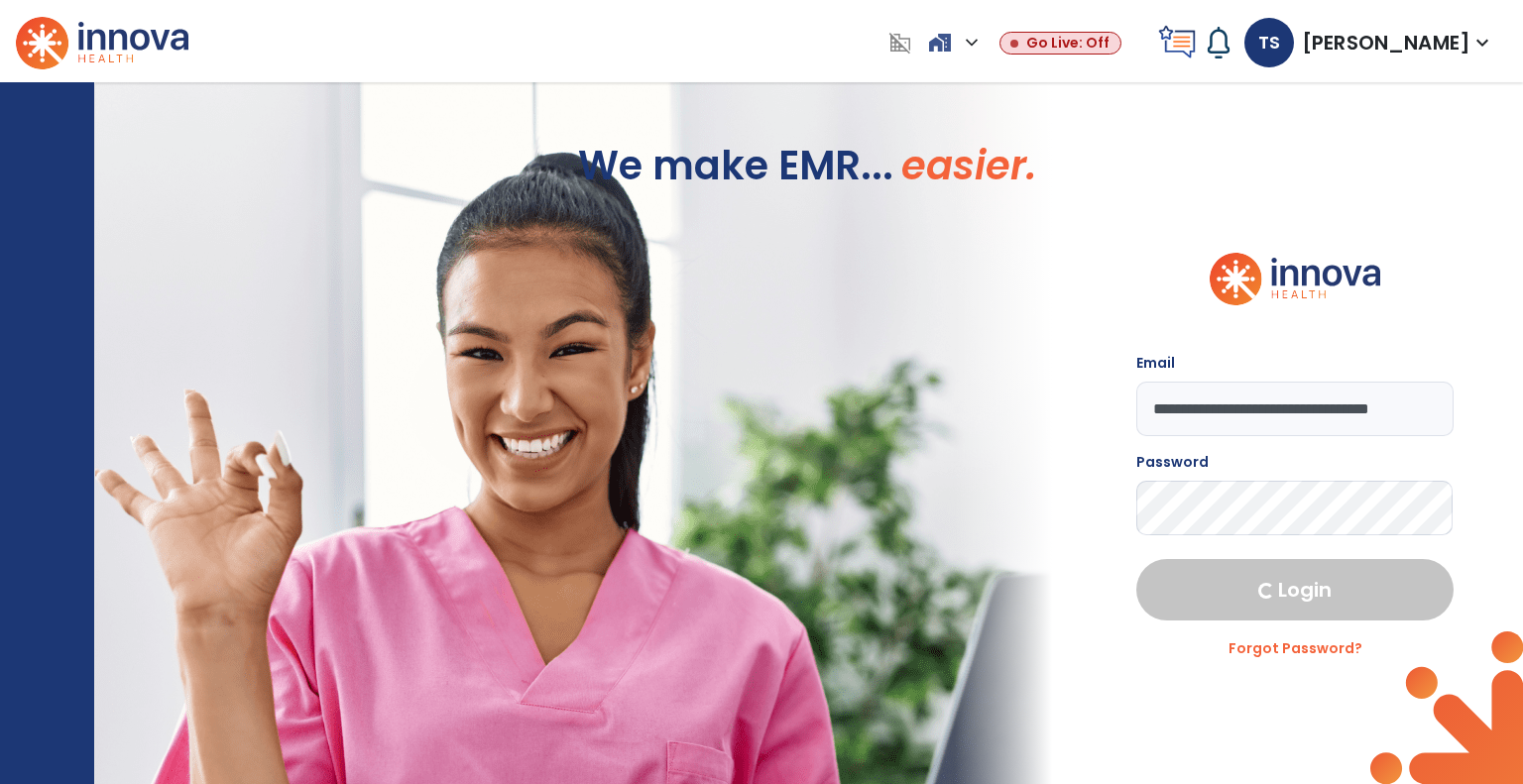 select on "***" 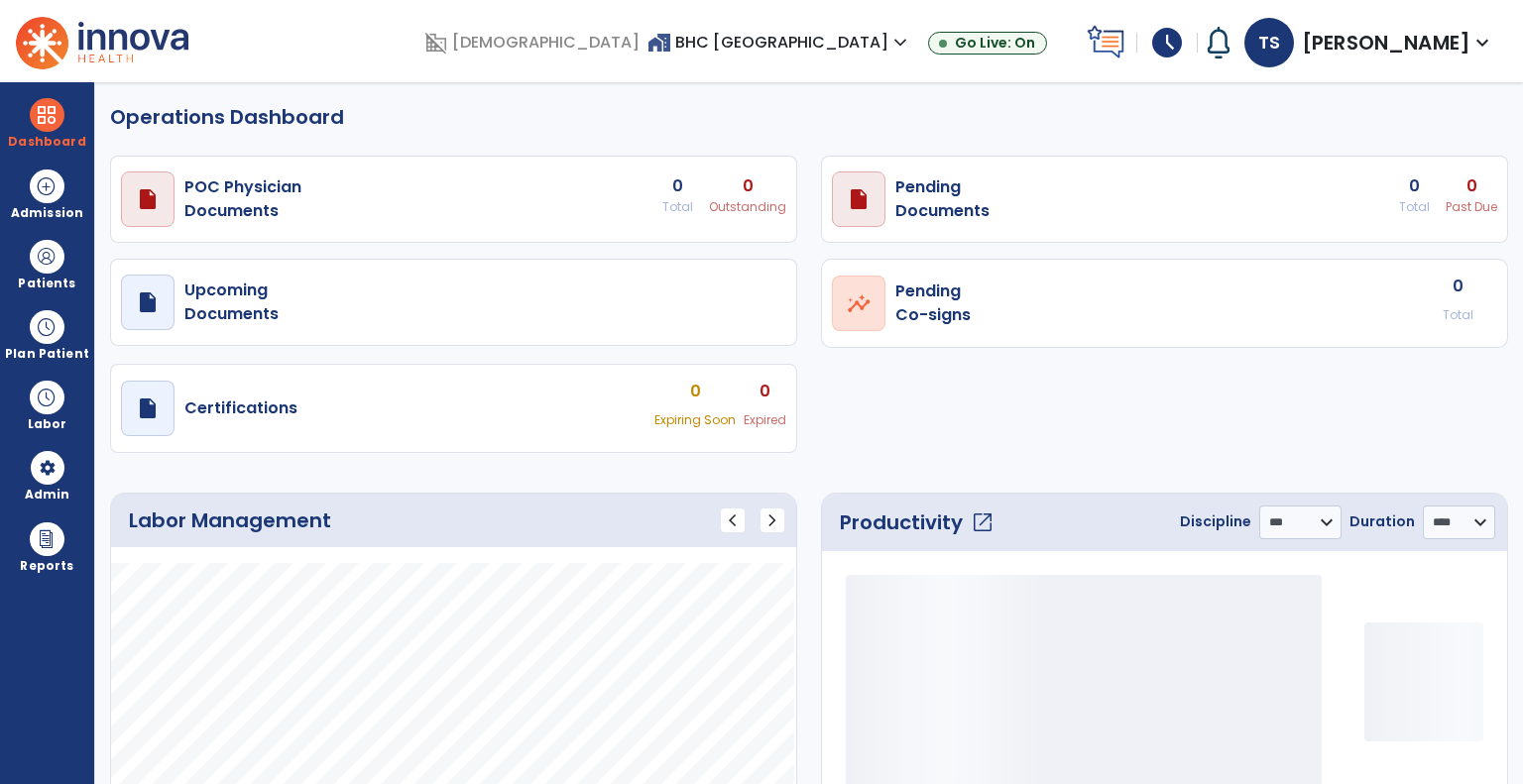 select on "***" 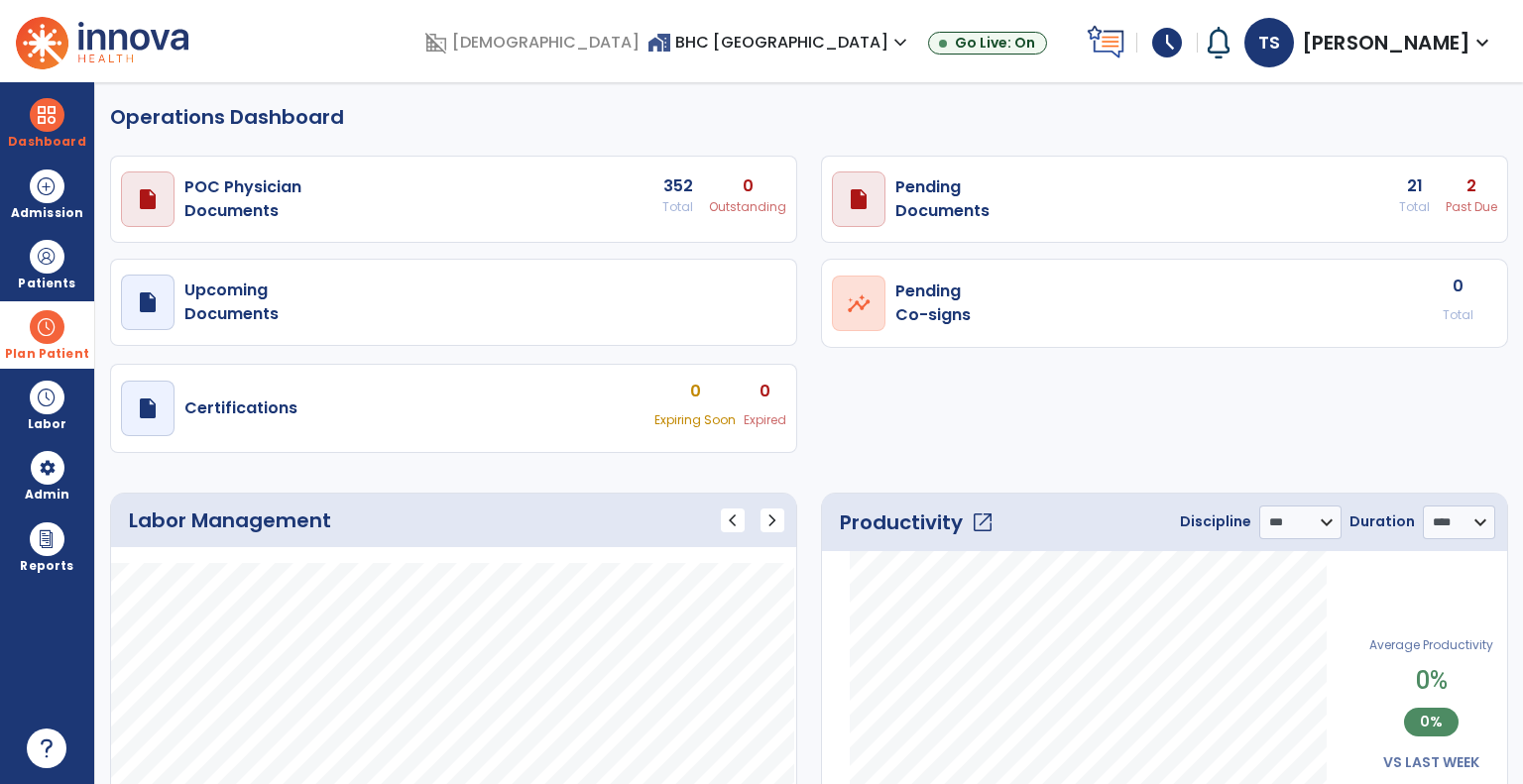 click at bounding box center (47, 327) 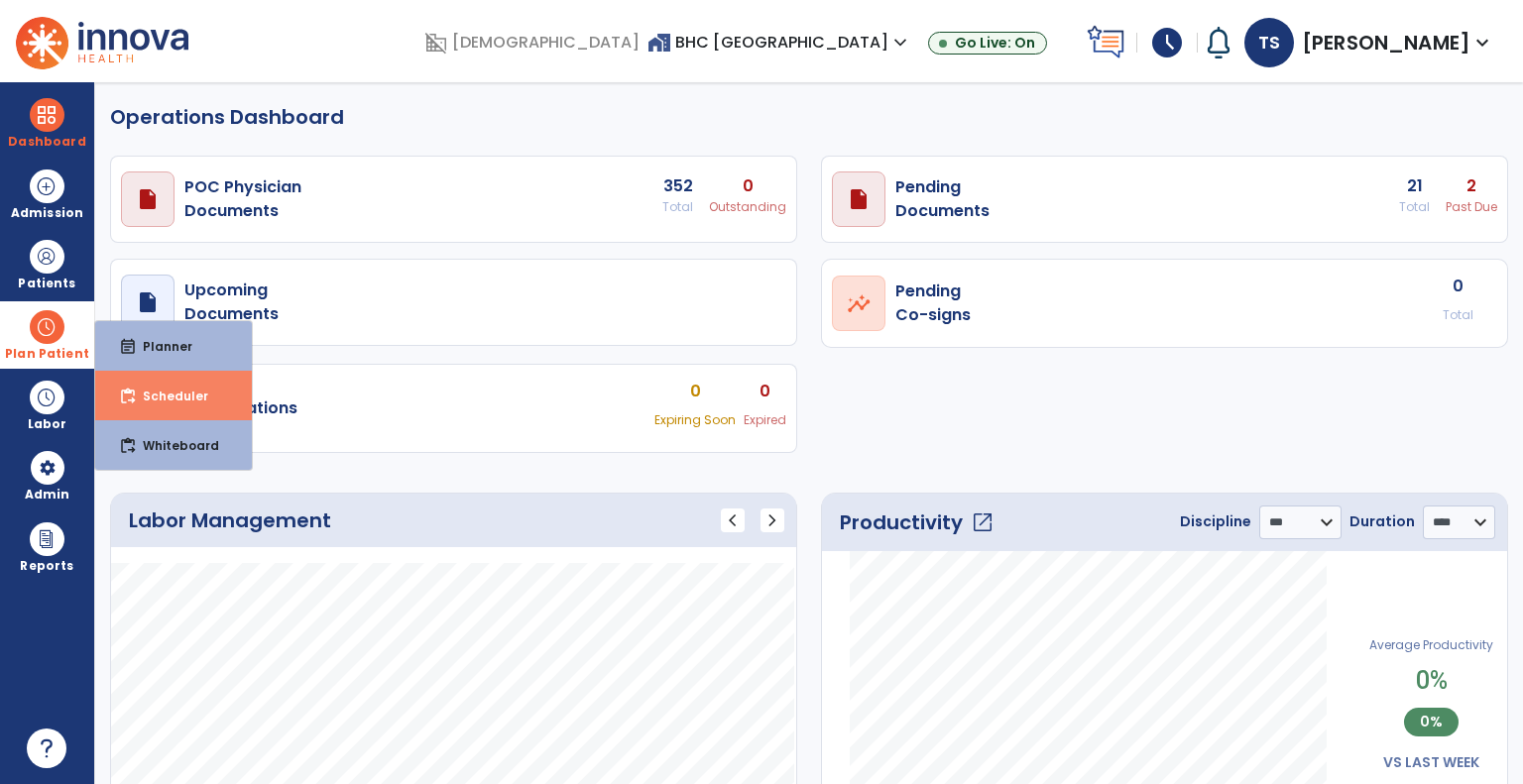 click on "content_paste_go  Scheduler" at bounding box center [174, 395] 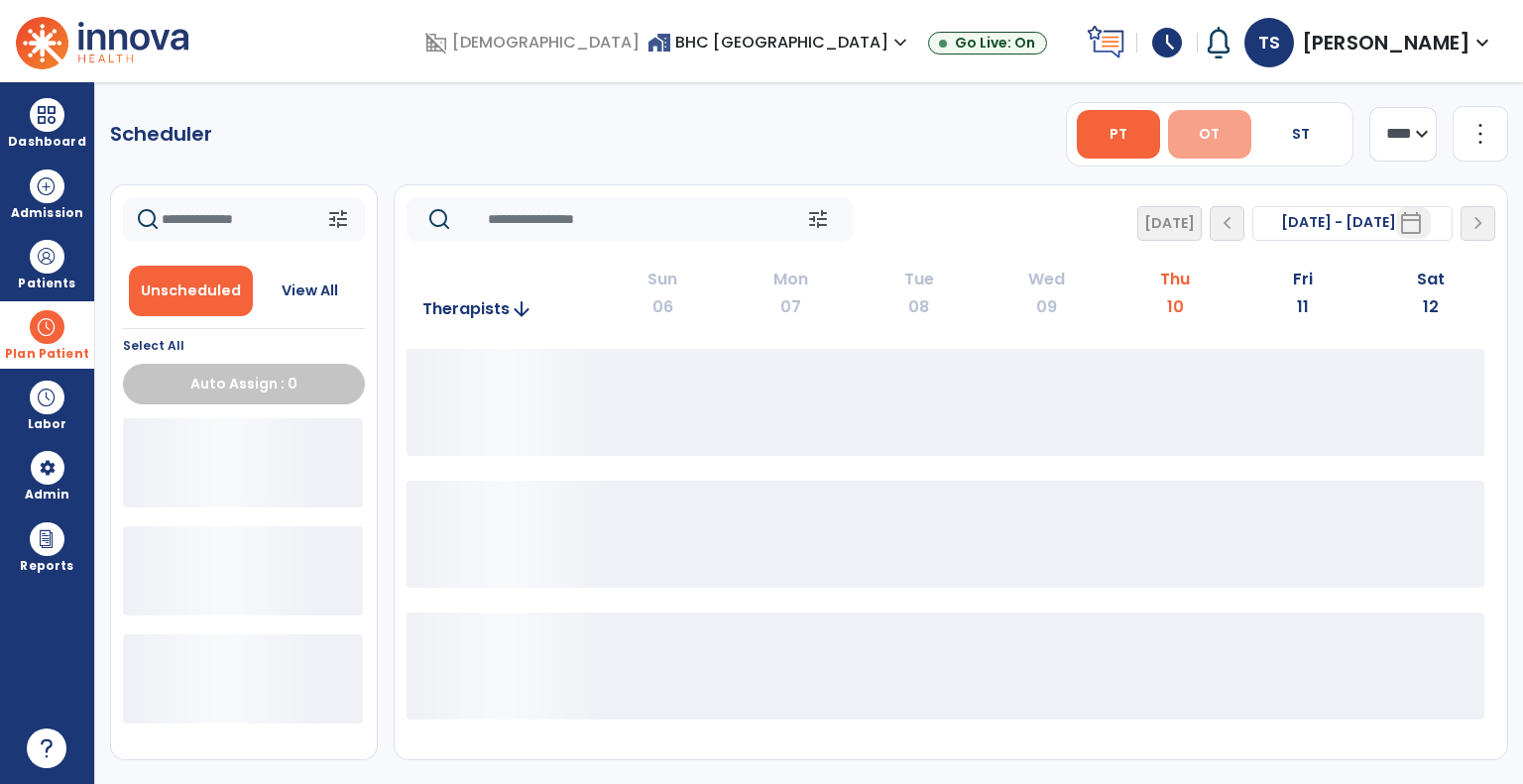 click on "OT" at bounding box center [1209, 134] 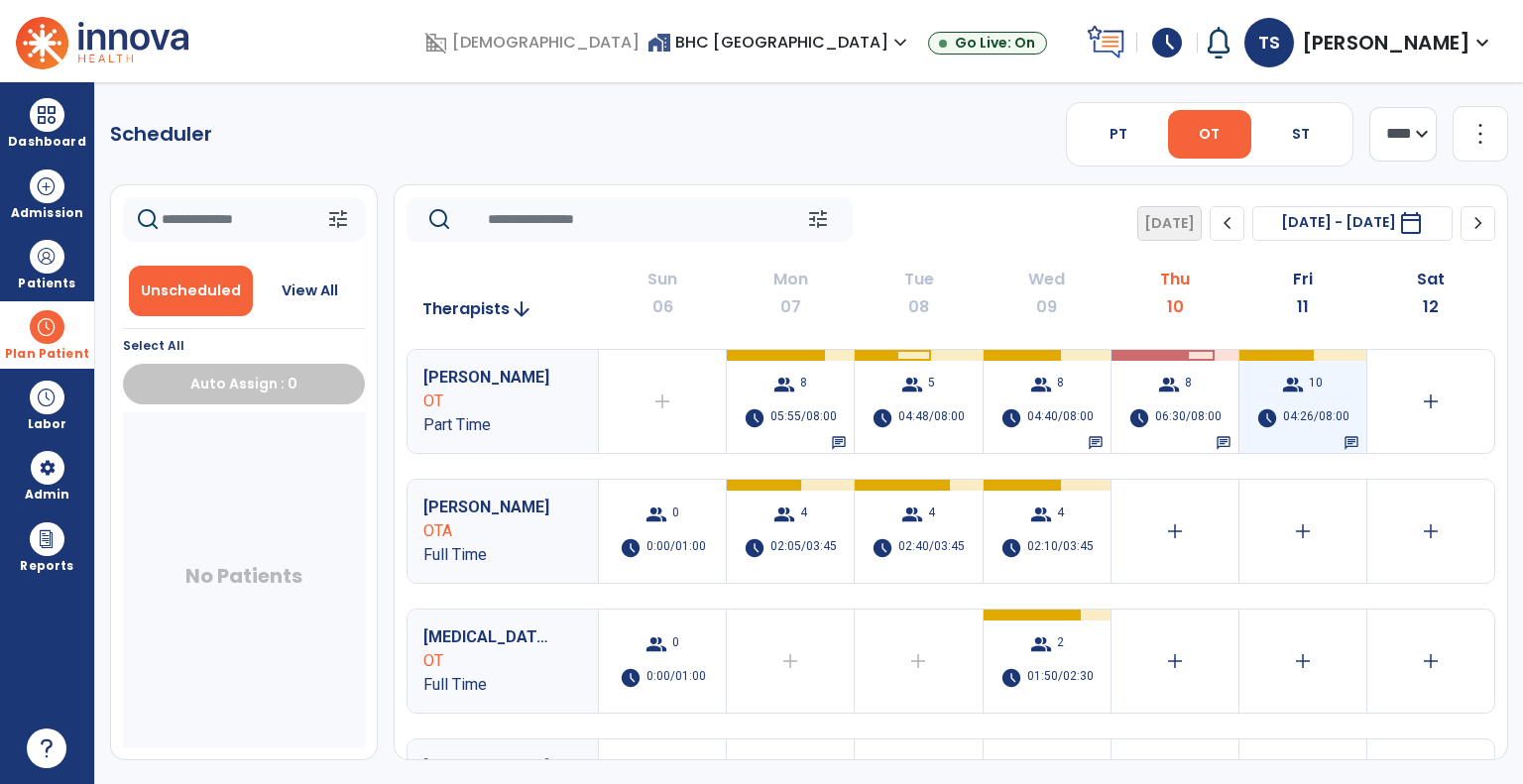 click on "group" at bounding box center [1293, 385] 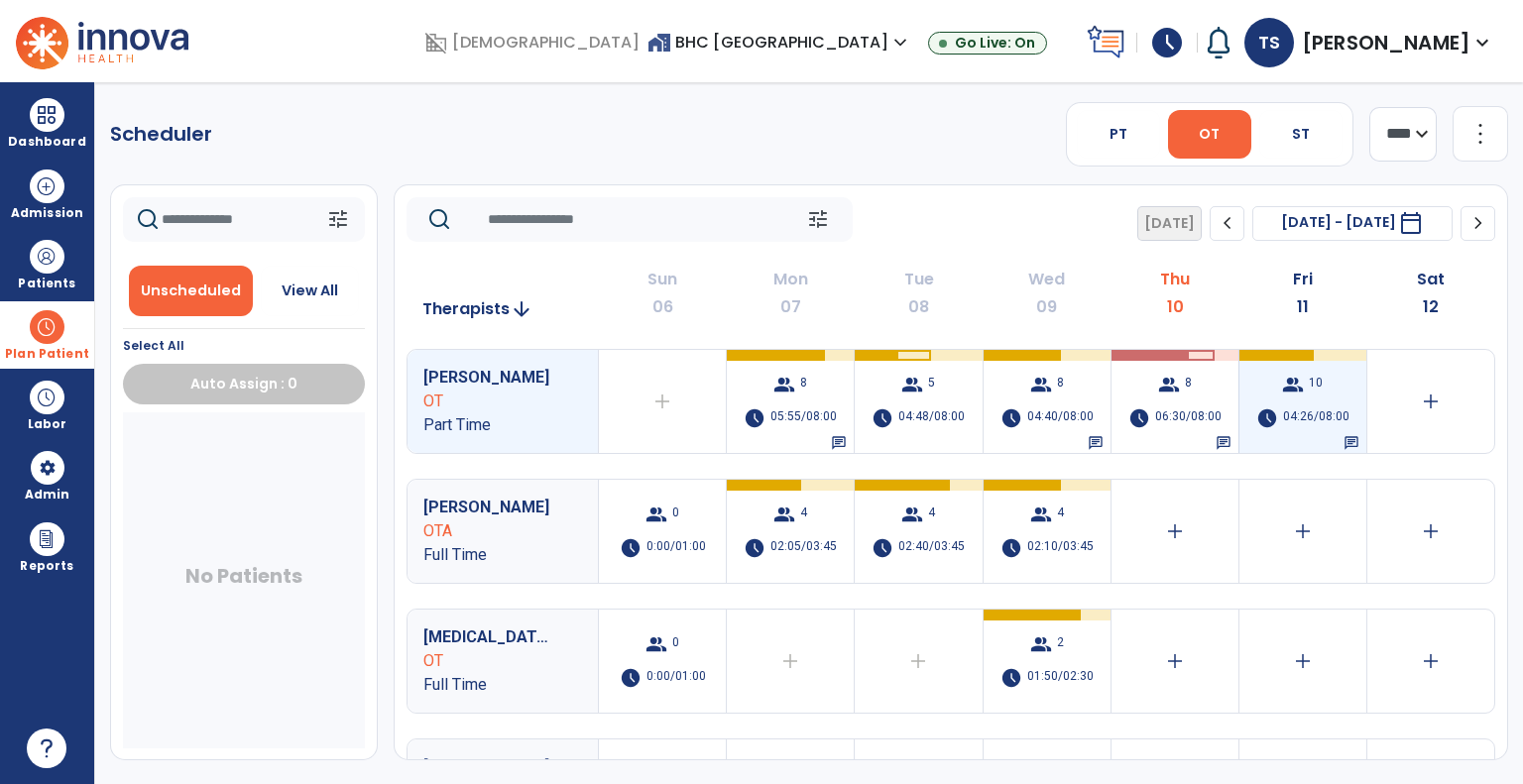 click on "group" at bounding box center [1293, 385] 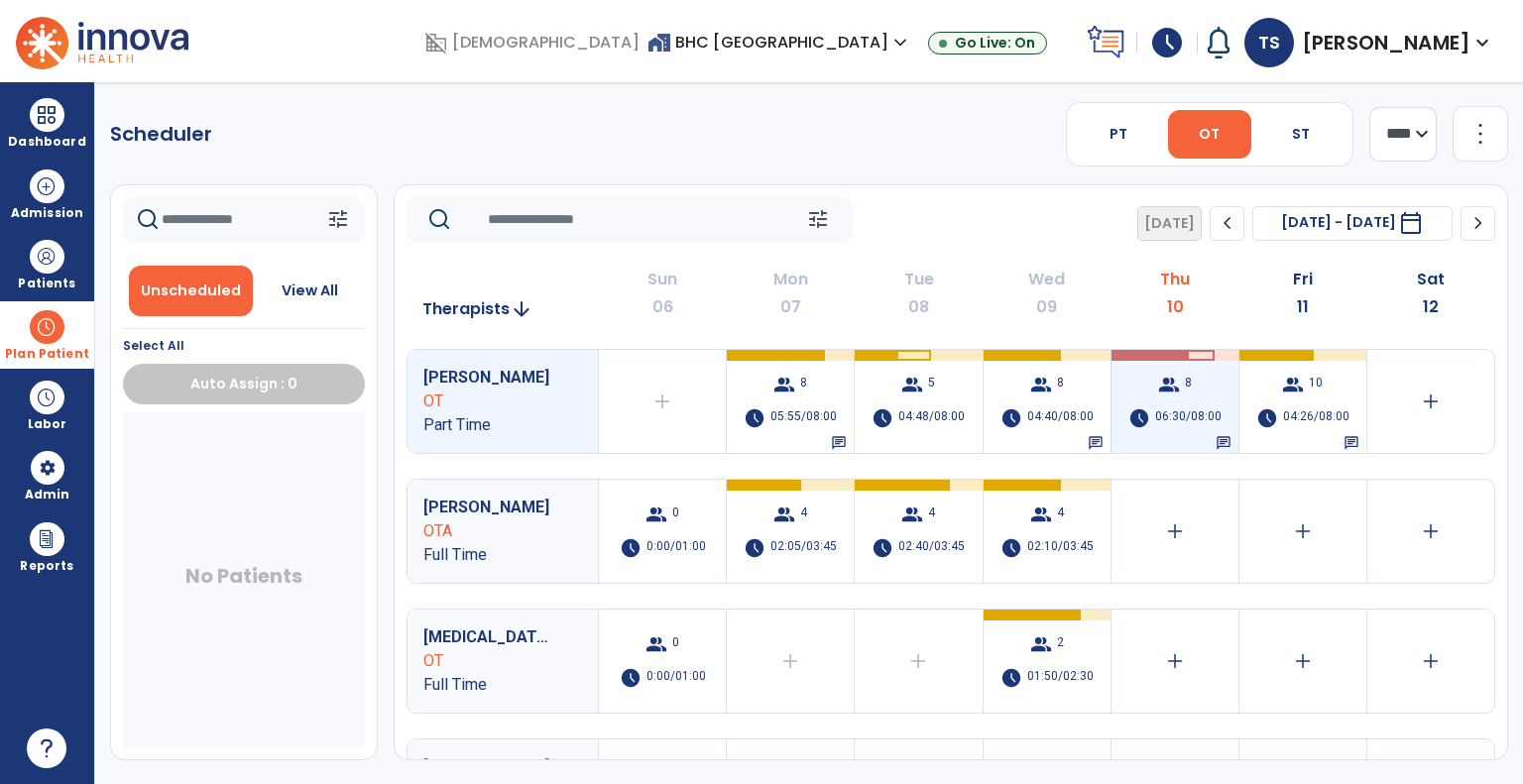 click on "06:30/08:00" at bounding box center (1188, 418) 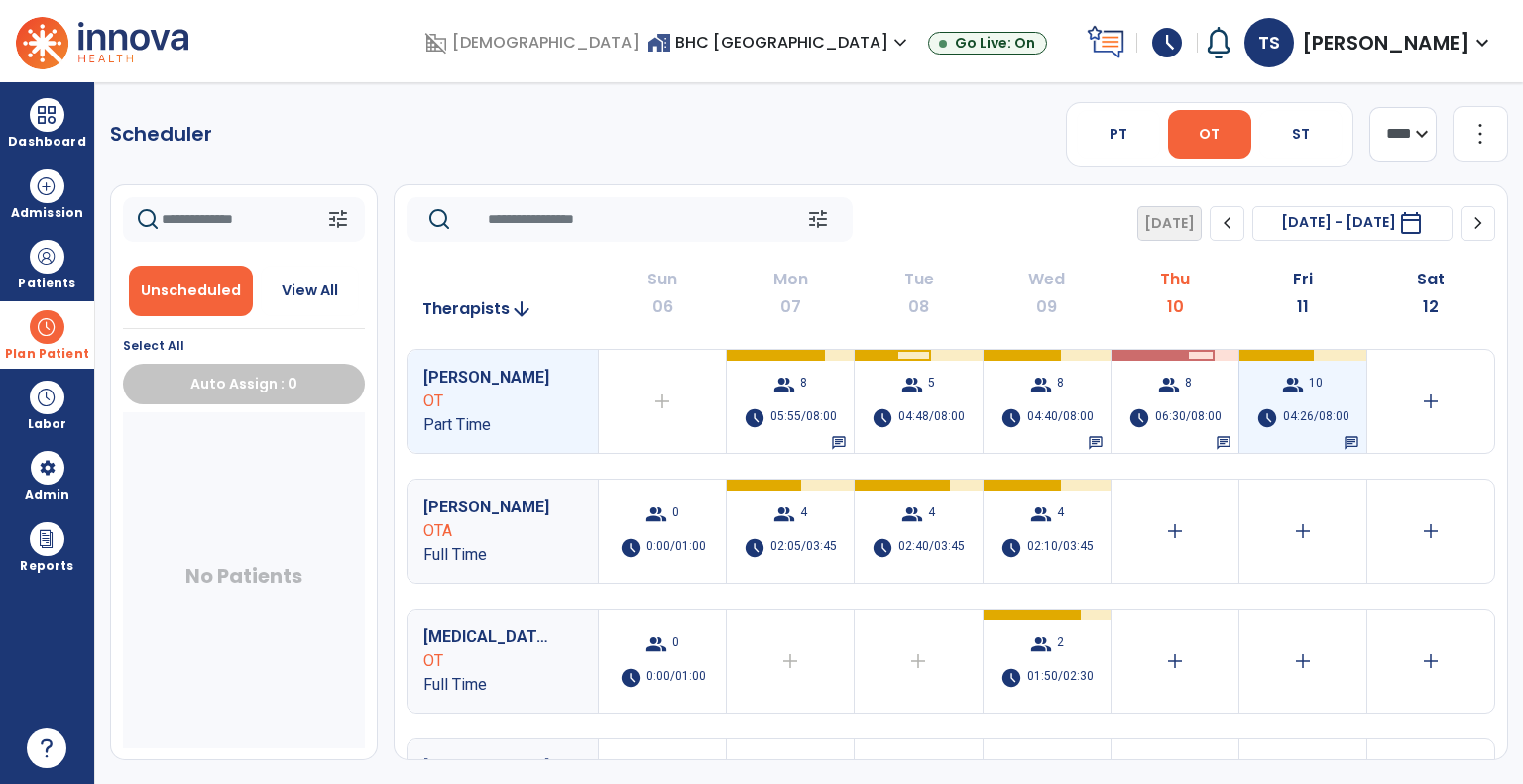 click on "group  10  schedule  04:26/08:00   chat" at bounding box center (1303, 401) 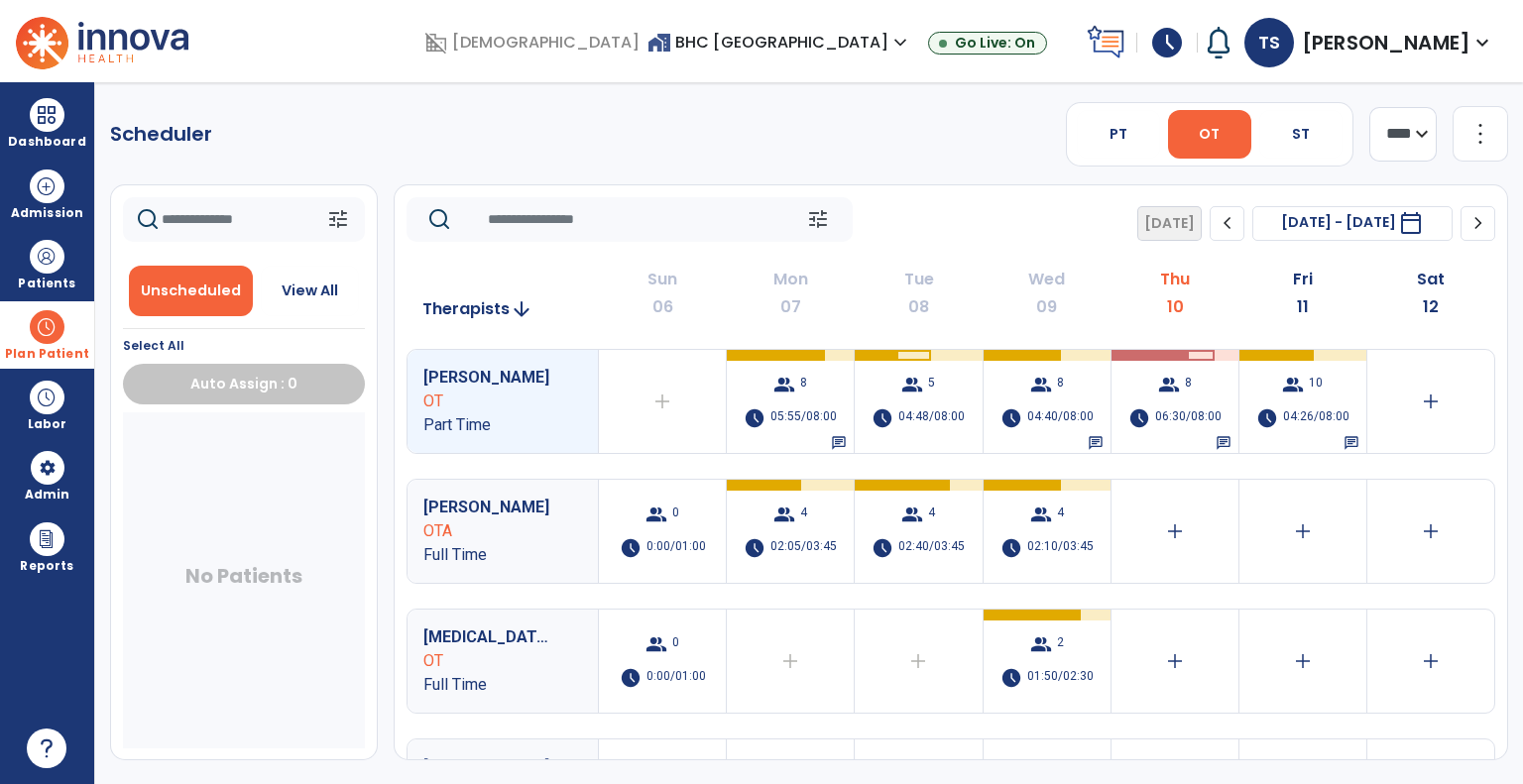 click on "chevron_left" 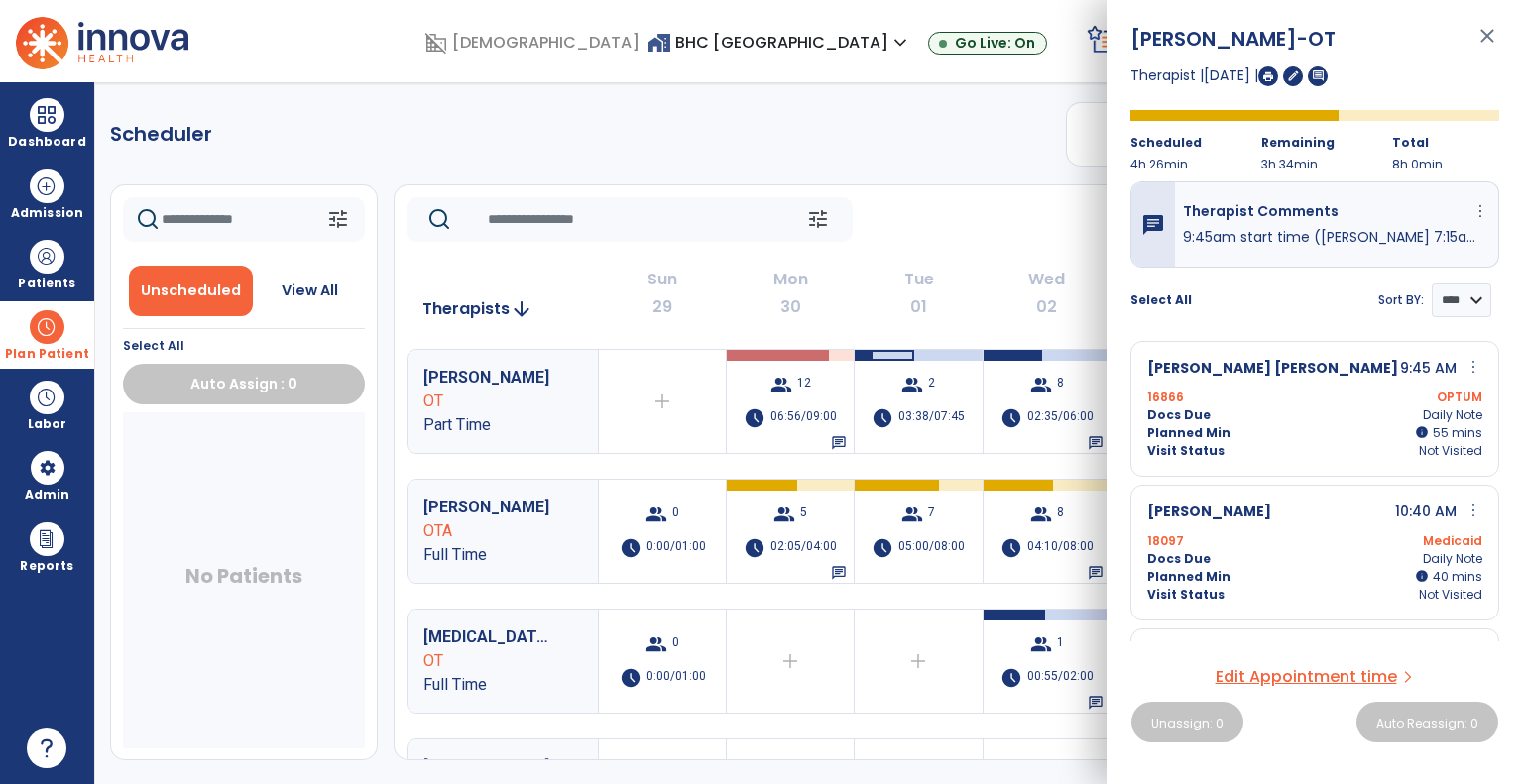 click on "Edit Appointment time" at bounding box center [1306, 677] 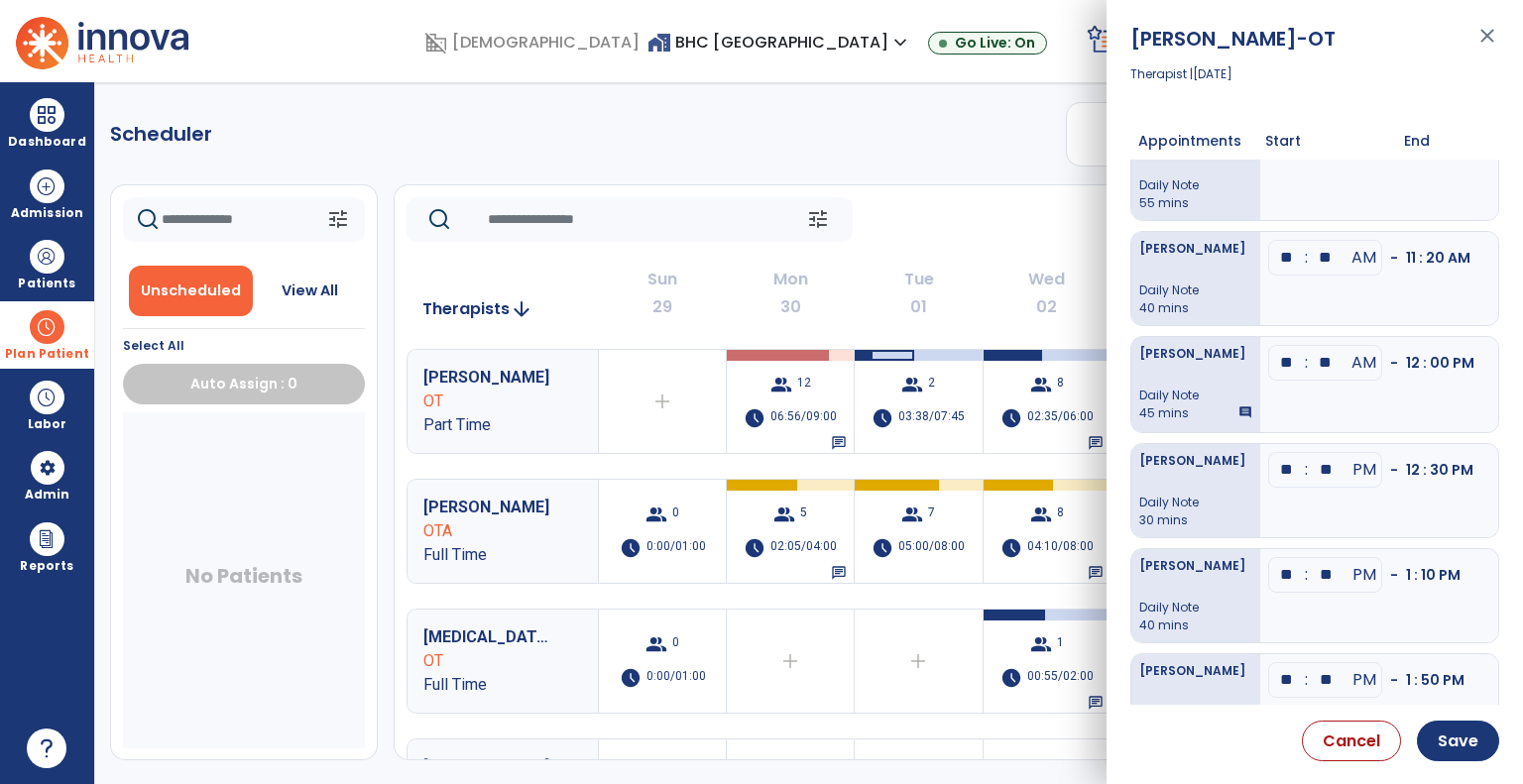 scroll, scrollTop: 0, scrollLeft: 0, axis: both 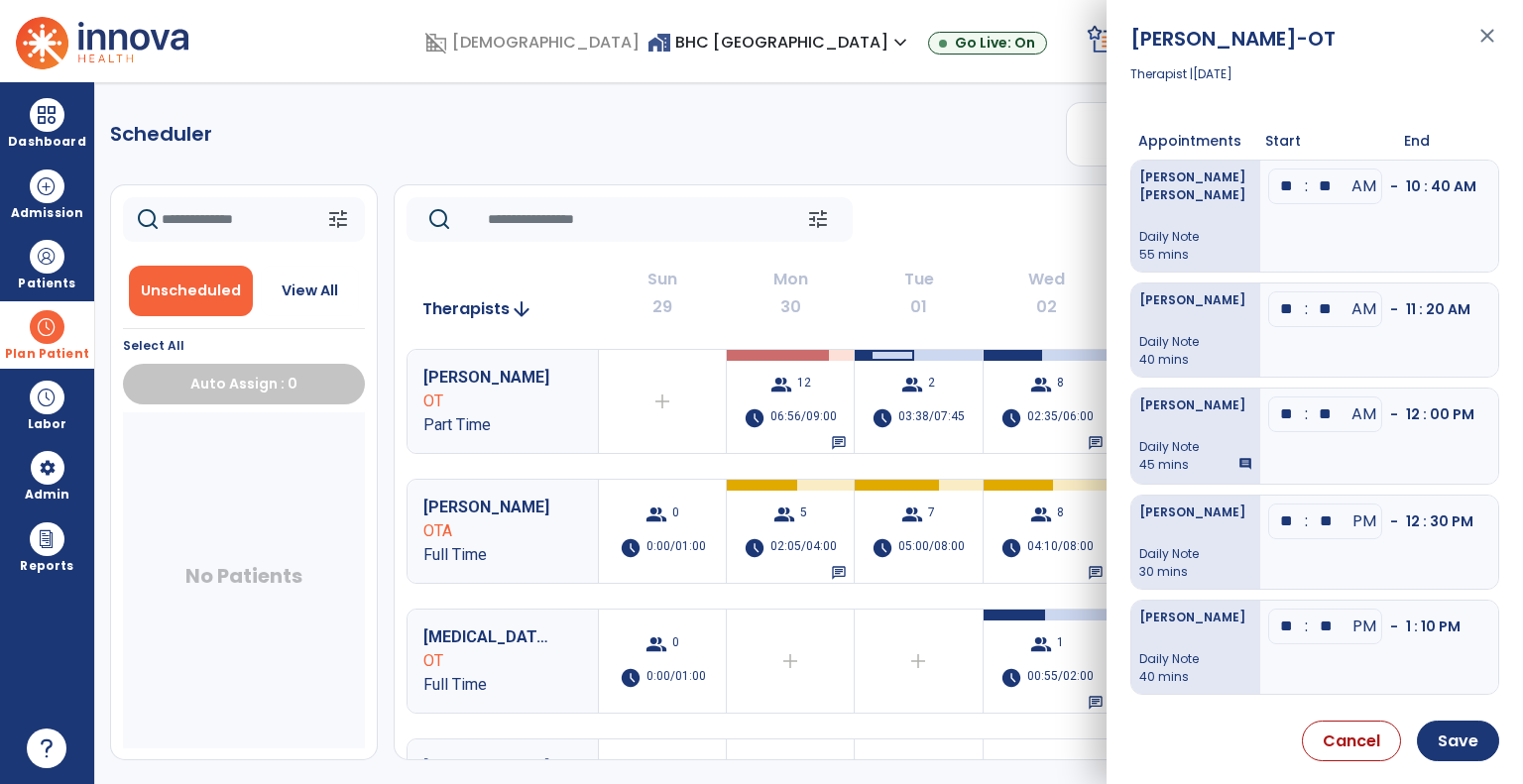 click on "close" at bounding box center (1487, 45) 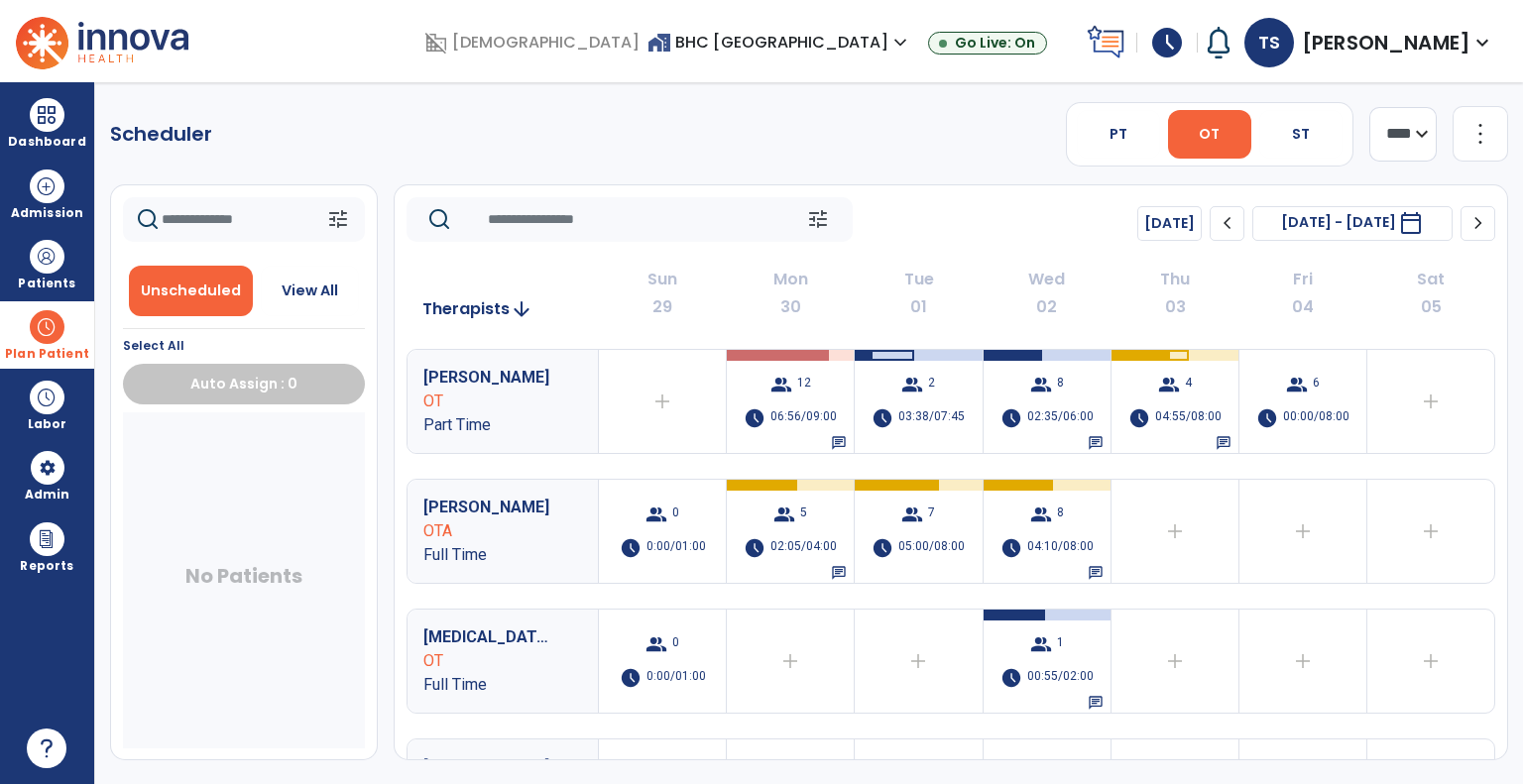 click on "chevron_right" 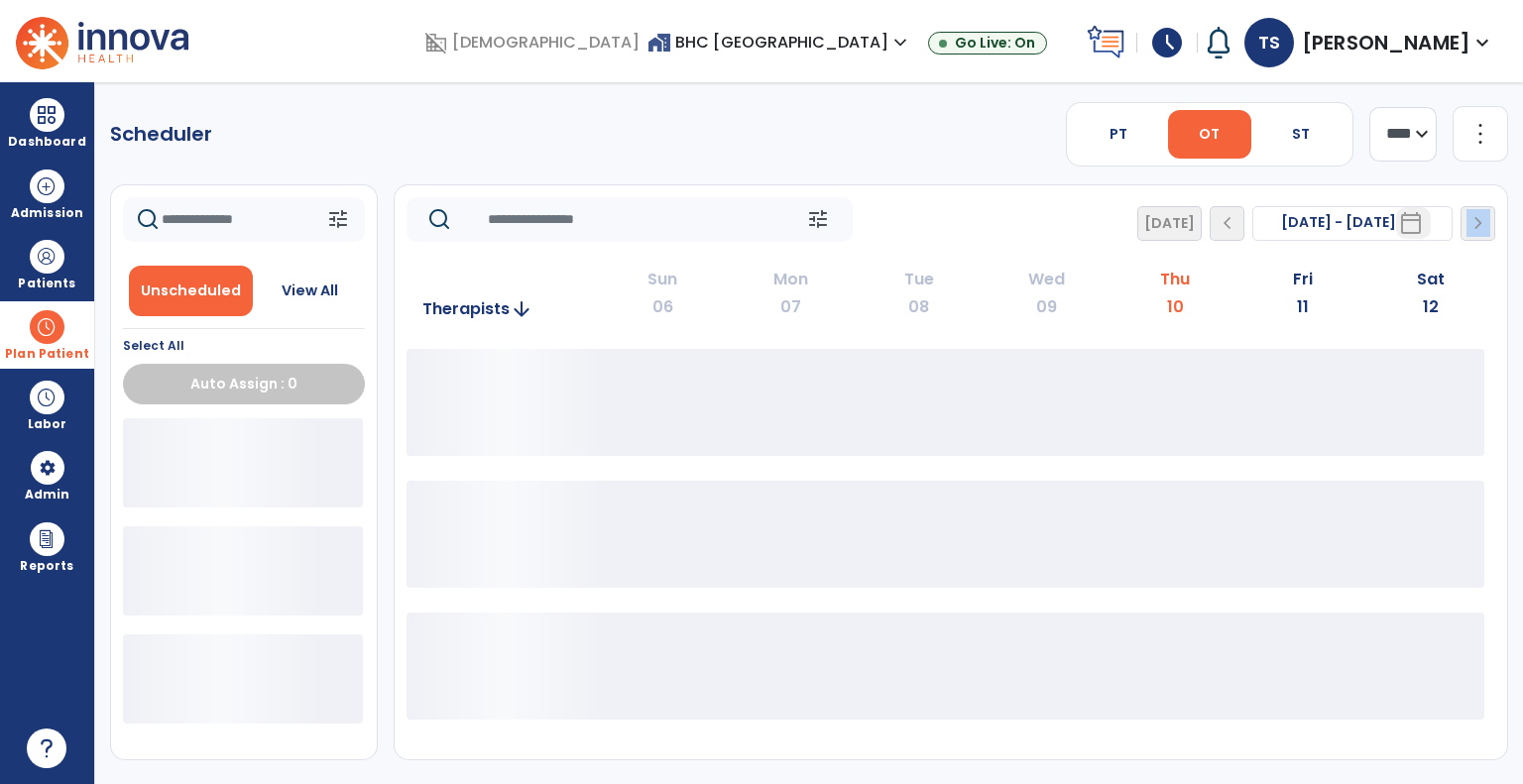 click on "[DATE]  chevron_left [DATE] - [DATE]  *********  calendar_today  chevron_right" 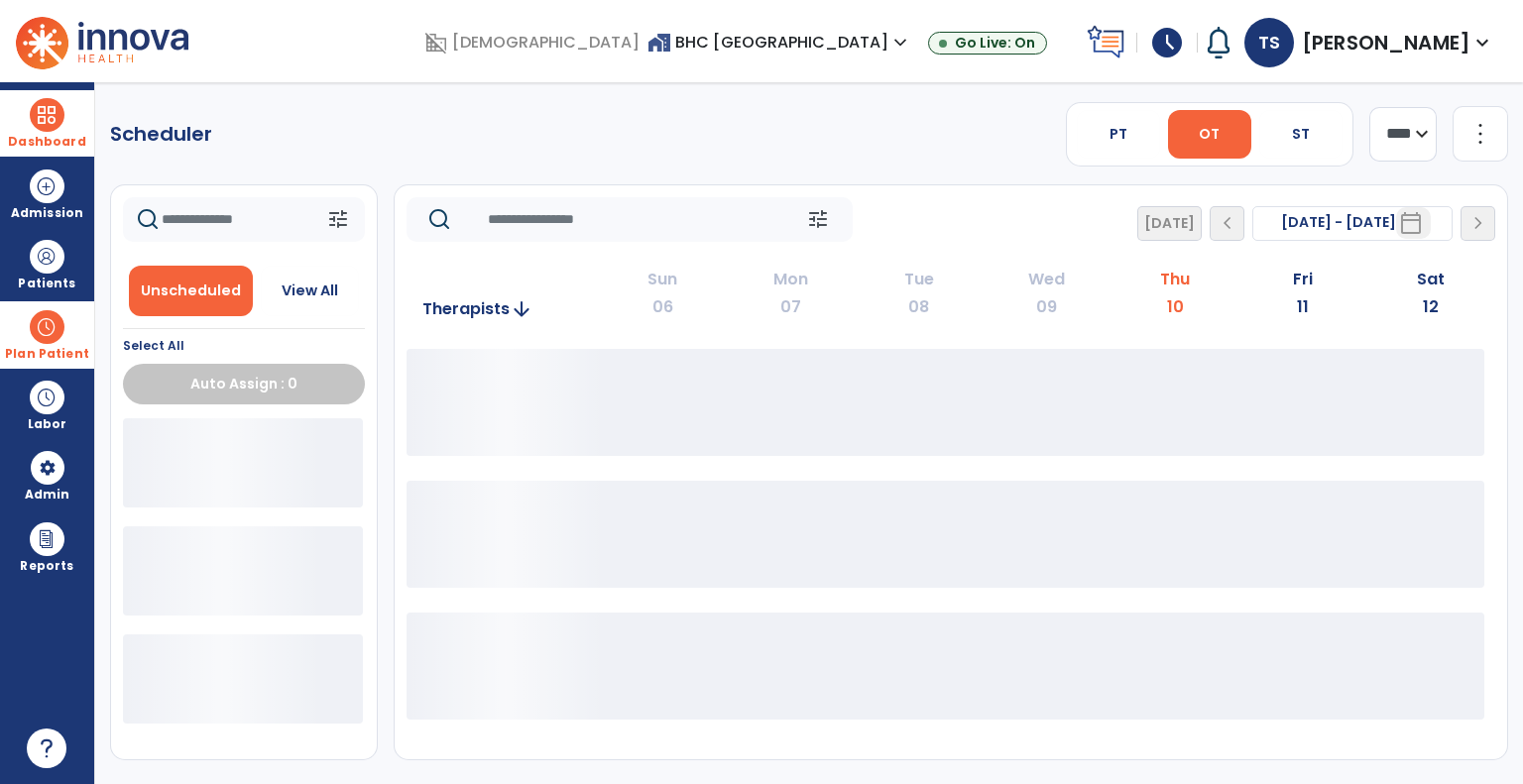 click on "Dashboard" at bounding box center [47, 142] 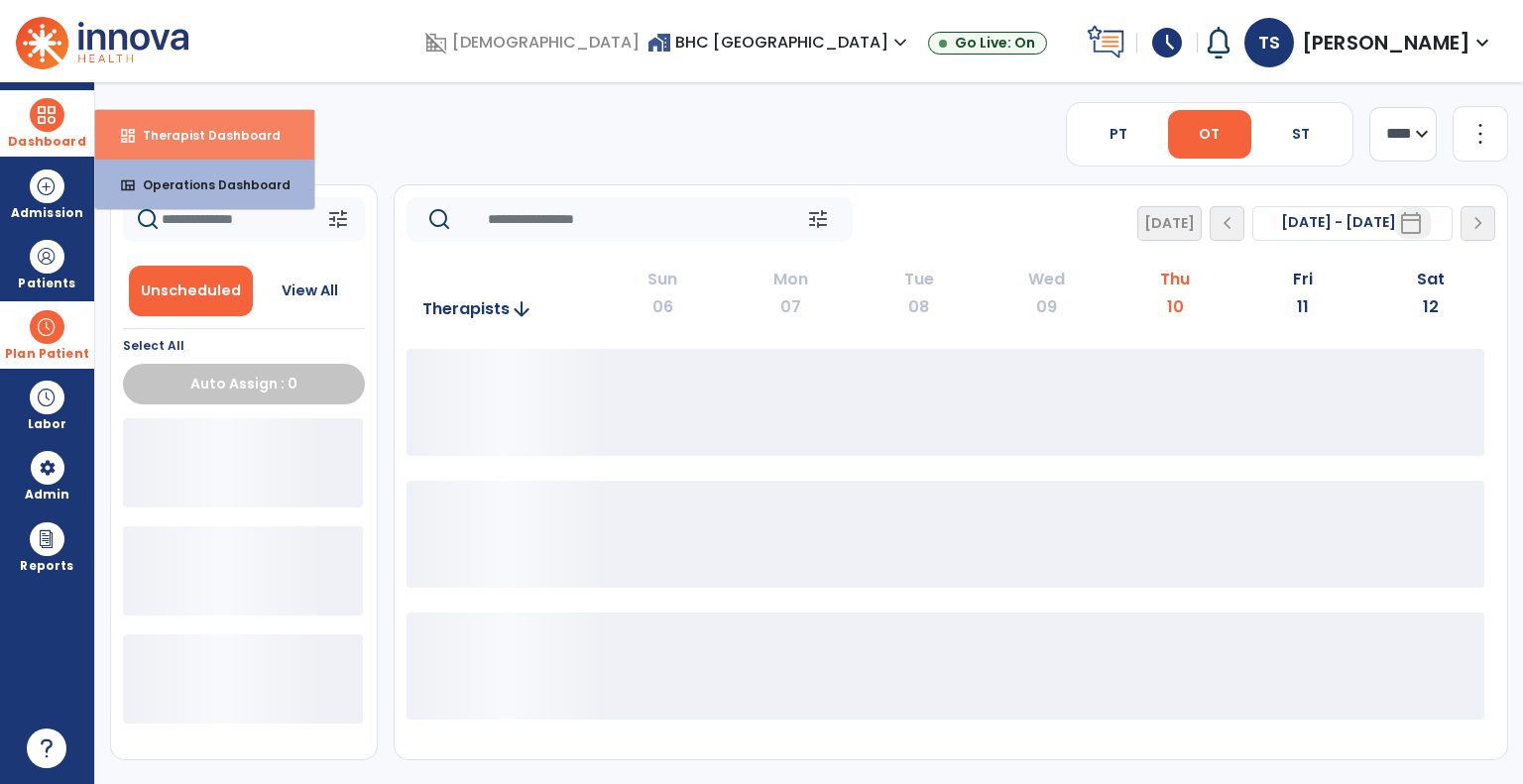 click on "Therapist Dashboard" at bounding box center (203, 135) 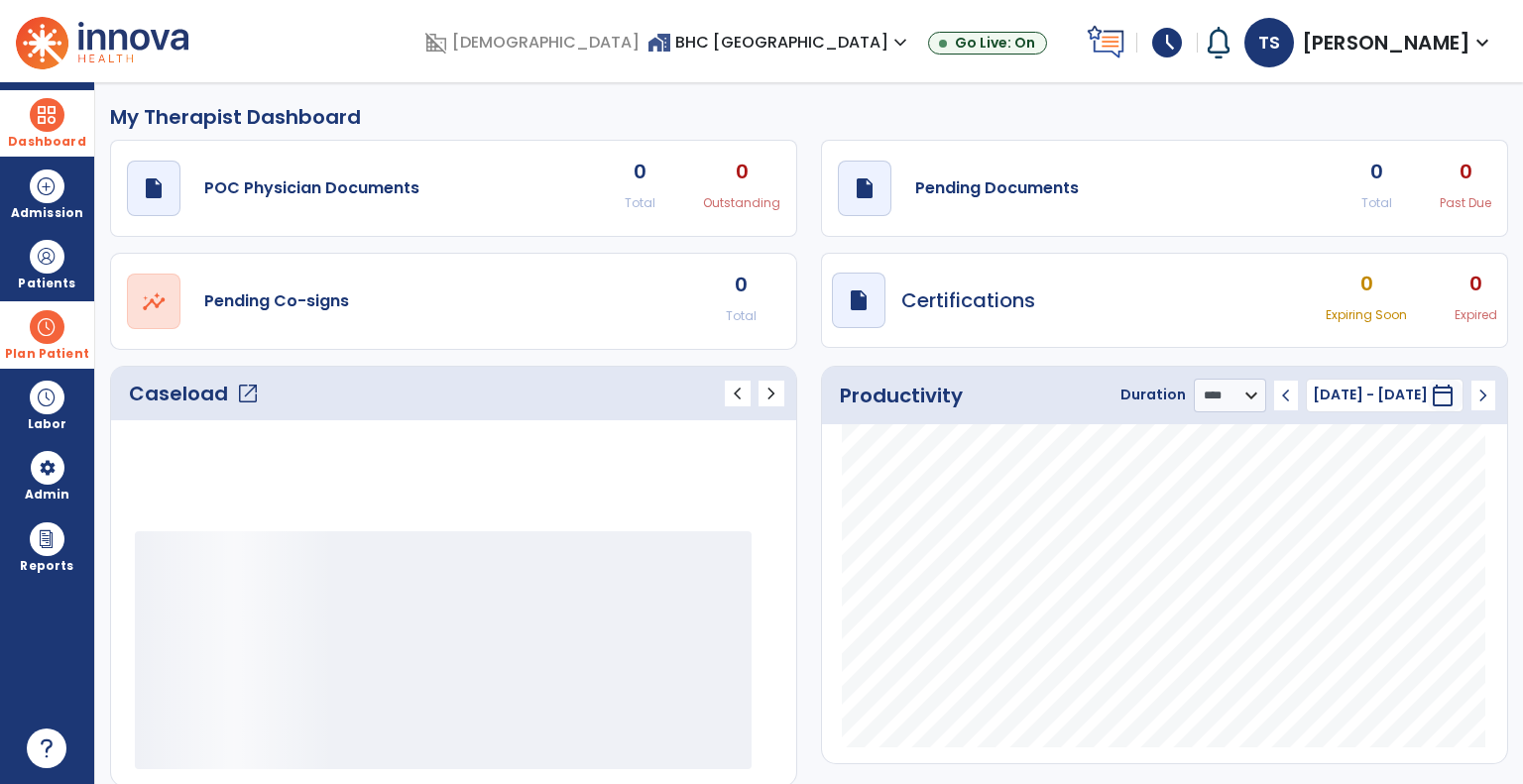click on "open_in_new" 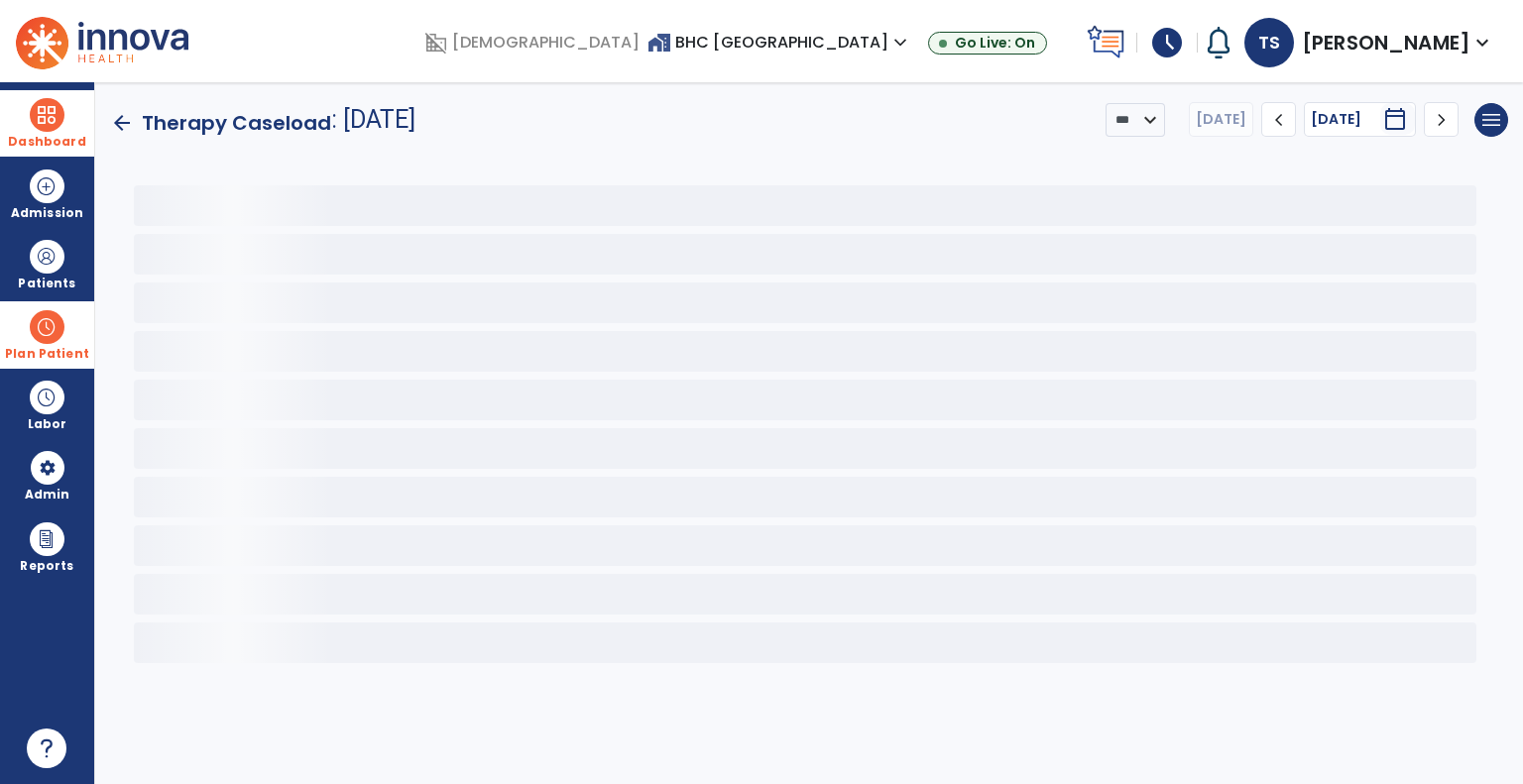 click on "Plan Patient" at bounding box center (47, 264) 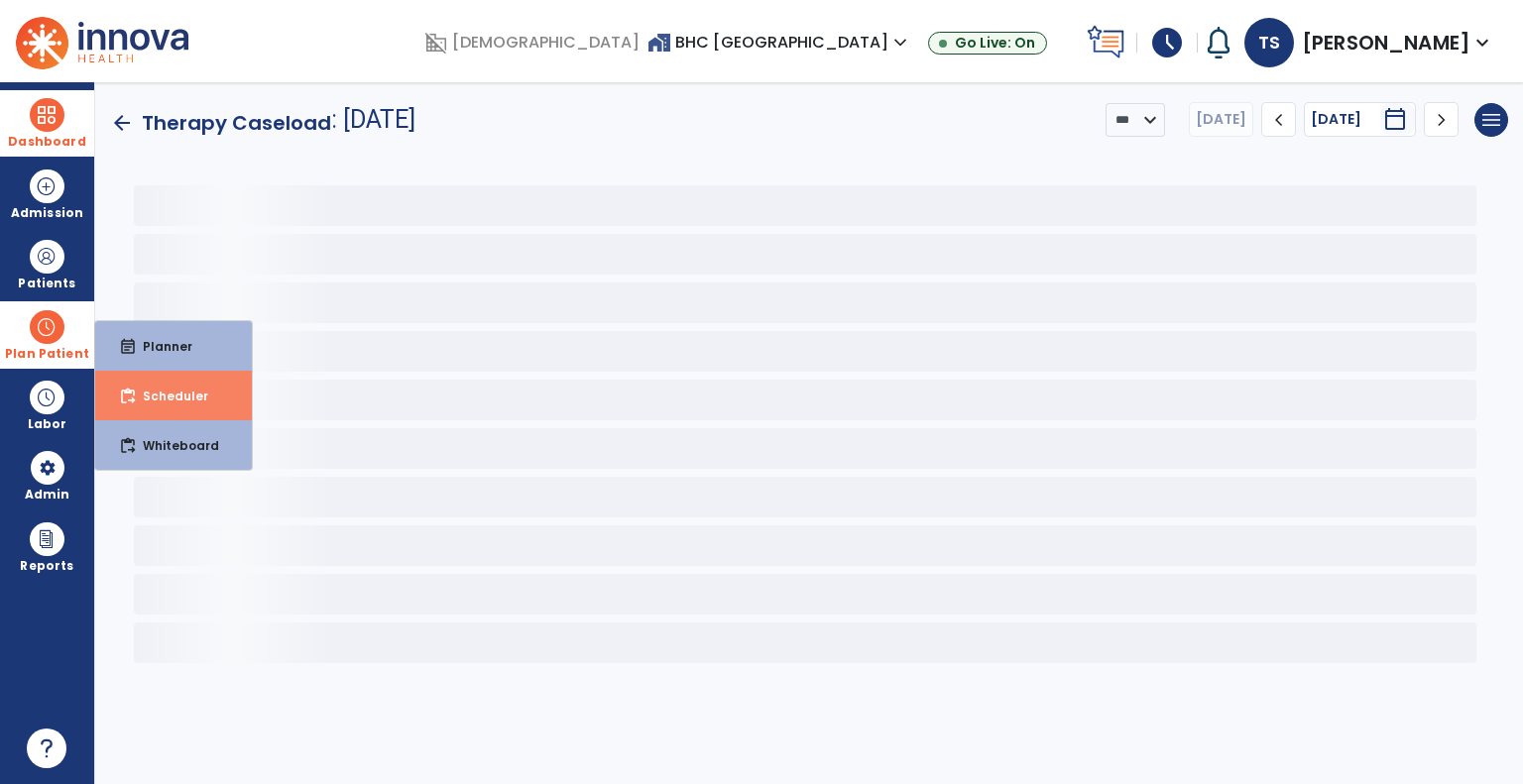 click on "Scheduler" at bounding box center [168, 395] 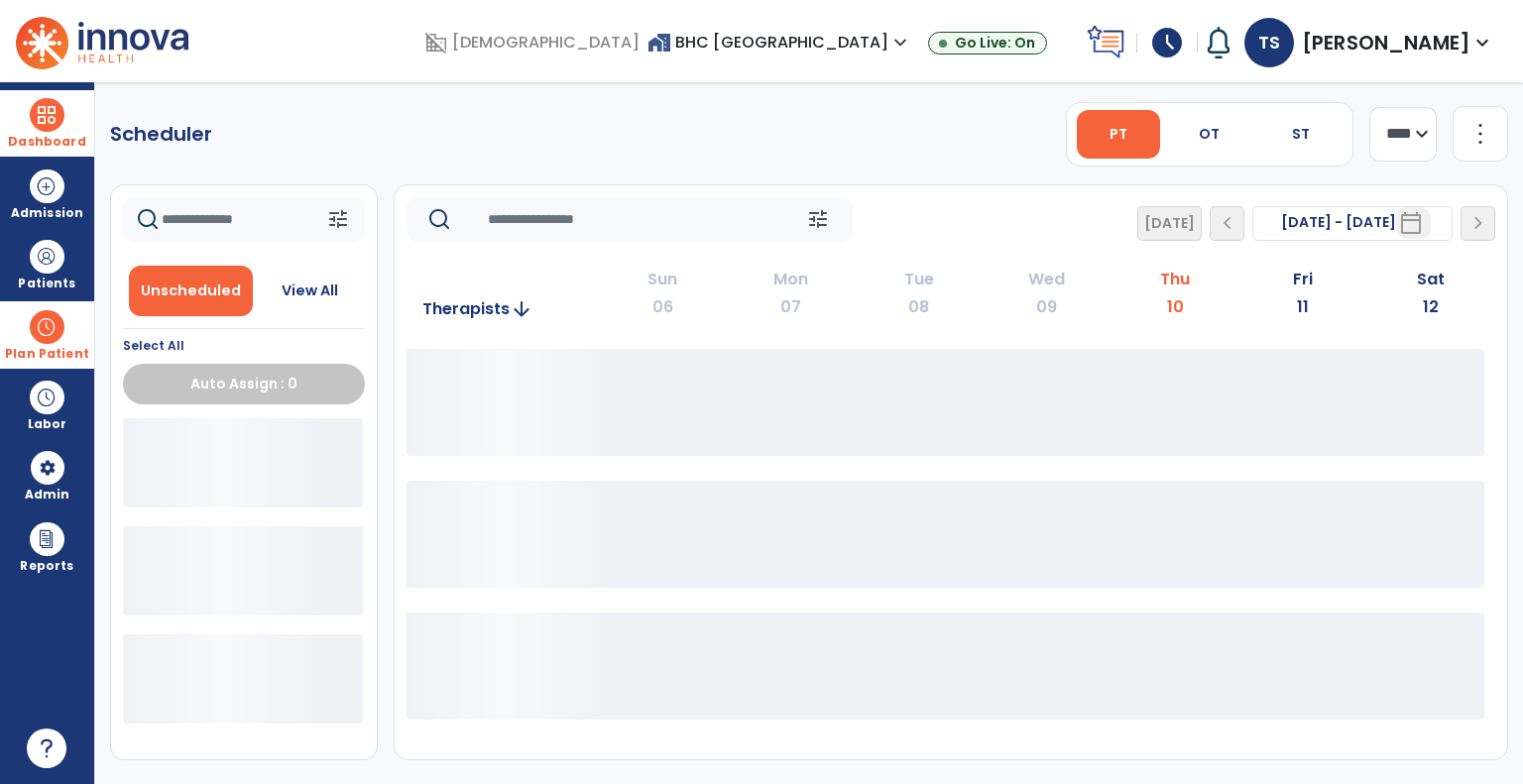 click on "[PERSON_NAME]" at bounding box center [1386, 43] 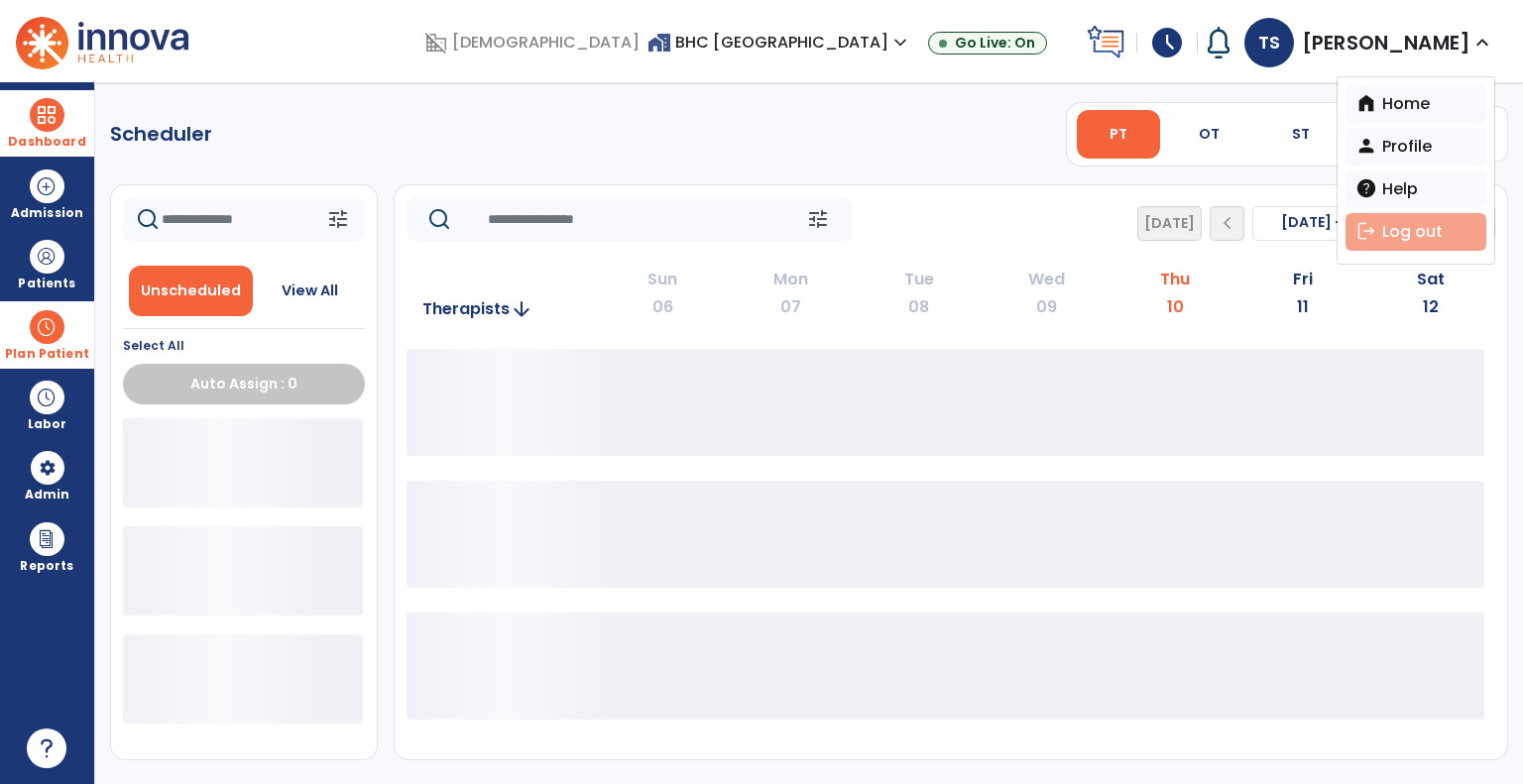 click on "logout   Log out" at bounding box center [1416, 232] 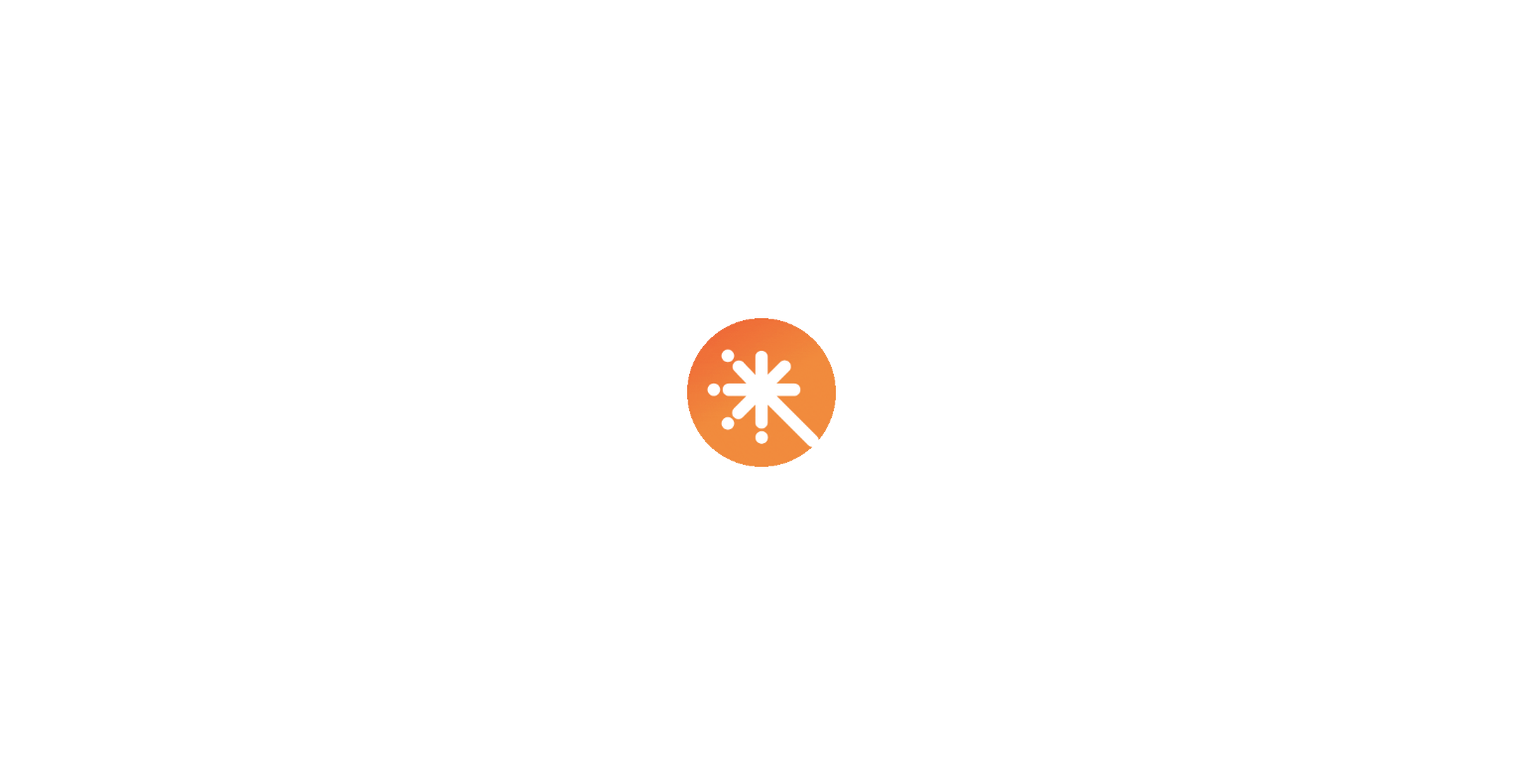 scroll, scrollTop: 0, scrollLeft: 0, axis: both 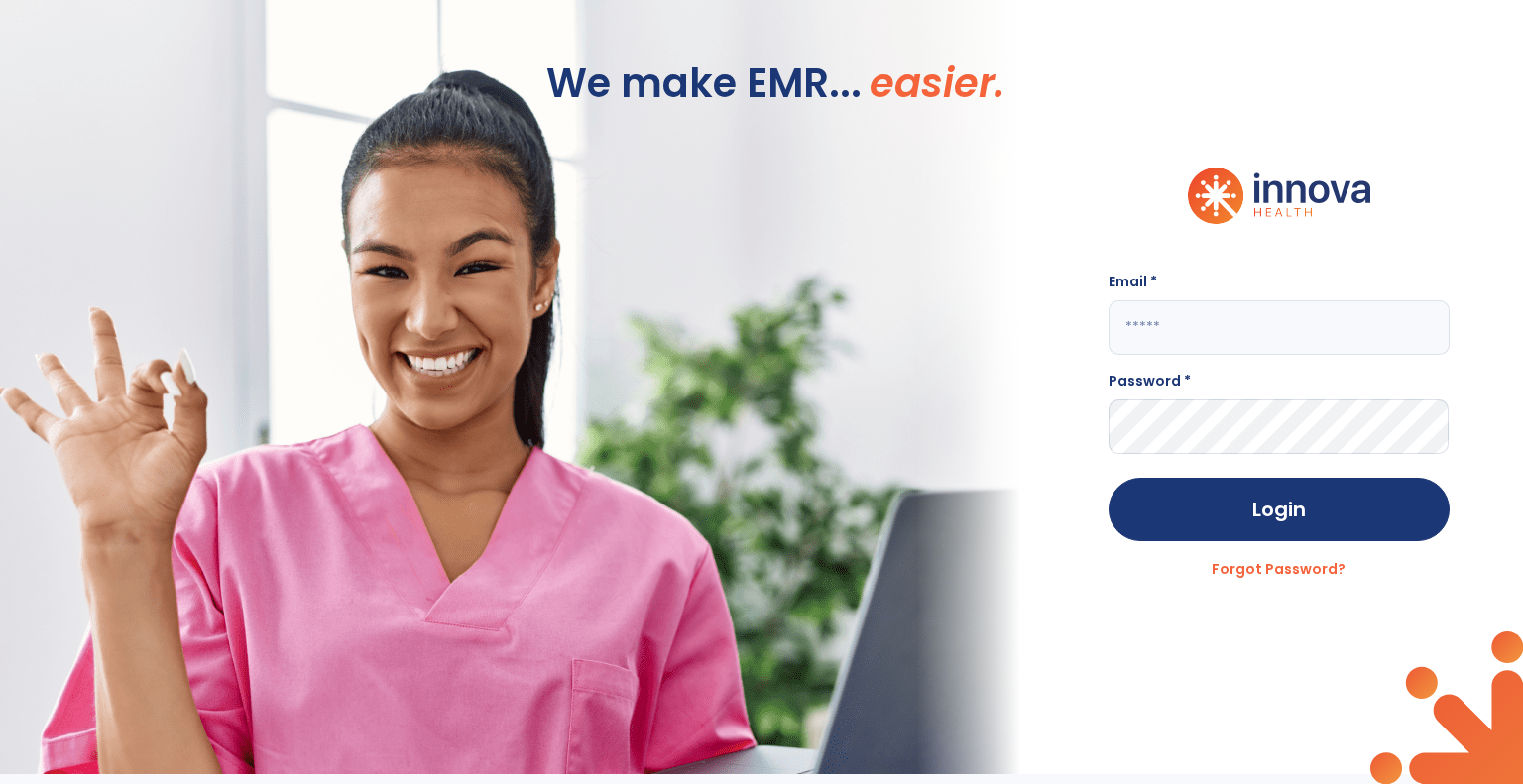 click 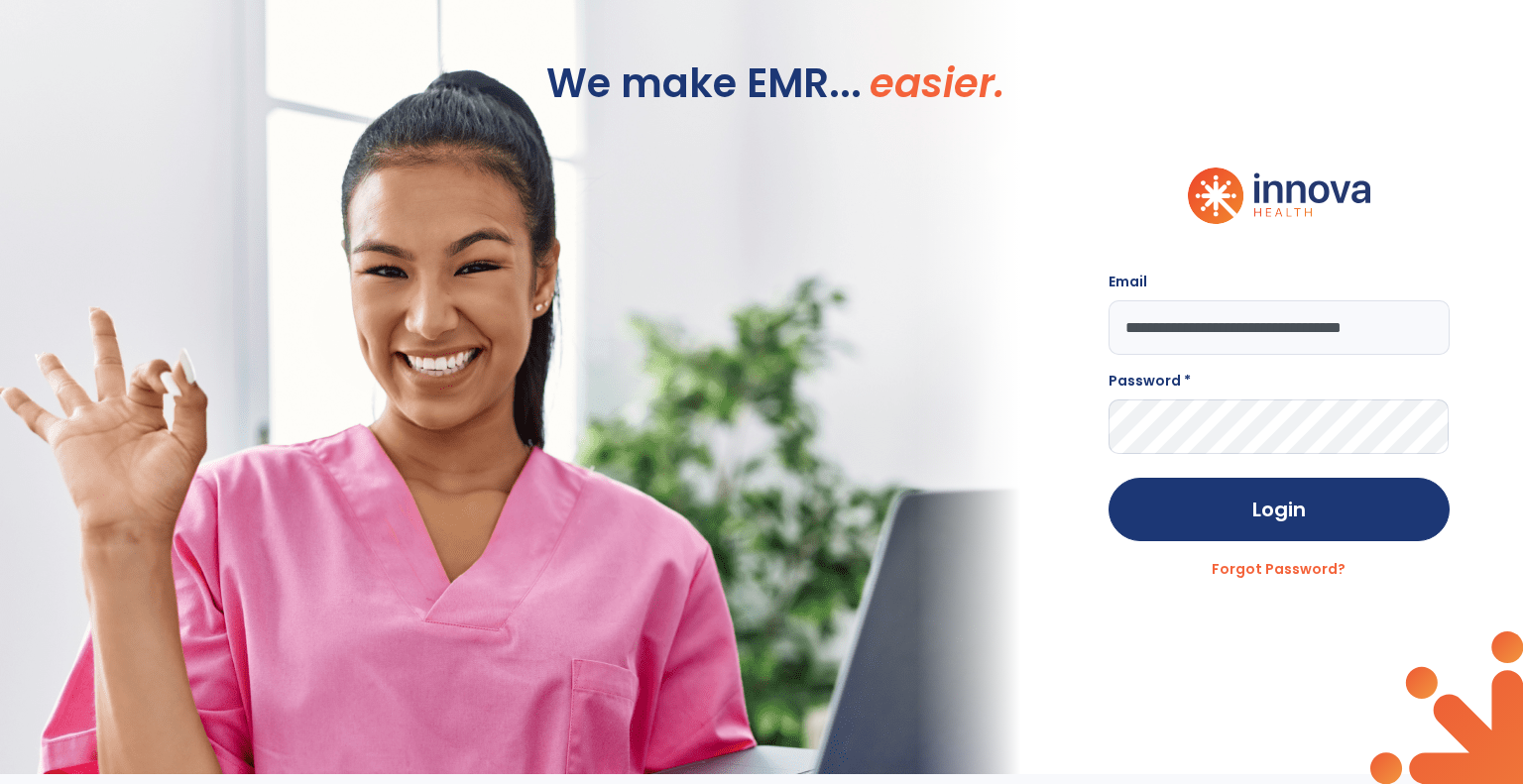 type on "**********" 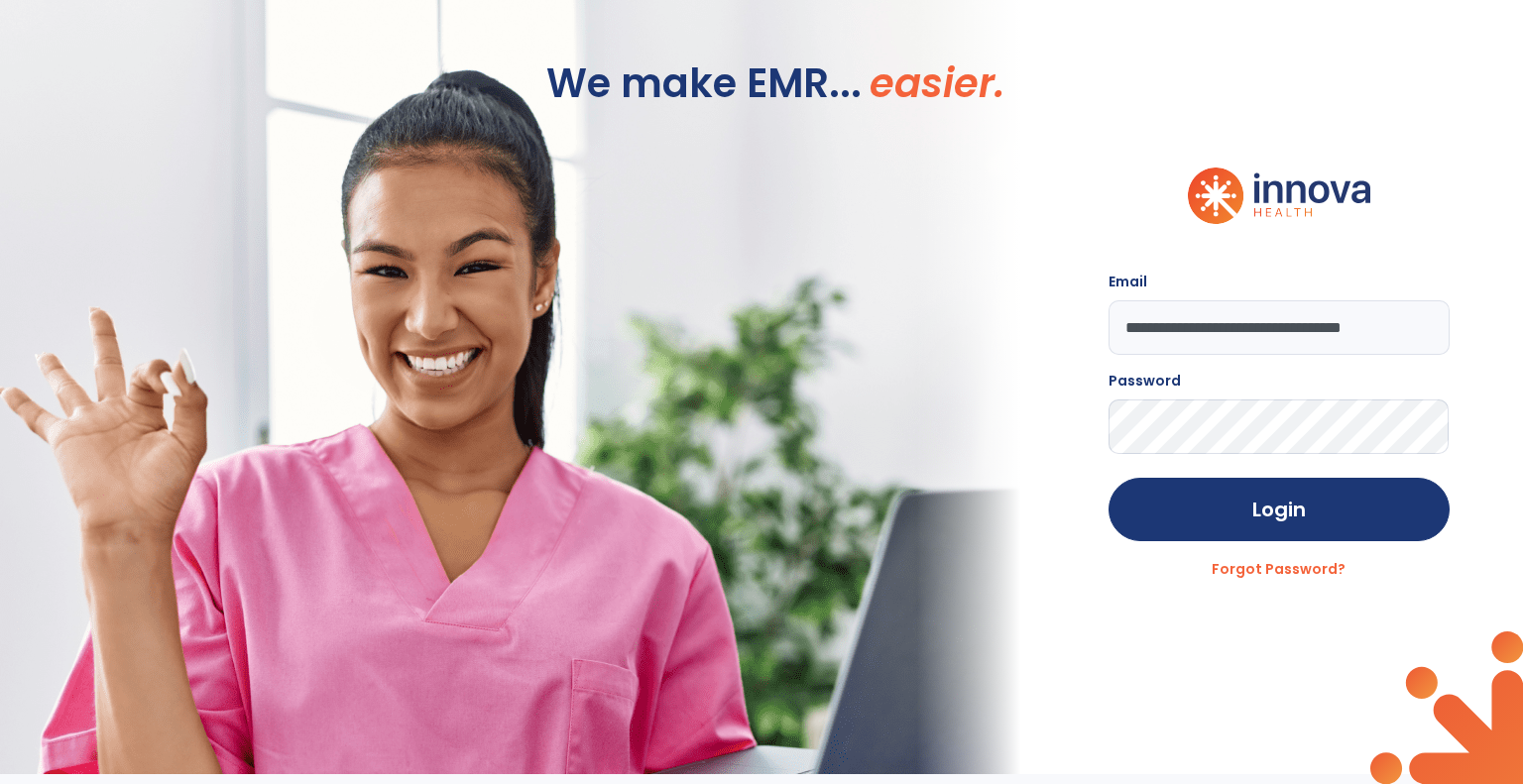 click on "Login" 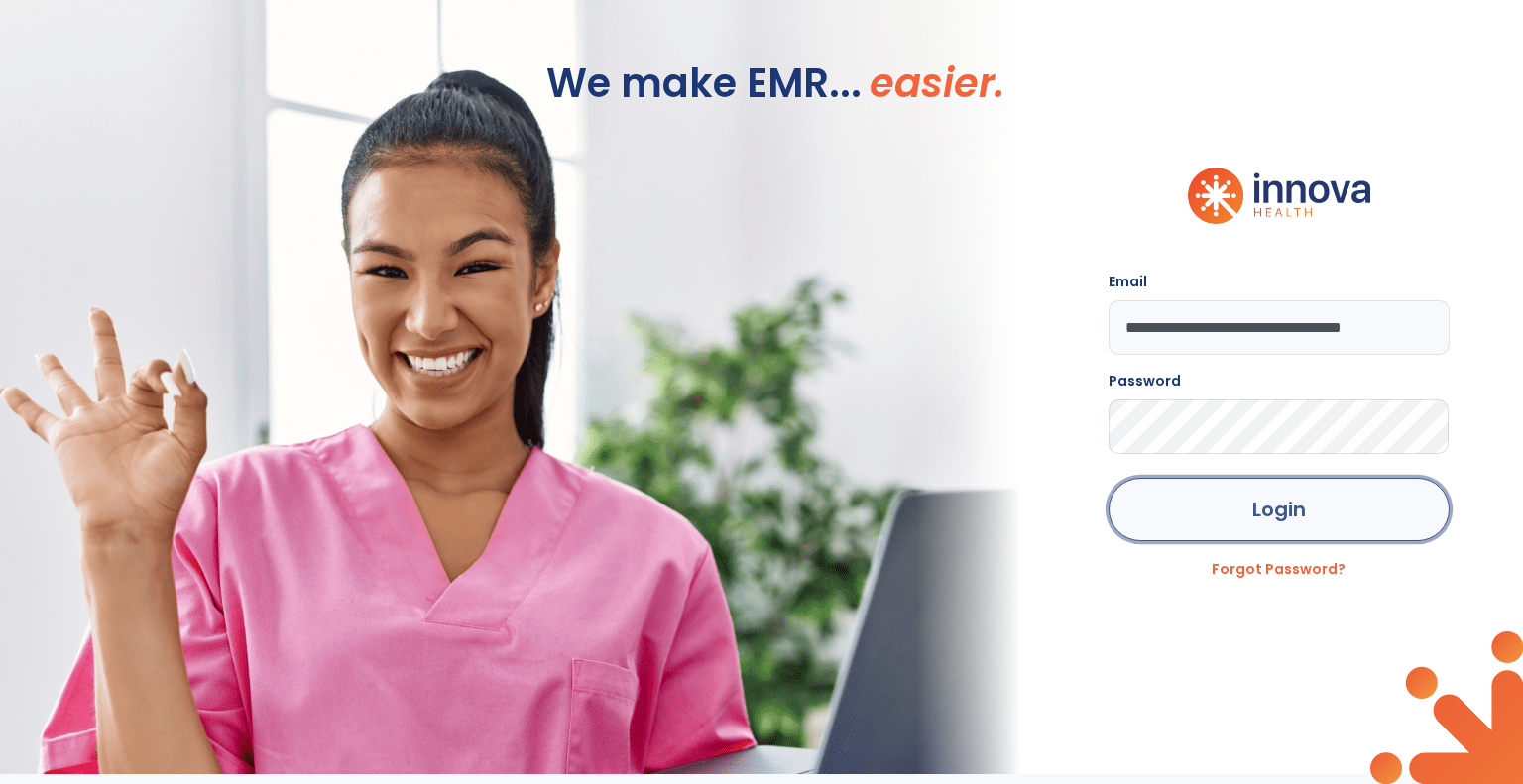 click on "Login" 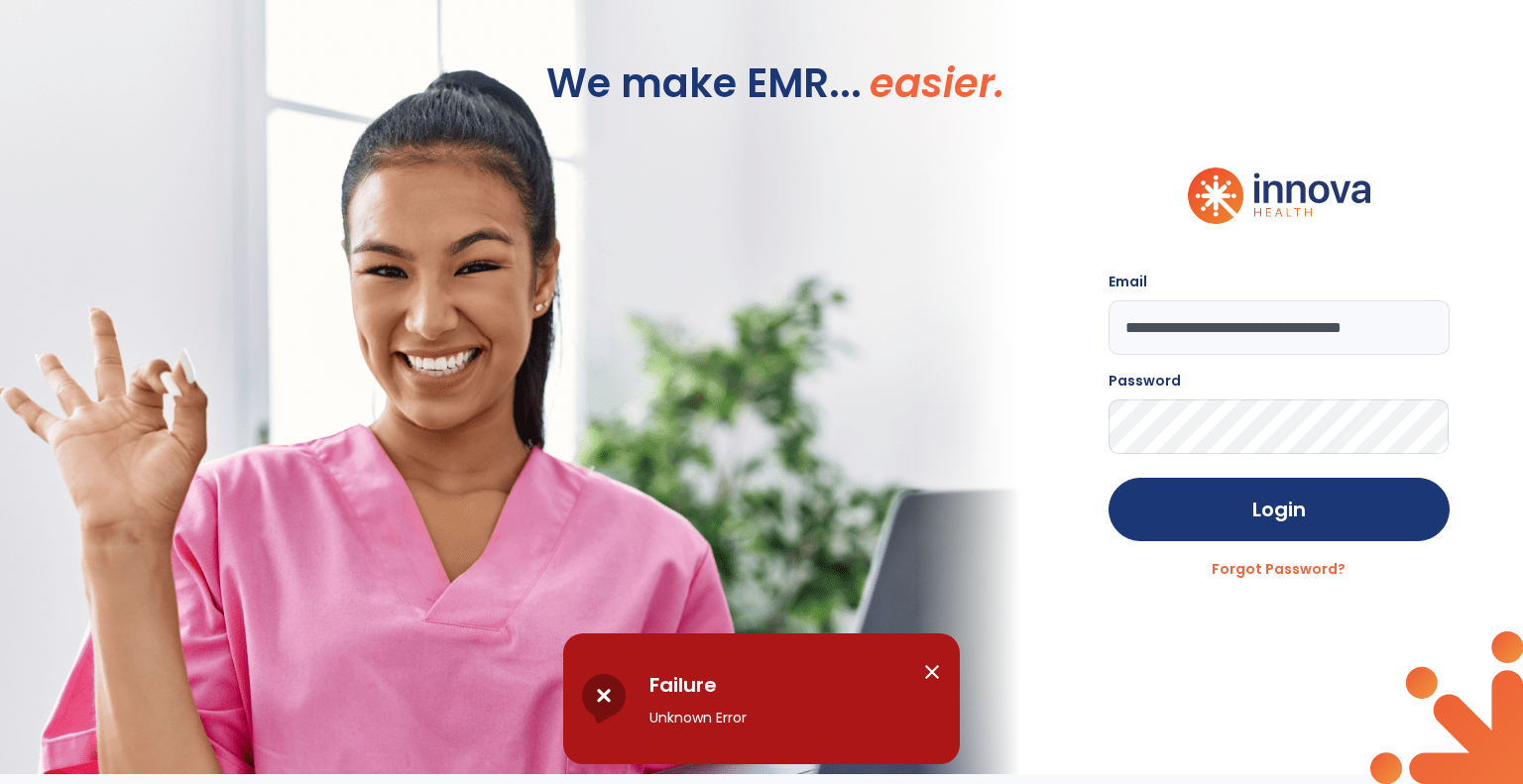 click on "close" at bounding box center [932, 672] 